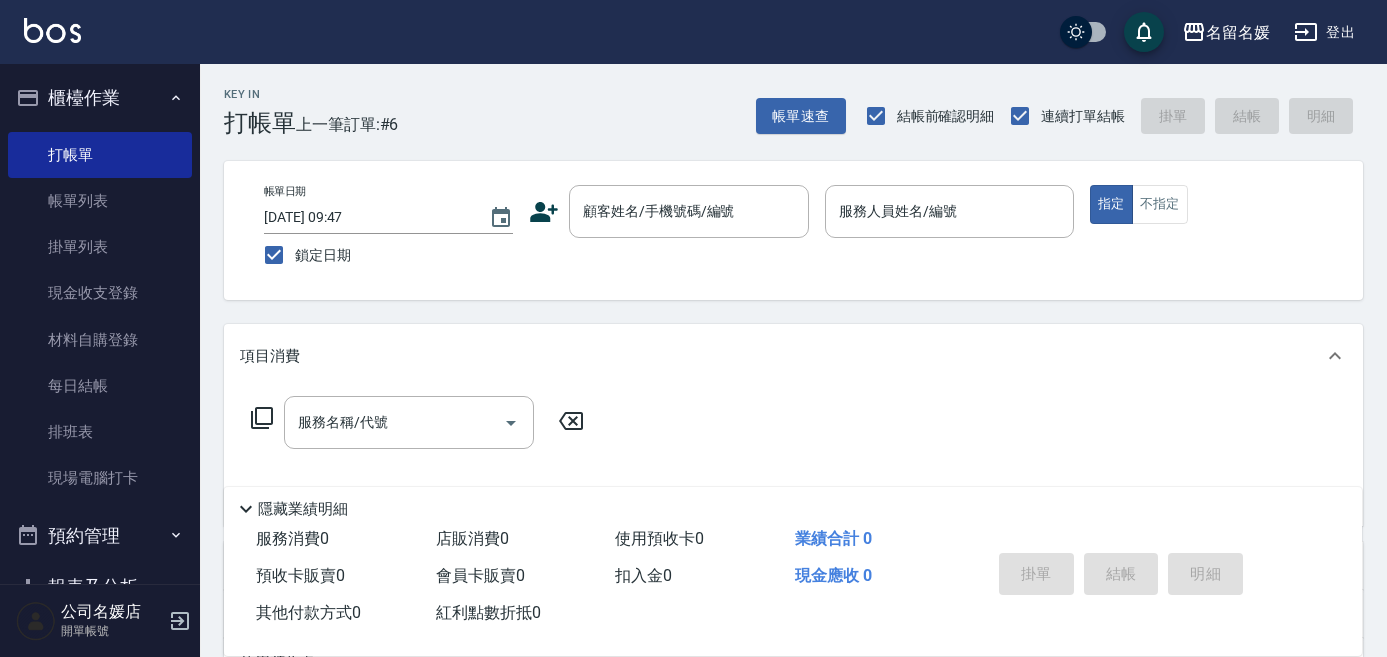 scroll, scrollTop: 0, scrollLeft: 0, axis: both 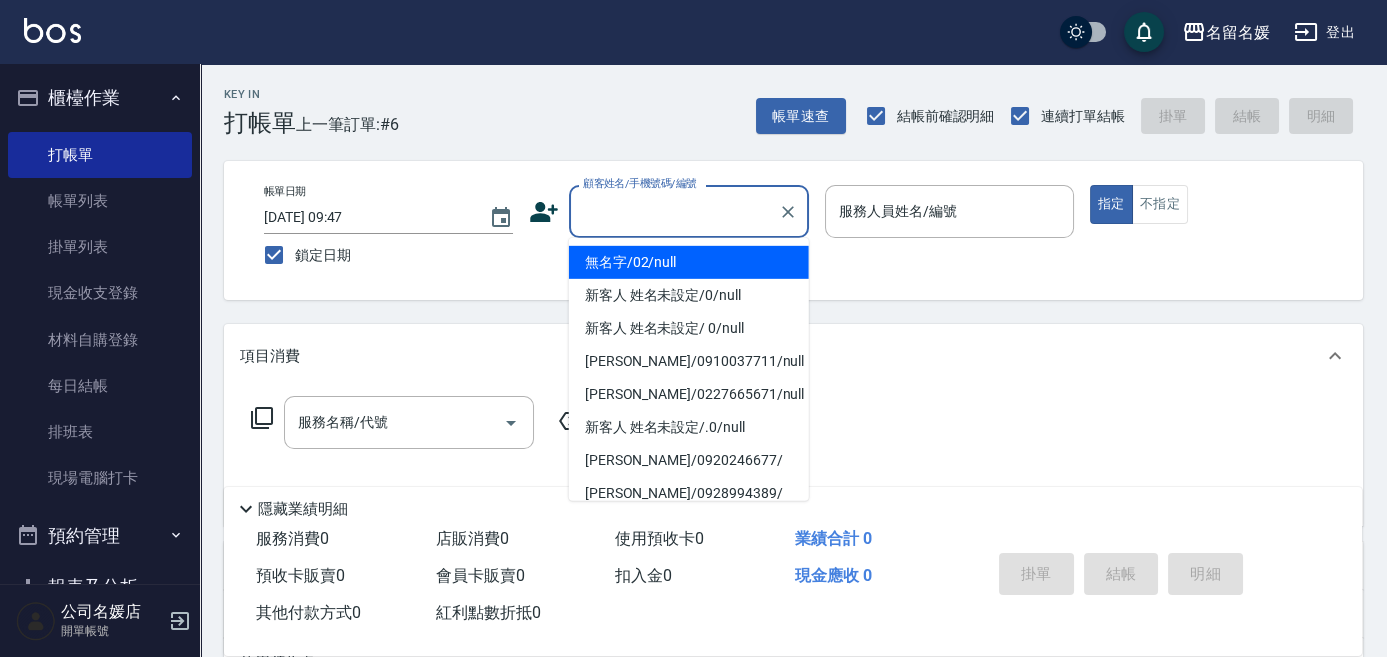 click on "顧客姓名/手機號碼/編號" at bounding box center [674, 211] 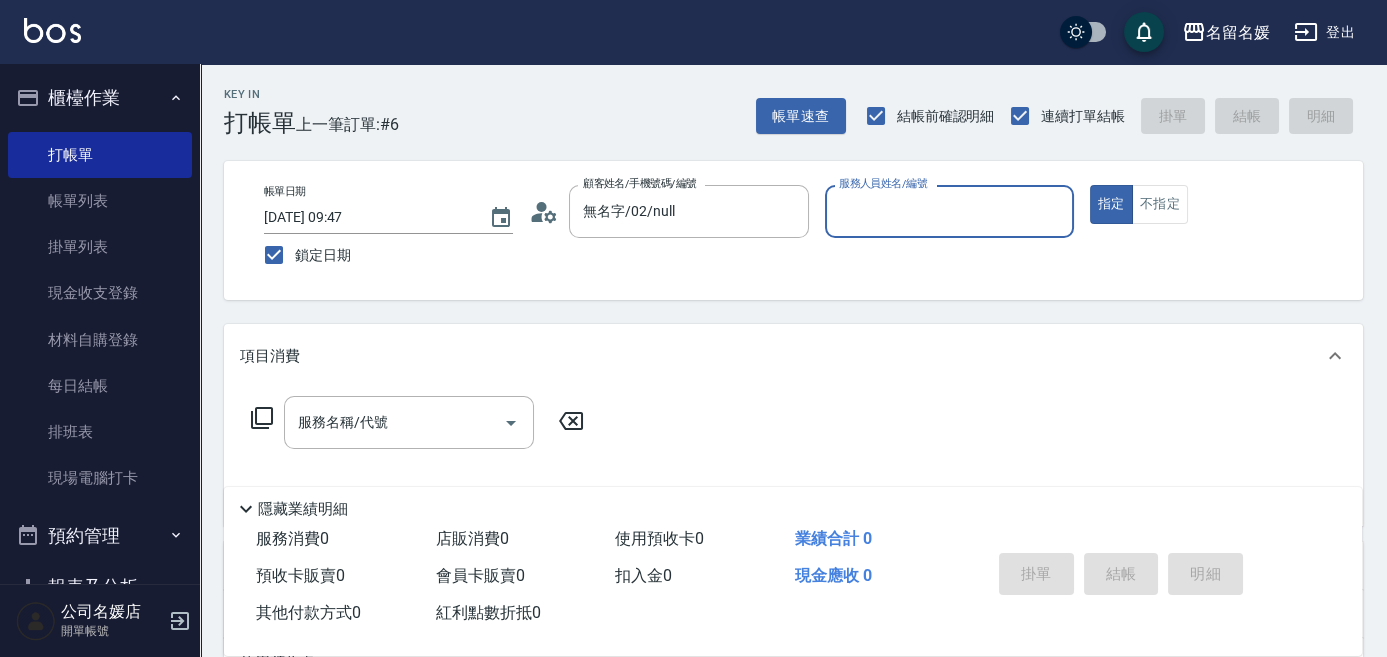 click on "服務人員姓名/編號 服務人員姓名/編號" at bounding box center [949, 211] 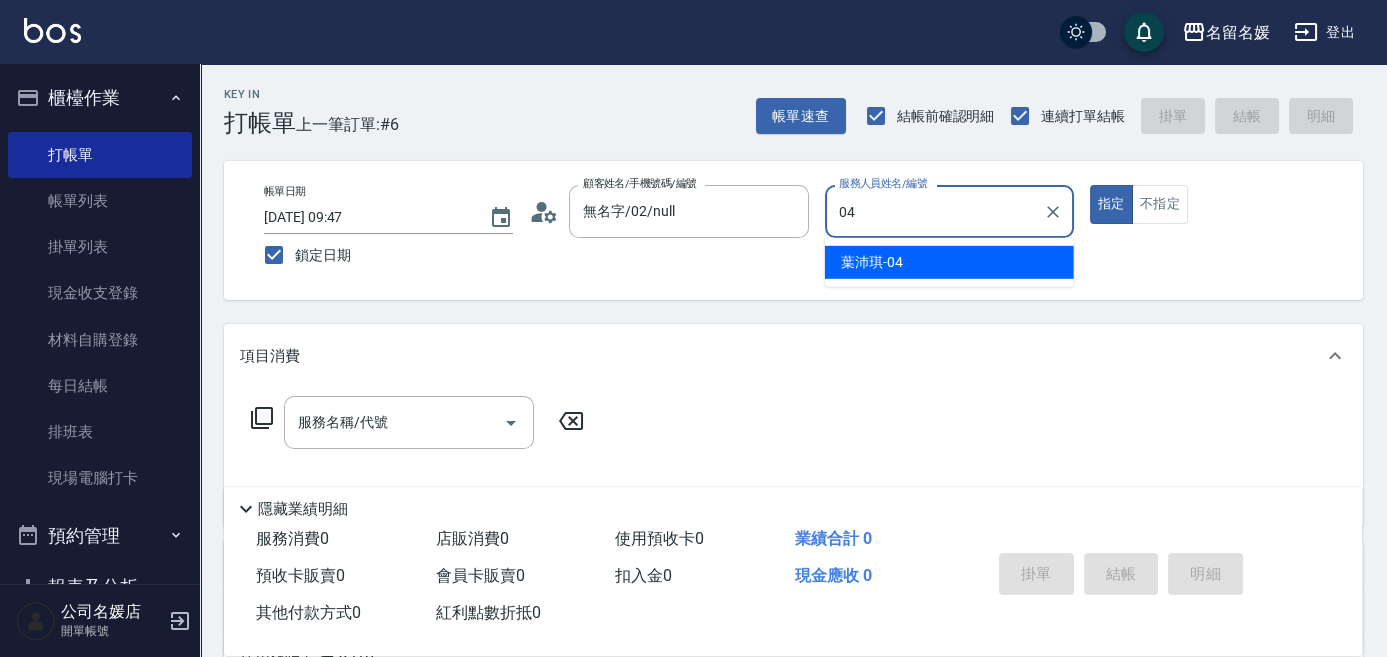 type on "04" 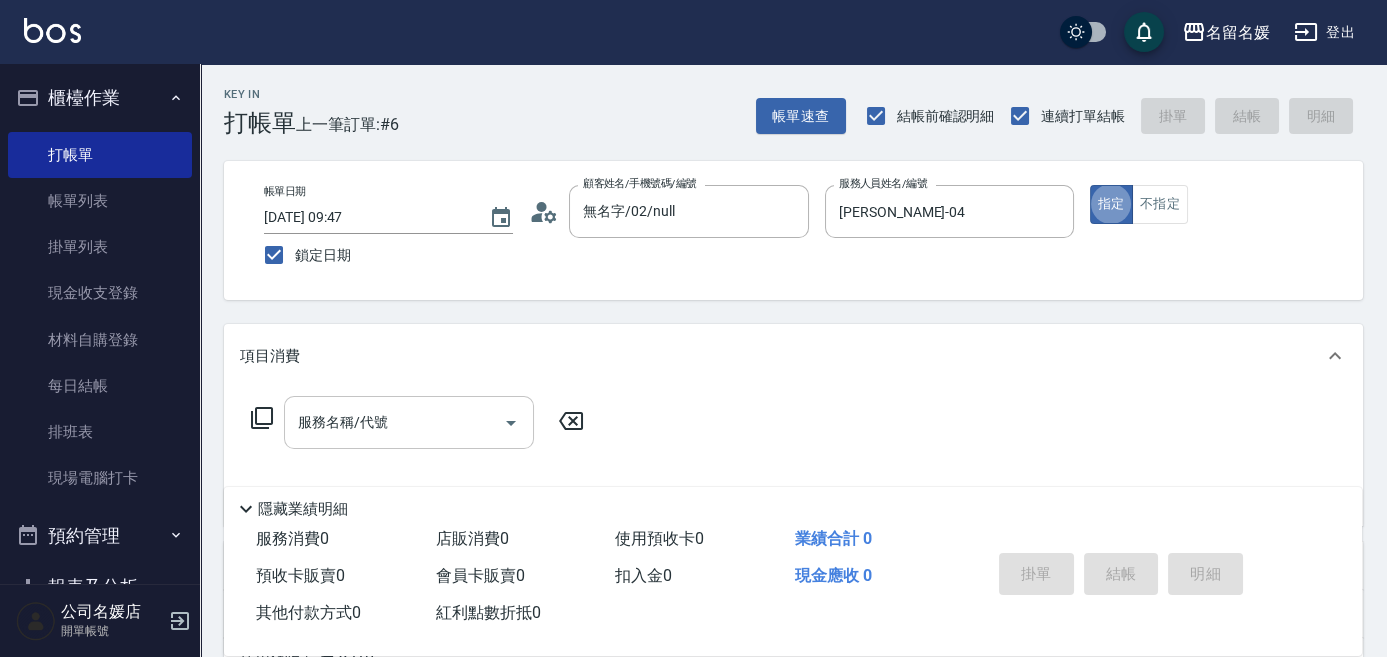 click on "服務名稱/代號" at bounding box center (394, 422) 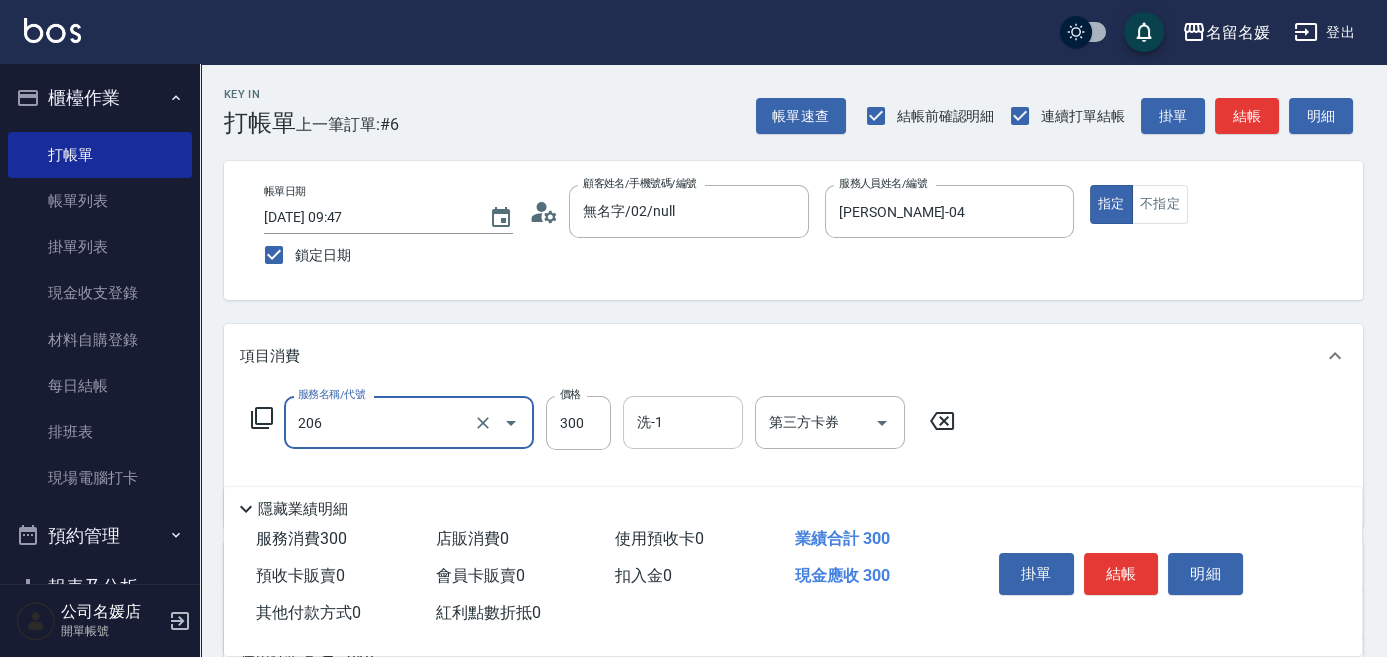 click on "洗-1" at bounding box center [683, 422] 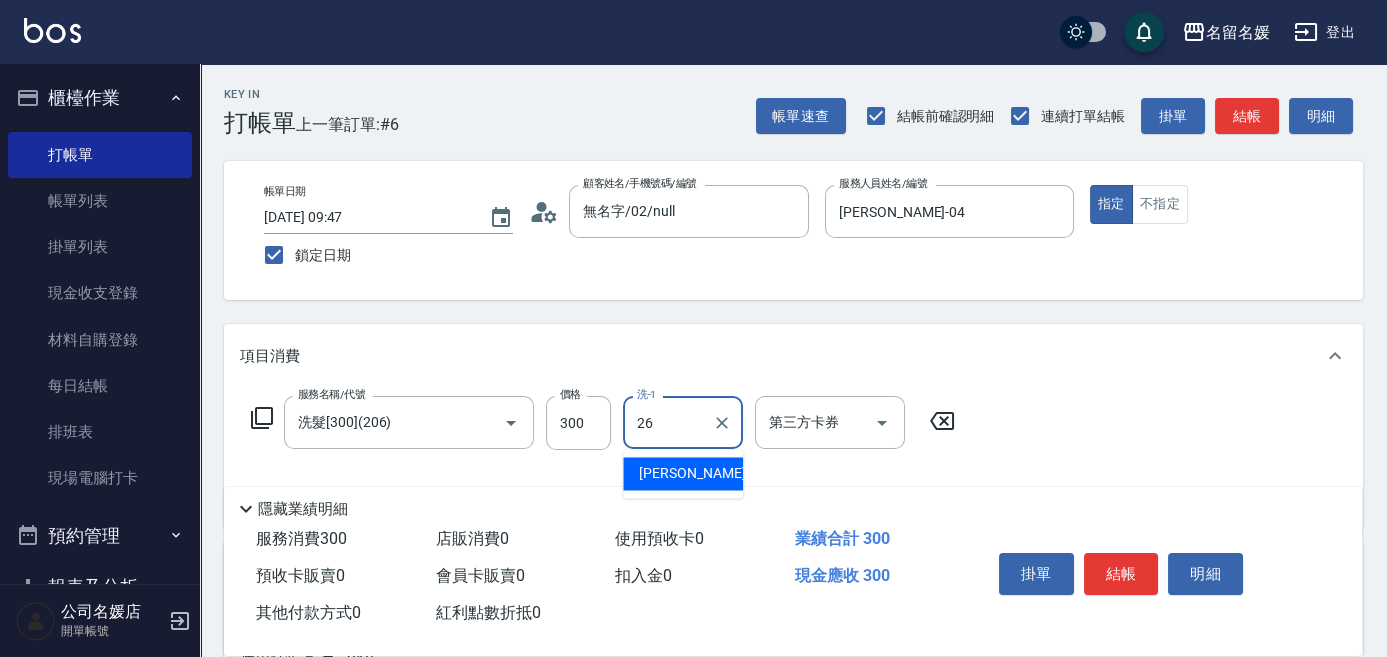 type on "[PERSON_NAME]-26" 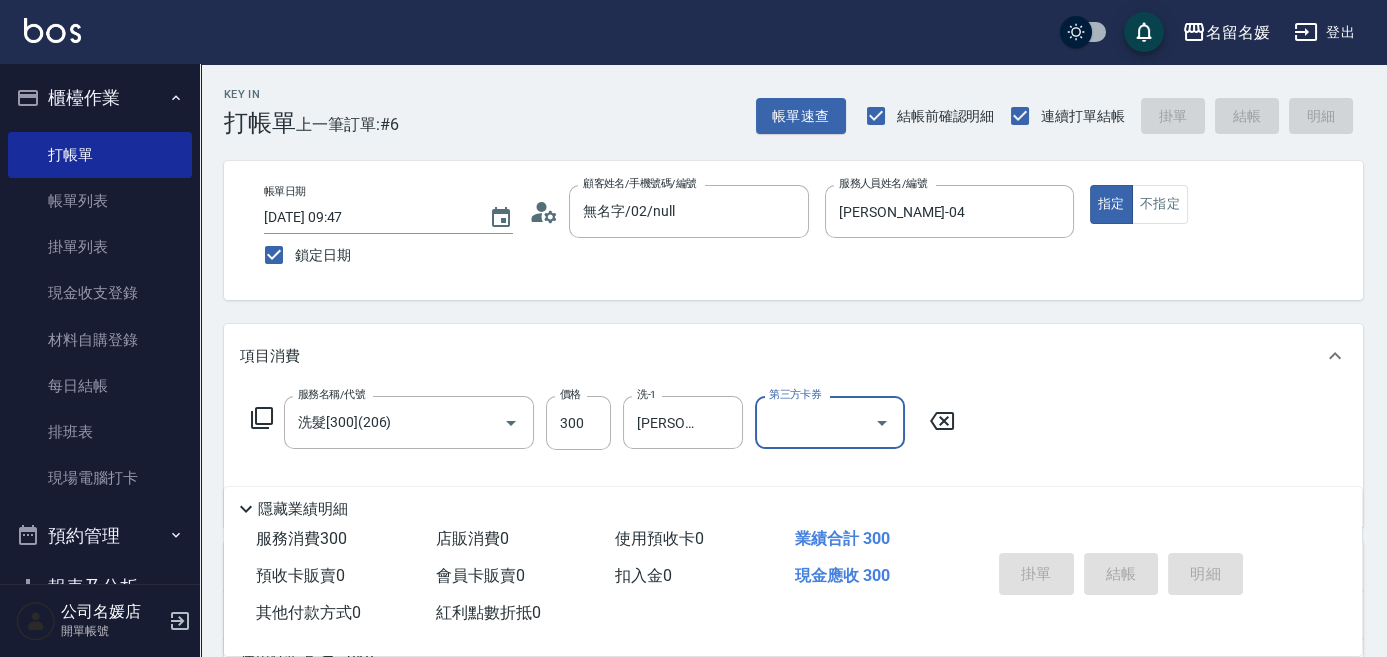 type 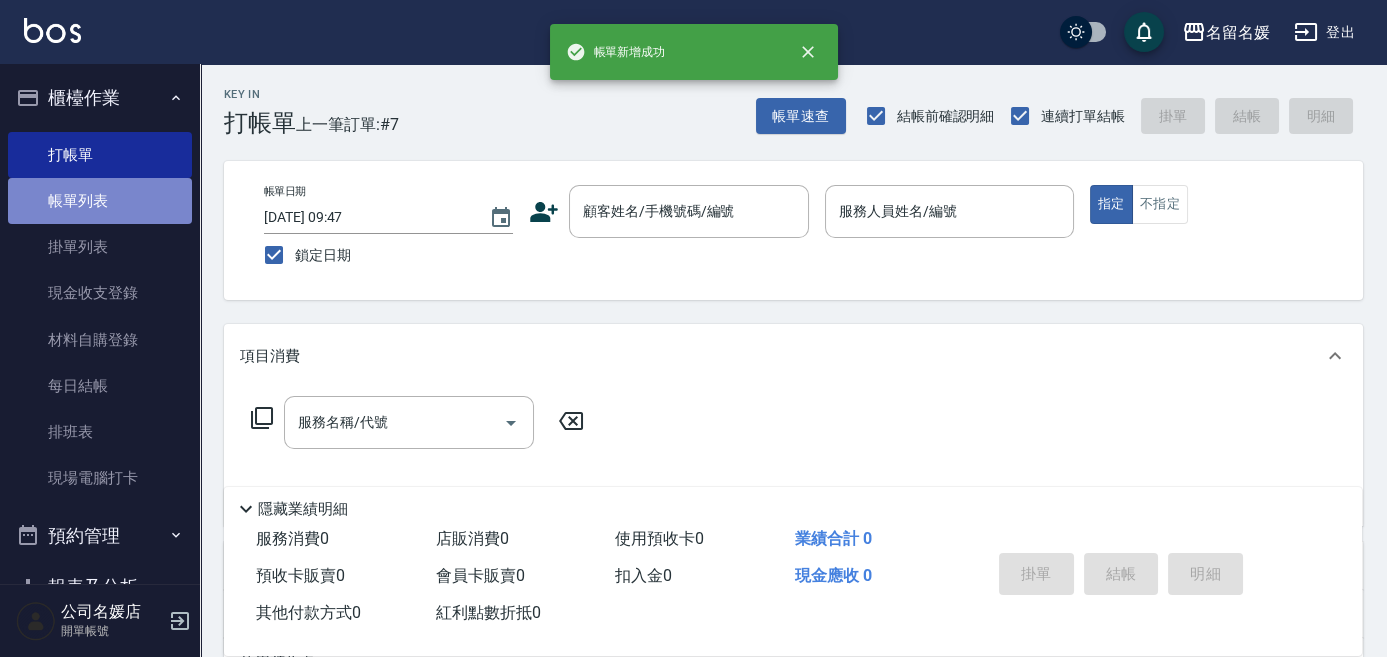 click on "帳單列表" at bounding box center [100, 201] 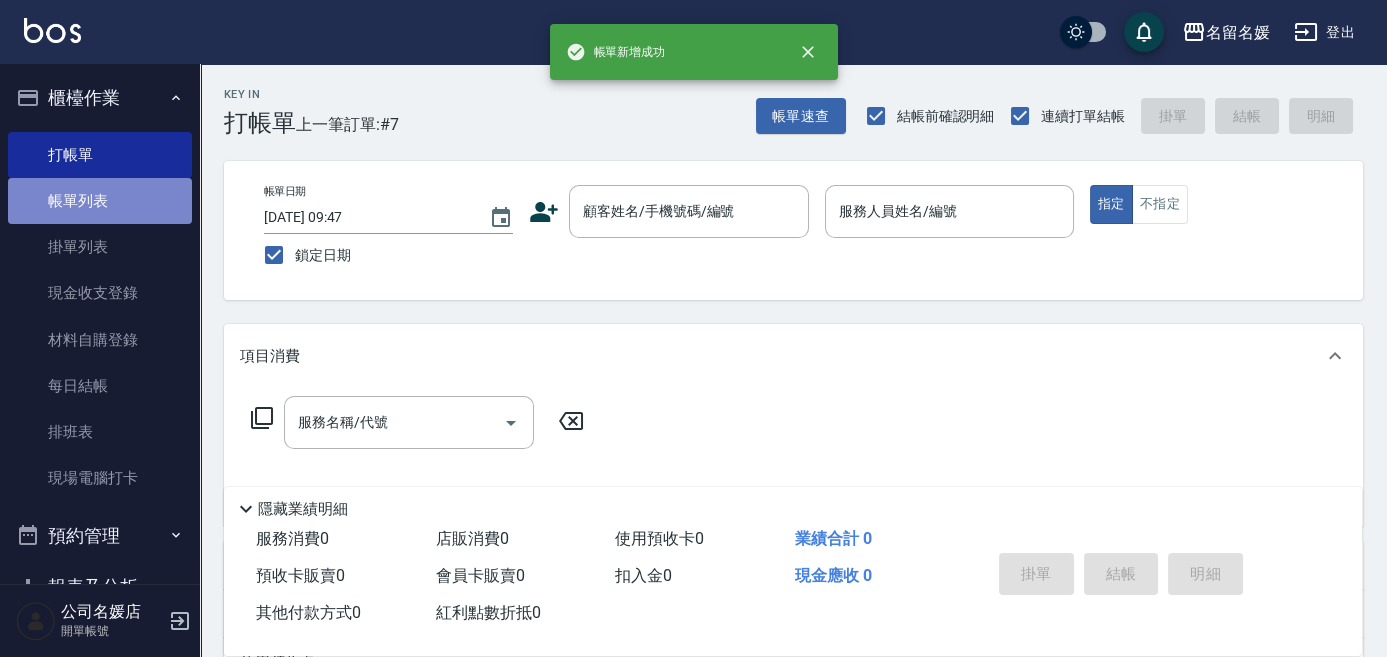 click on "帳單列表" at bounding box center (100, 201) 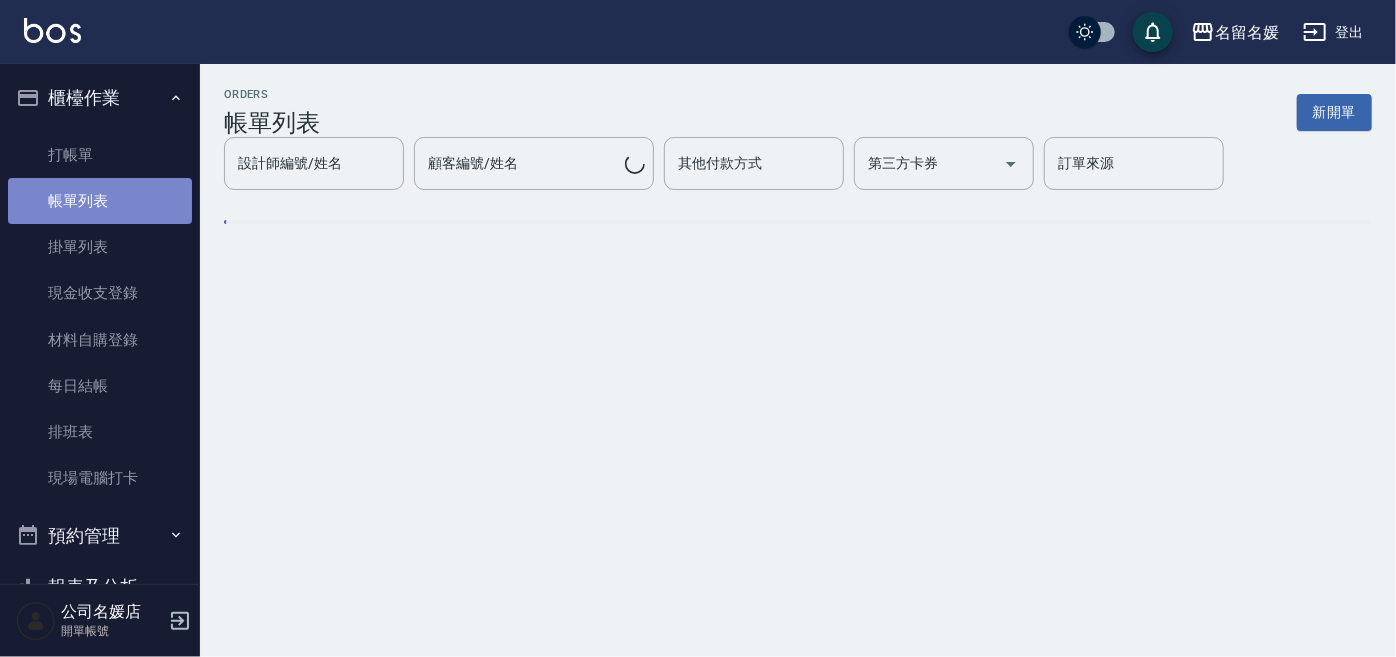 click on "帳單列表" at bounding box center [100, 201] 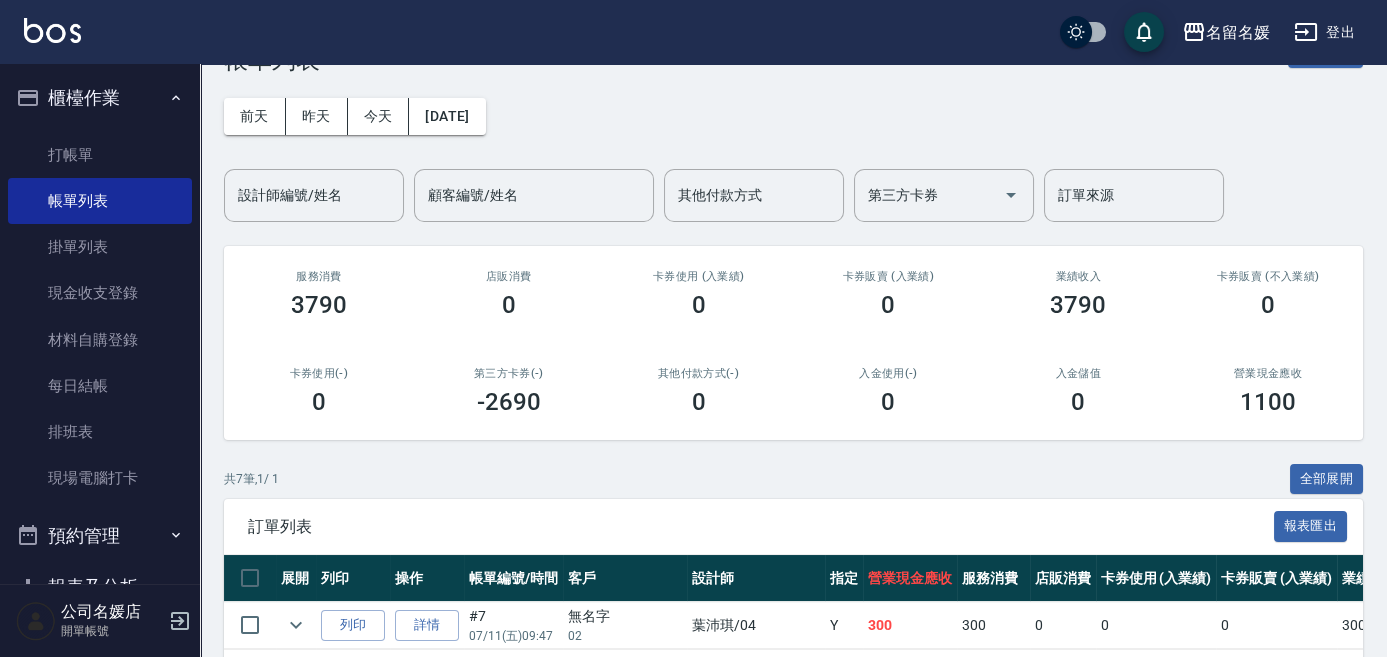 scroll, scrollTop: 272, scrollLeft: 0, axis: vertical 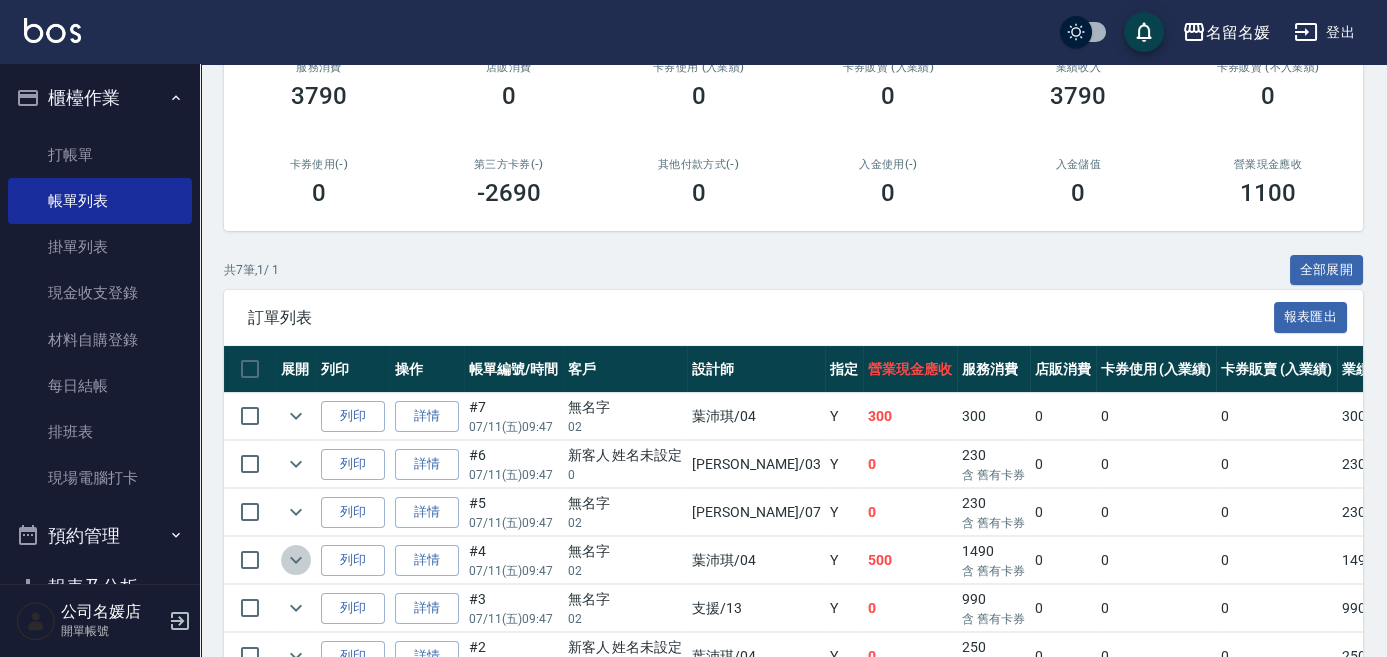 click 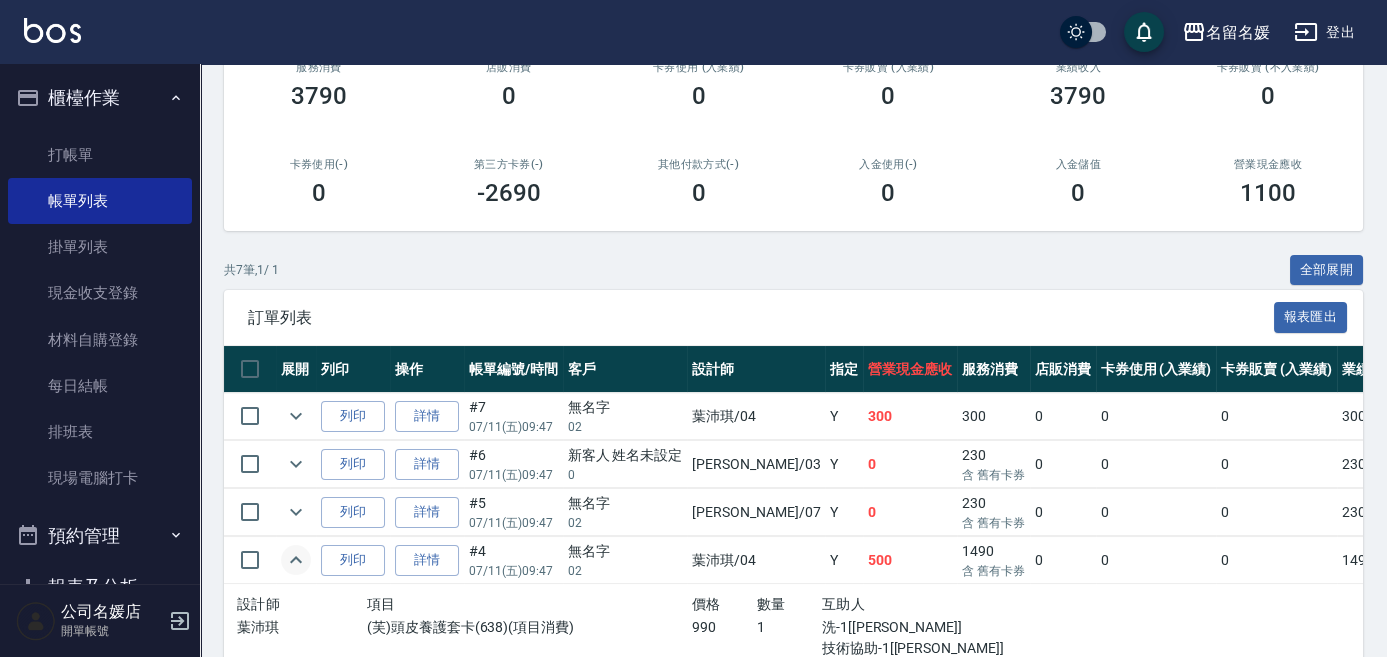 scroll, scrollTop: 363, scrollLeft: 0, axis: vertical 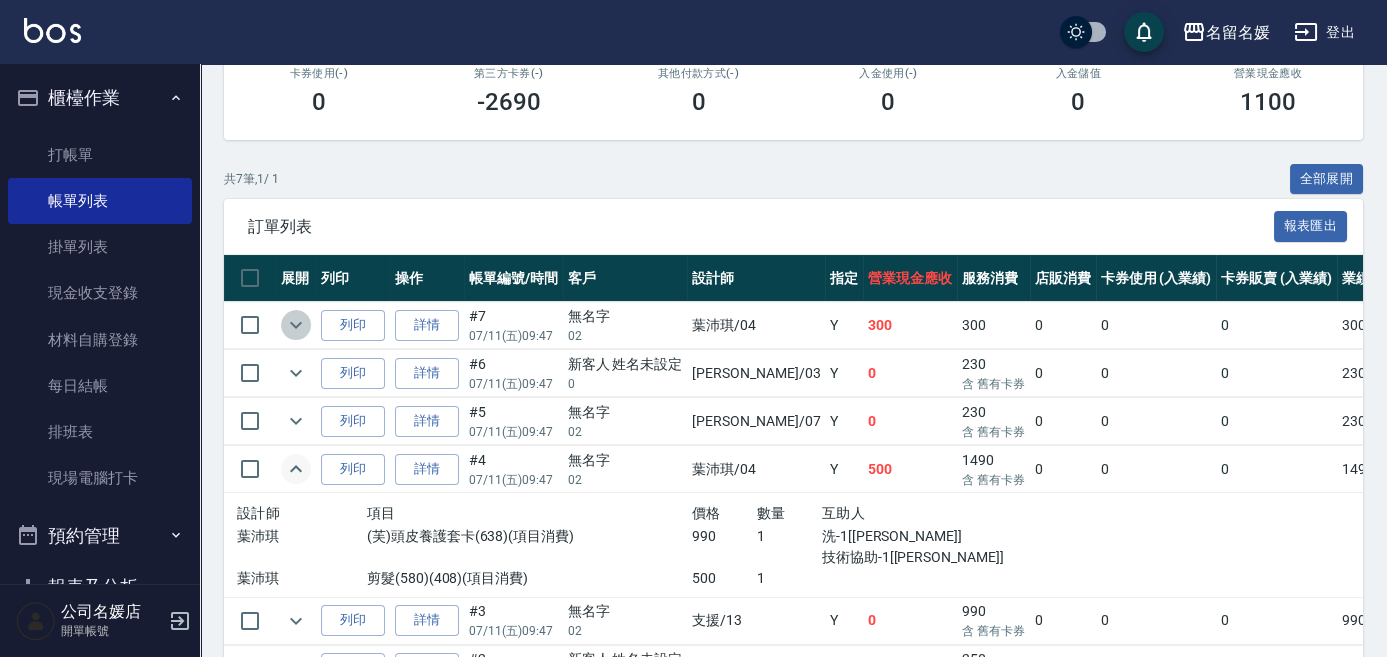 click 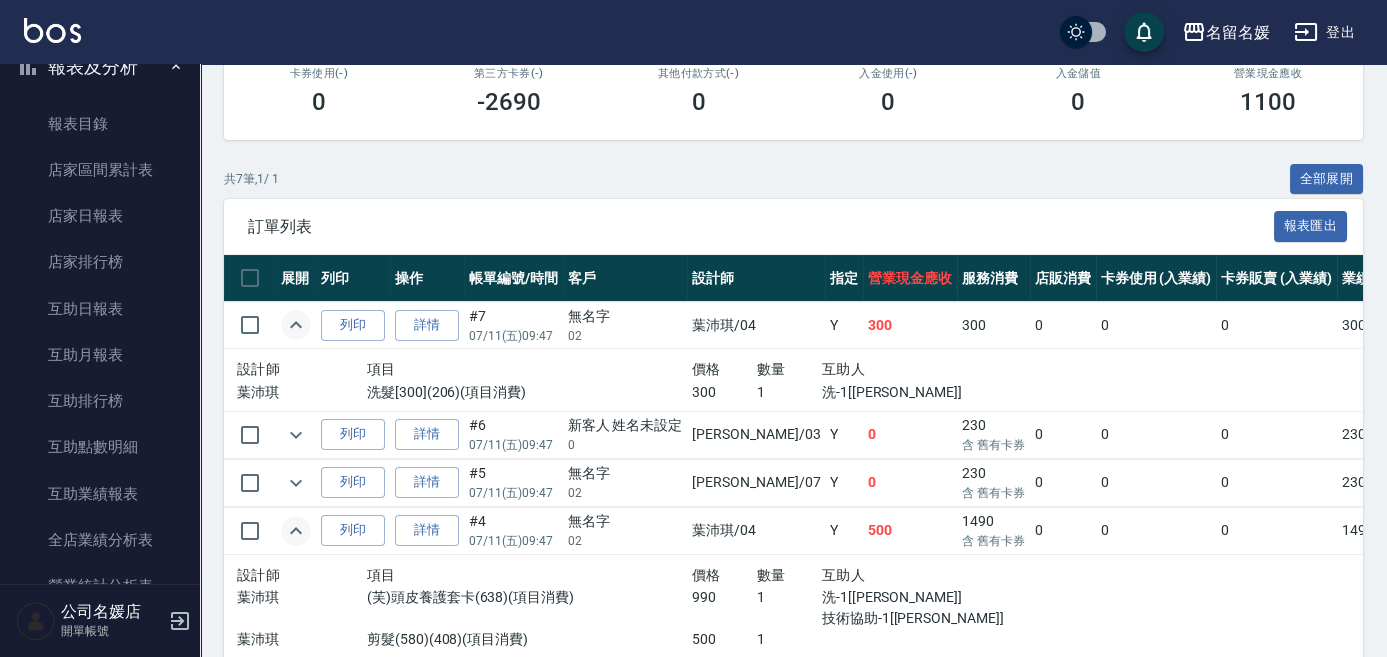 scroll, scrollTop: 545, scrollLeft: 0, axis: vertical 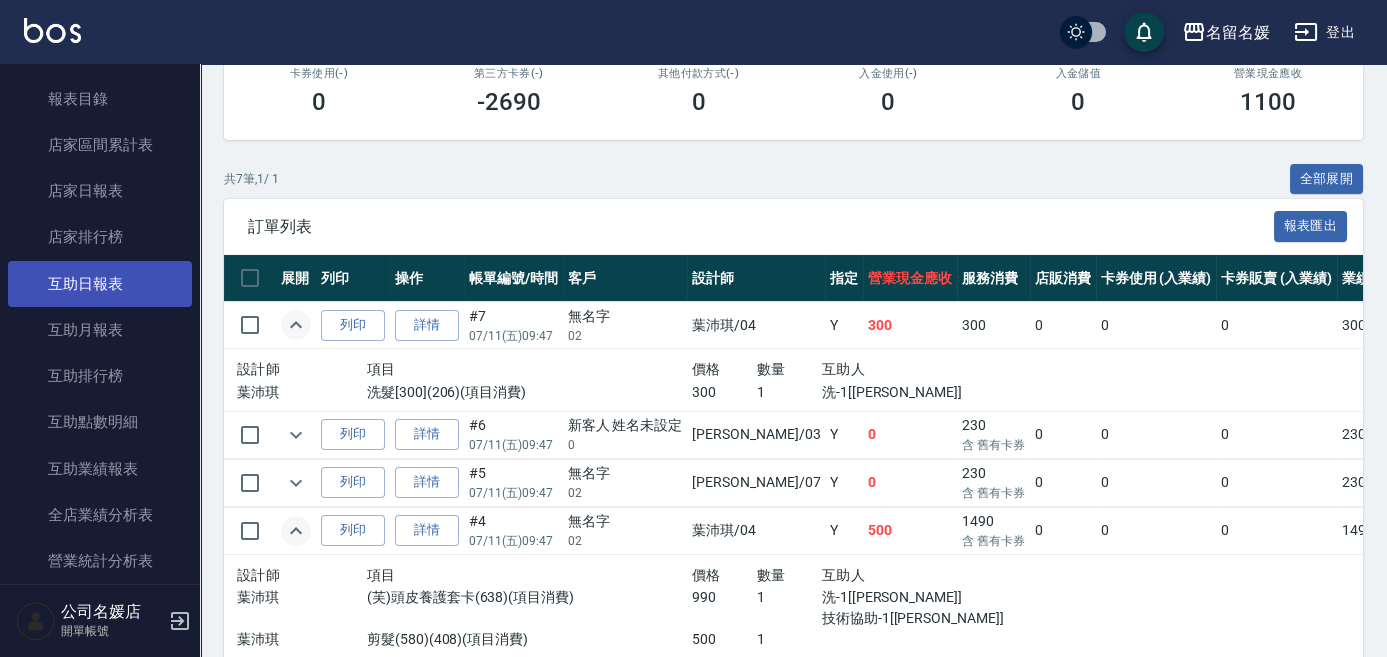click on "互助日報表" at bounding box center (100, 284) 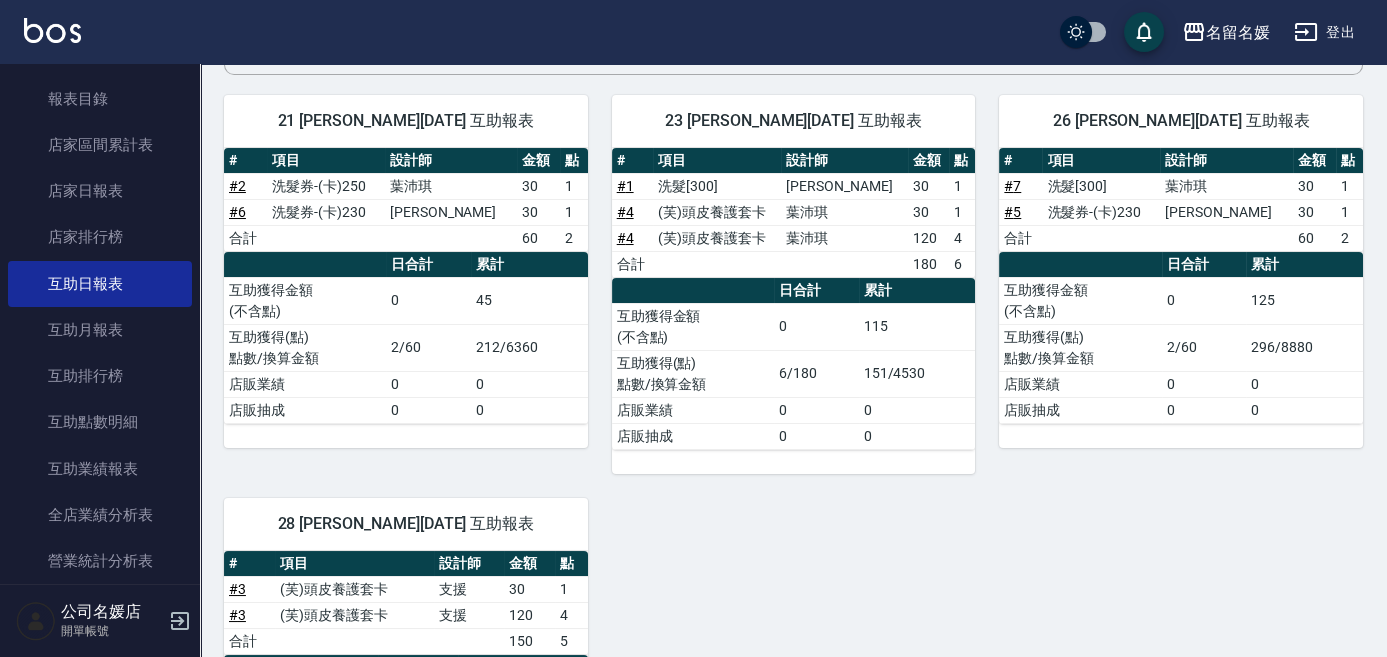 scroll, scrollTop: 90, scrollLeft: 0, axis: vertical 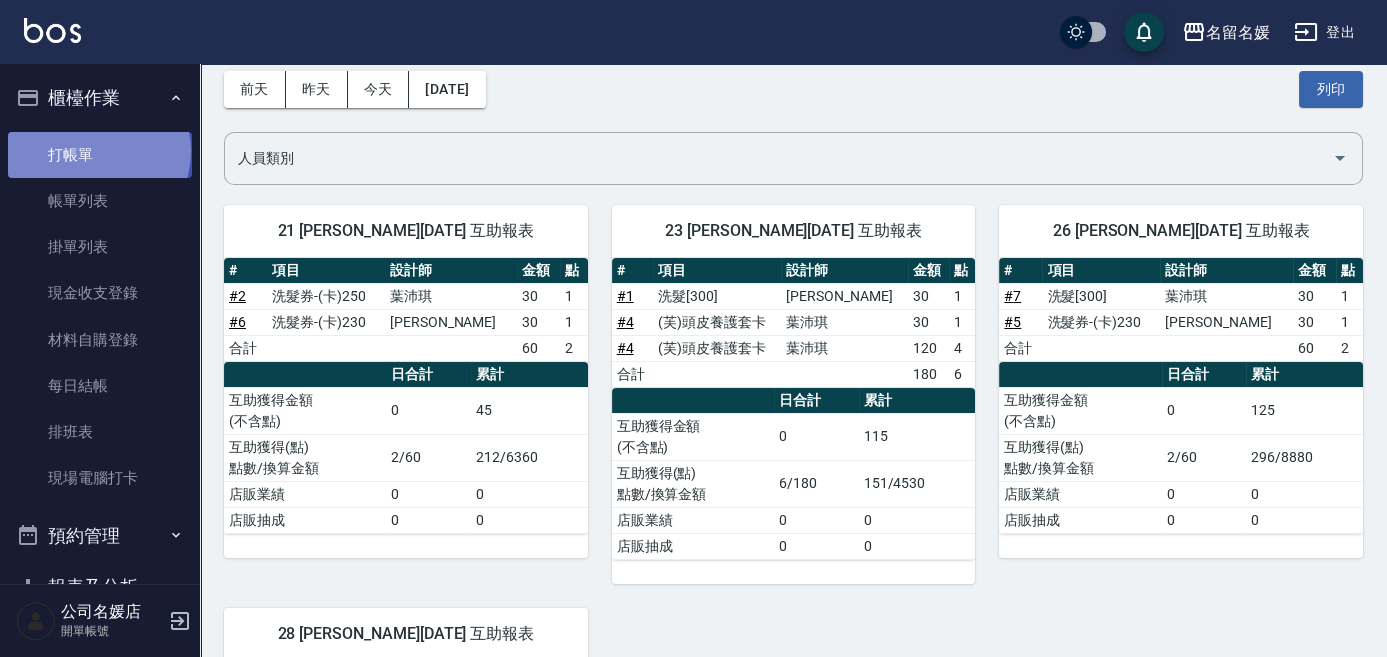 click on "打帳單" at bounding box center (100, 155) 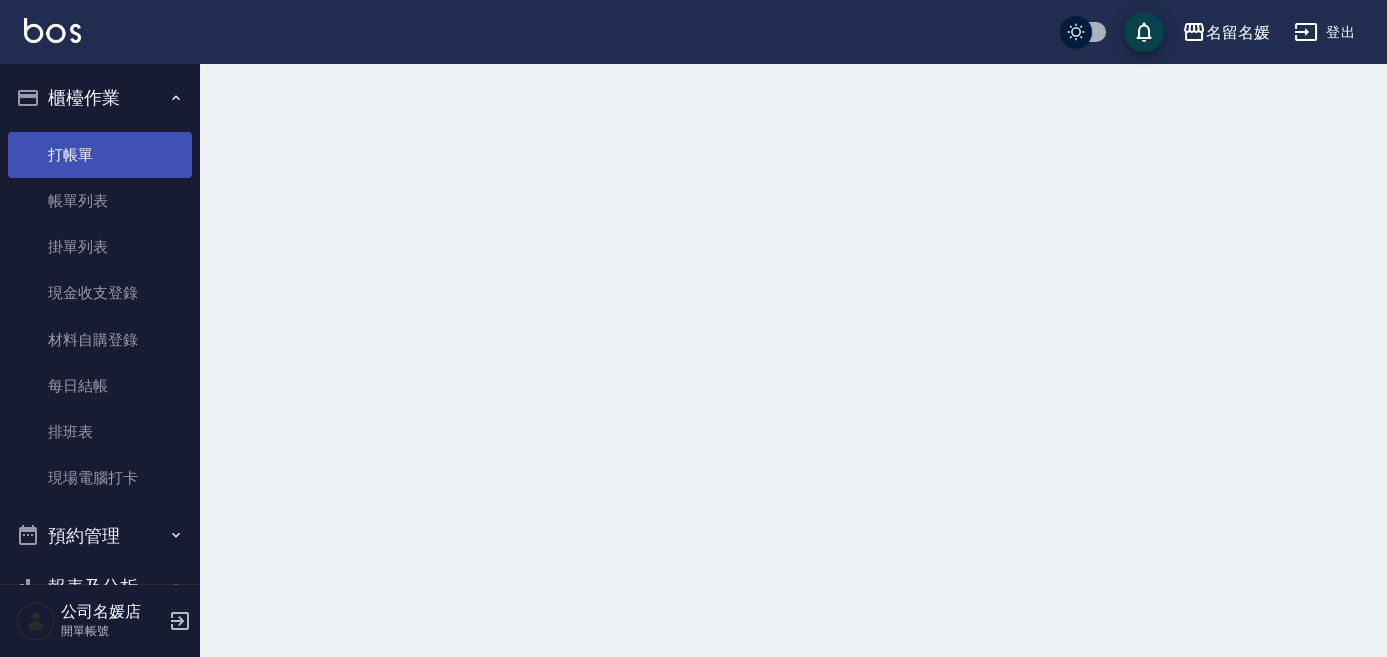 scroll, scrollTop: 0, scrollLeft: 0, axis: both 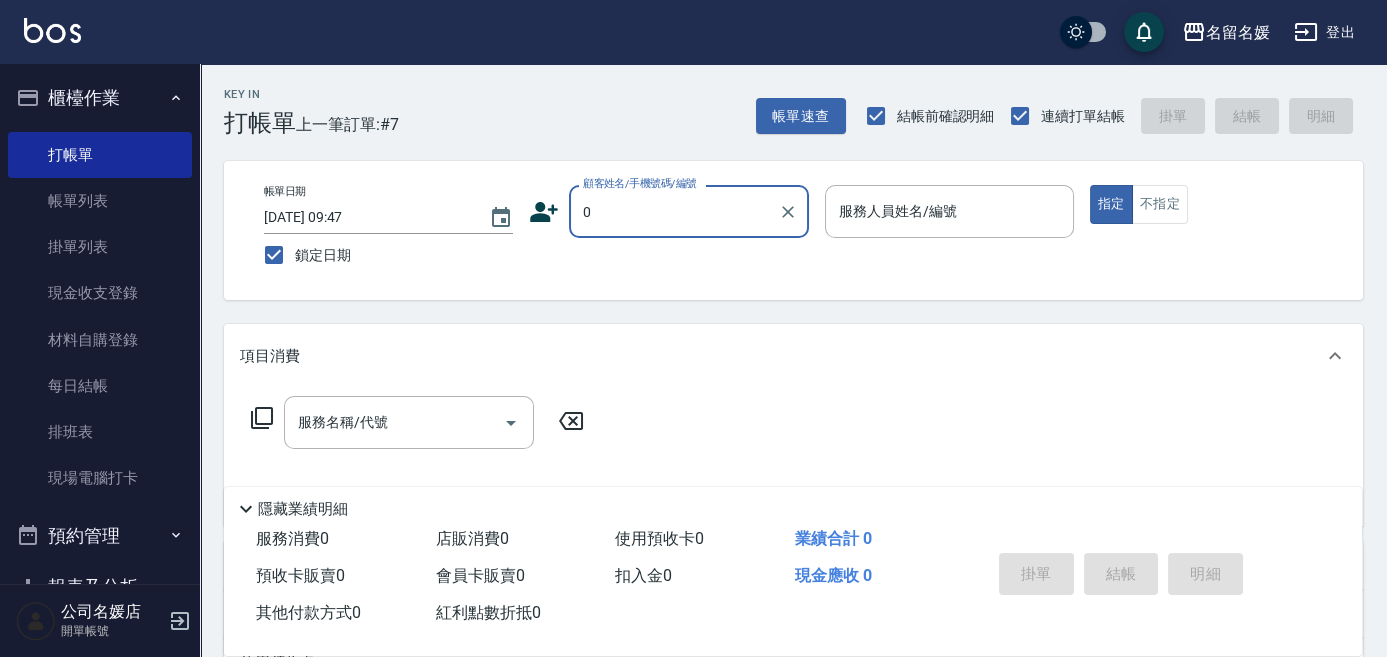 type on "0" 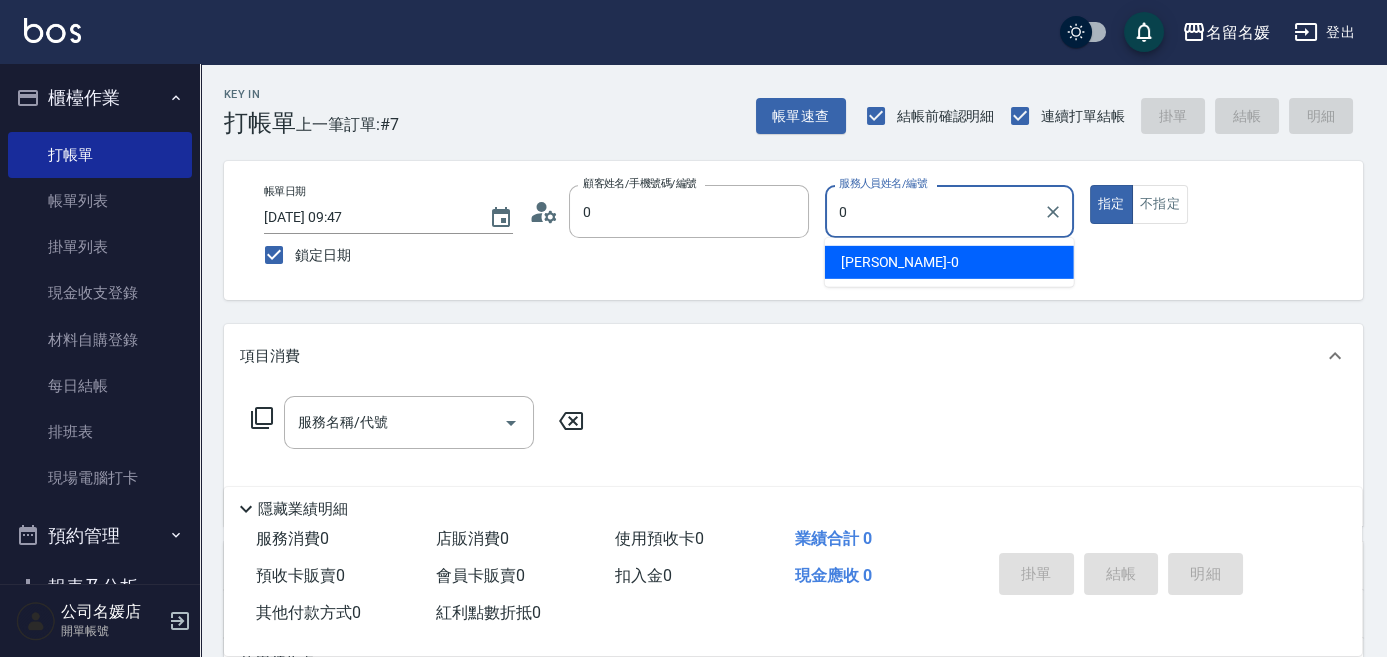 type on "無名字/02/null" 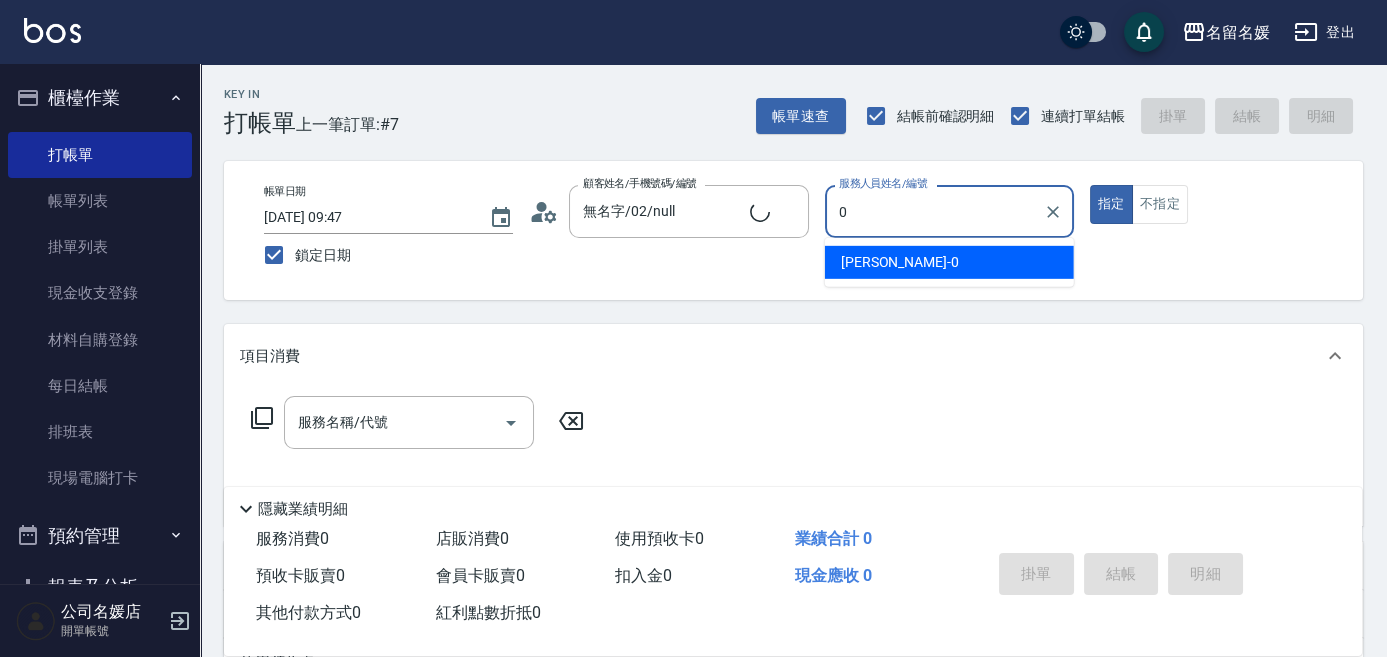 type on "04" 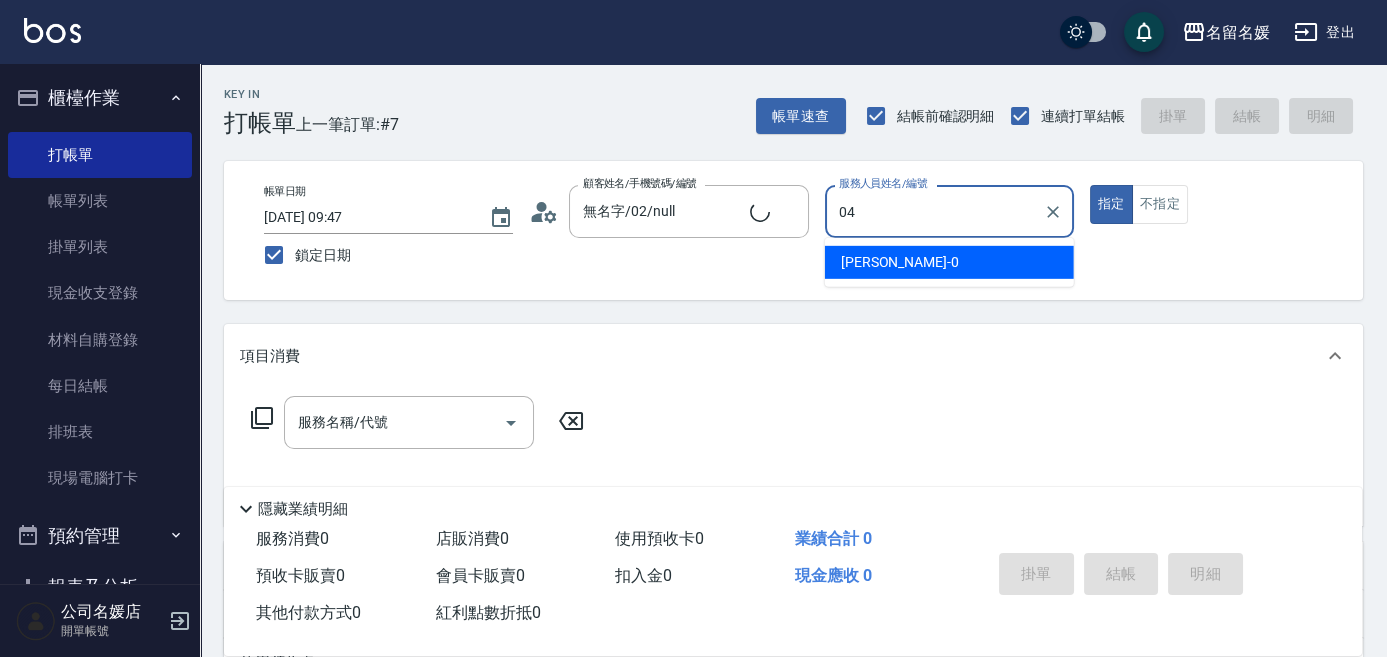 type on "新客人 姓名未設定/0/null" 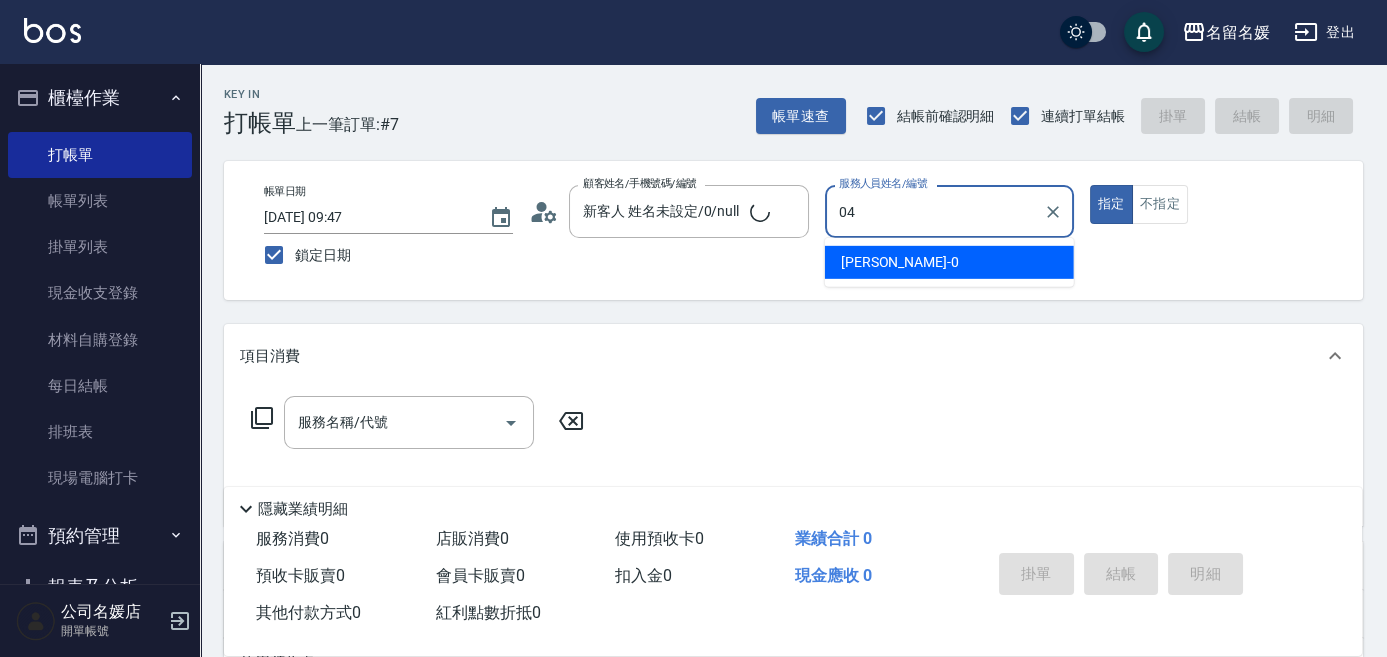 type on "04" 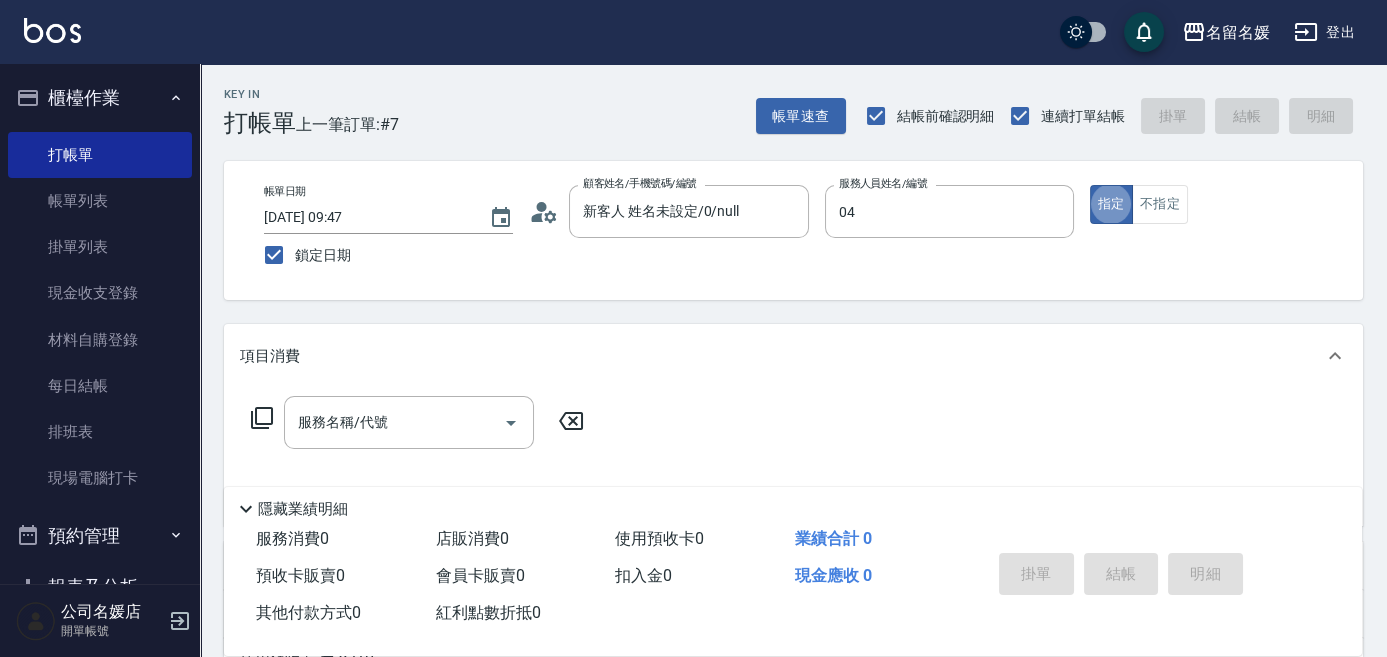 type on "[PERSON_NAME]-04" 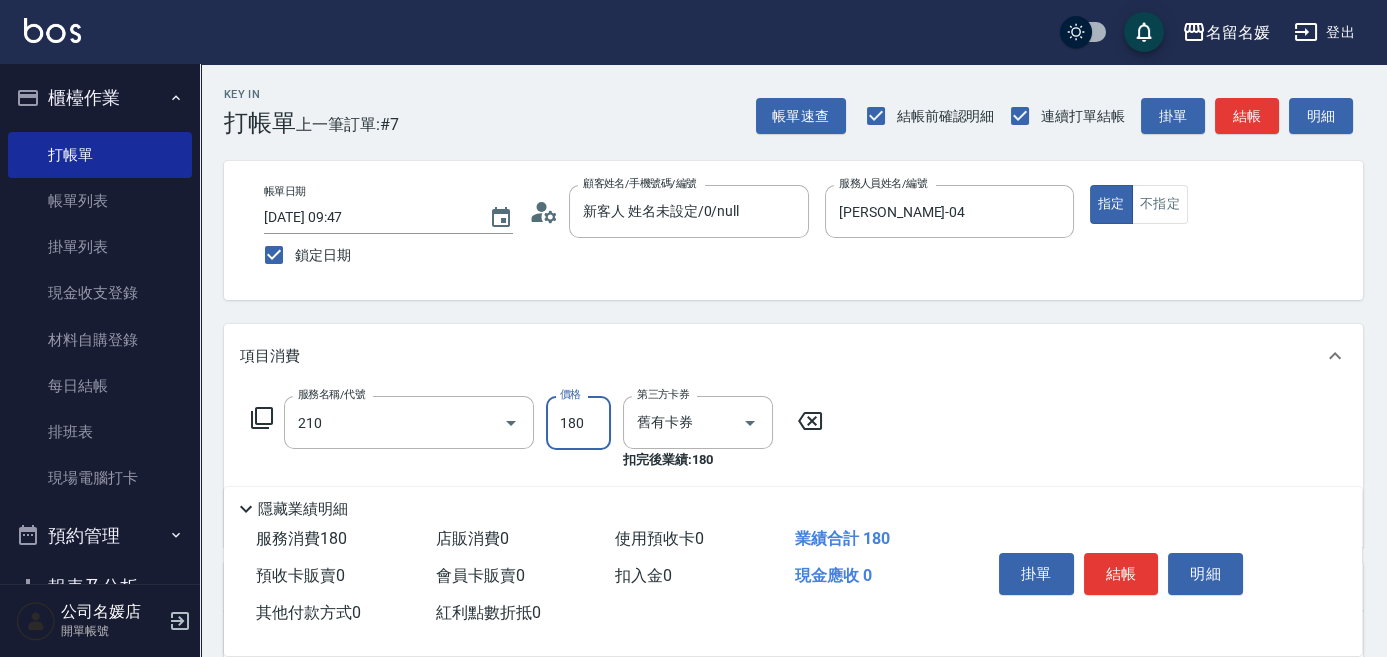 type on "洗券-(卡)180(210)" 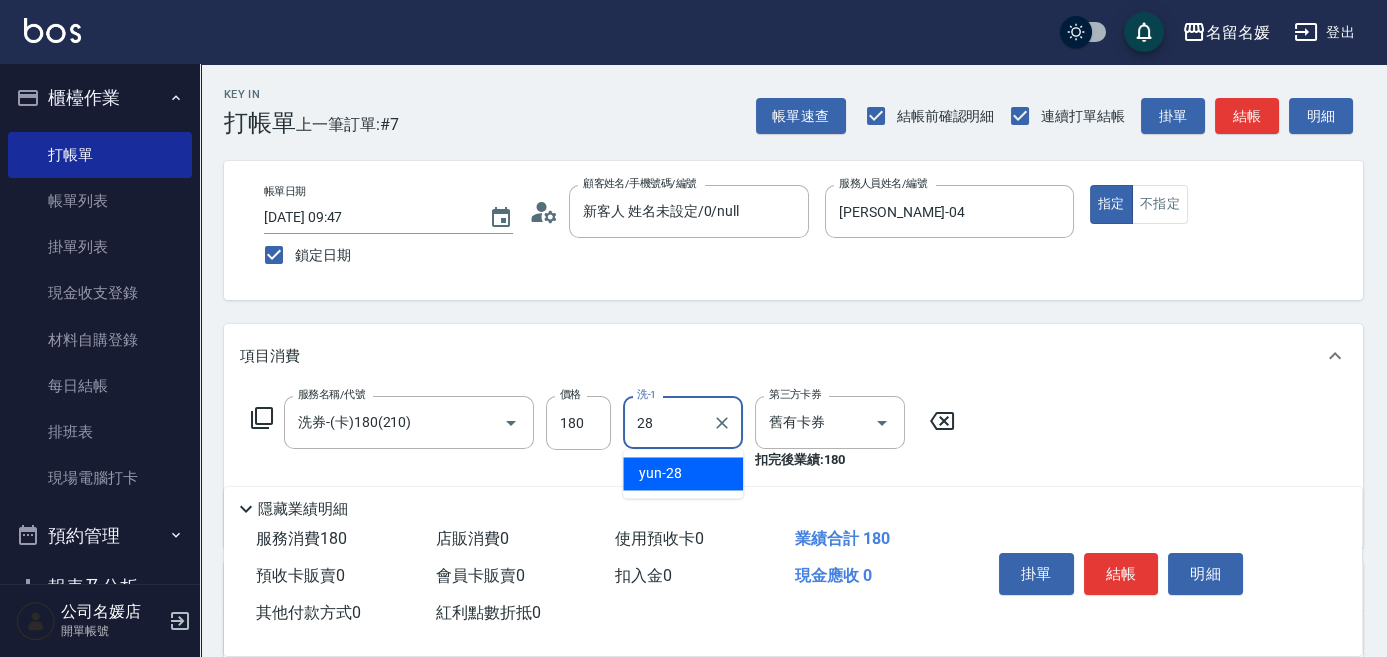 type on "yun-28" 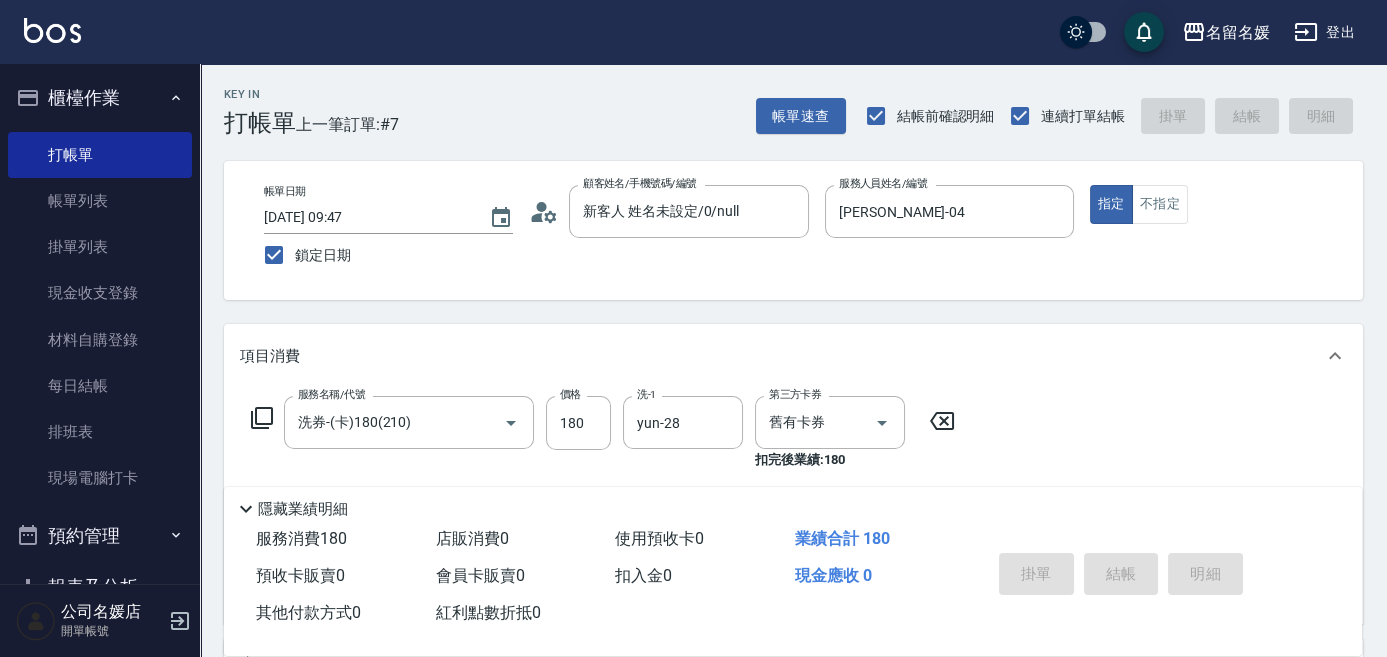 type 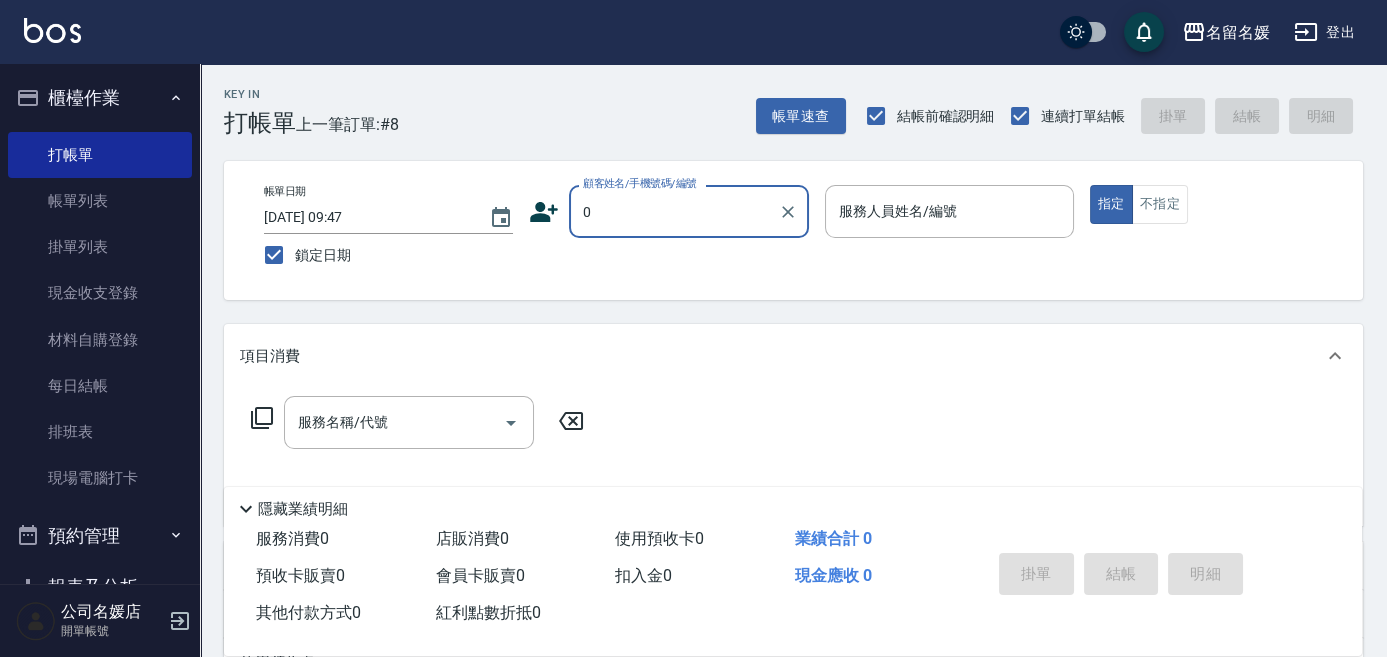 type on "0" 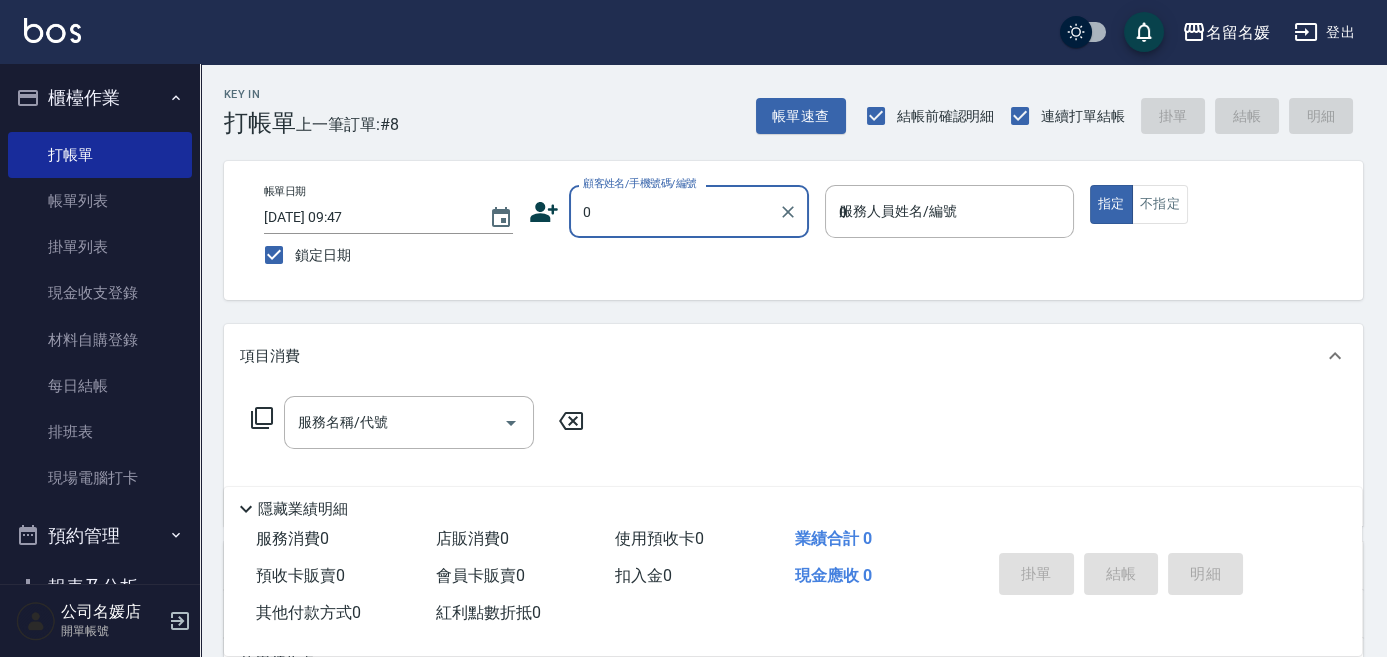 type on "無名字/02/null" 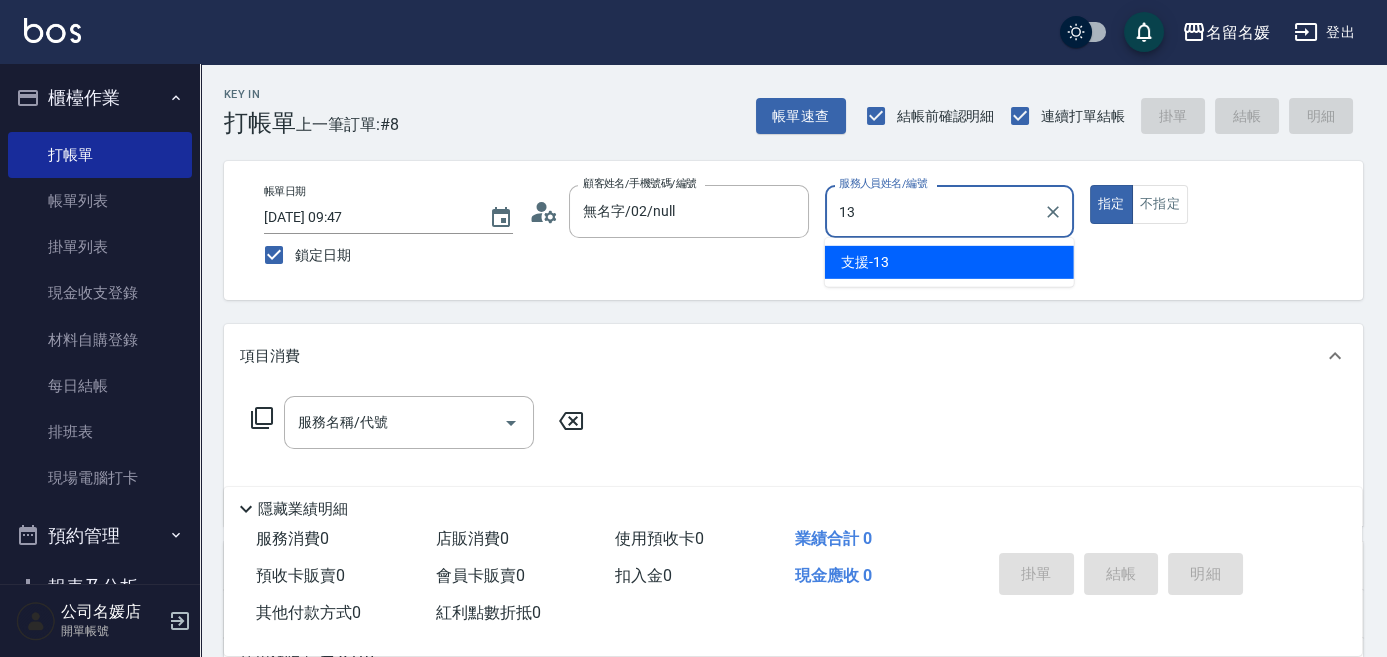 type on "支援-13" 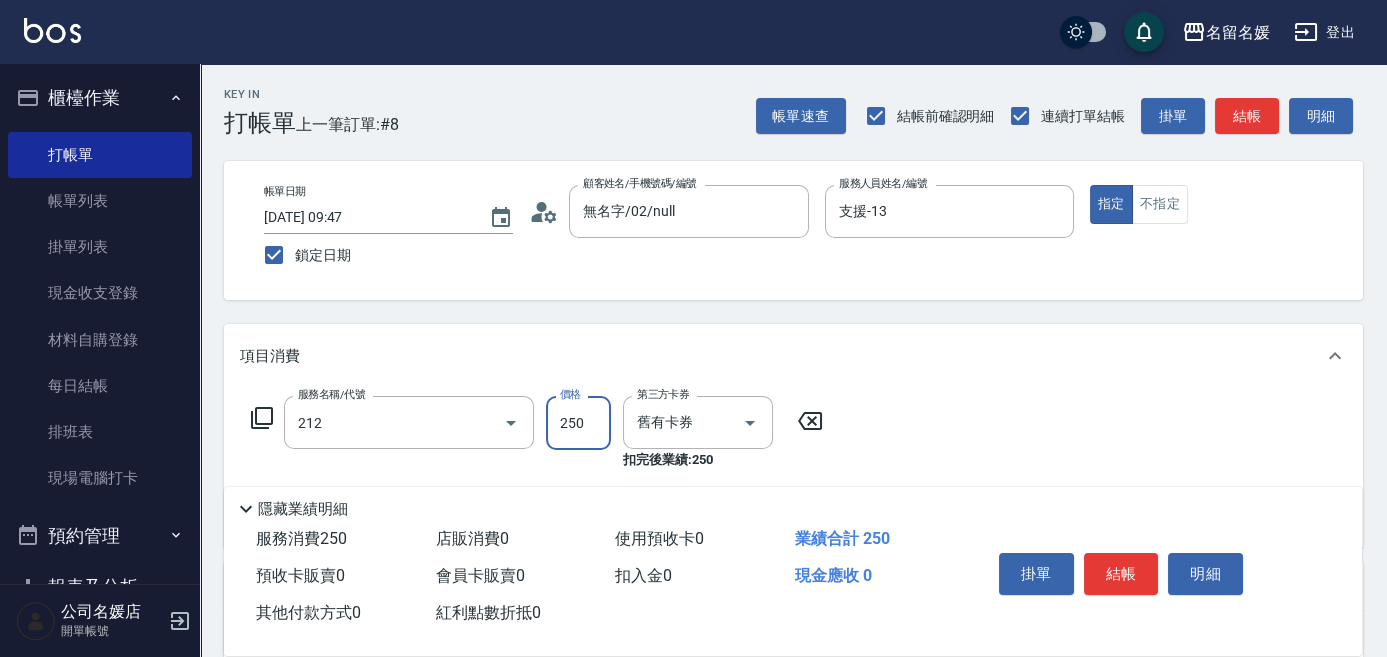 type on "洗髮券-(卡)250(212)" 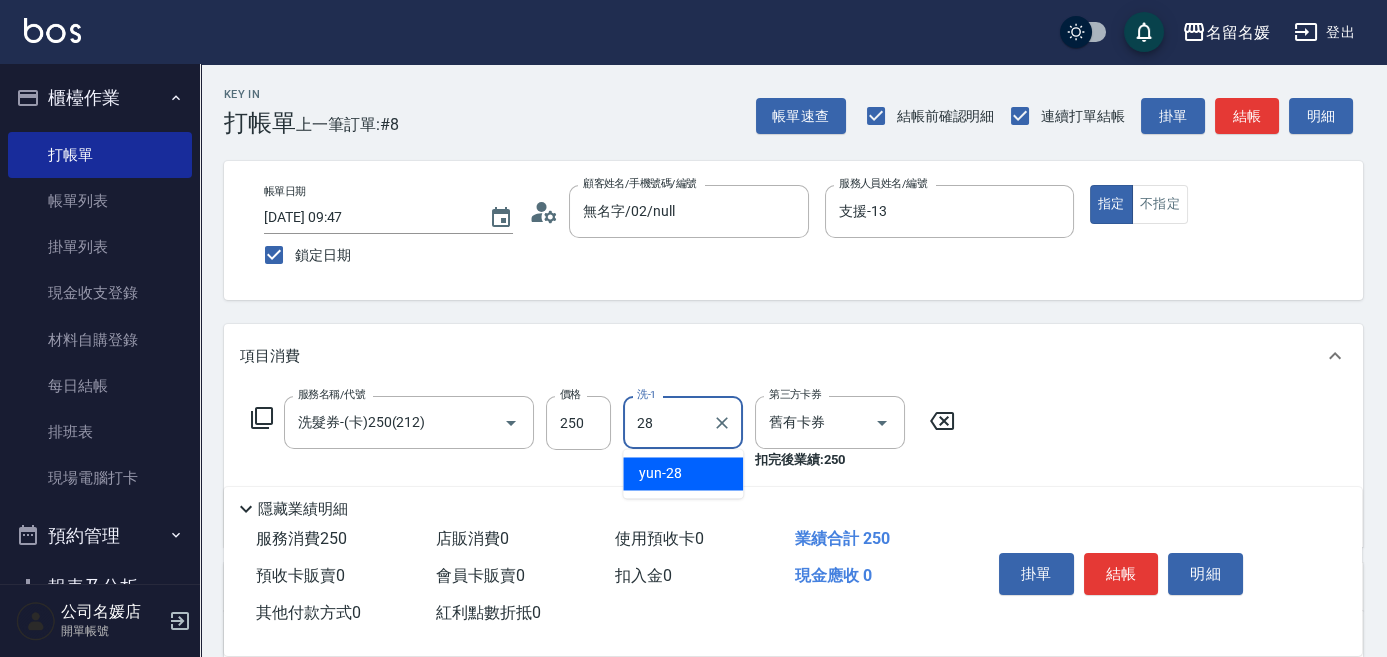 type on "yun-28" 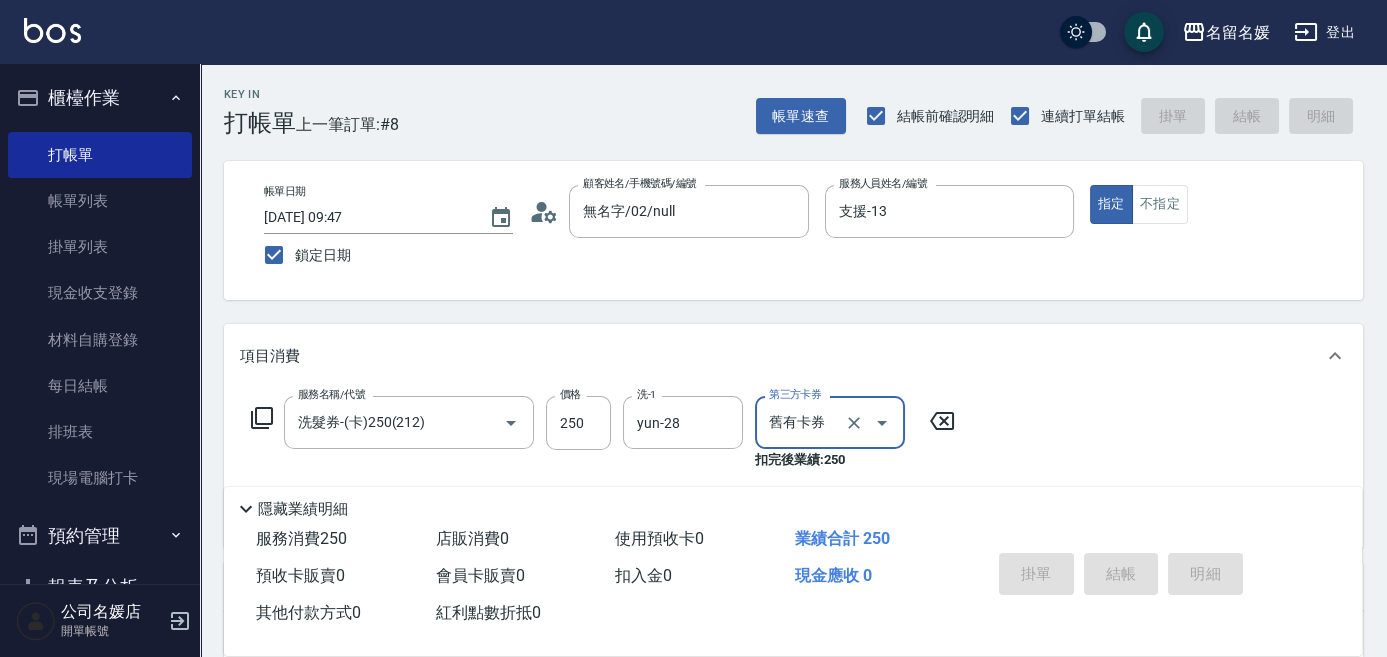 type 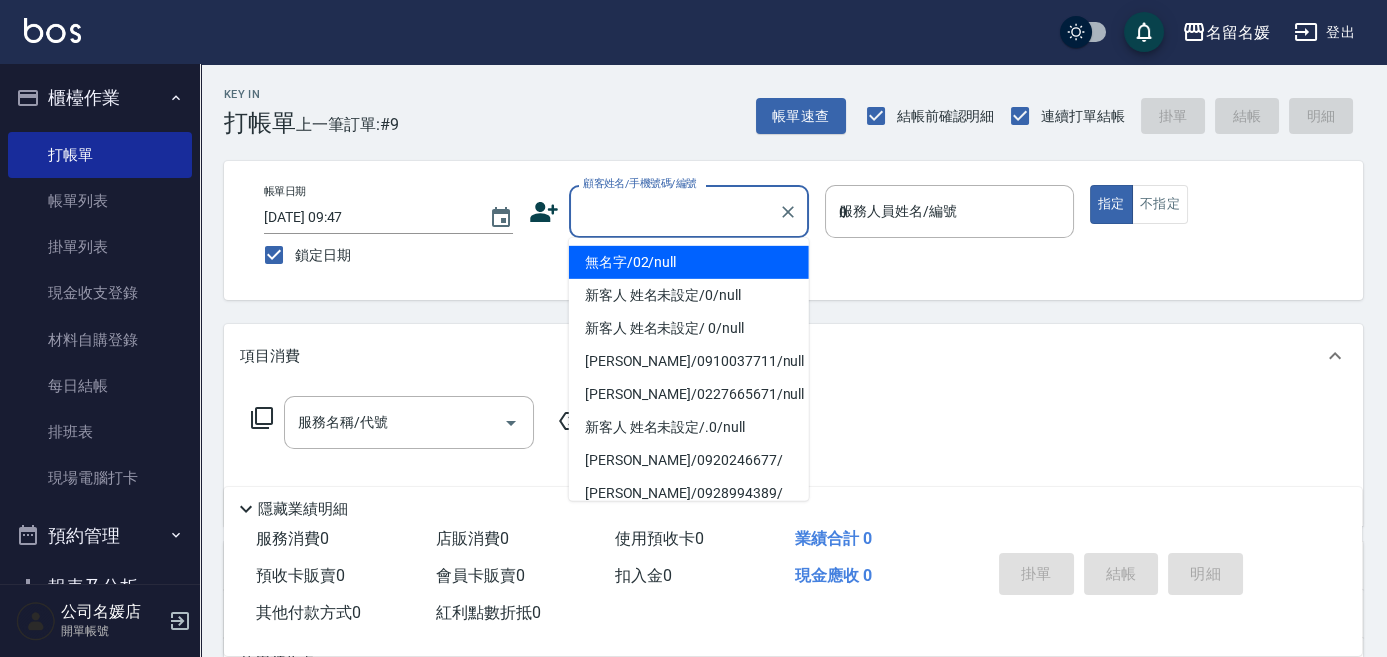 type on "03" 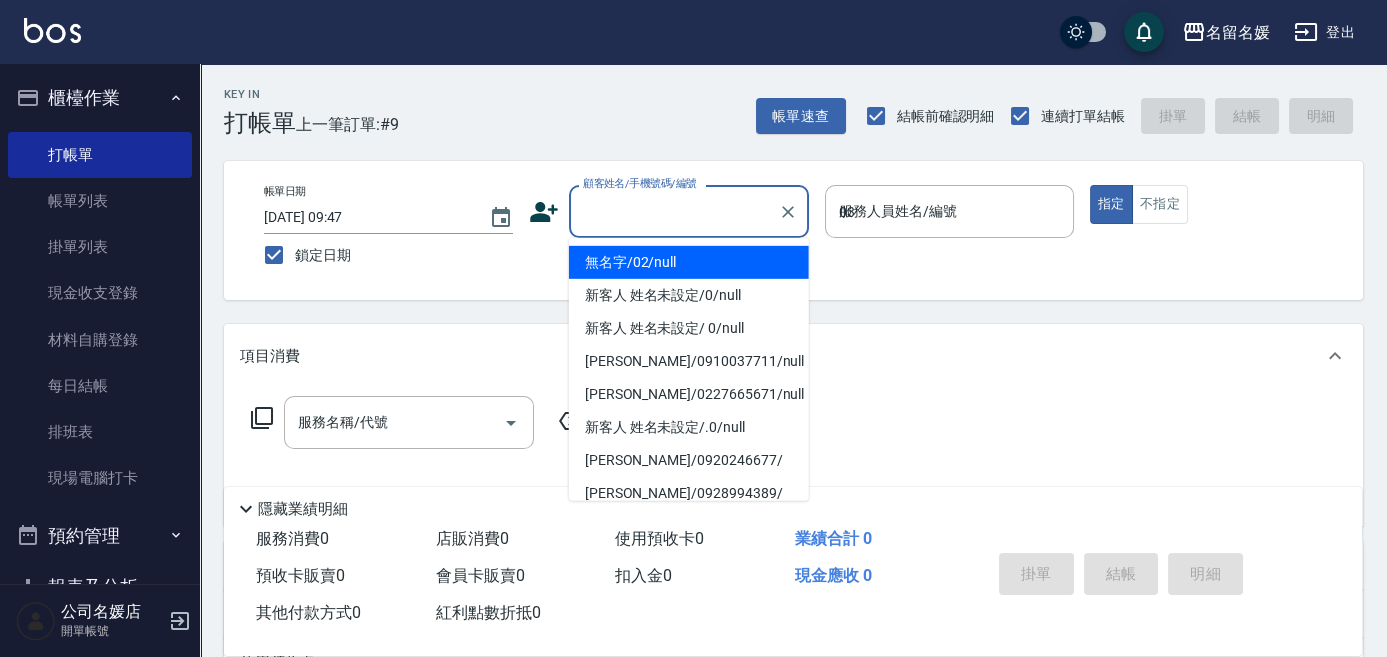 type on "無名字/02/null" 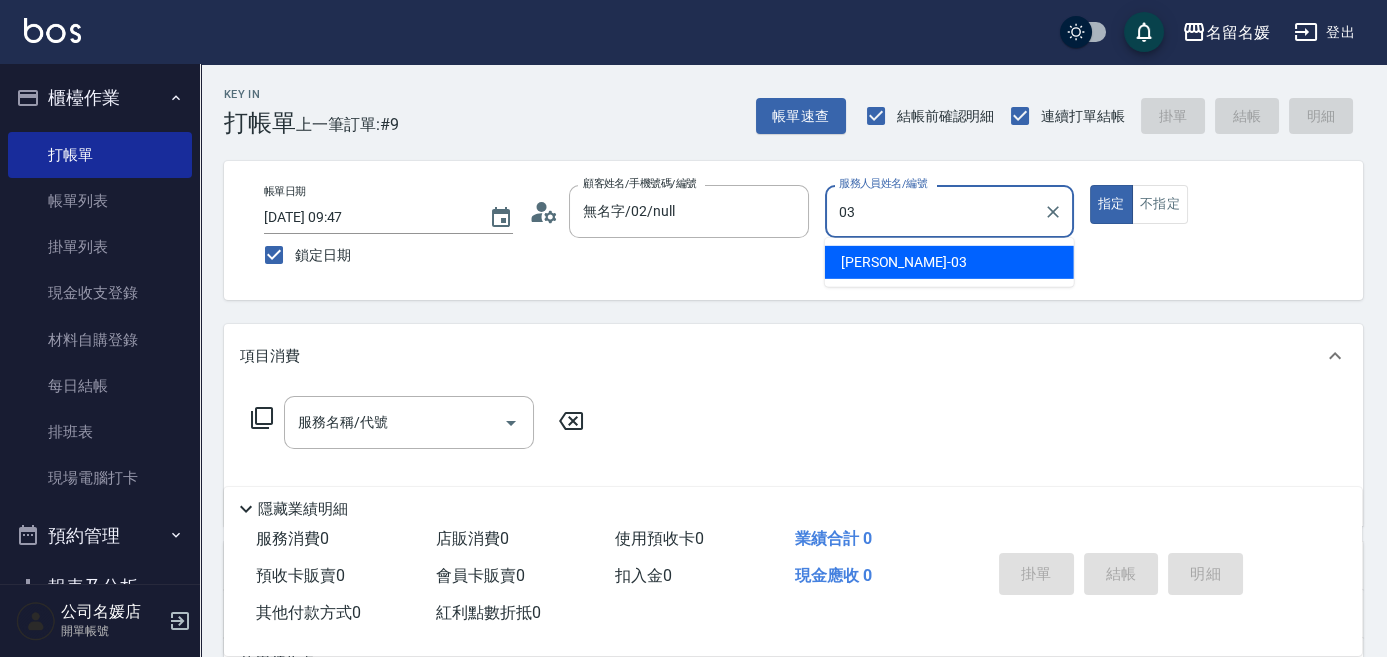 type on "[PERSON_NAME]-03" 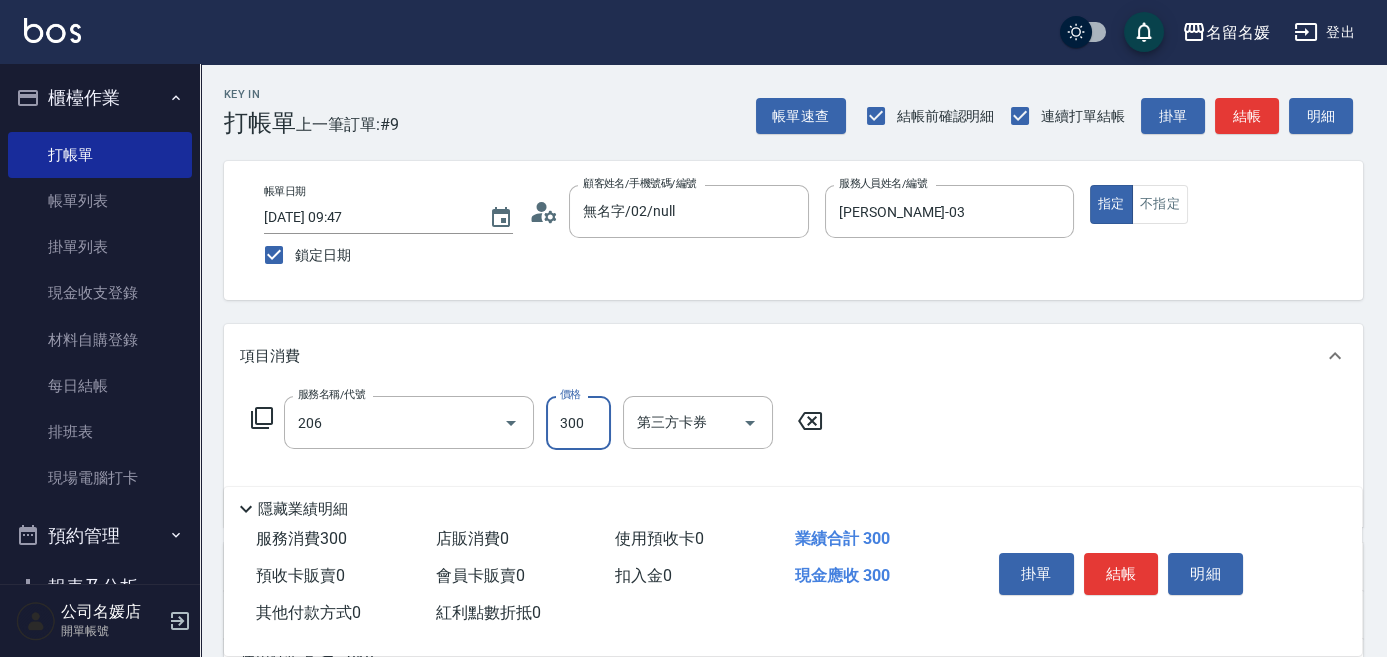 type on "洗髮[300](206)" 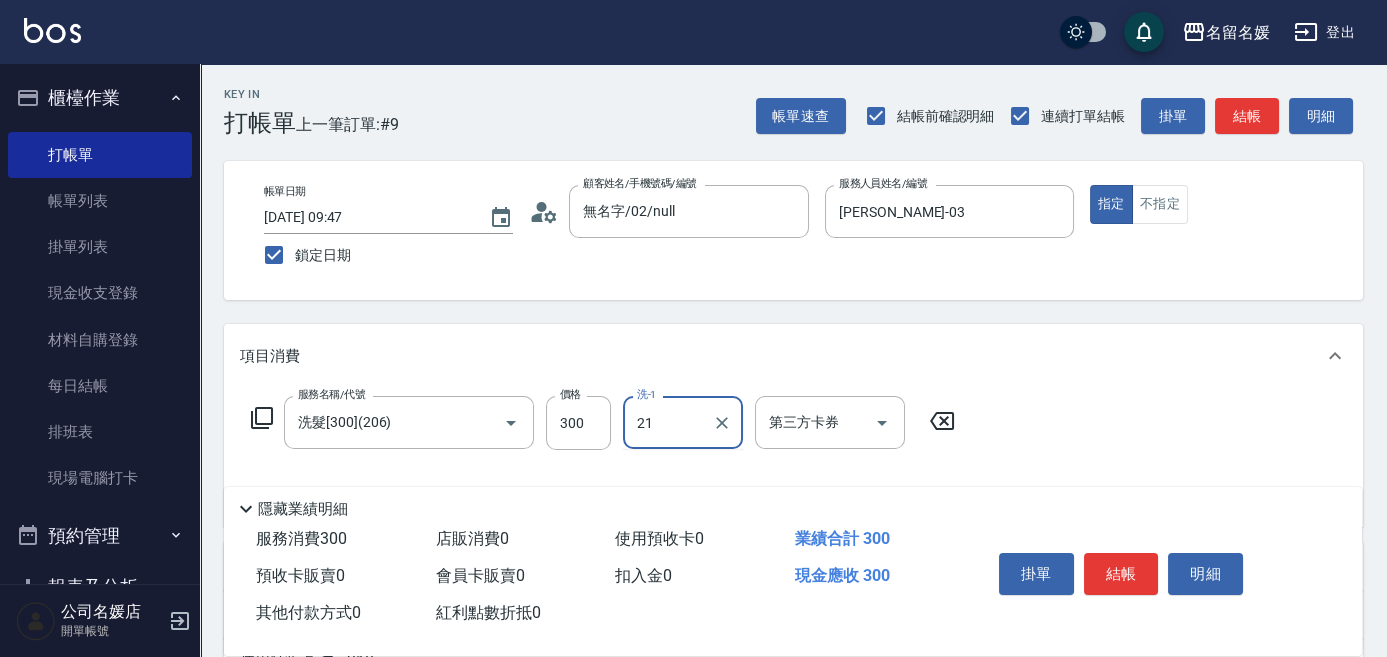 type on "2" 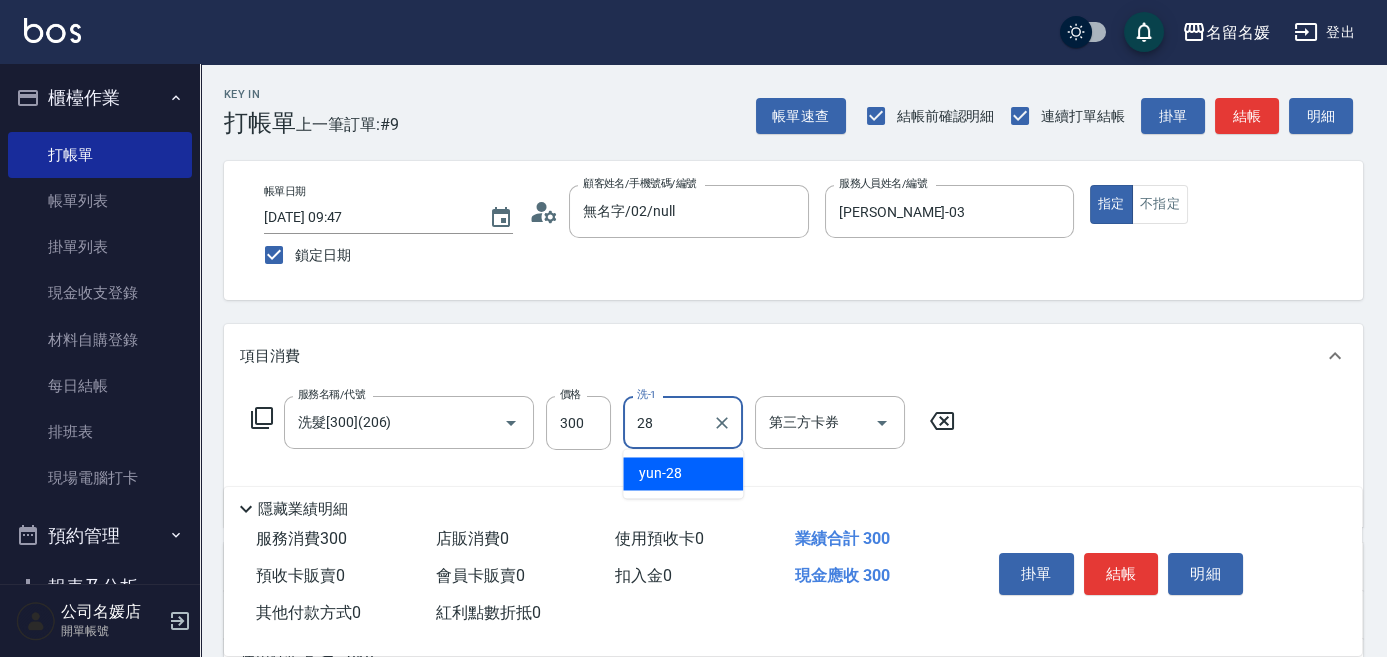type on "yun-28" 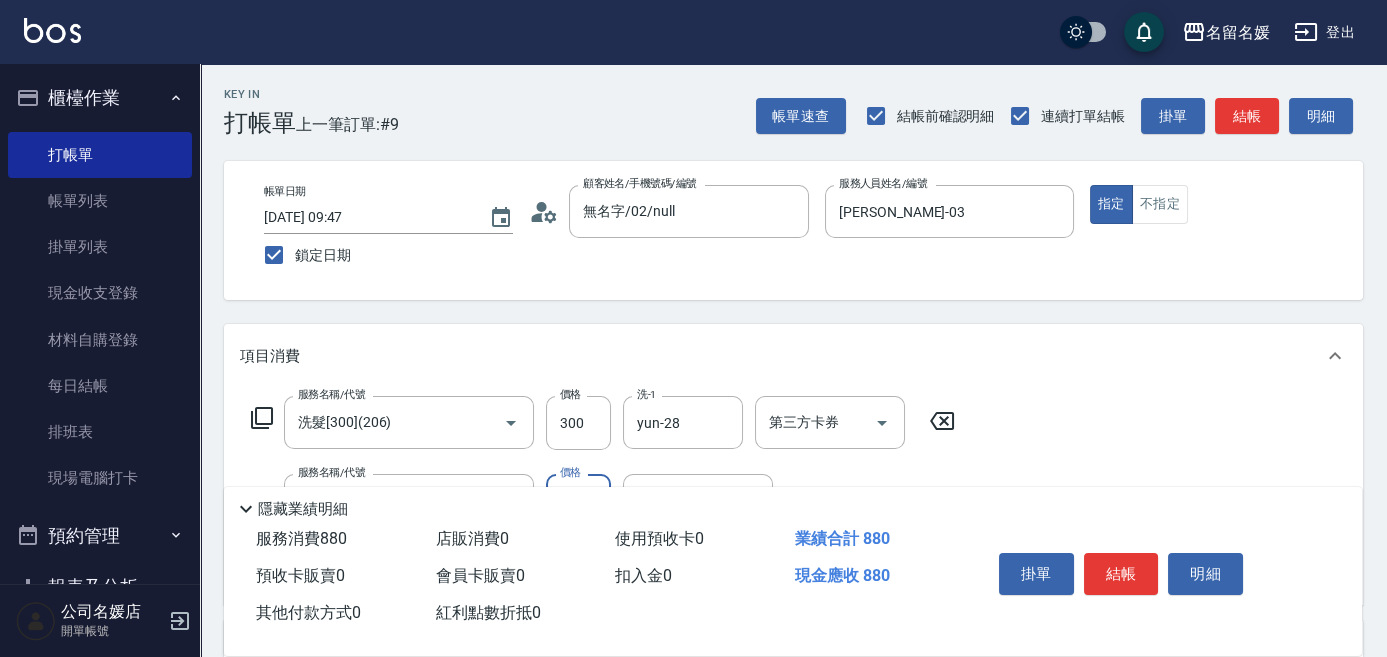 type on "剪髮(580)(408)" 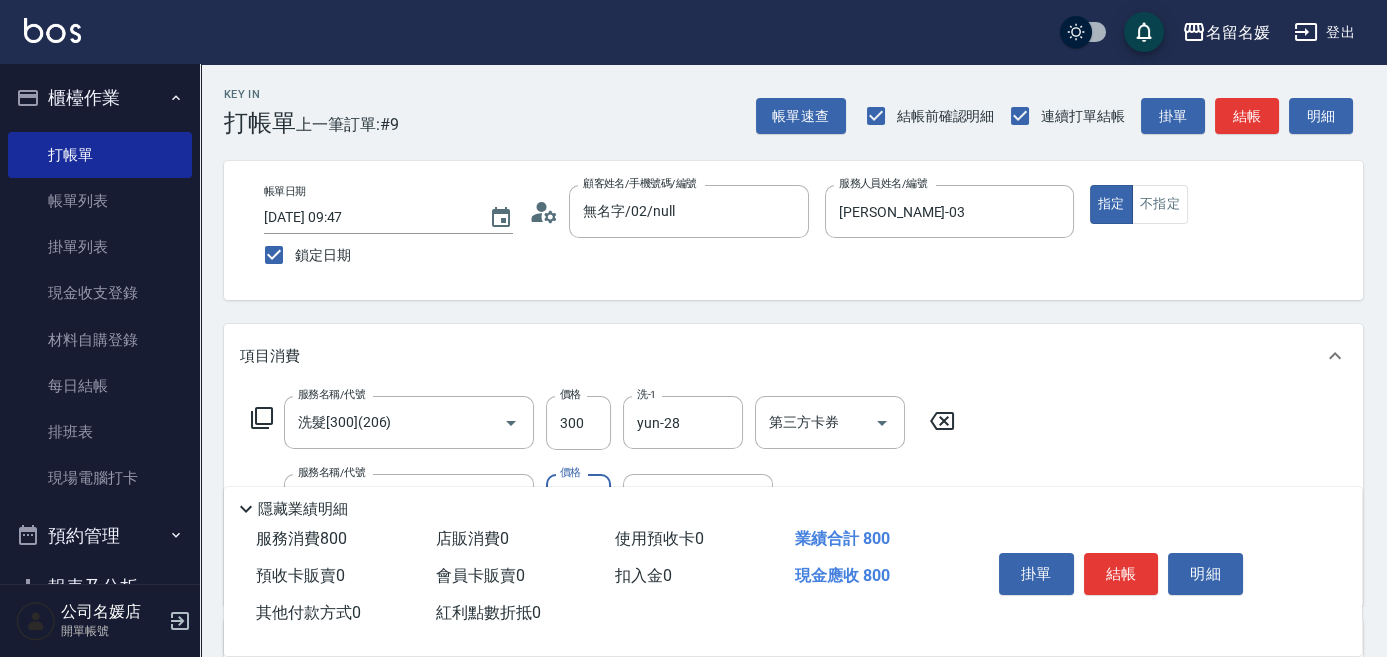type on "500" 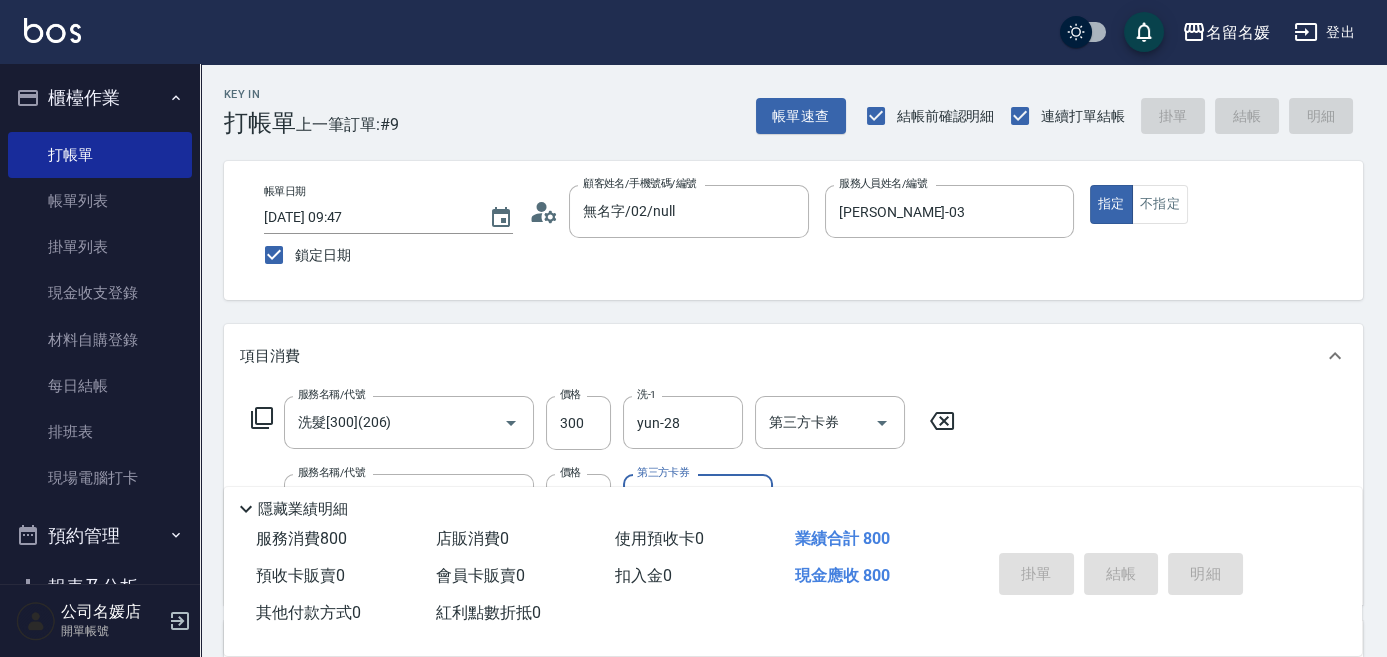 type 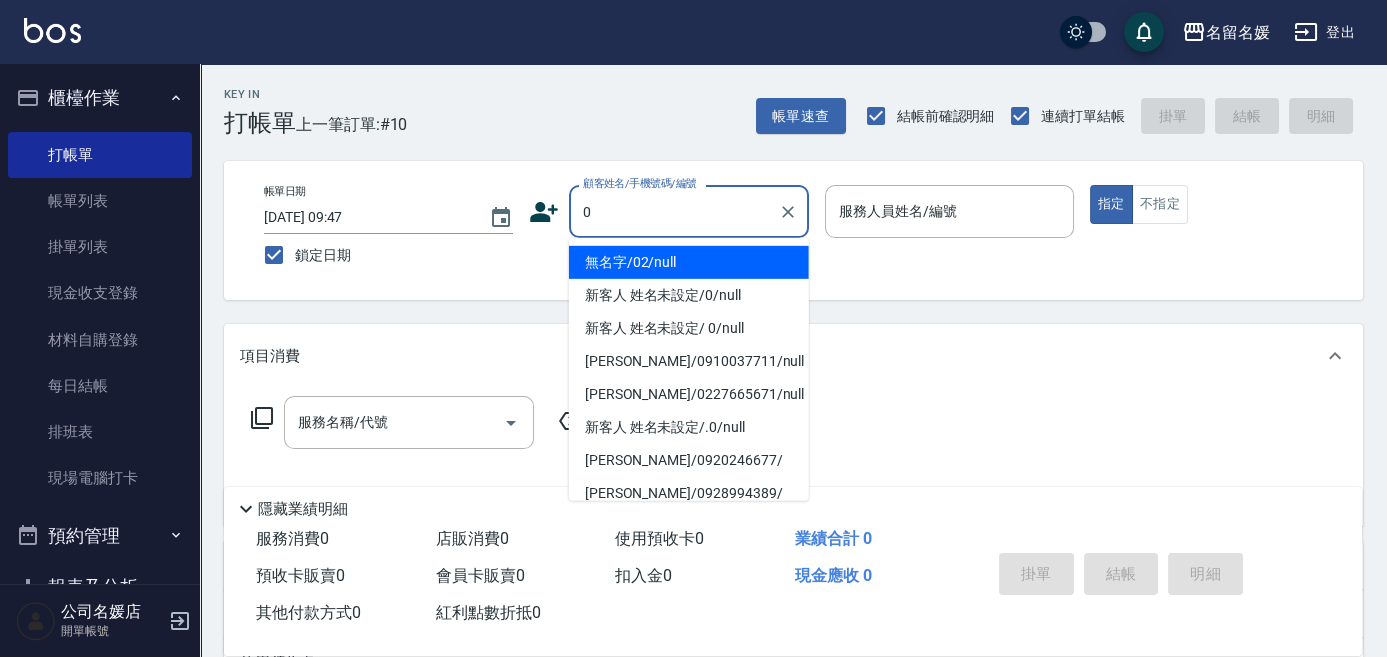 type on "無名字/02/null" 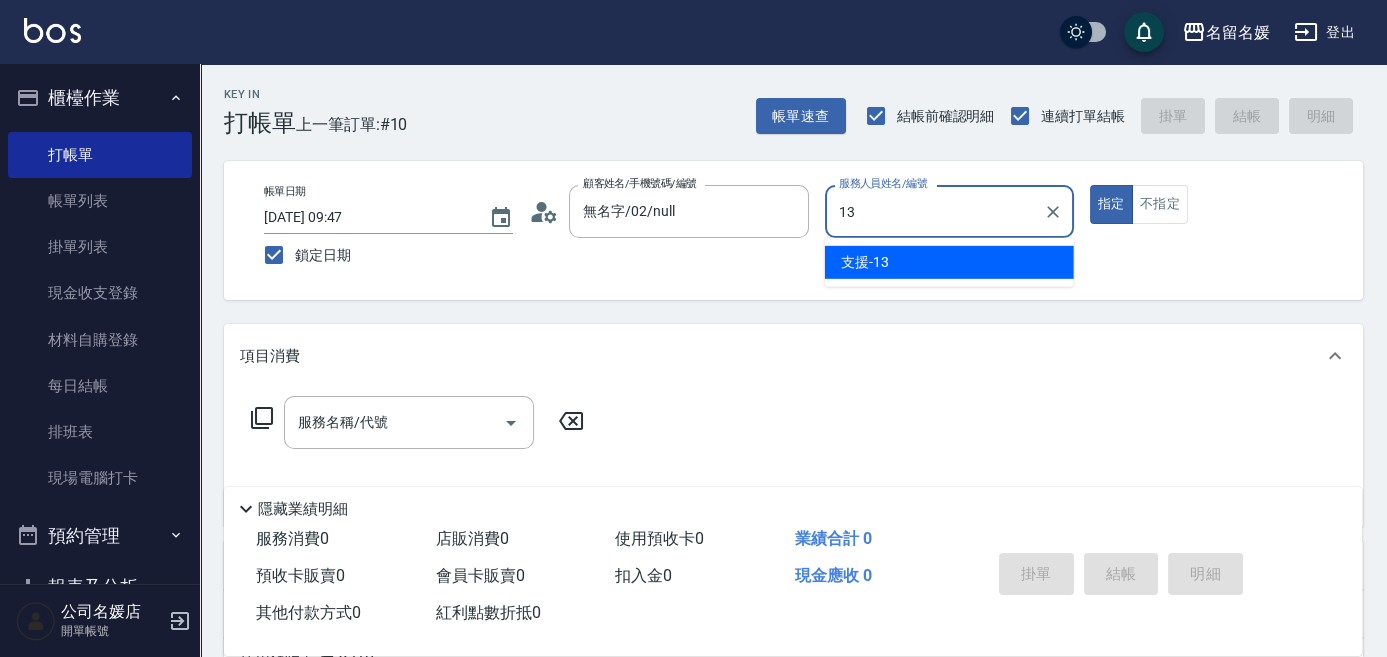 type on "支援-13" 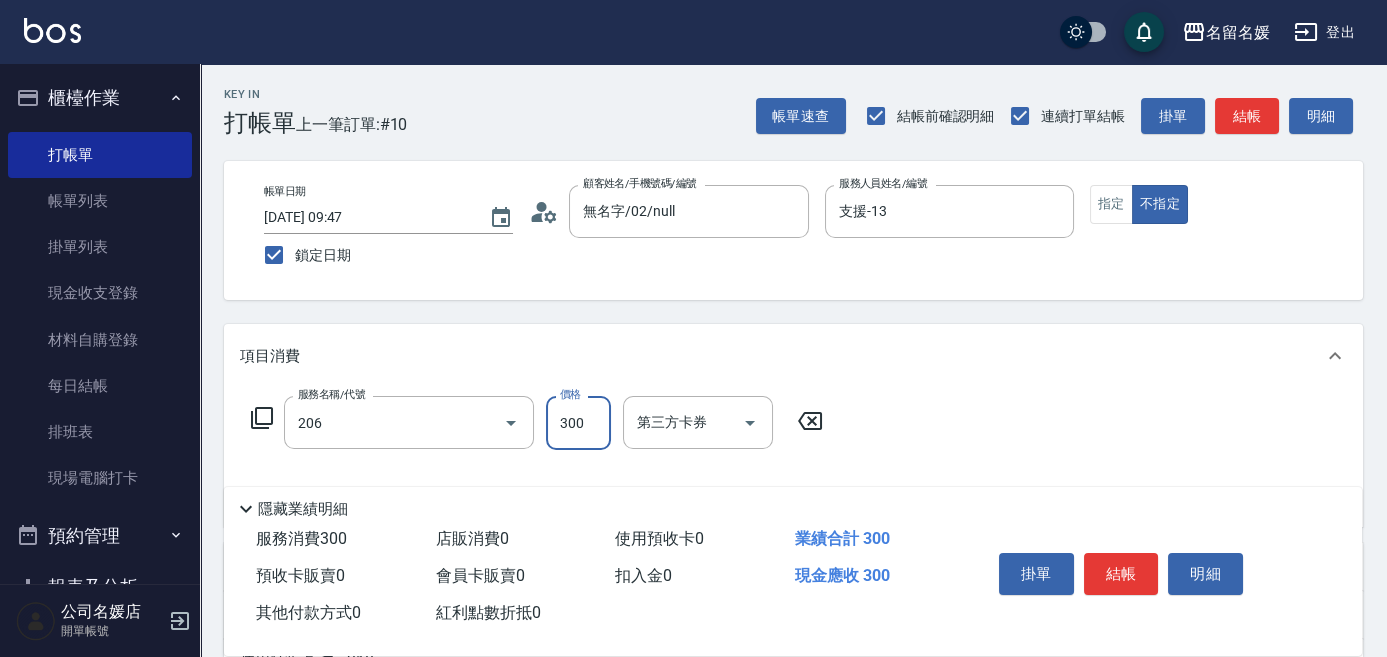 type on "洗髮[300](206)" 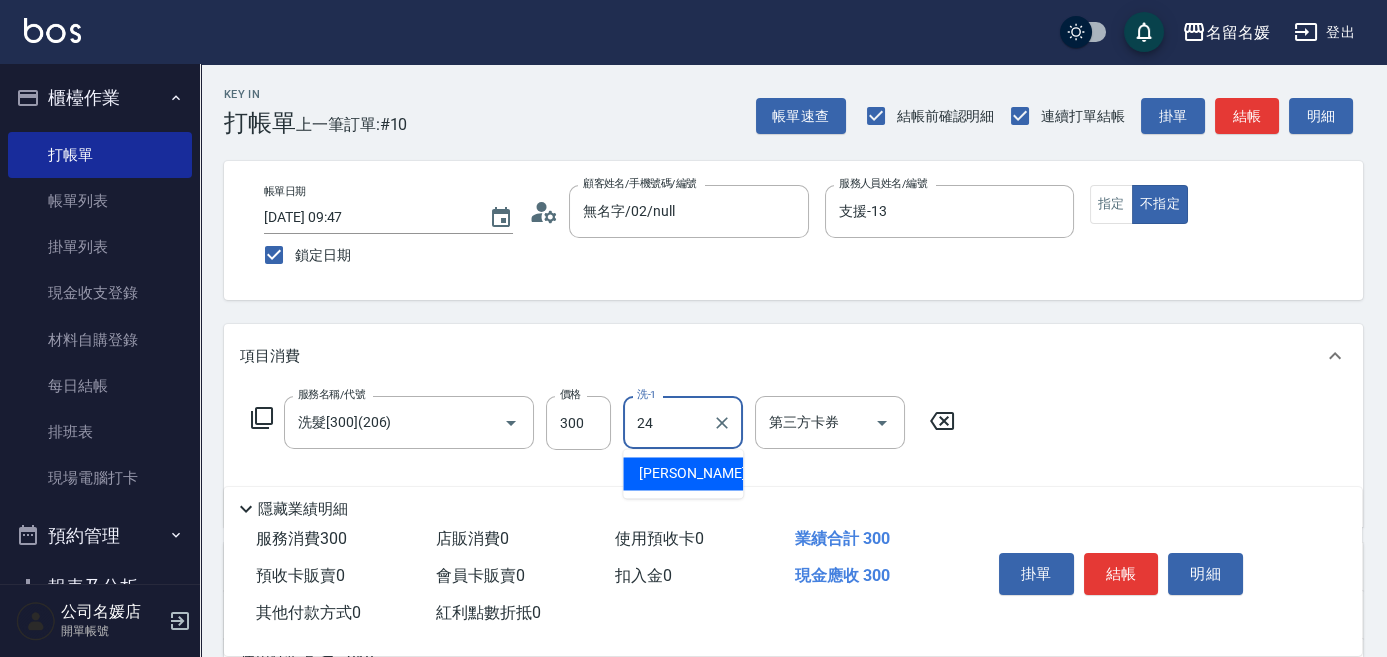 type on "[PERSON_NAME]-24" 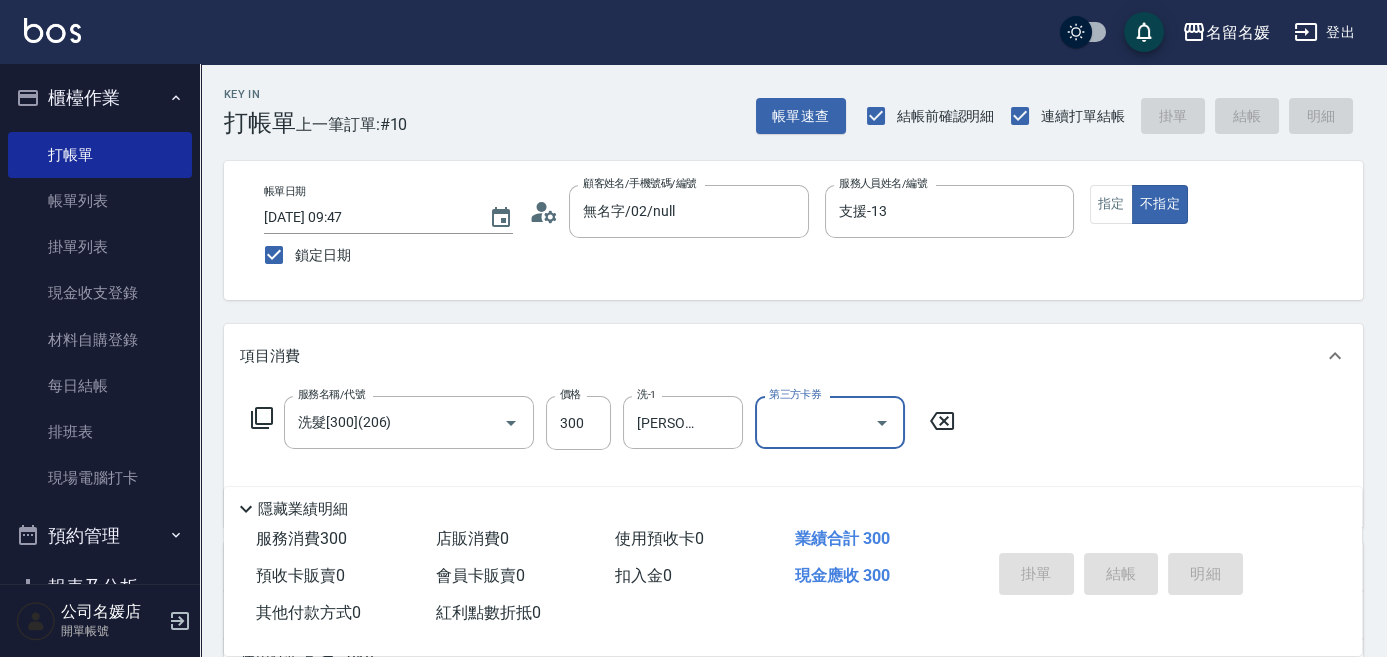 type 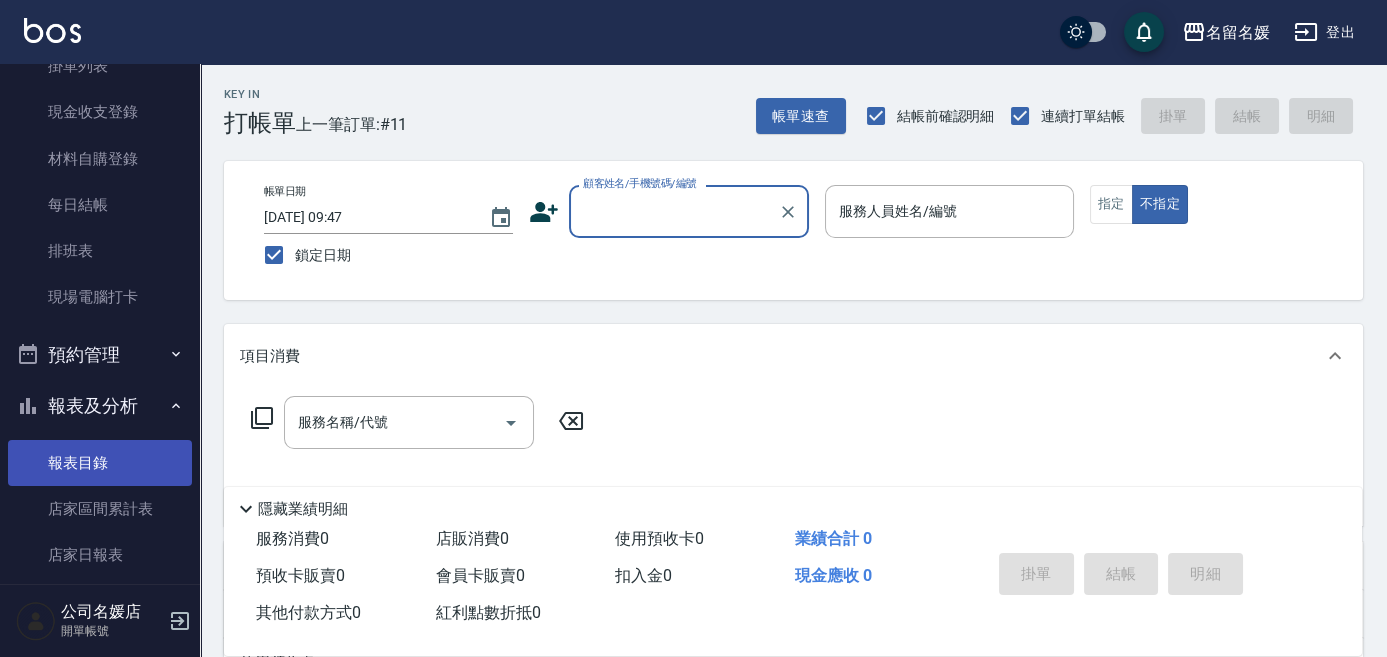 scroll, scrollTop: 454, scrollLeft: 0, axis: vertical 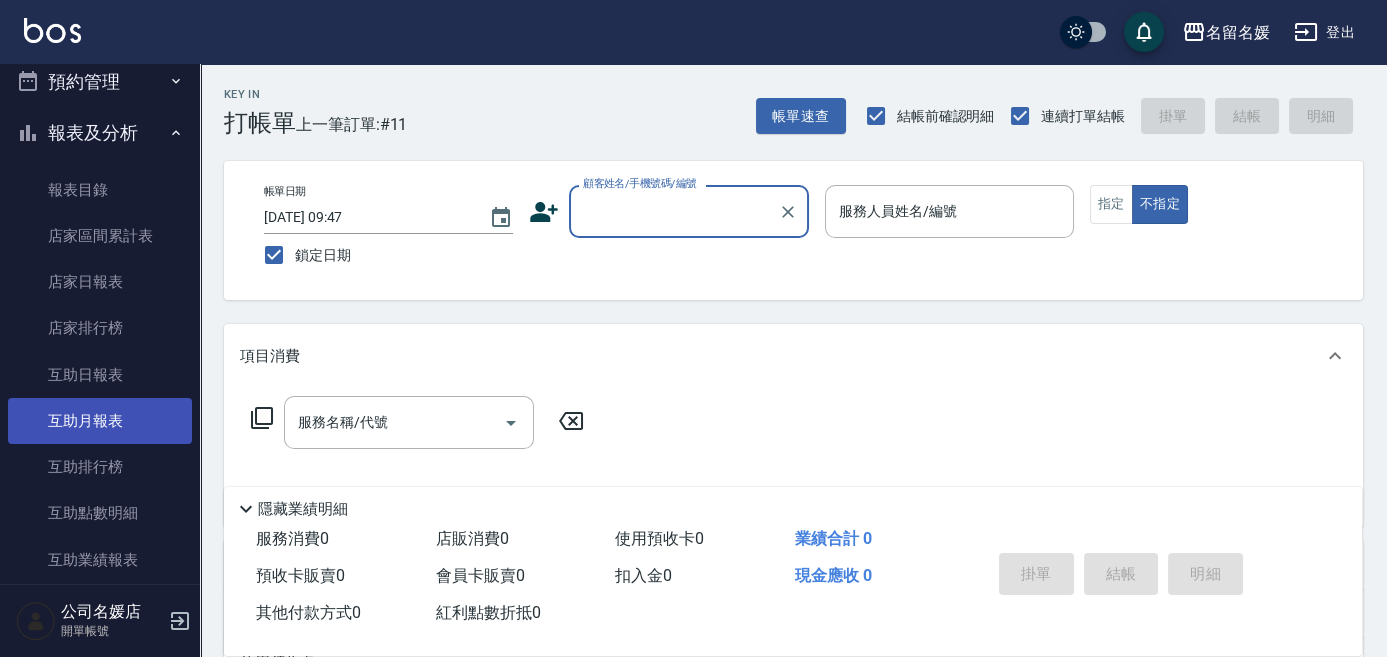 click on "互助月報表" at bounding box center [100, 421] 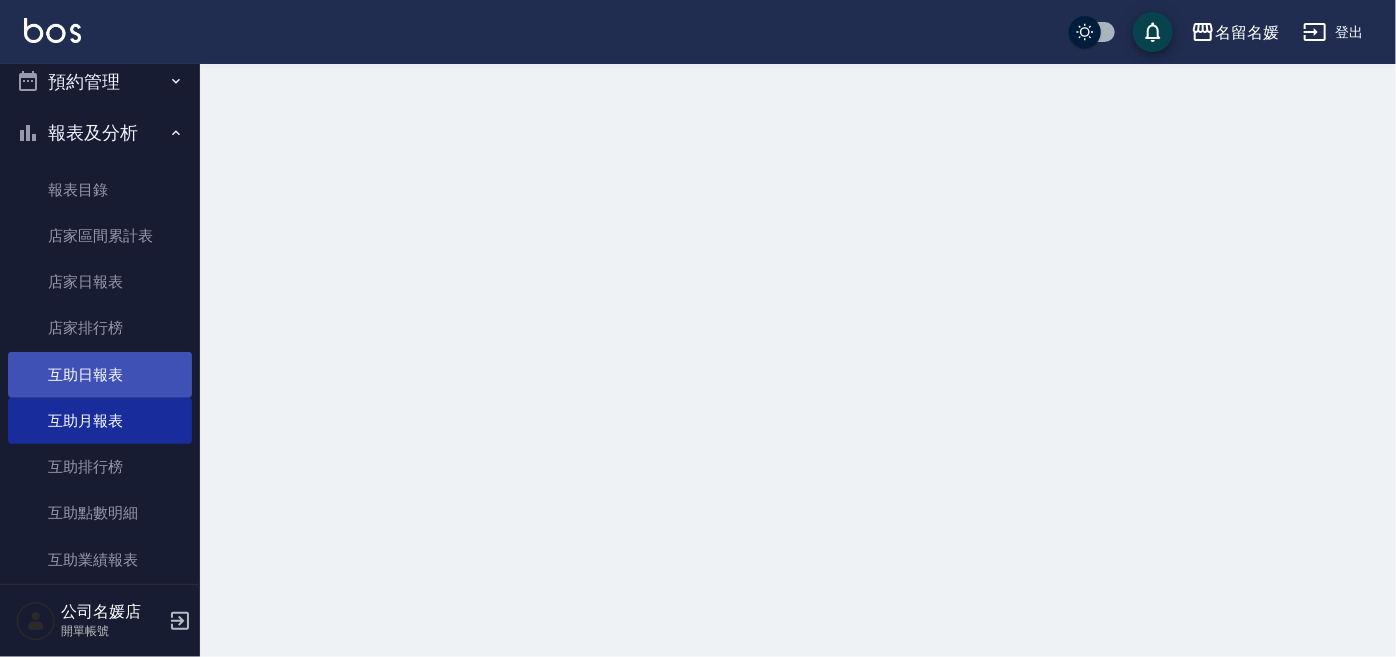 click on "互助日報表" at bounding box center [100, 375] 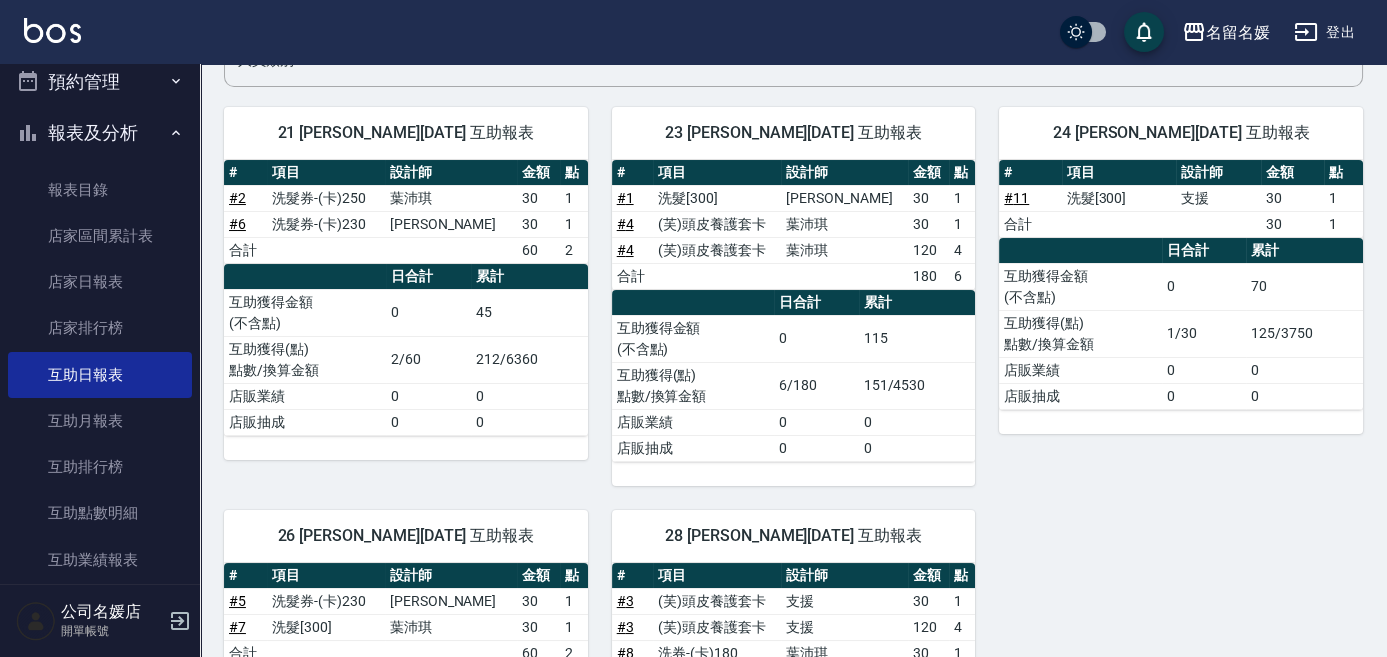 scroll, scrollTop: 90, scrollLeft: 0, axis: vertical 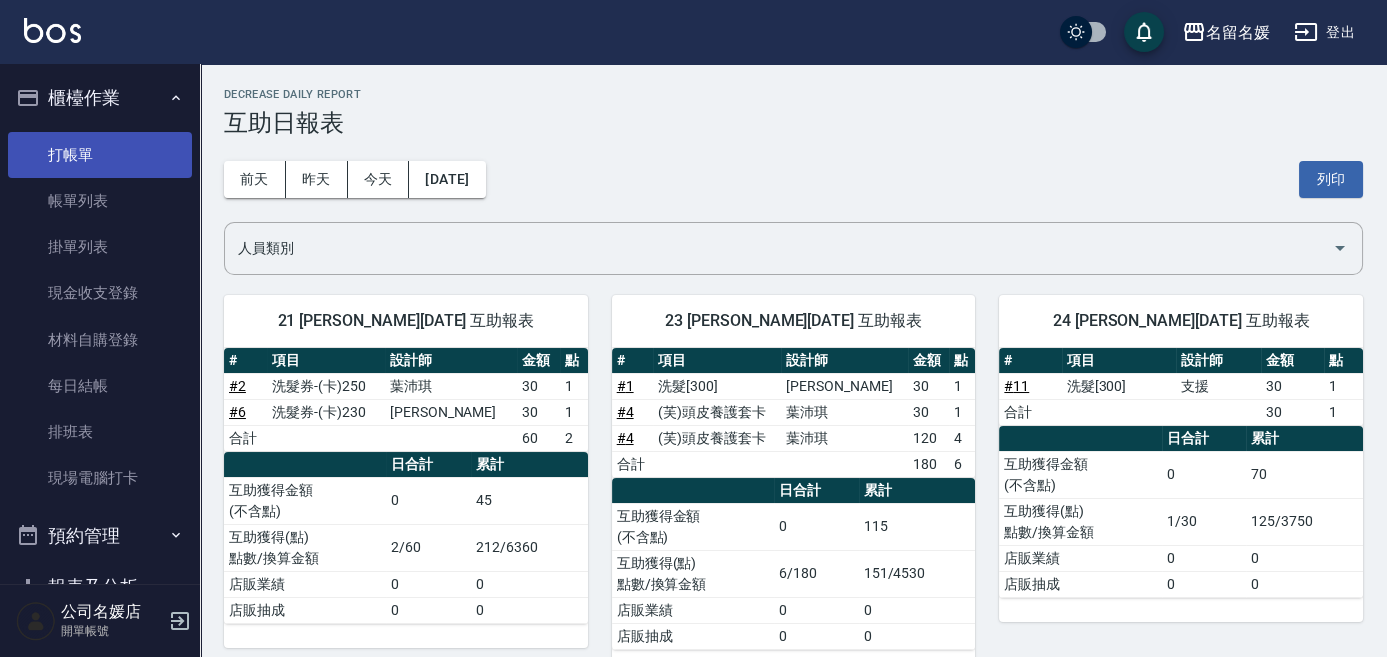 click on "打帳單" at bounding box center (100, 155) 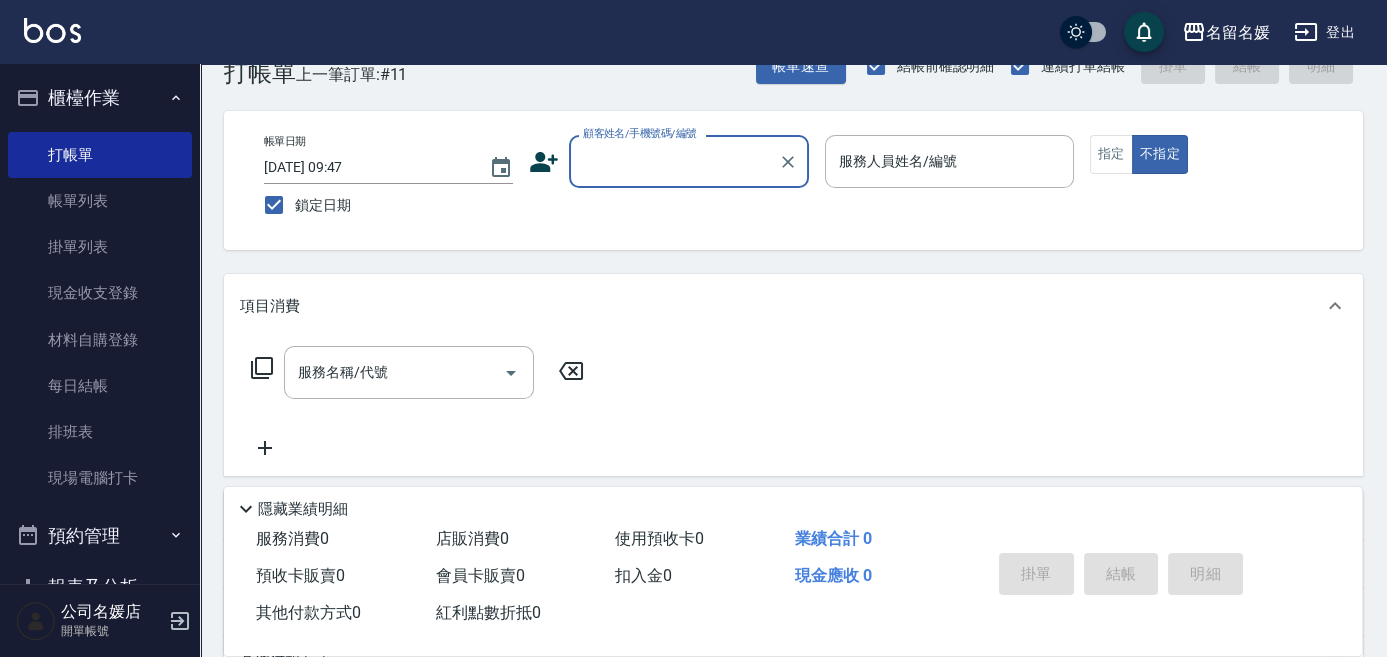 scroll, scrollTop: 57, scrollLeft: 0, axis: vertical 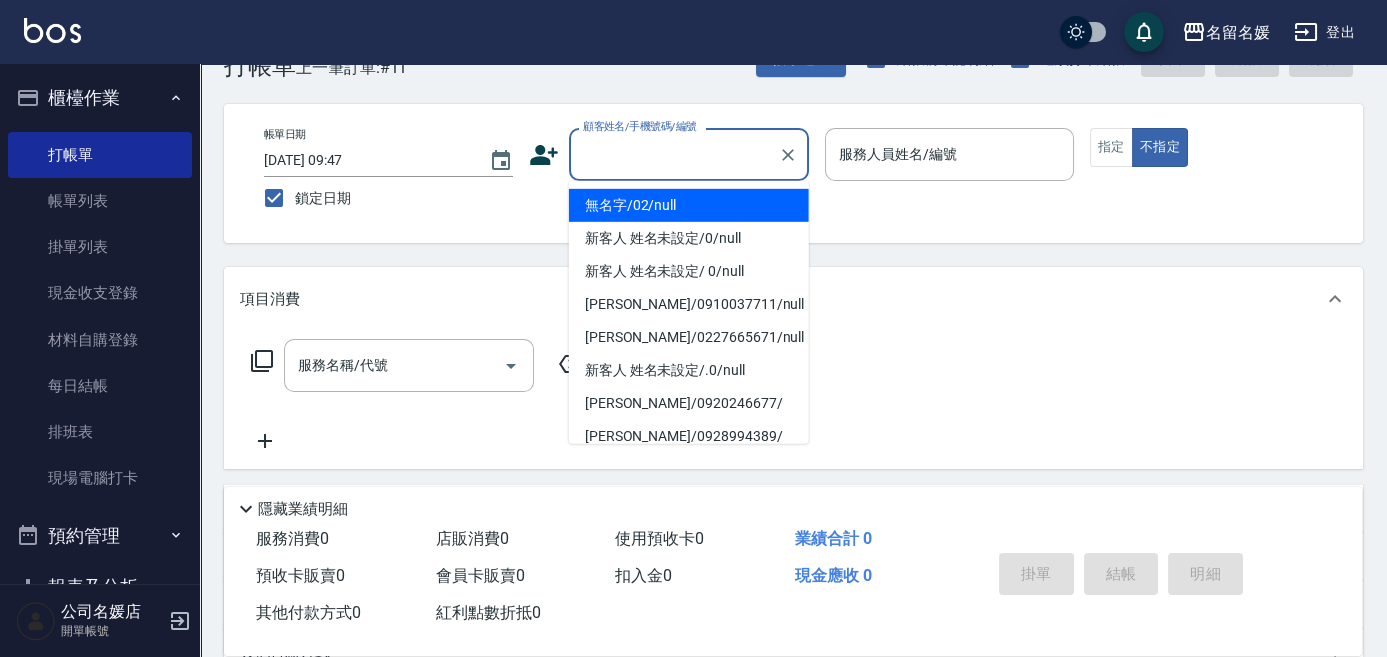 click on "顧客姓名/手機號碼/編號" at bounding box center [674, 154] 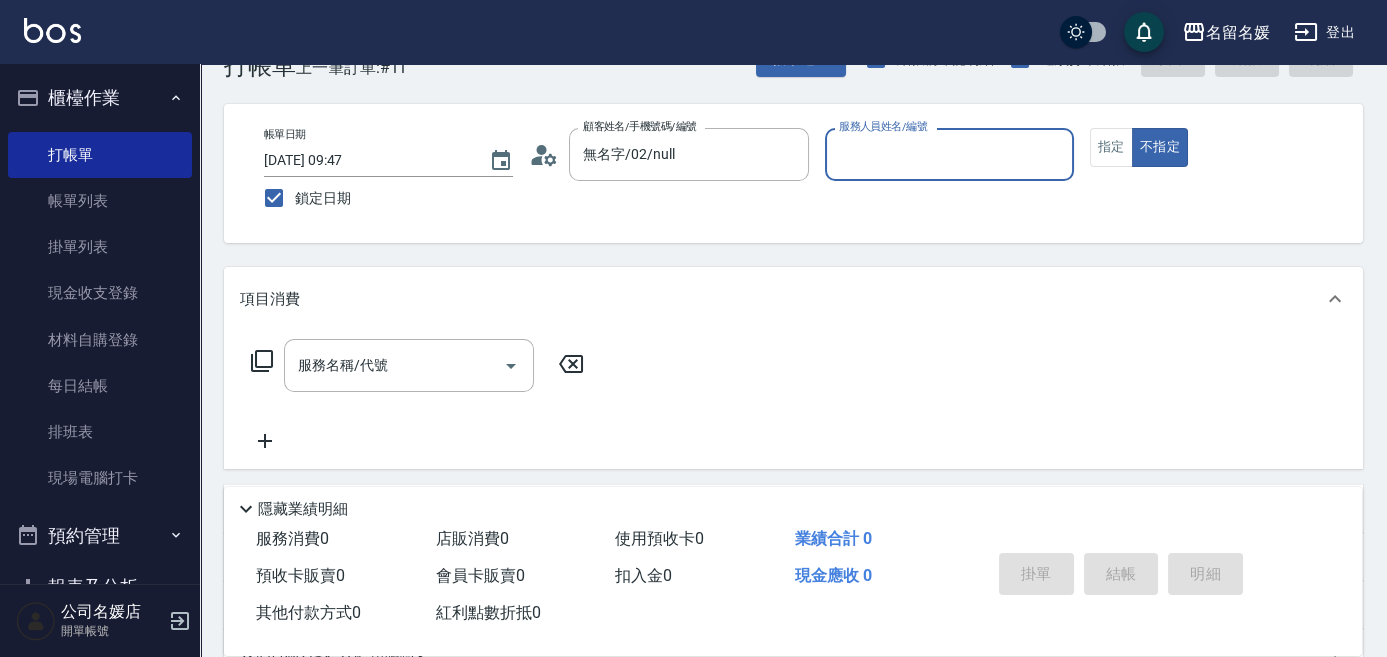 drag, startPoint x: 896, startPoint y: 156, endPoint x: 902, endPoint y: 169, distance: 14.3178215 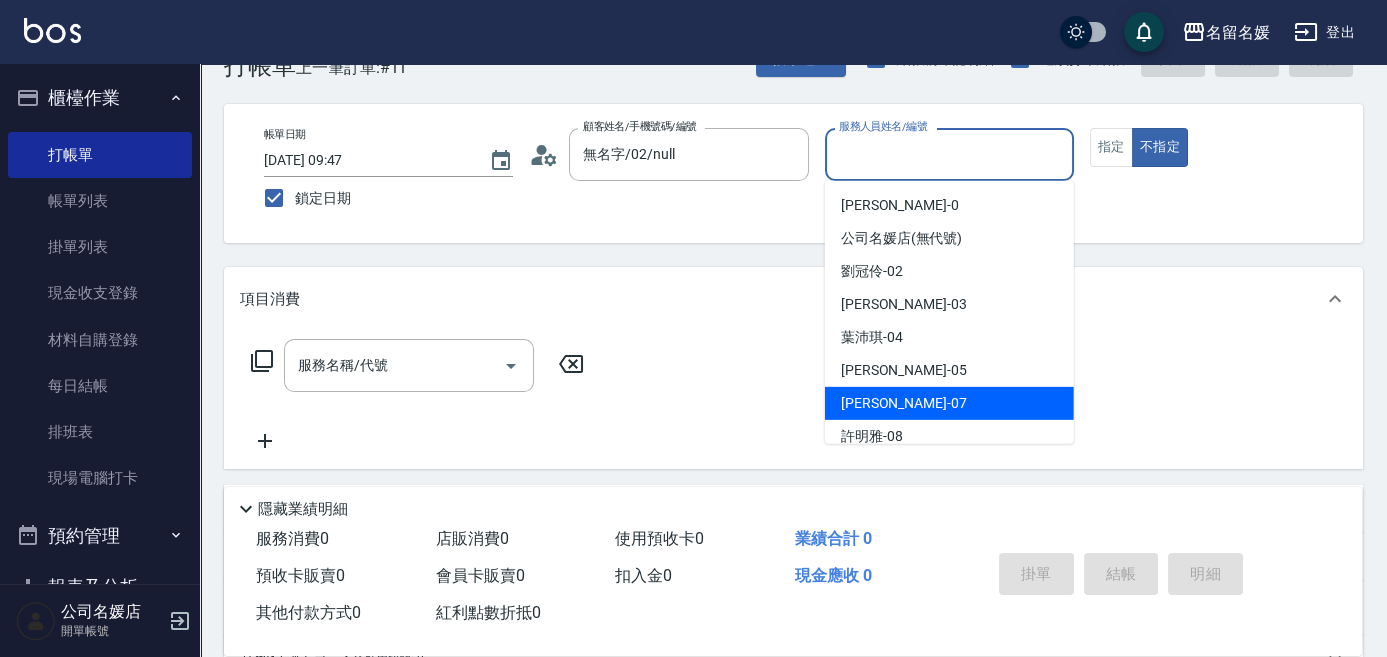 click on "[PERSON_NAME] -07" at bounding box center [949, 403] 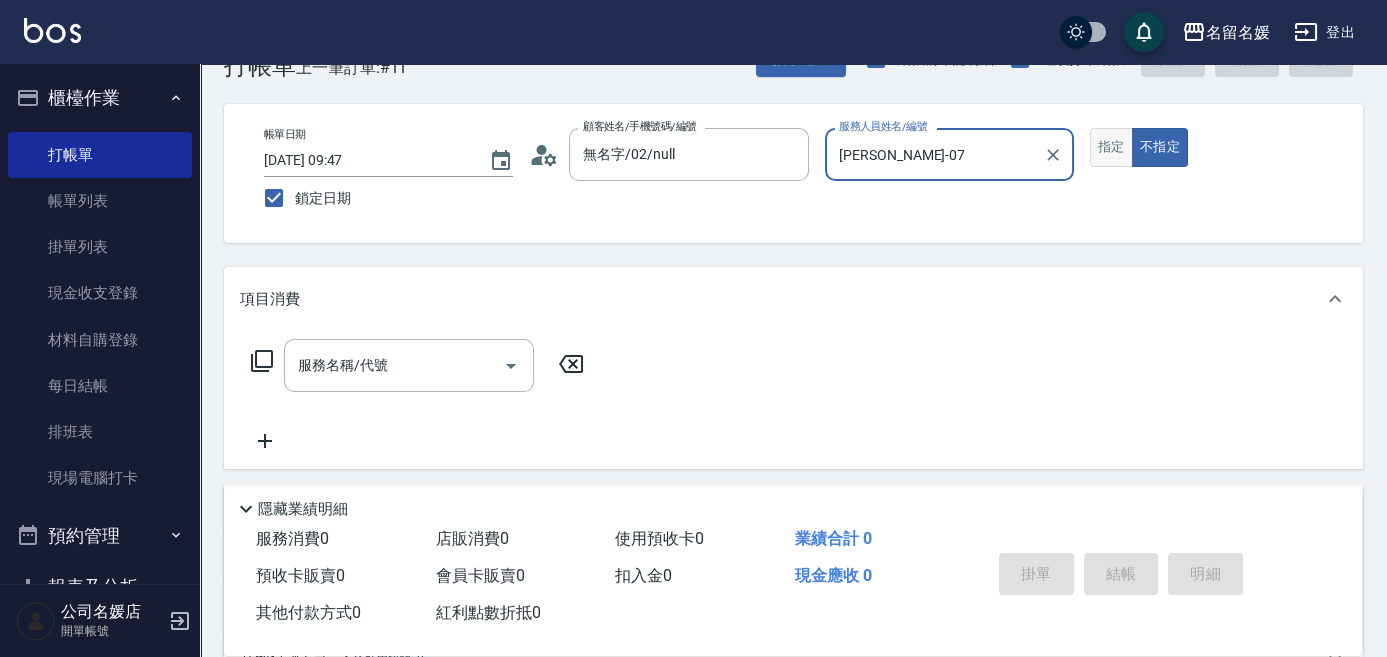 click on "指定" at bounding box center (1111, 147) 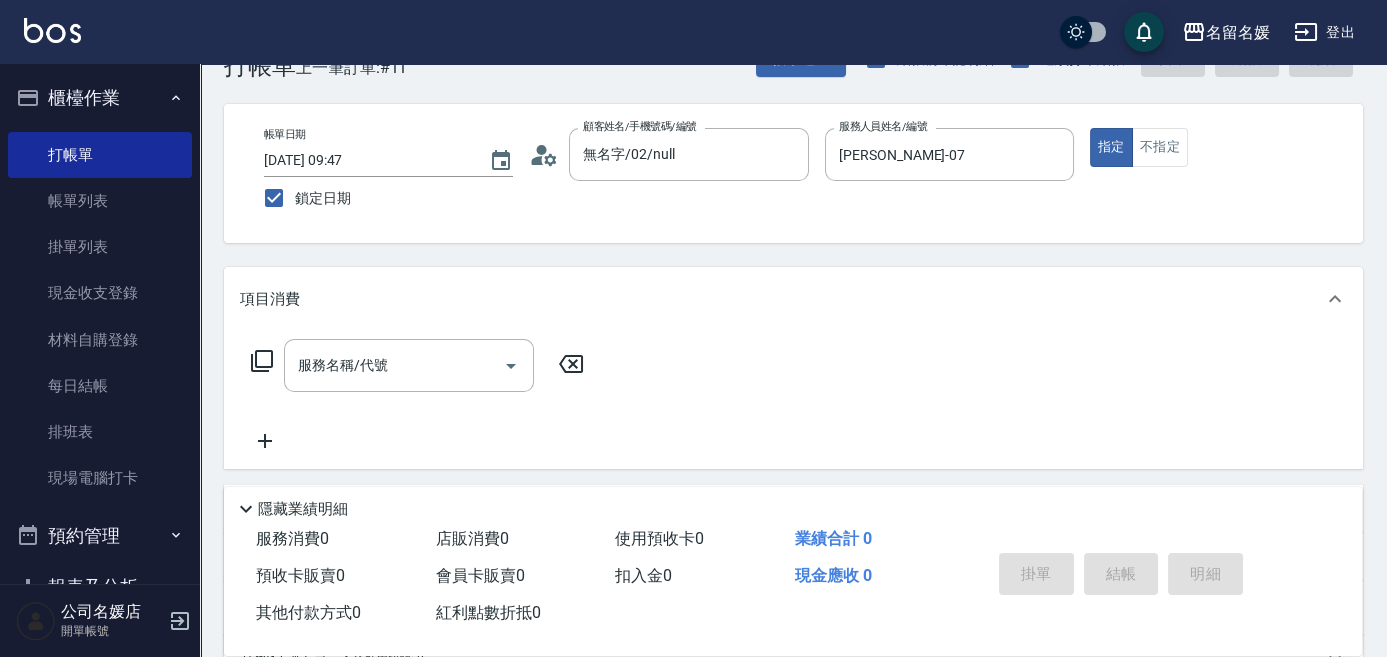 click 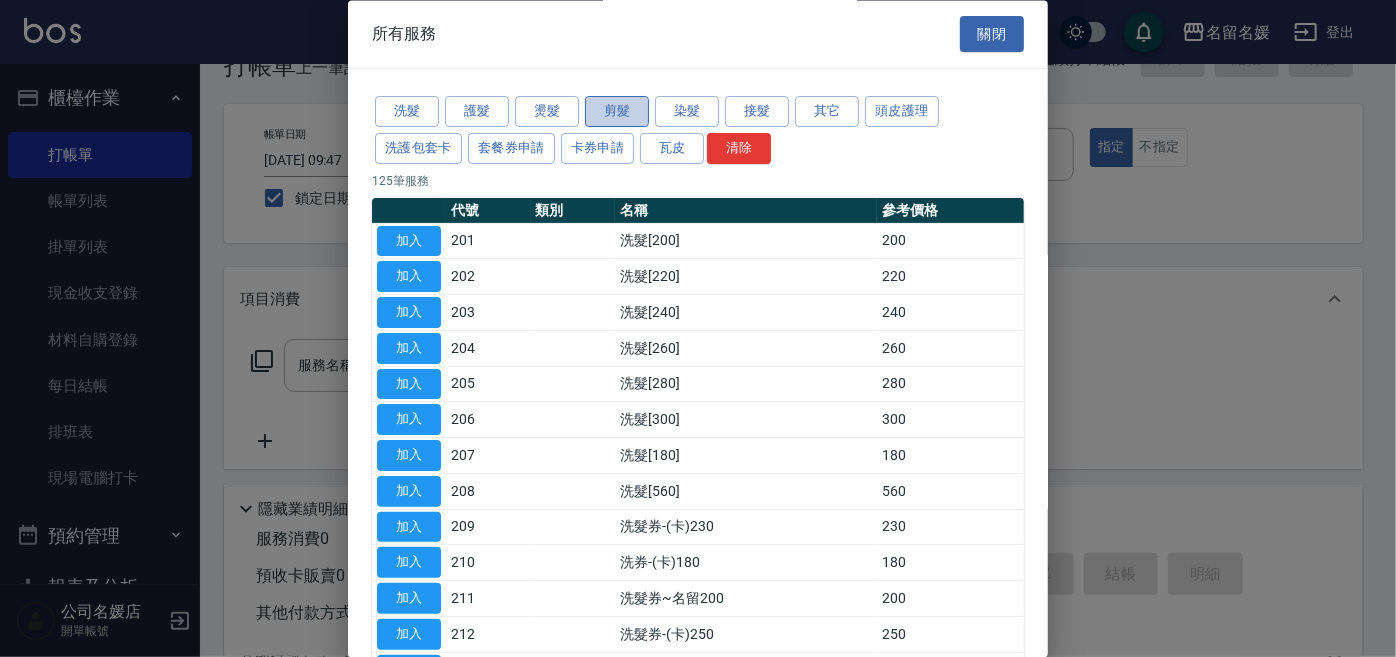 click on "剪髮" at bounding box center [617, 112] 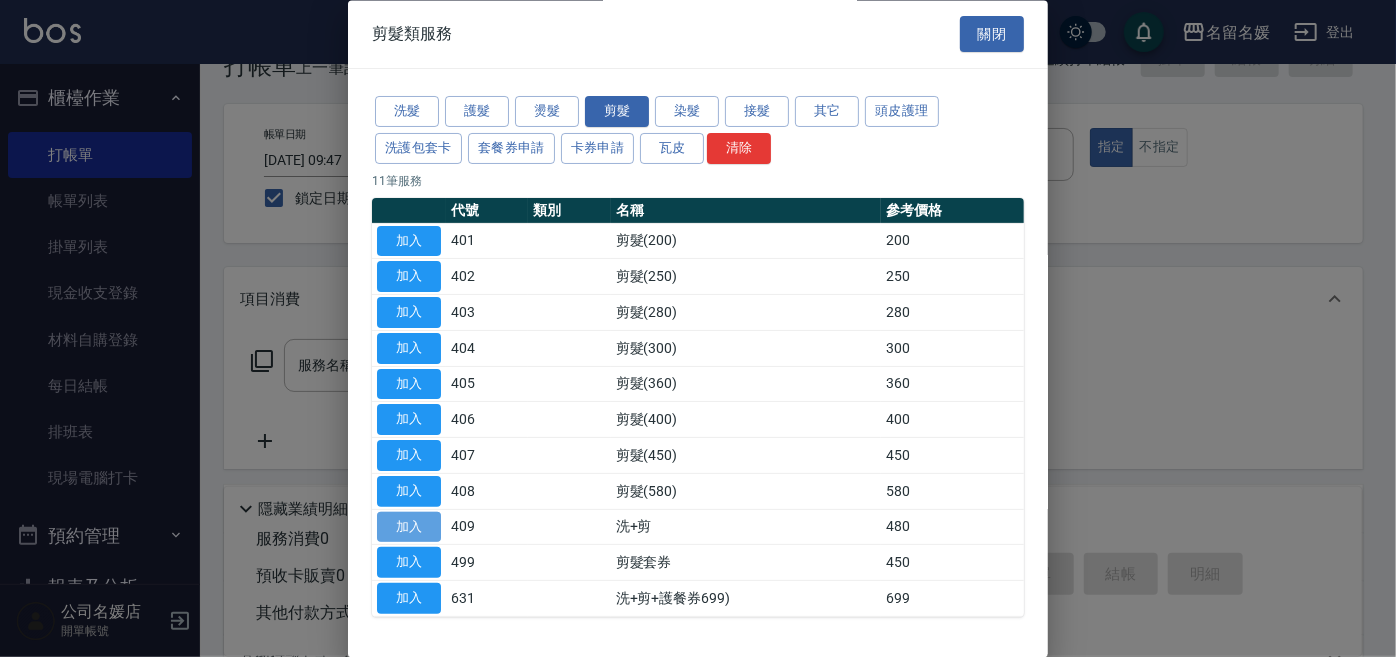 click on "加入" at bounding box center [409, 527] 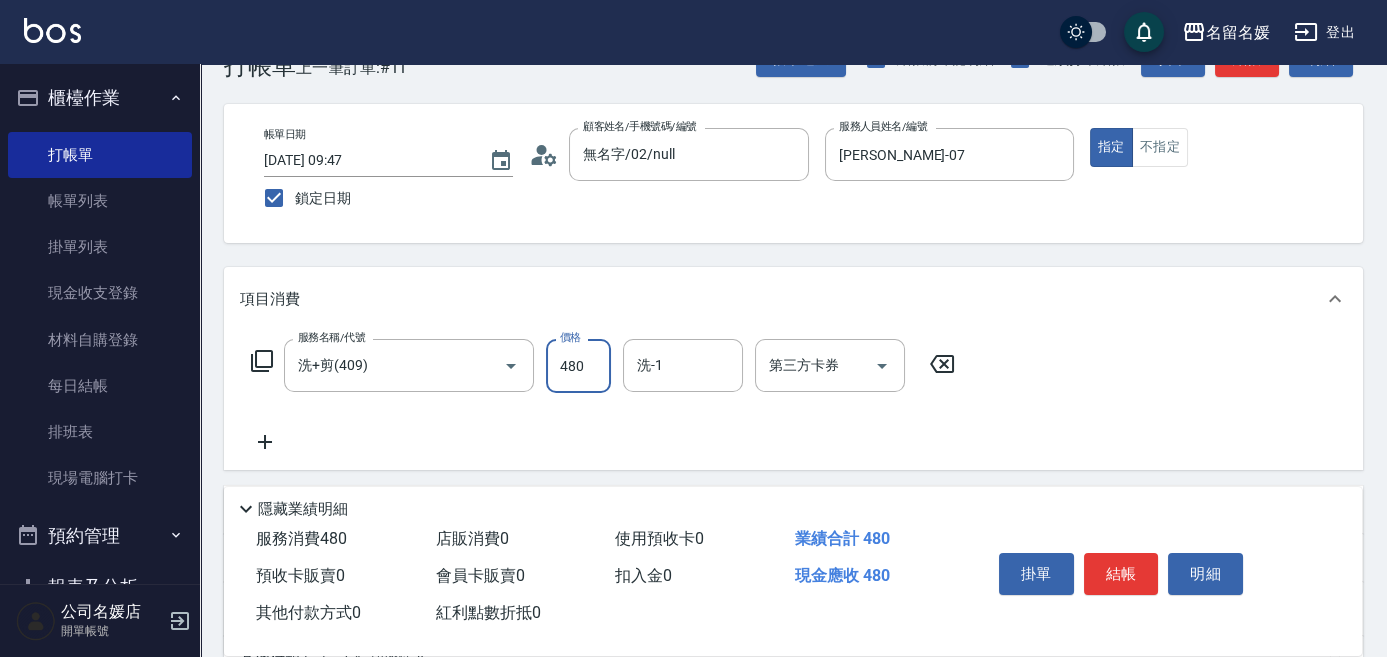 click on "480" at bounding box center (578, 366) 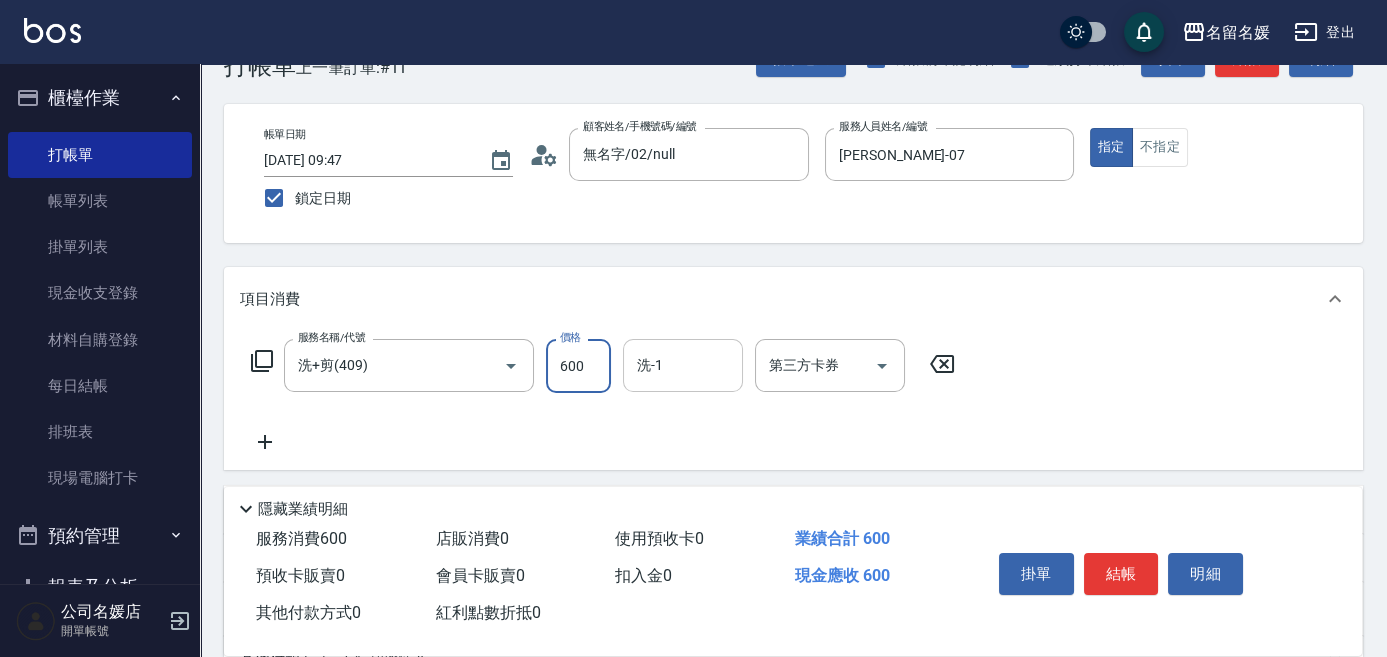 type on "600" 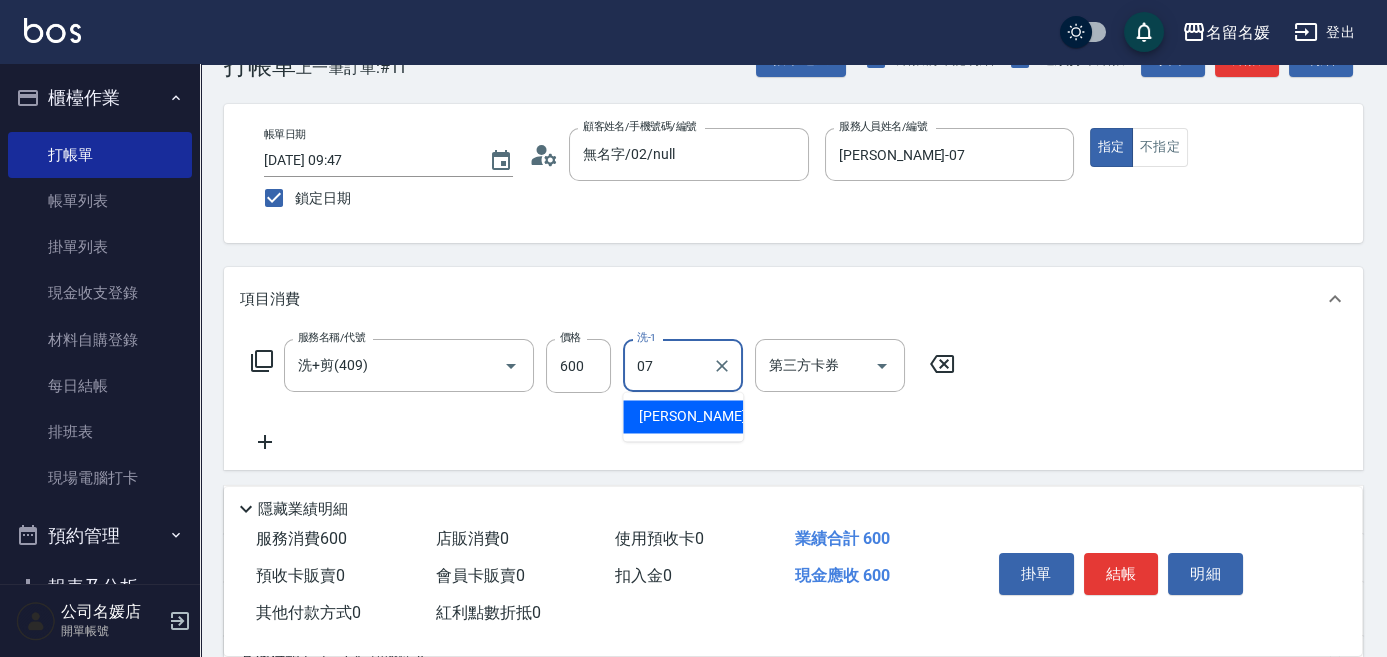 click on "[PERSON_NAME] -07" at bounding box center (702, 416) 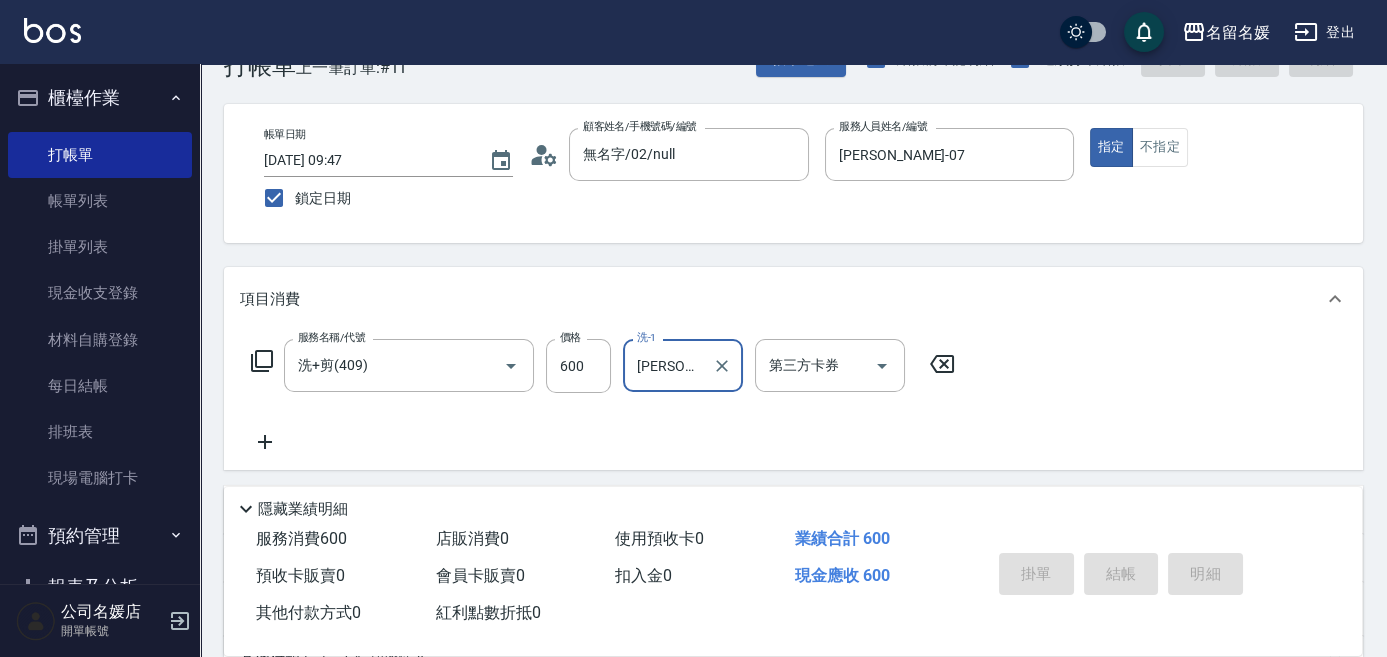 type 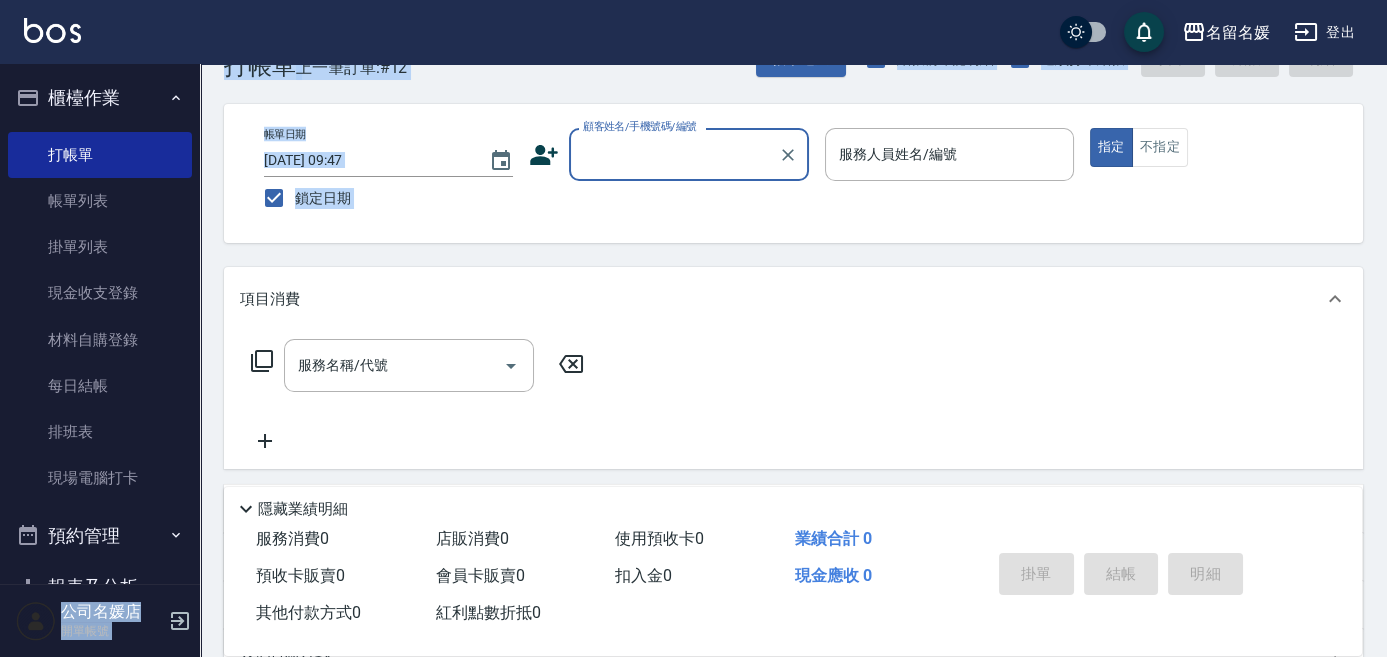 drag, startPoint x: 964, startPoint y: 14, endPoint x: 1160, endPoint y: 195, distance: 266.7902 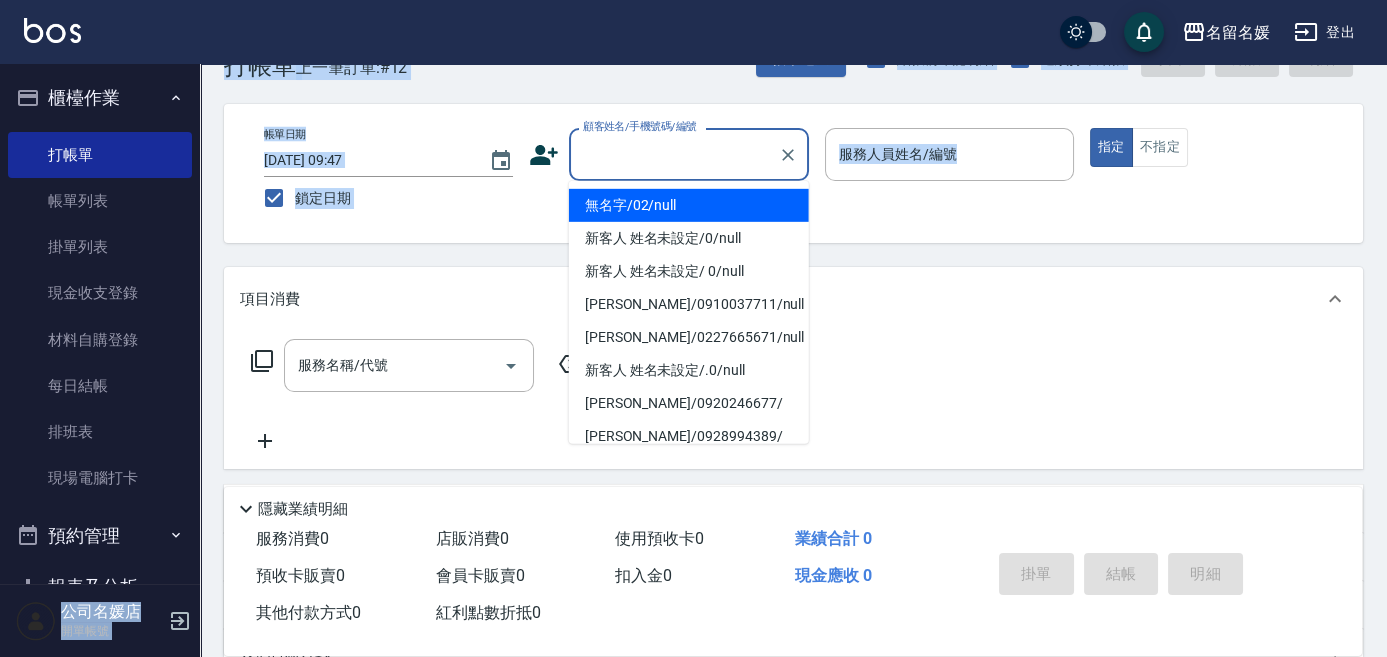 click on "顧客姓名/手機號碼/編號" at bounding box center (674, 154) 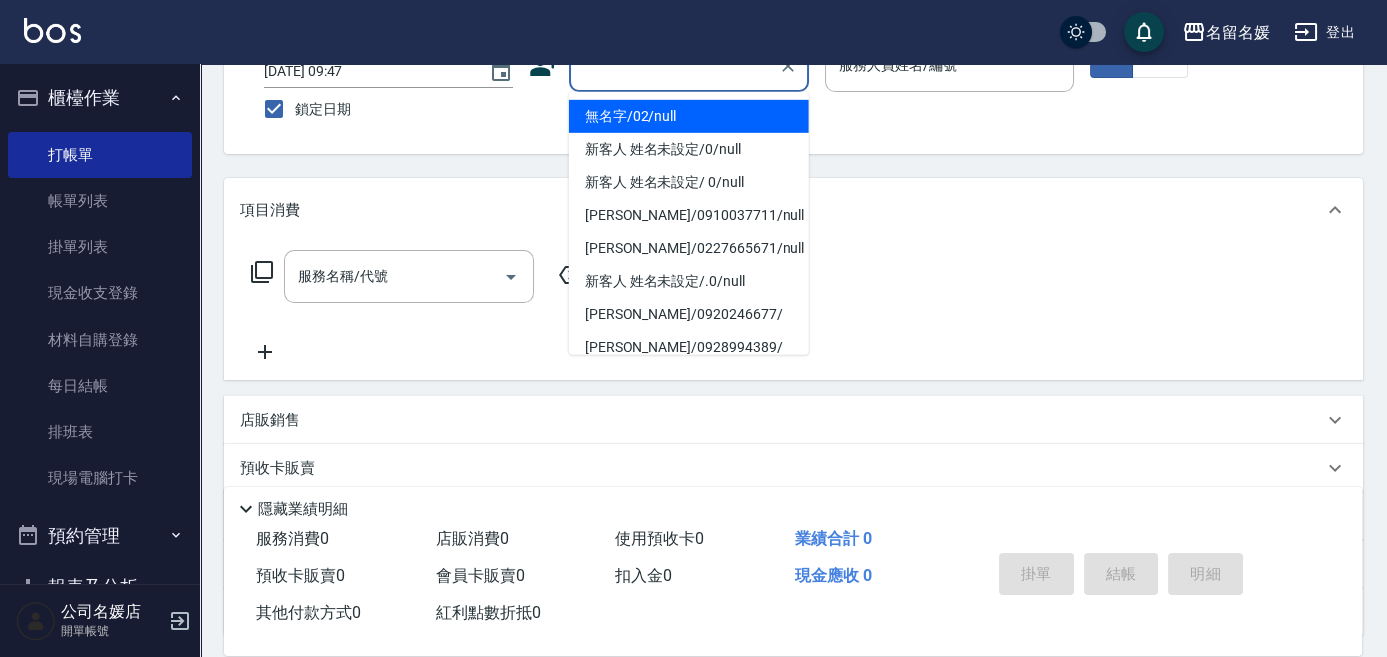 scroll, scrollTop: 0, scrollLeft: 0, axis: both 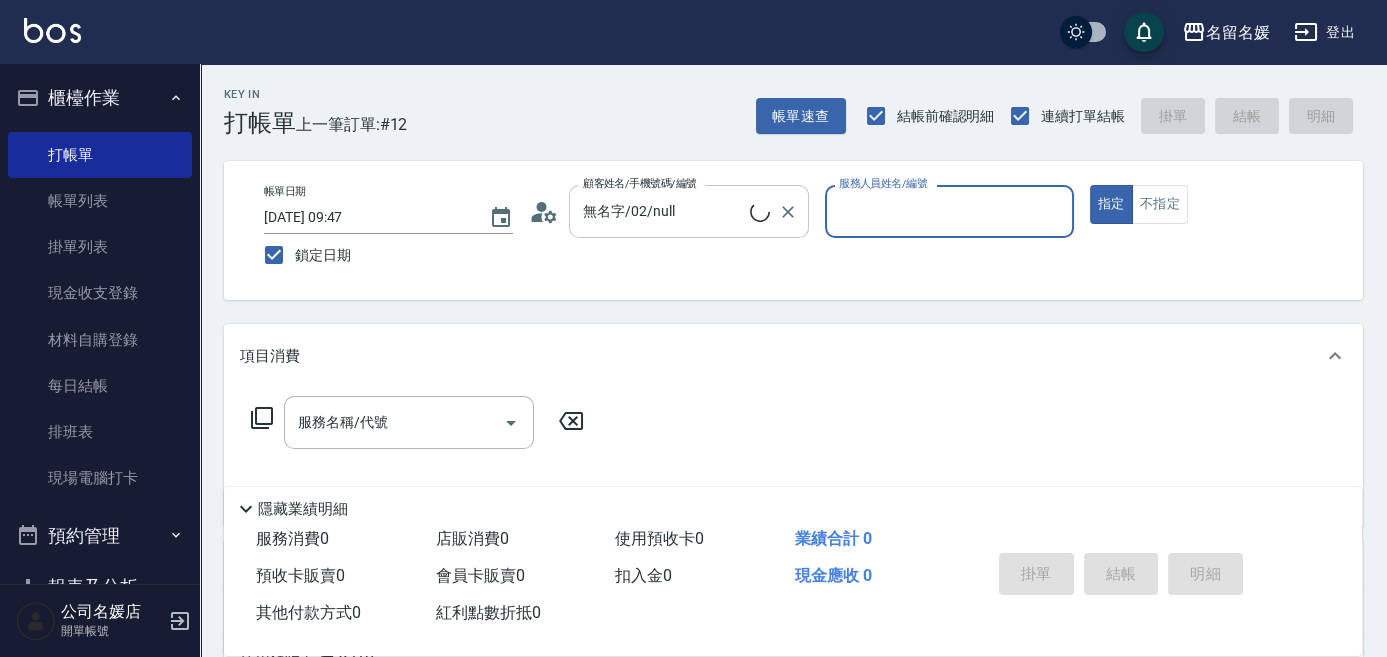 type on "新客人 姓名未設定/0/null" 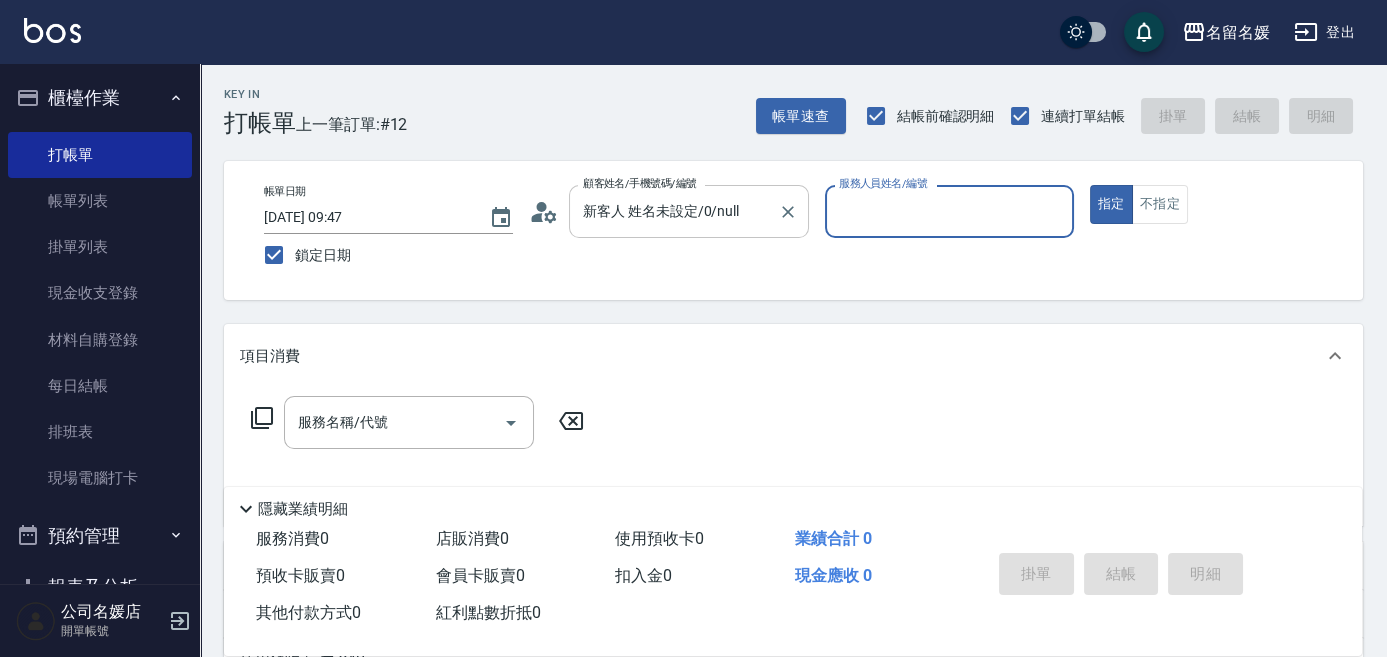 type on "0" 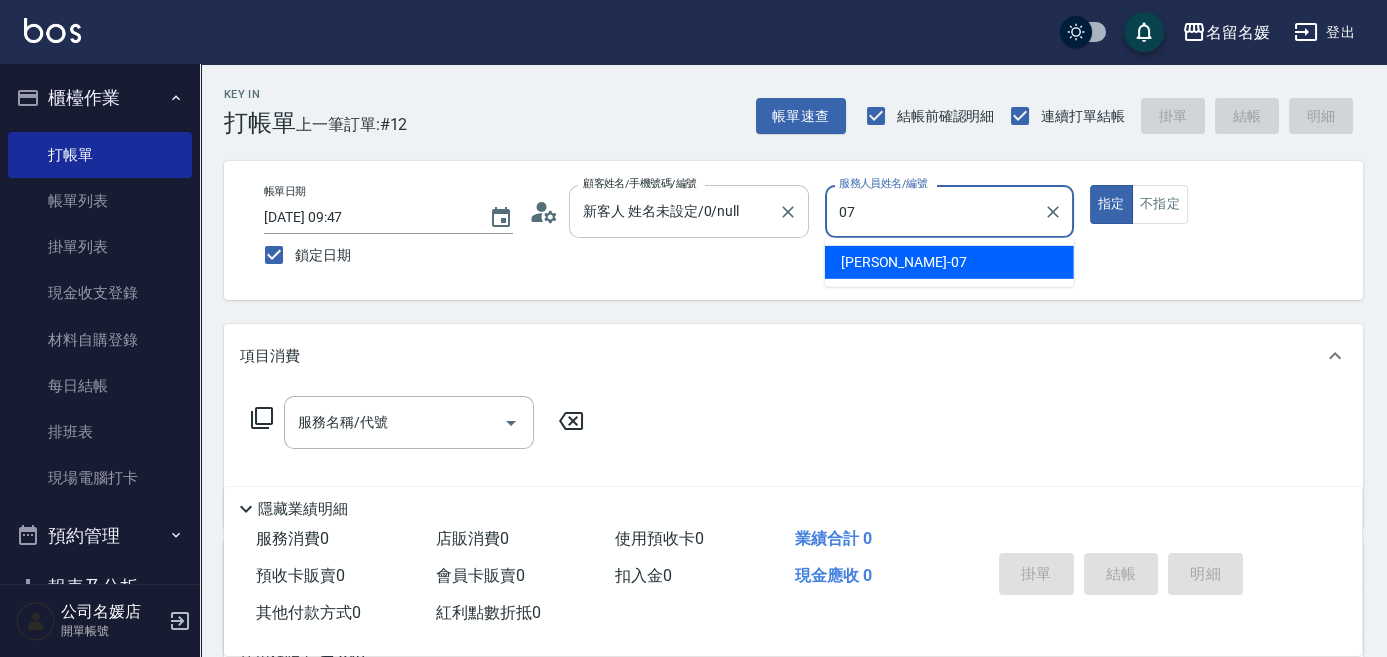 type on "07" 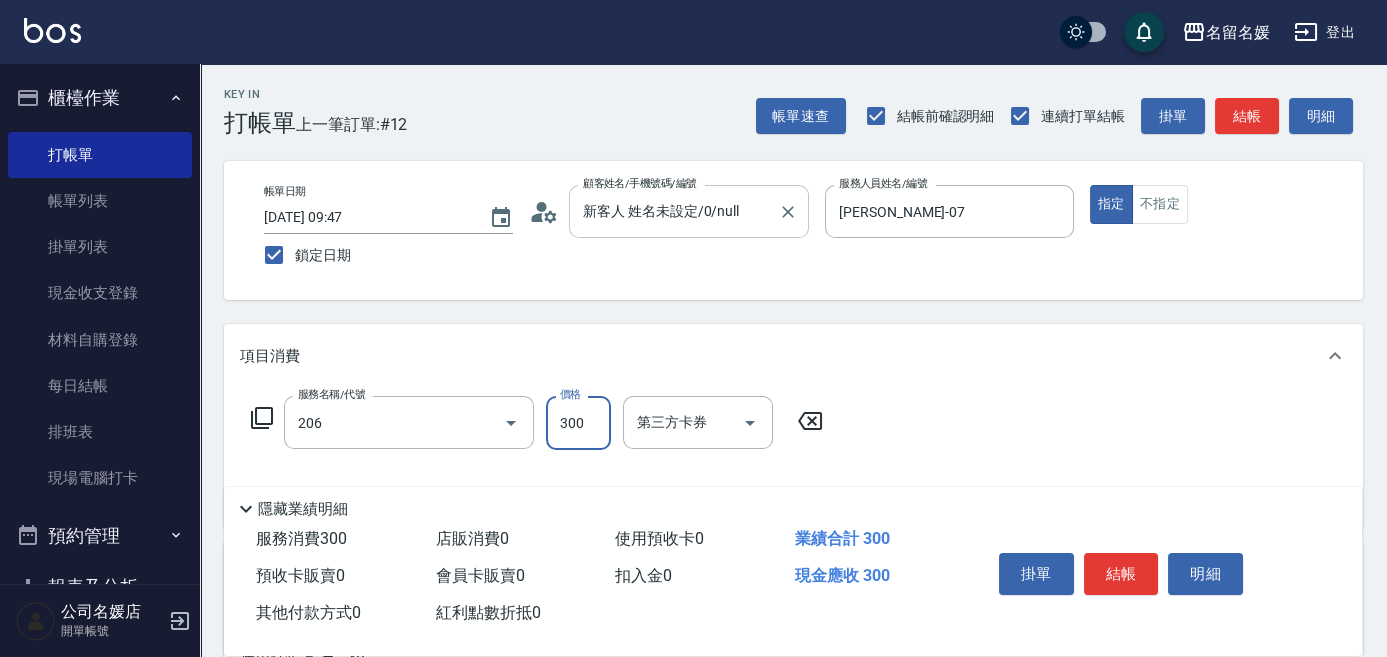 type on "洗髮[300](206)" 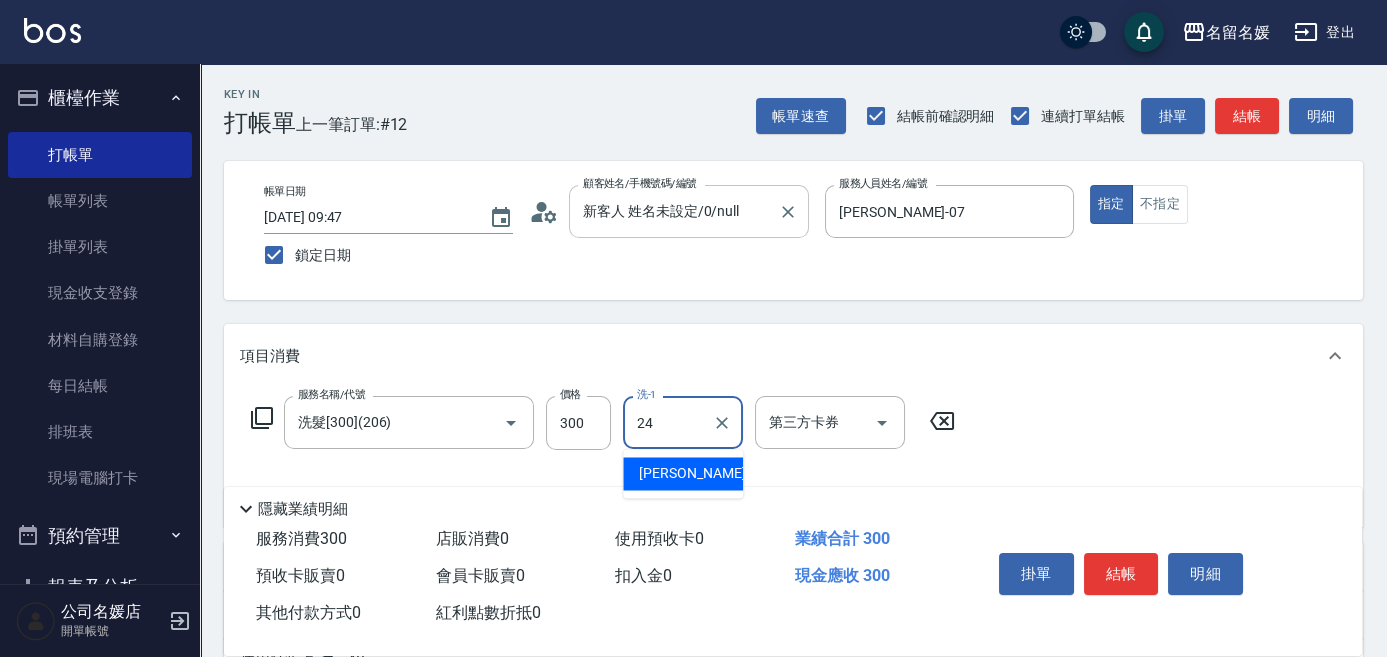 type on "[PERSON_NAME]-24" 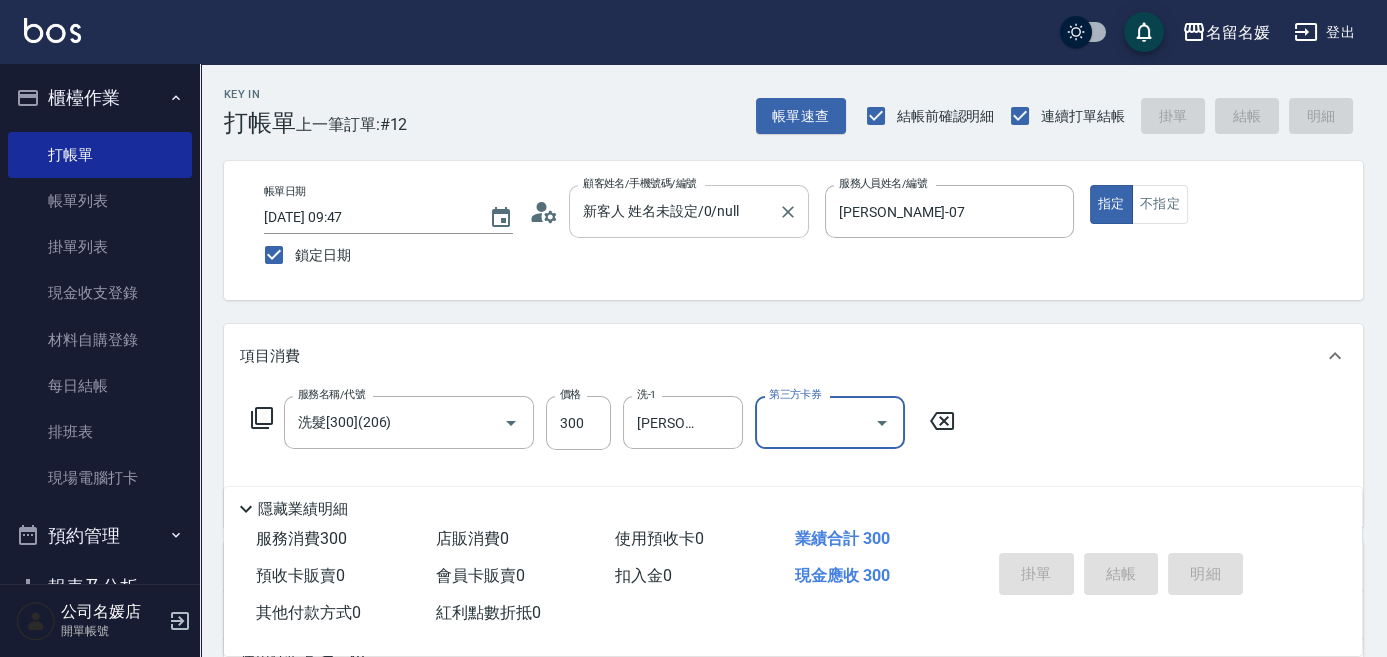 type 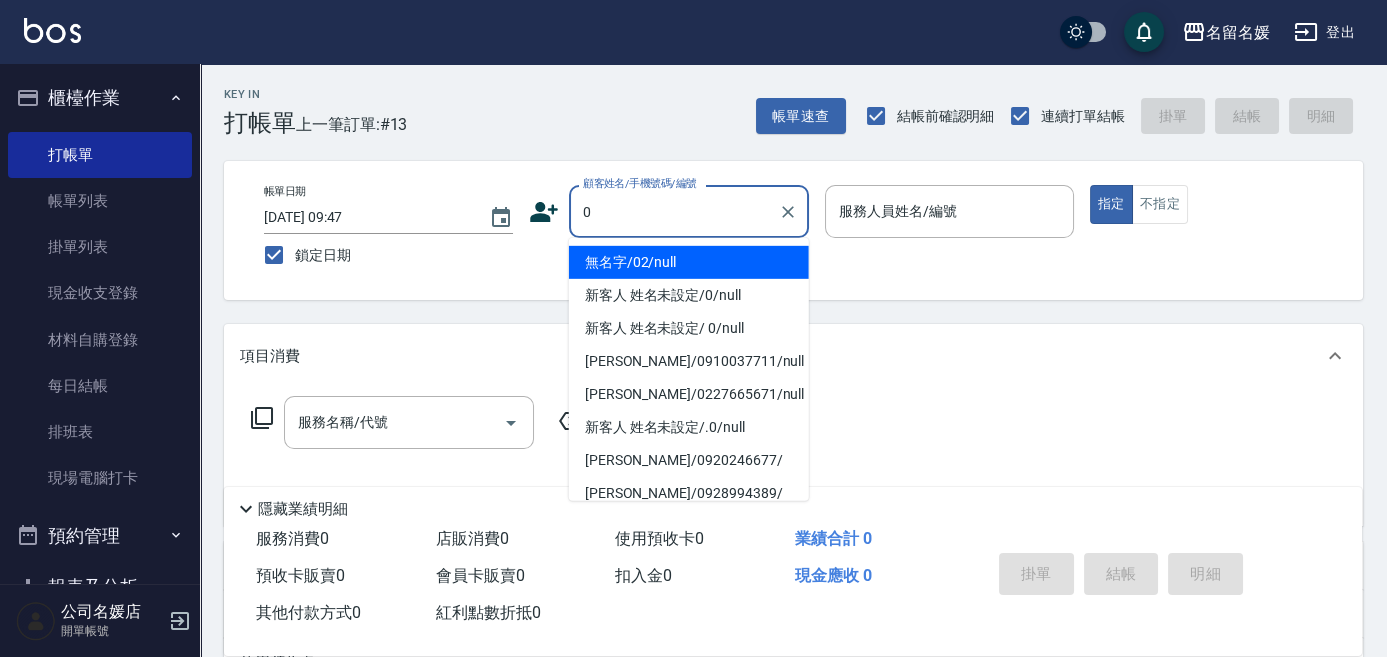 type on "無名字/02/null" 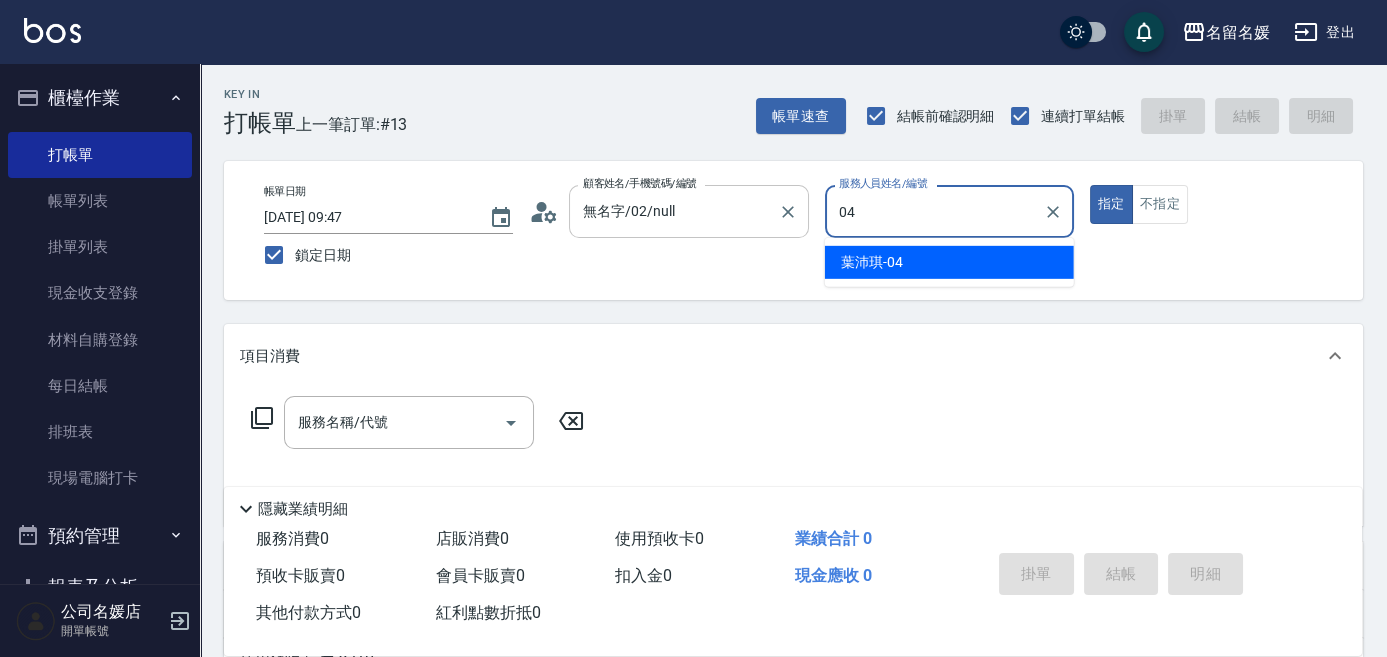 type on "[PERSON_NAME]-04" 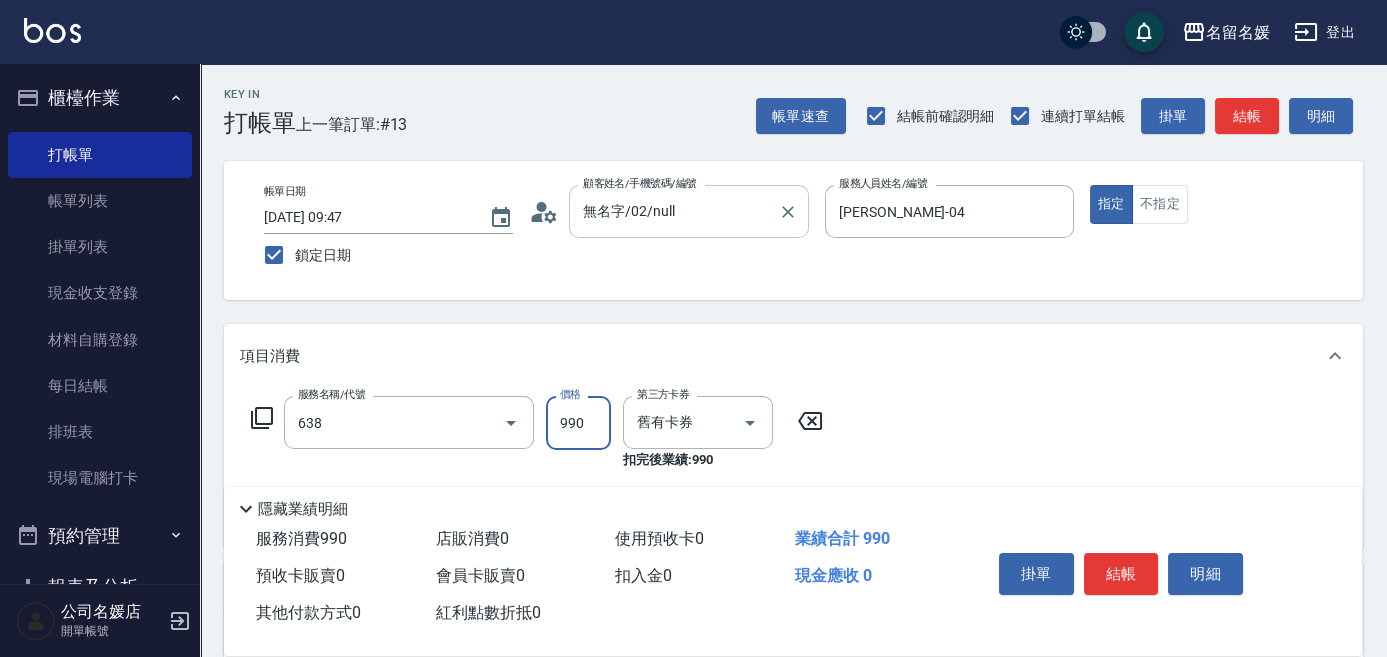 type on "(芙)頭皮養護套卡(638)" 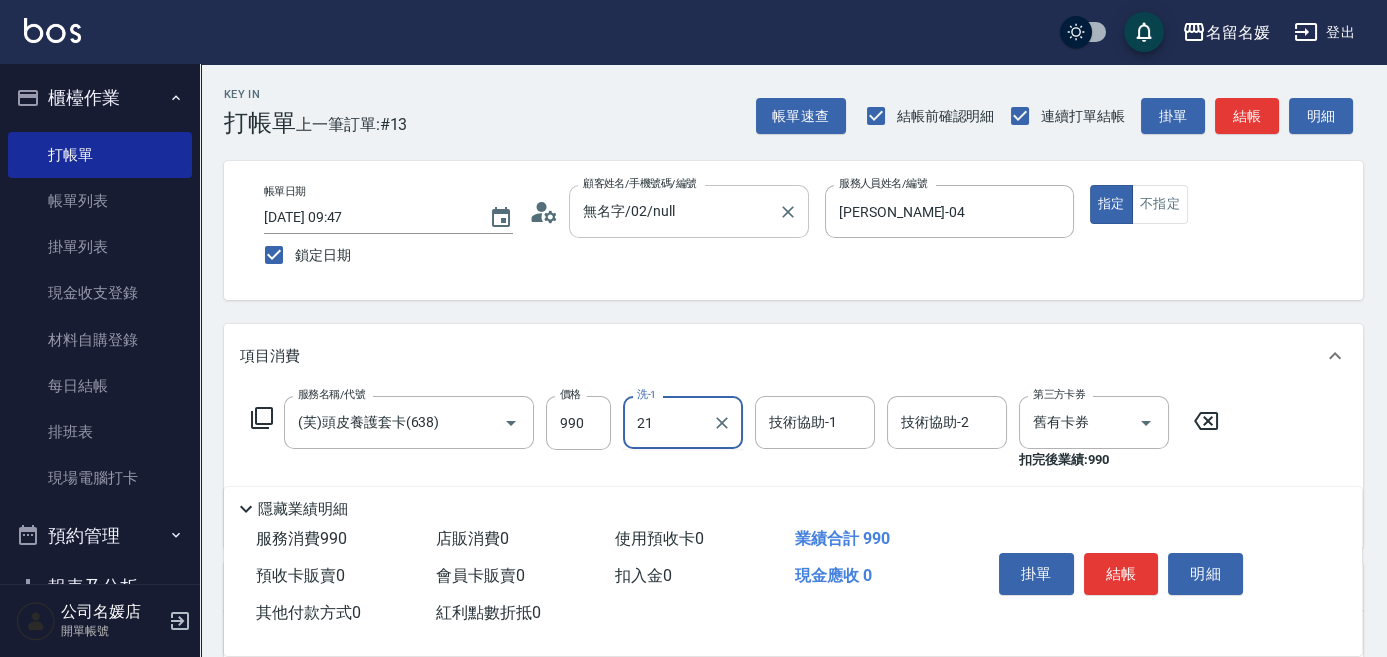 type on "21" 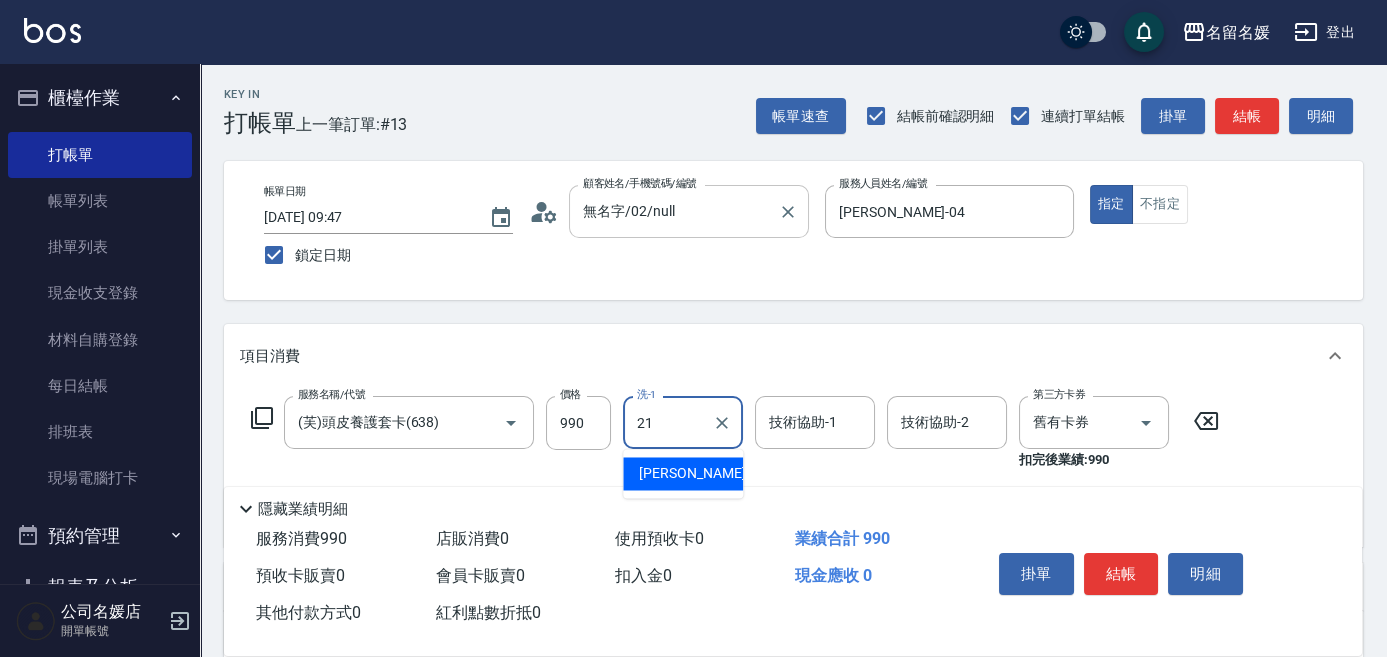 type on "2" 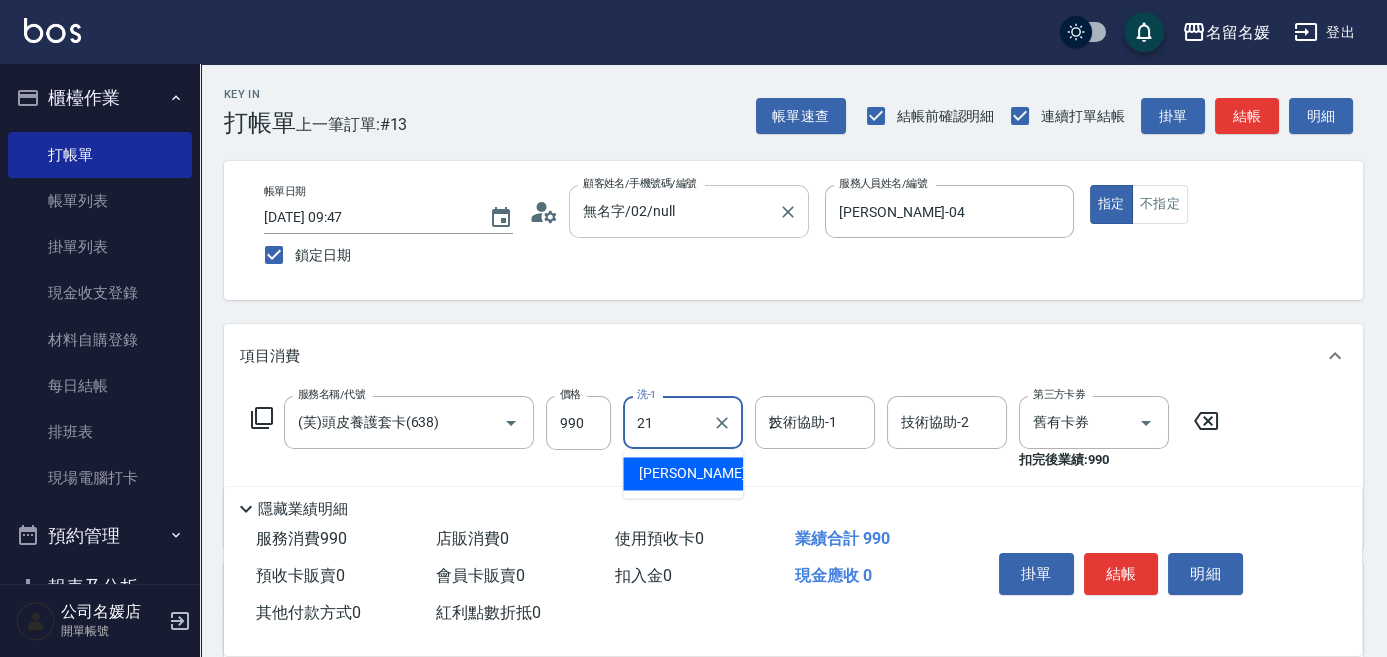 type on "[PERSON_NAME]-21" 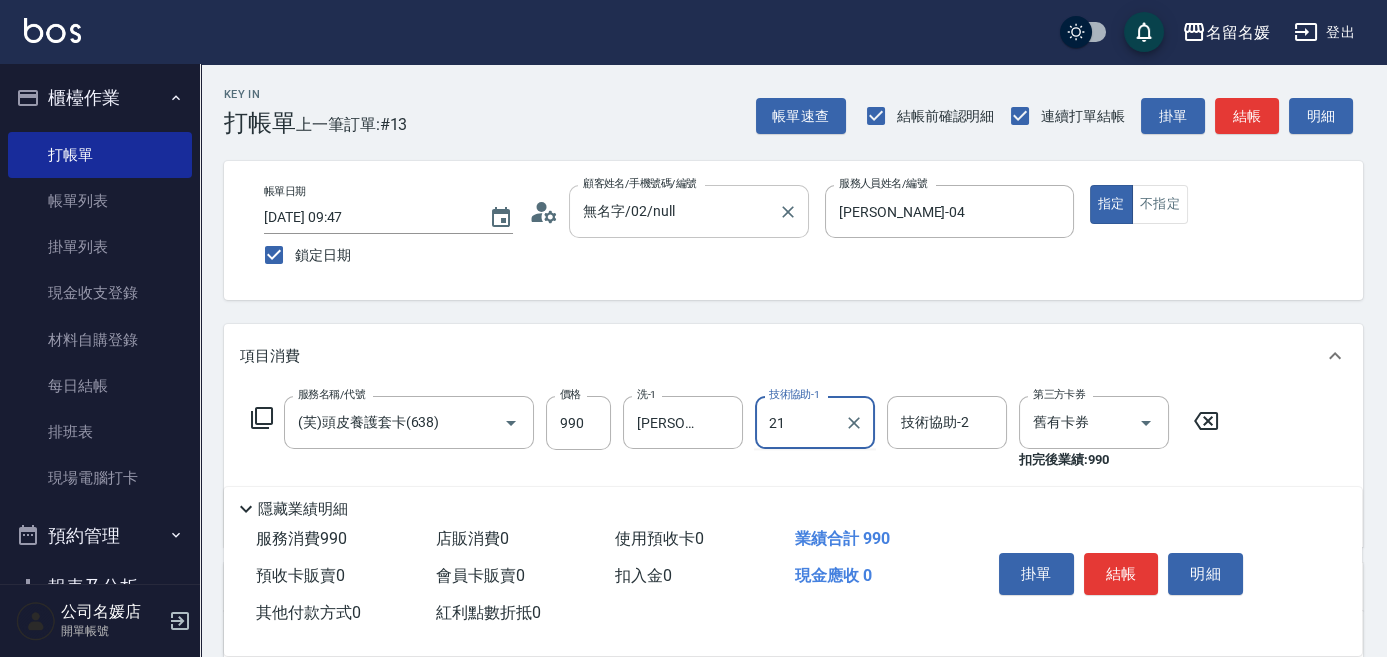 type on "[PERSON_NAME]-21" 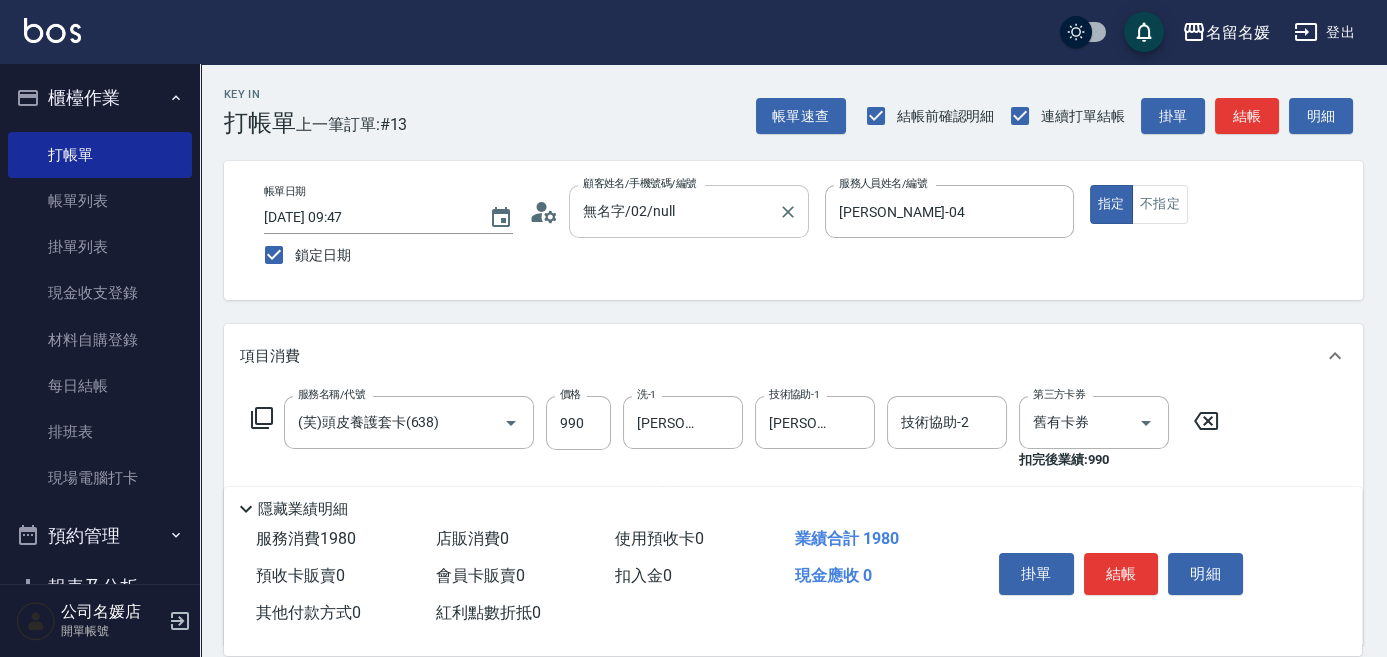 type on "(芙)頭皮養護套卡(638)" 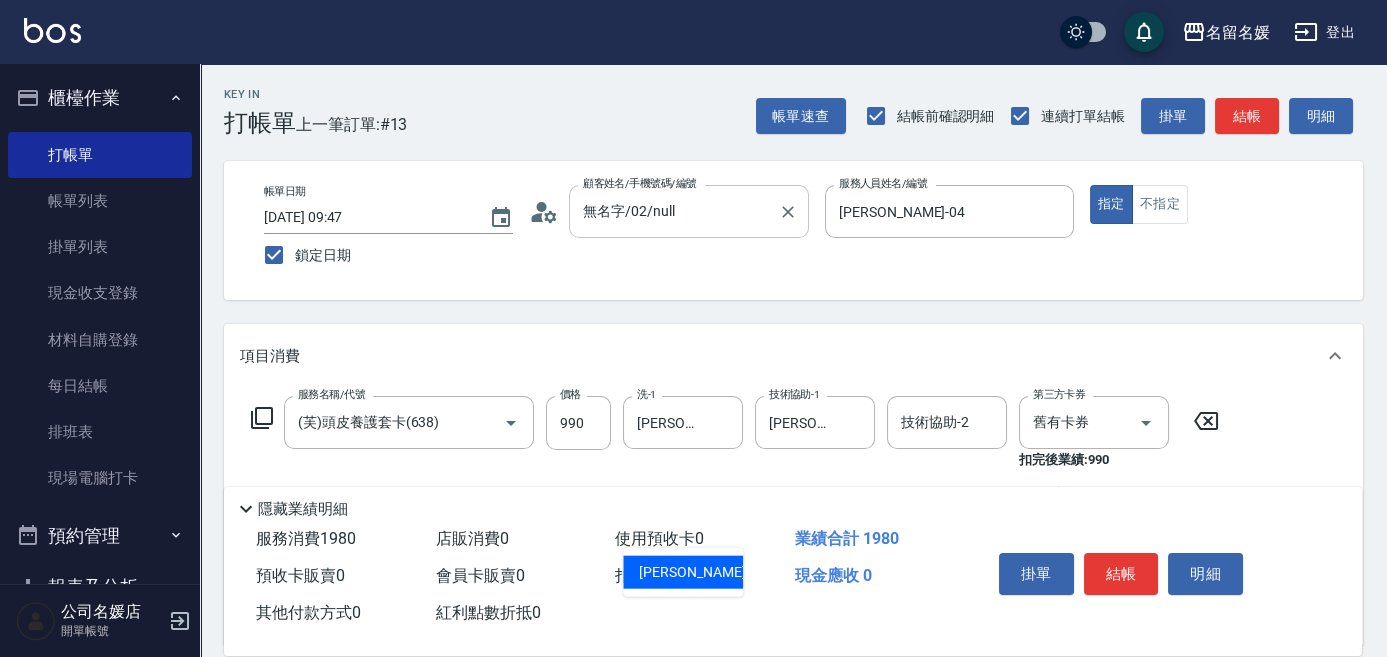 type on "[PERSON_NAME]-21" 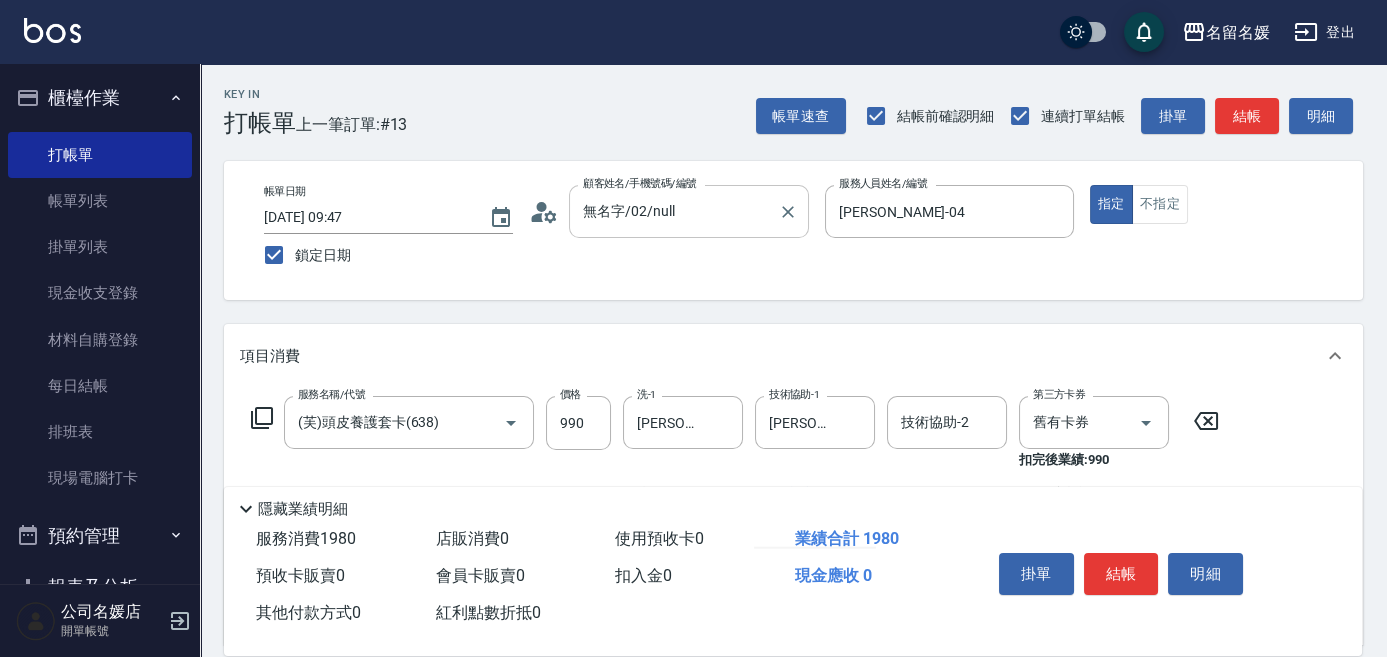 type on "[PERSON_NAME]-21" 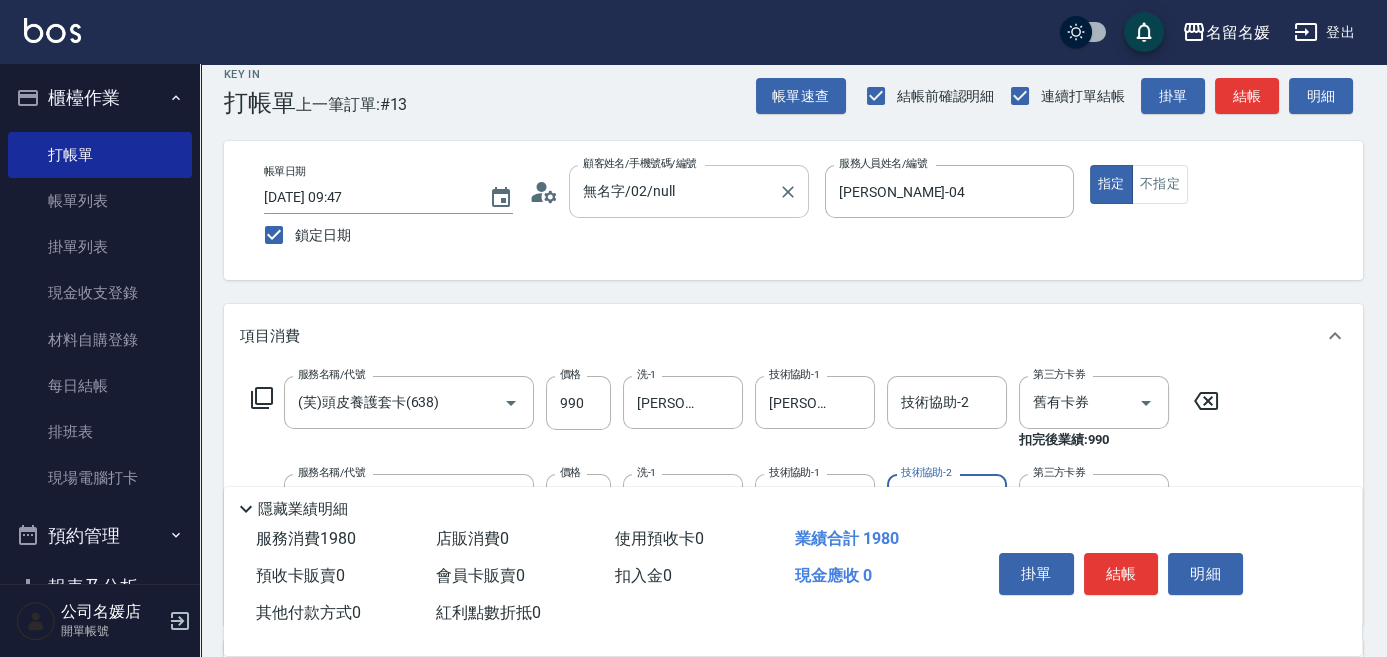 scroll, scrollTop: 0, scrollLeft: 0, axis: both 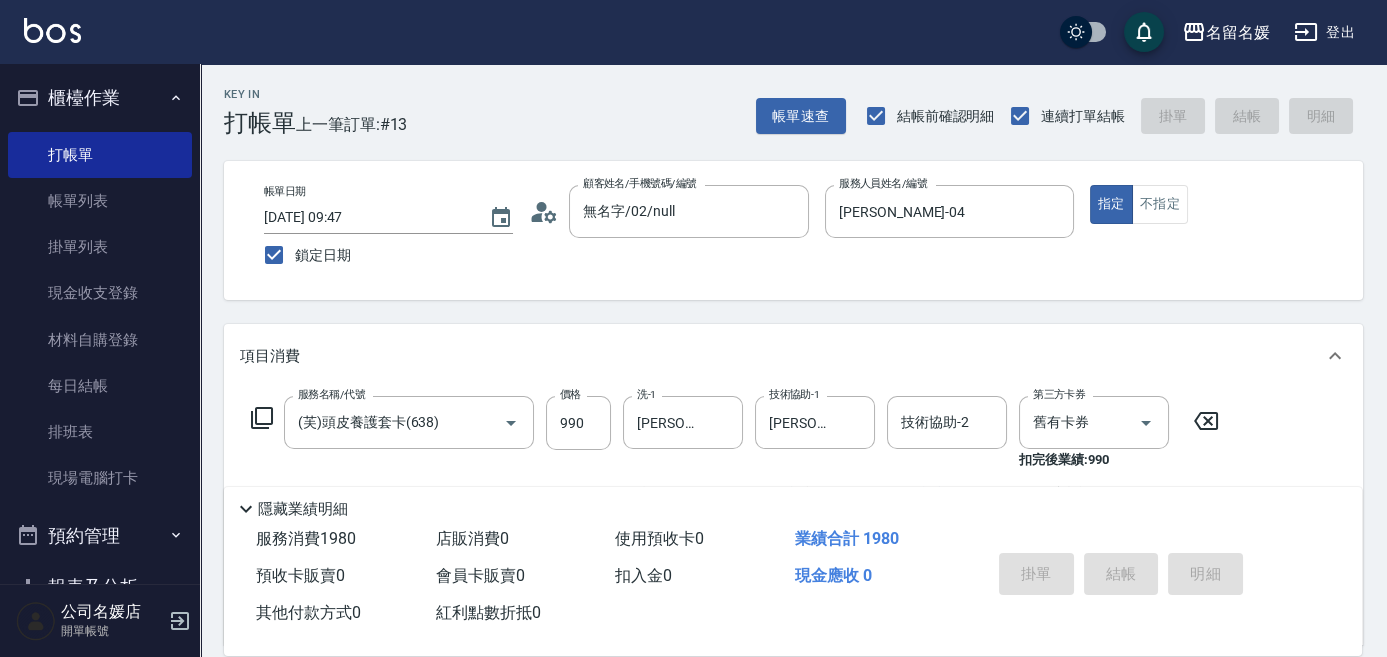 type 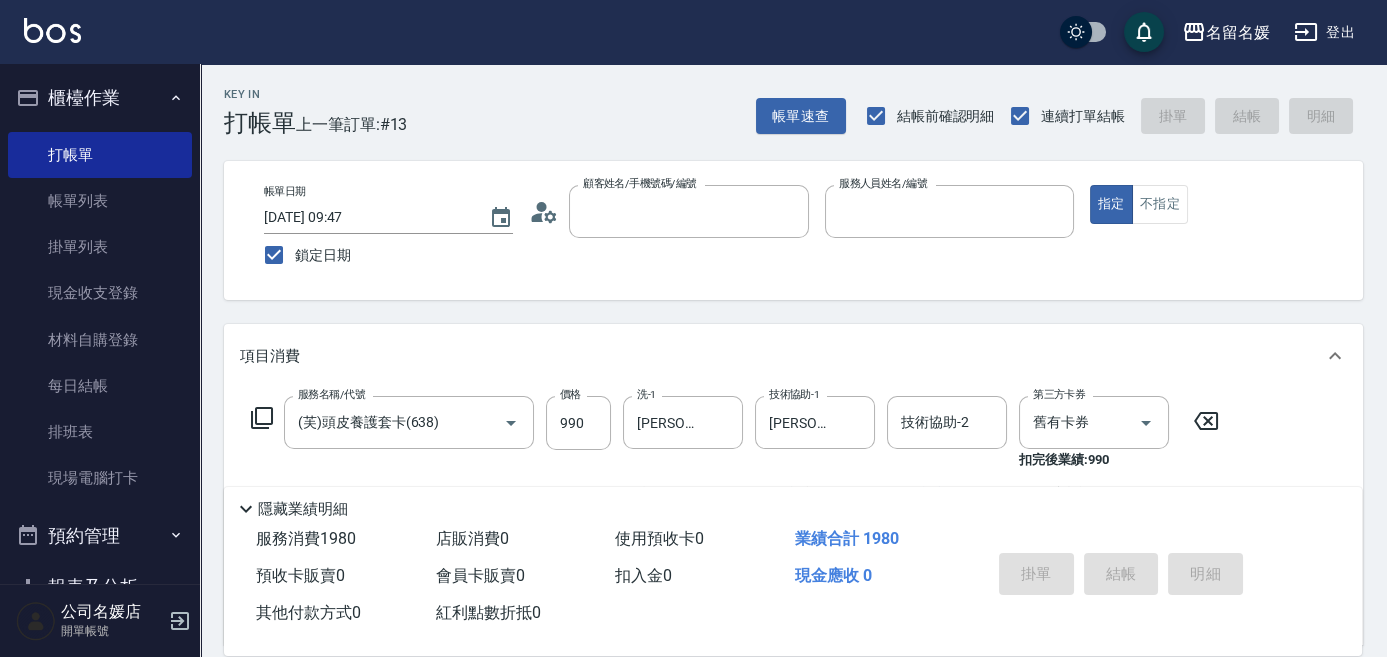 type 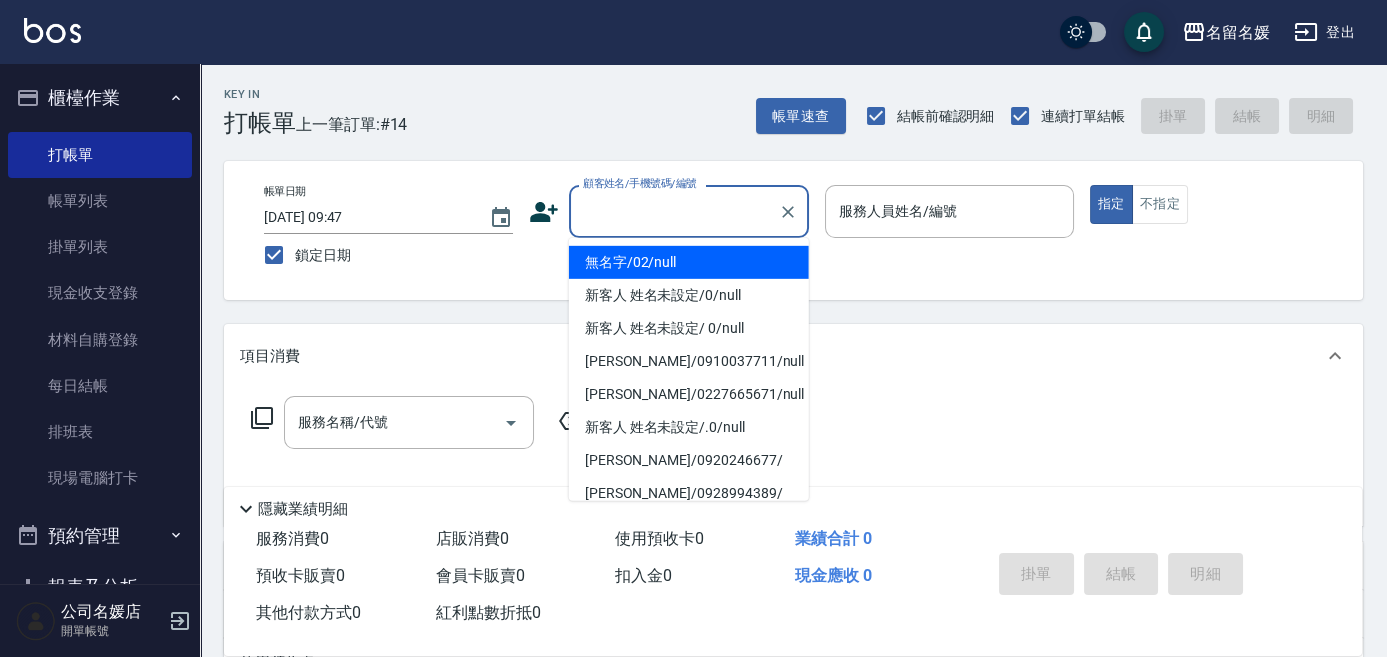 click on "顧客姓名/手機號碼/編號" at bounding box center [674, 211] 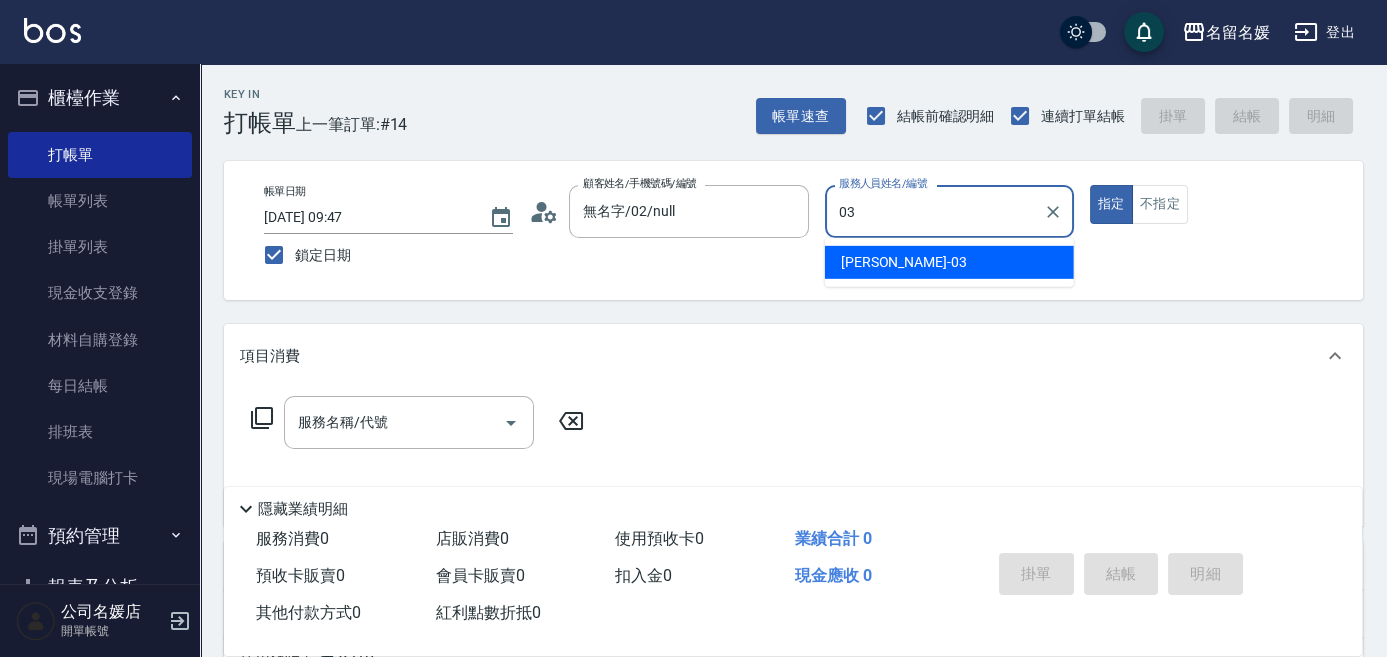 type on "[PERSON_NAME]-03" 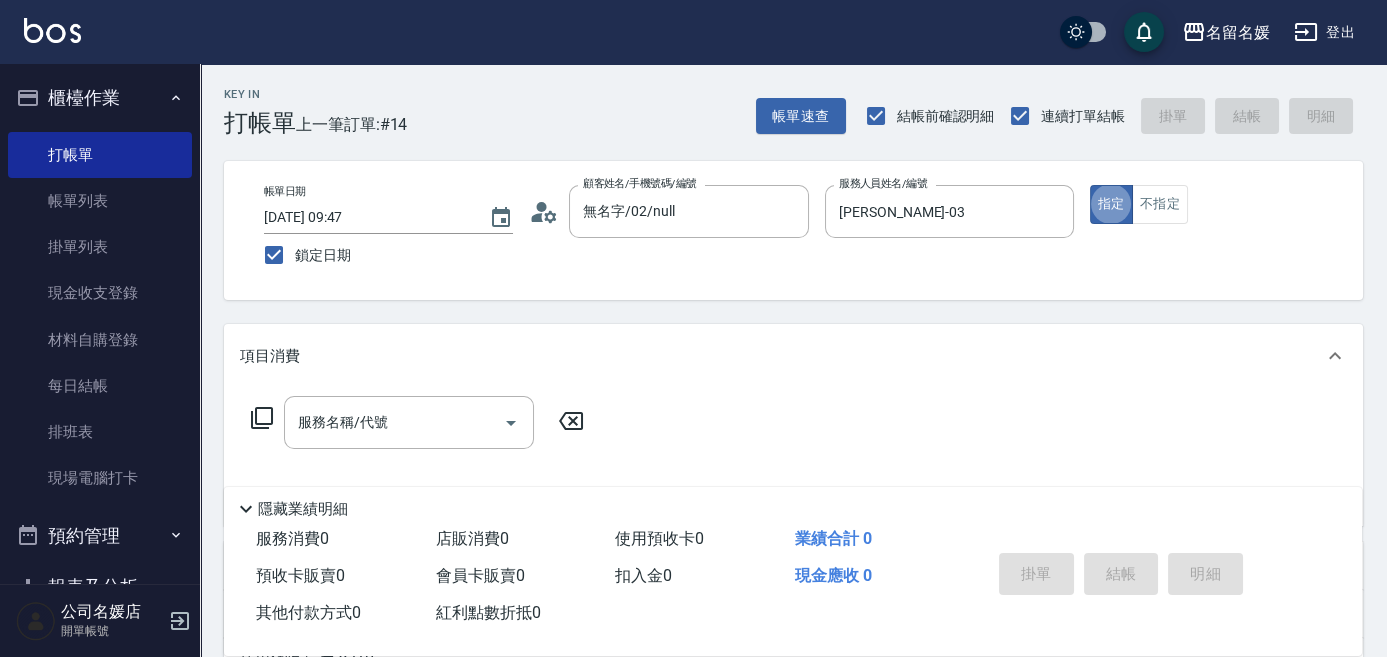 click on "服務名稱/代號 服務名稱/代號" at bounding box center [409, 422] 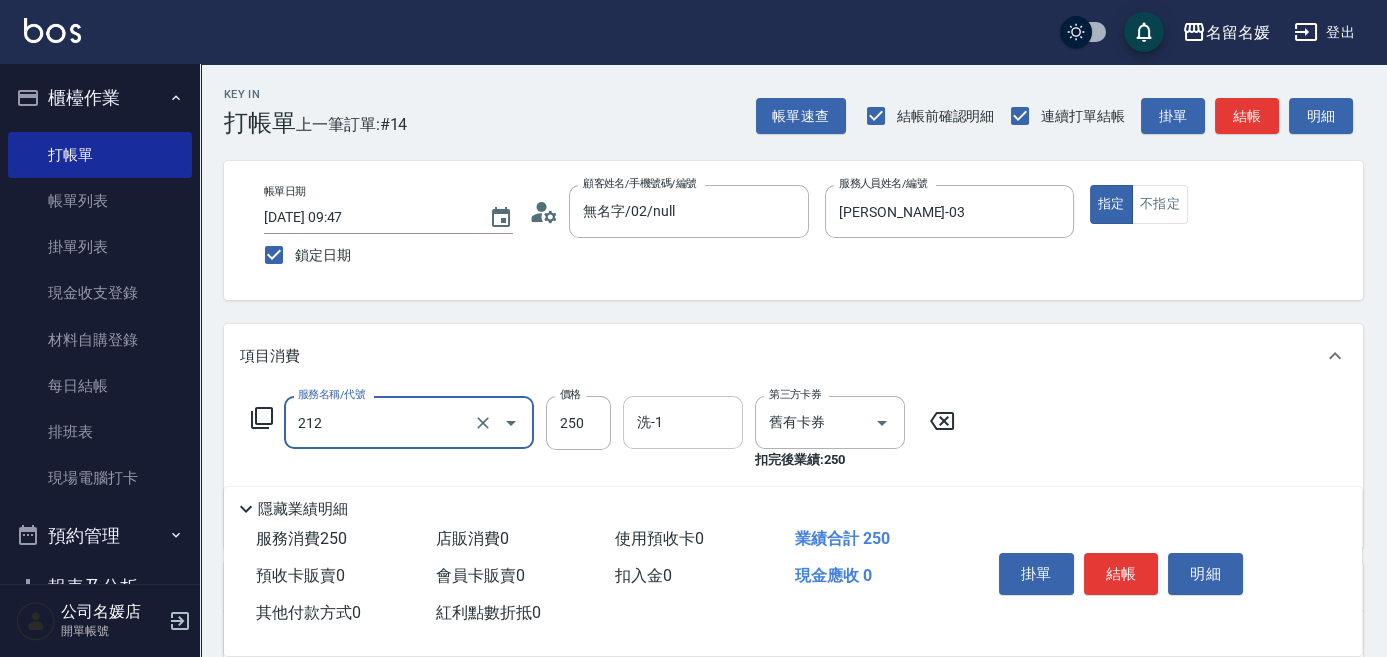 click on "洗-1" at bounding box center [683, 422] 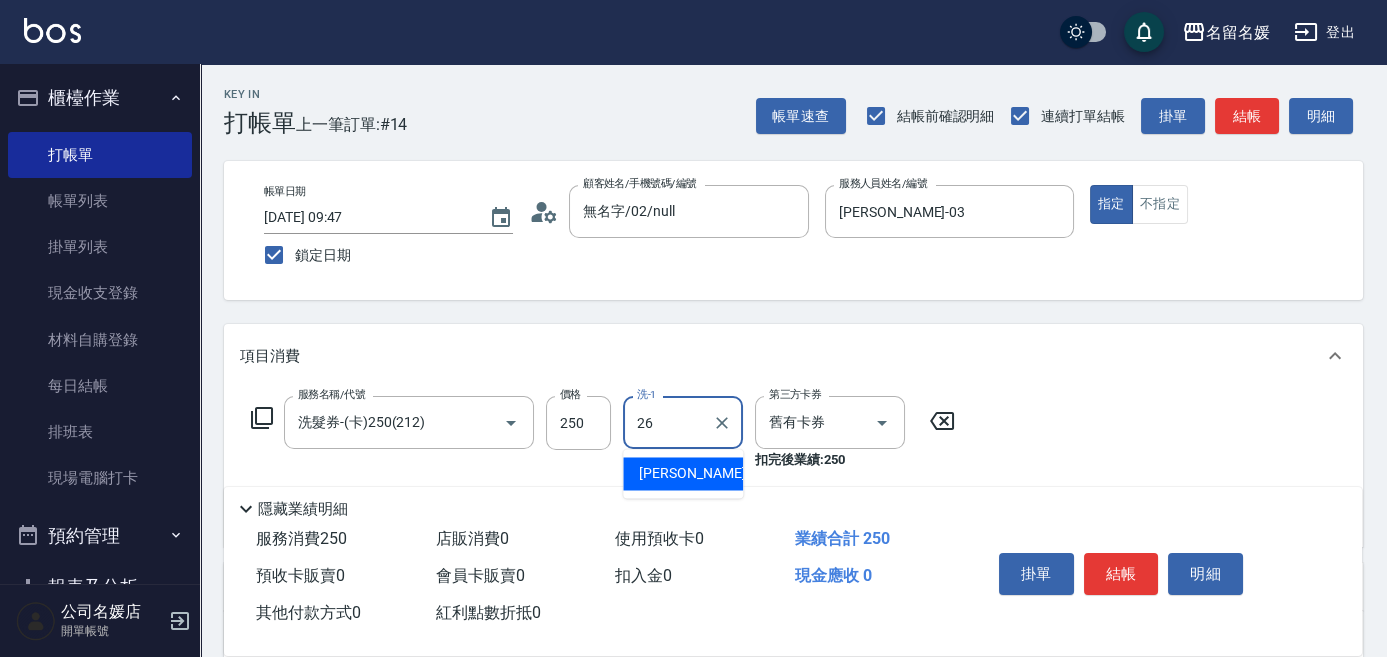 type on "[PERSON_NAME]-26" 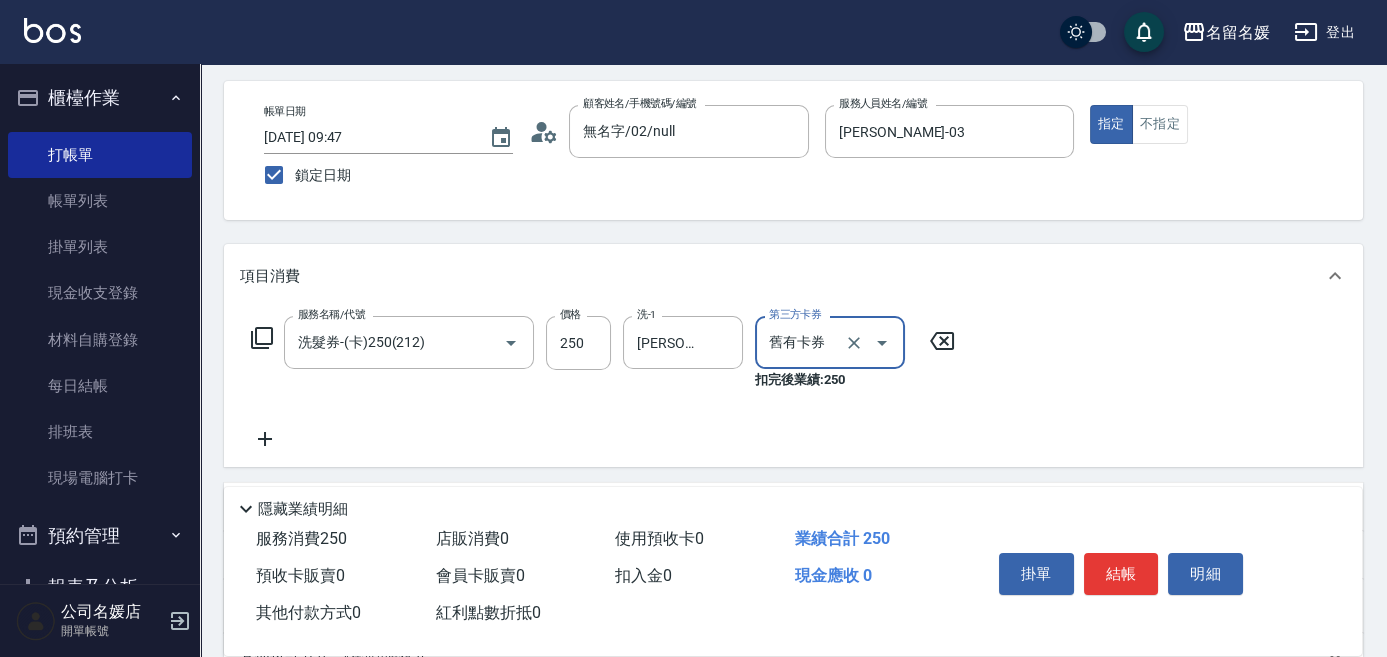 scroll, scrollTop: 90, scrollLeft: 0, axis: vertical 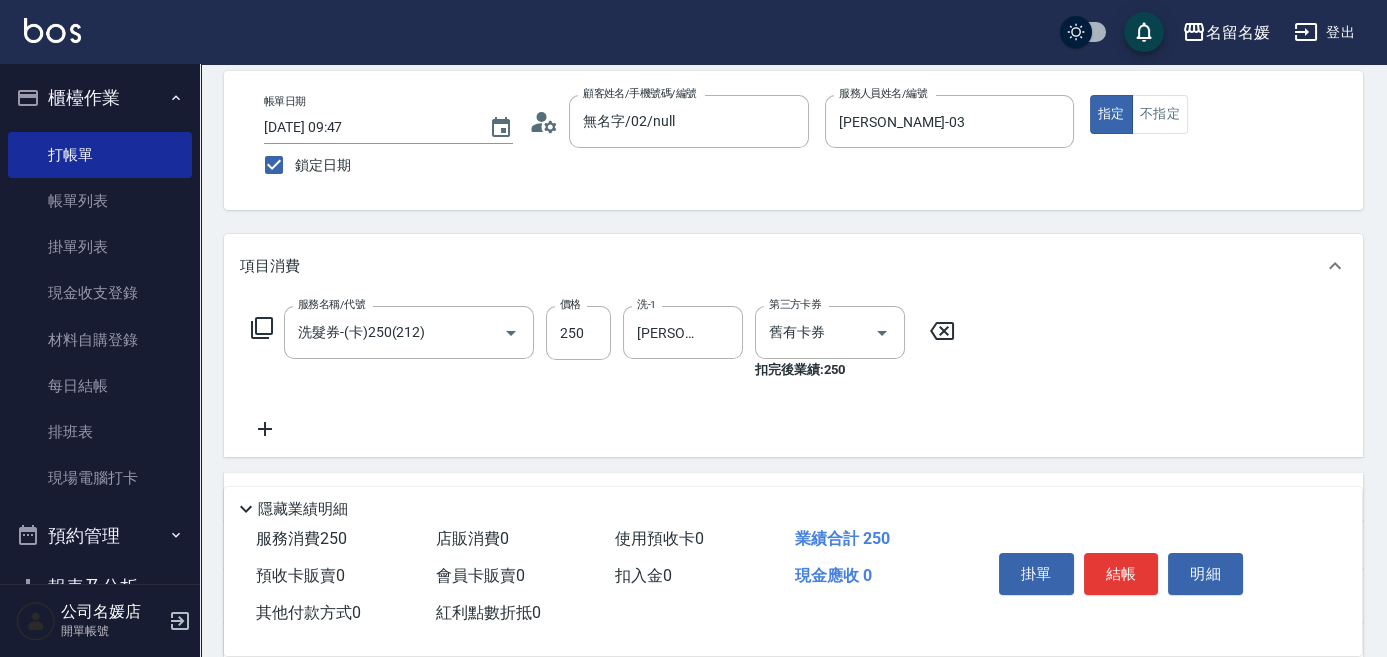click 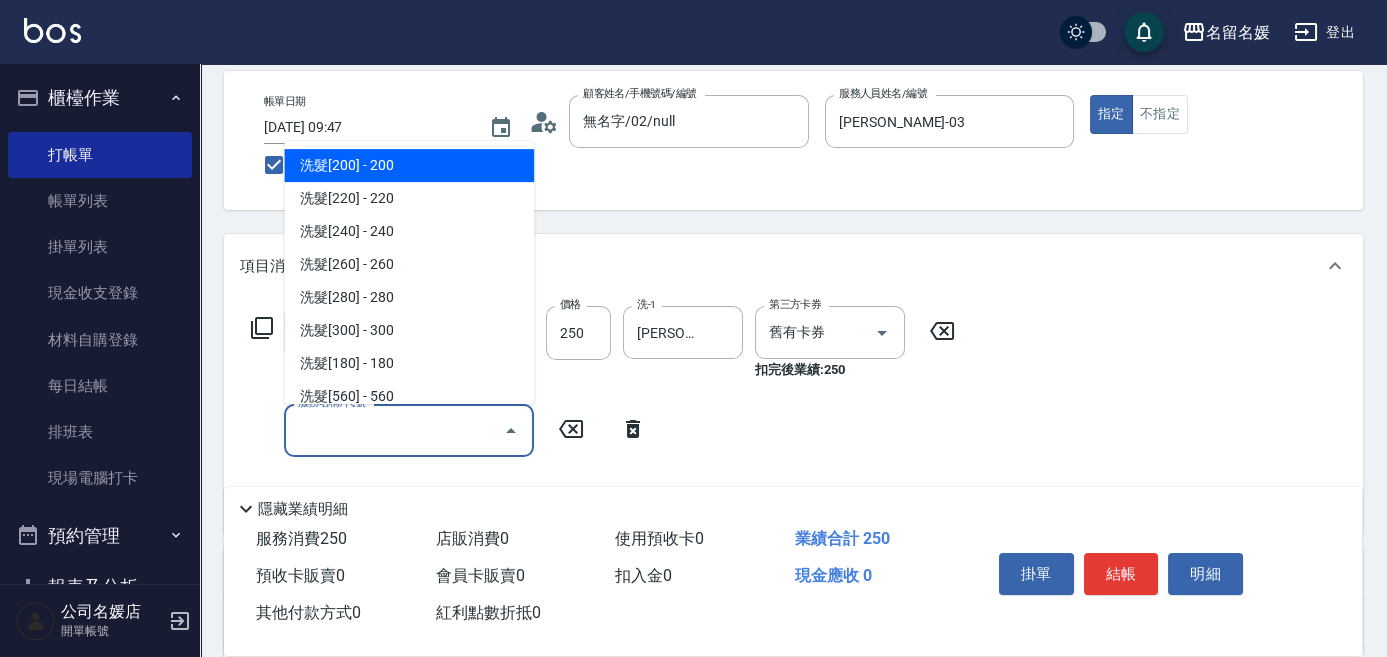 drag, startPoint x: 366, startPoint y: 431, endPoint x: 378, endPoint y: 425, distance: 13.416408 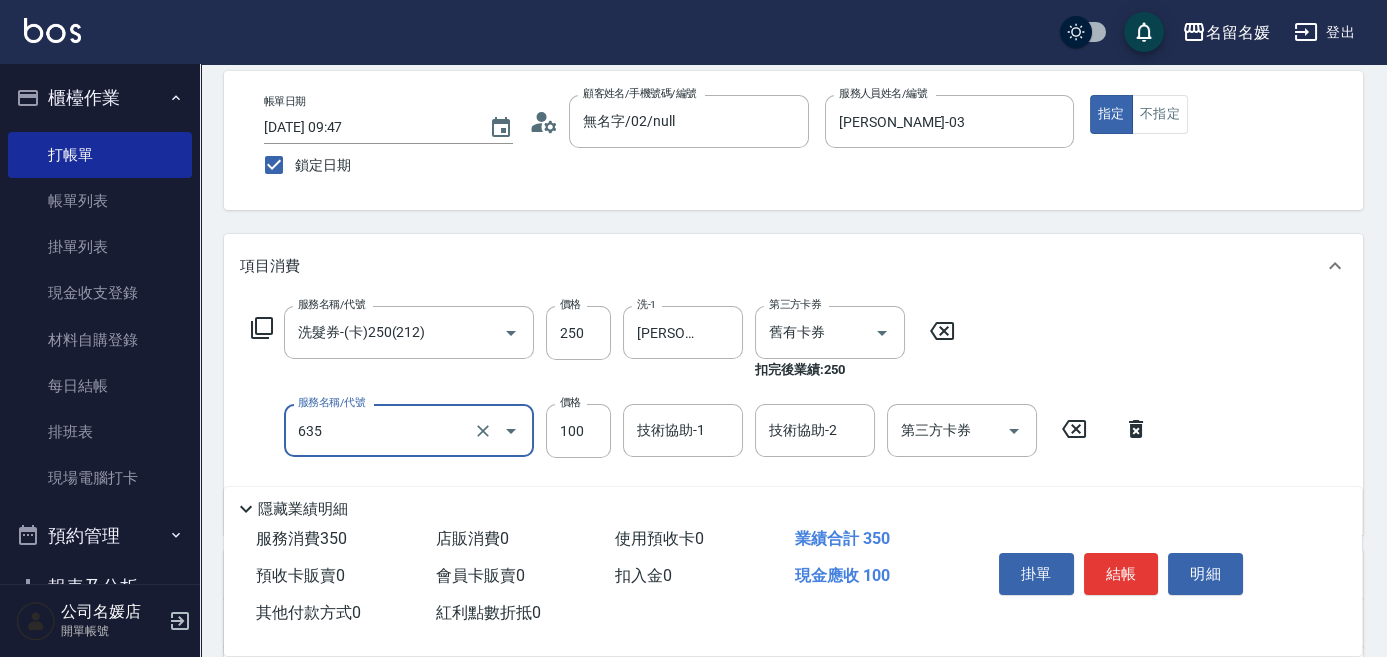 click on "技術協助-1 技術協助-1" at bounding box center (683, 430) 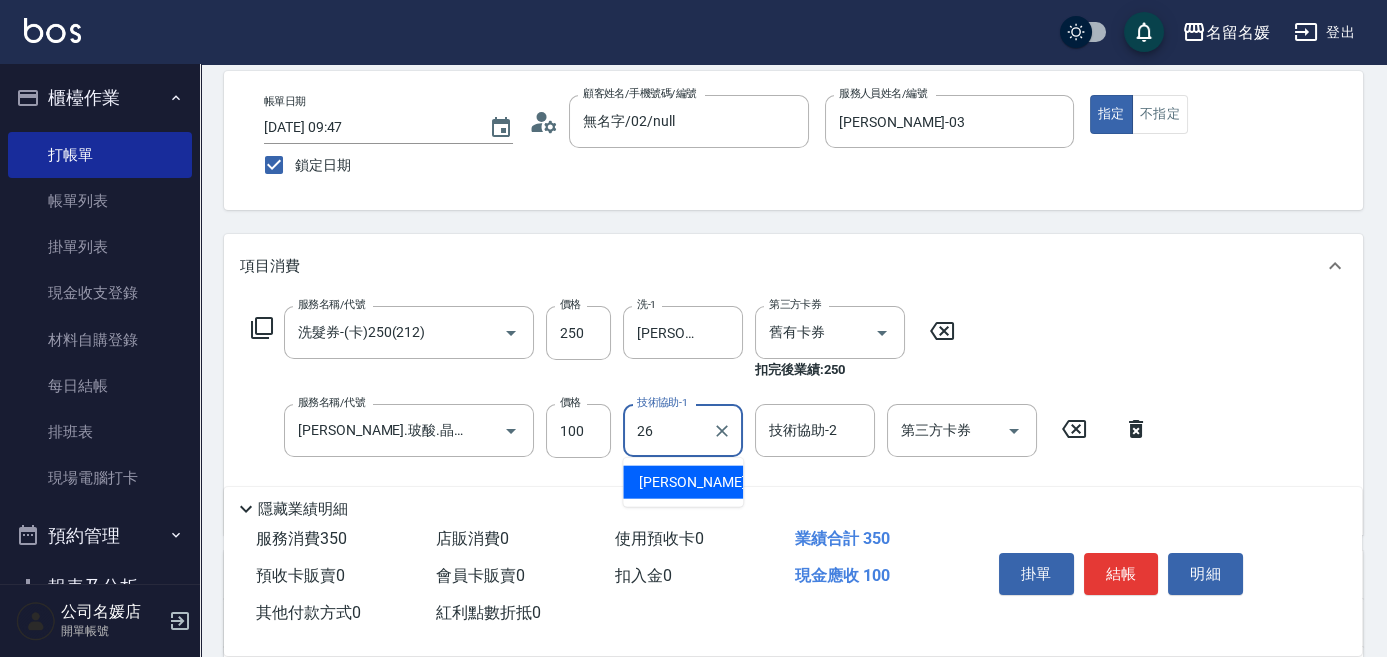 type on "[PERSON_NAME]-26" 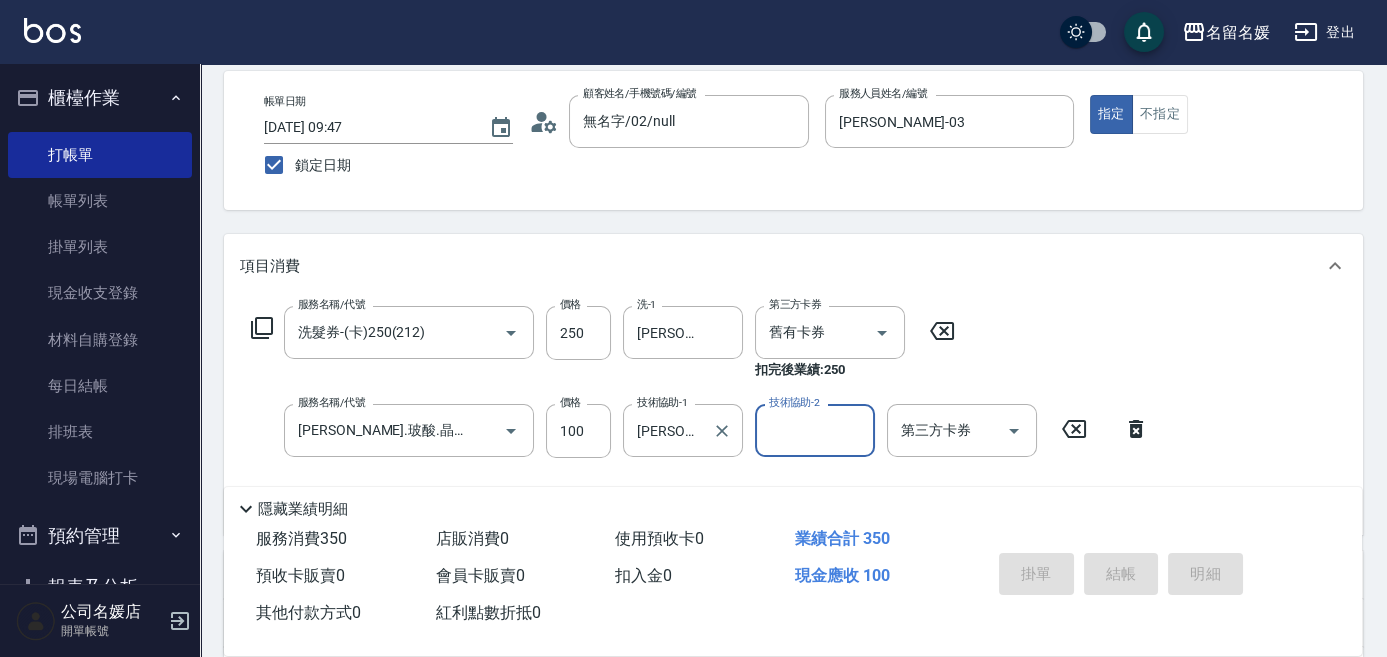 type 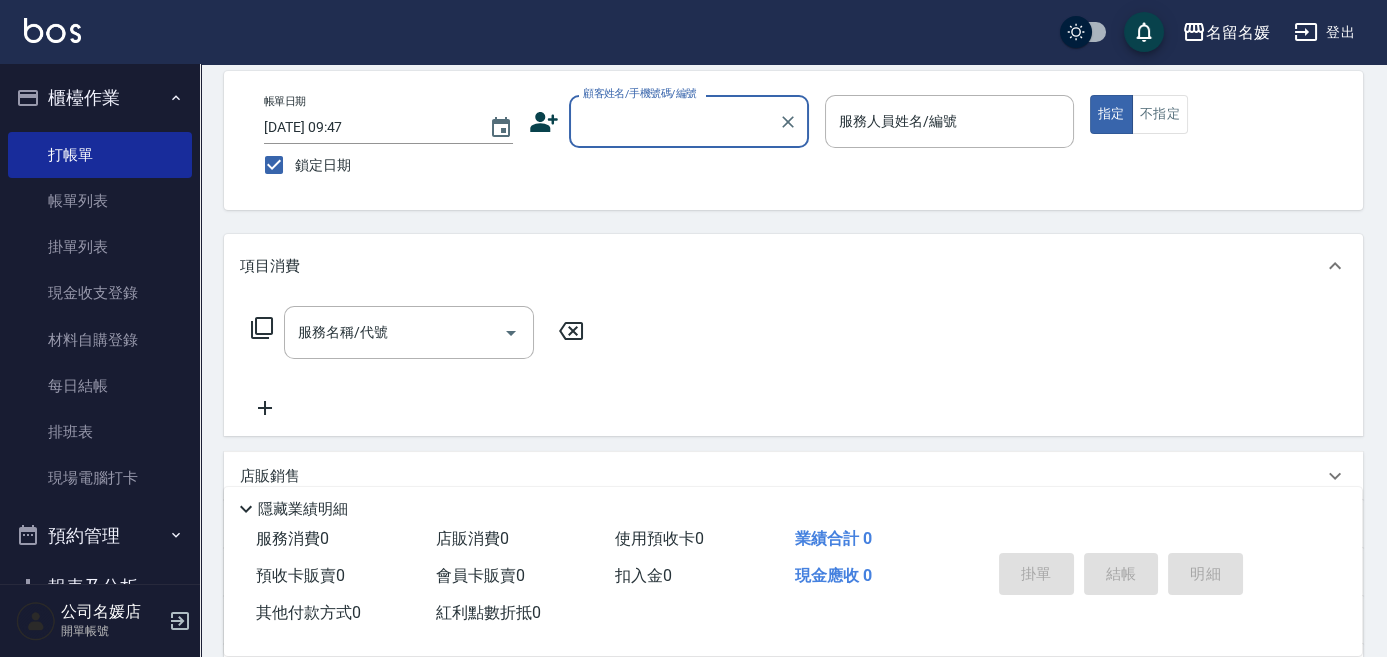 scroll, scrollTop: 0, scrollLeft: 0, axis: both 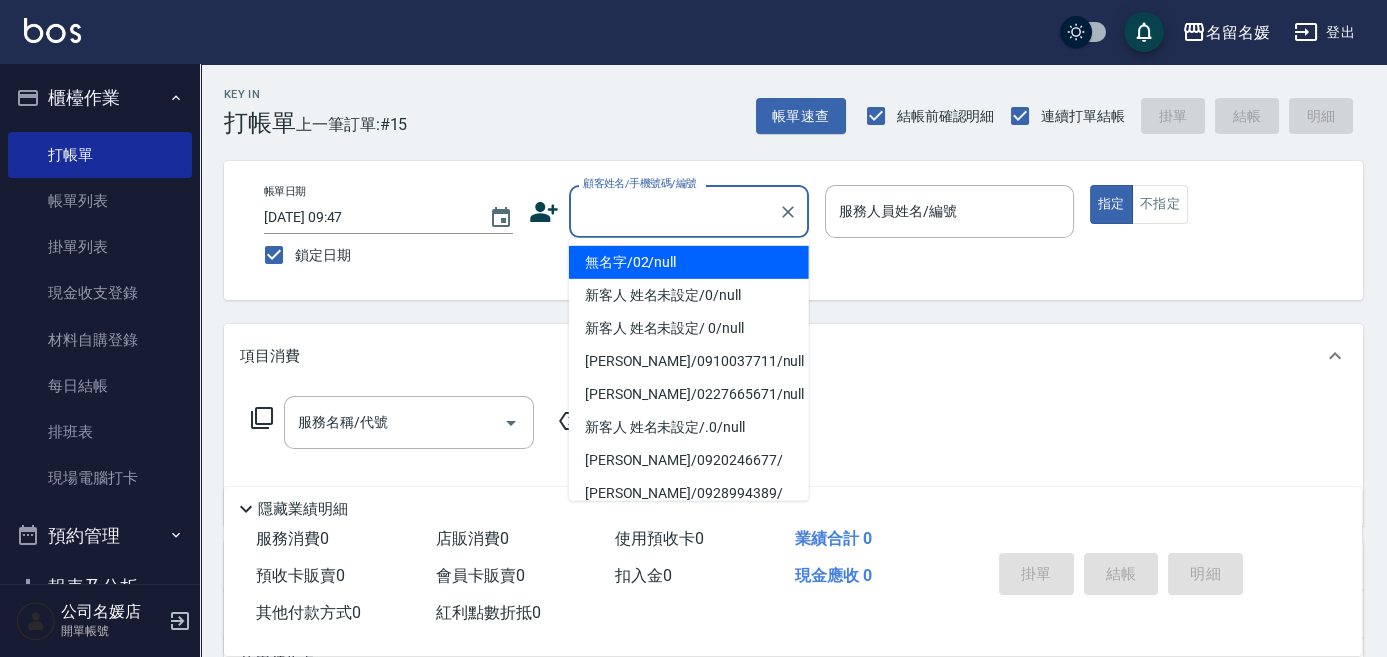 type on "無名字/02/null" 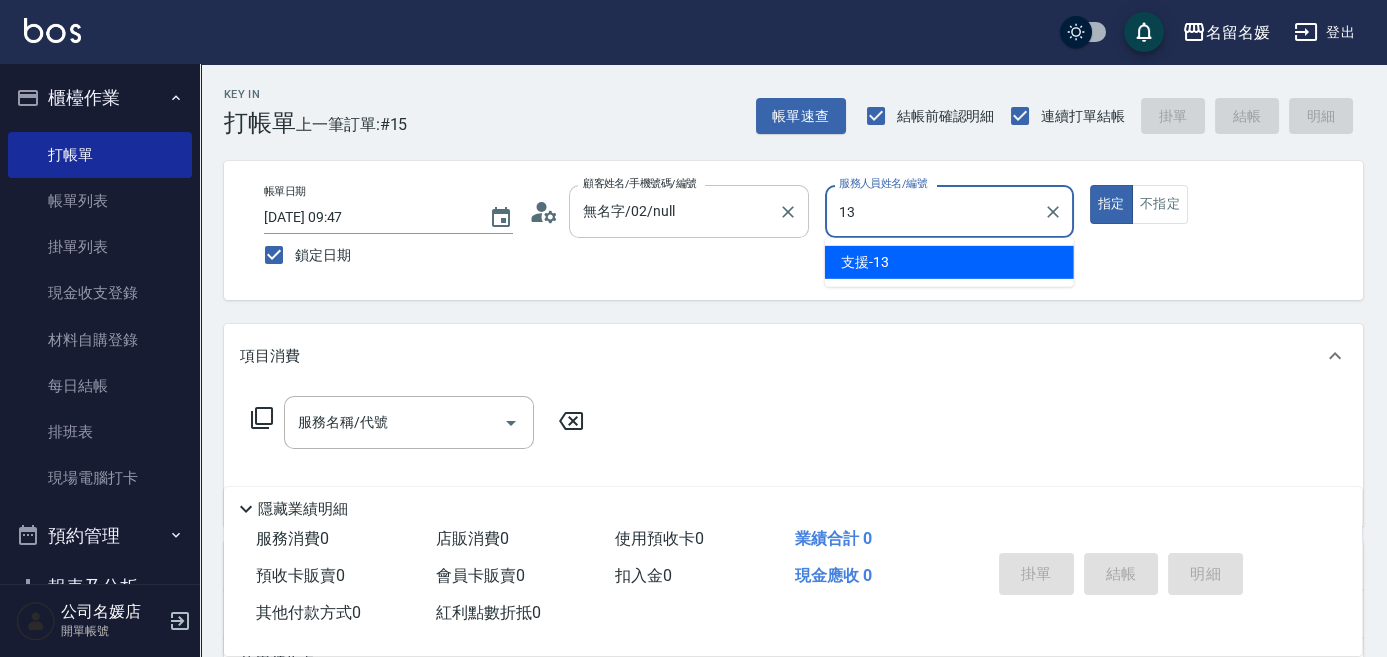 type on "支援-13" 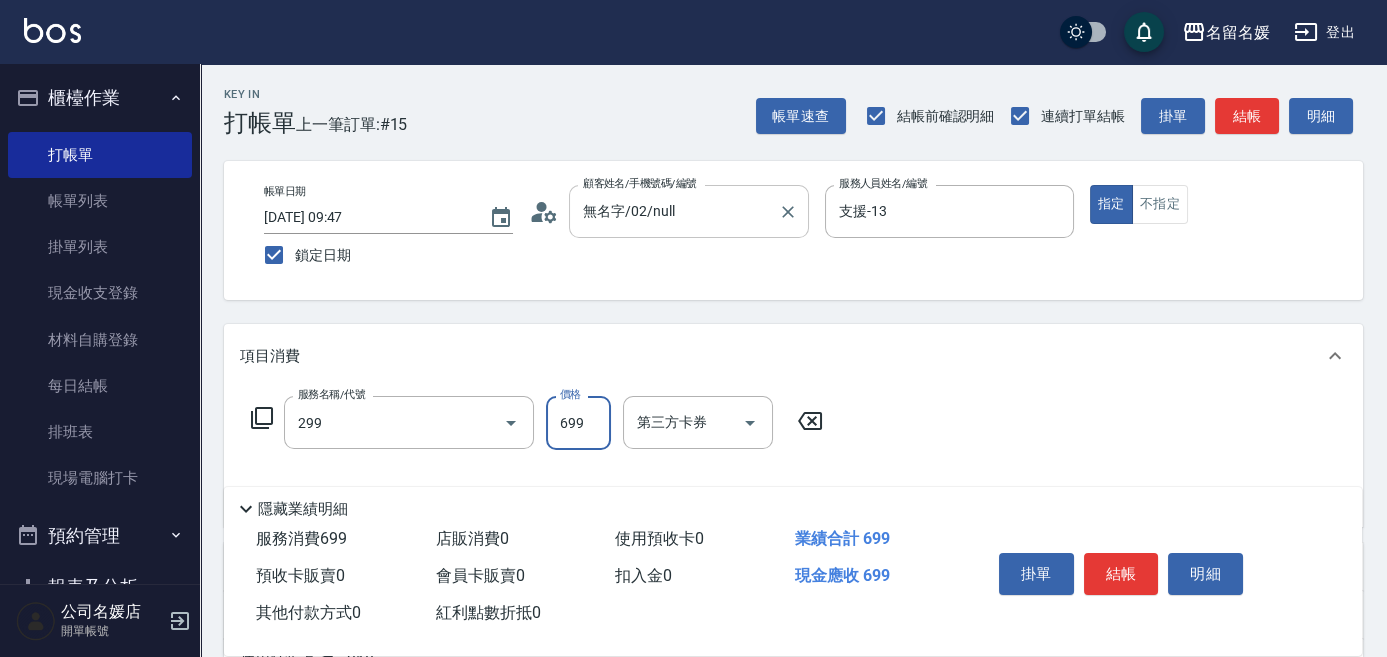type on "滾珠洗髮699(299)" 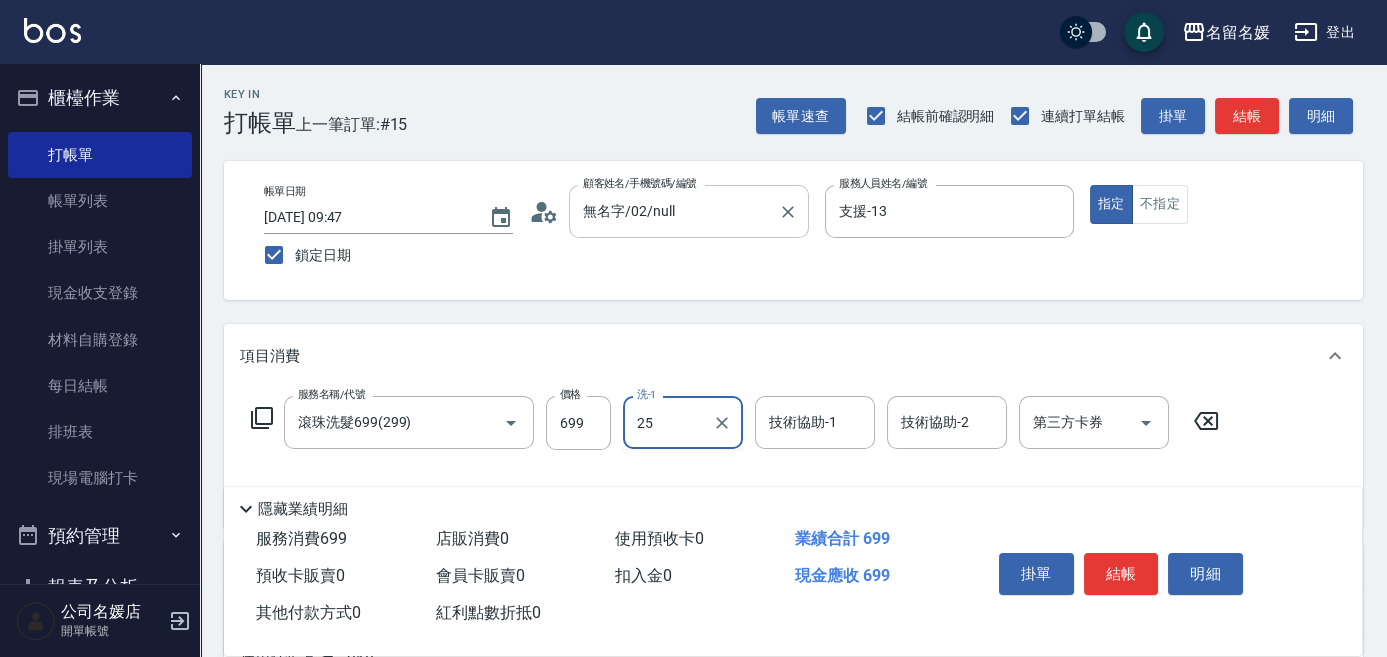 type on "[PERSON_NAME]-25" 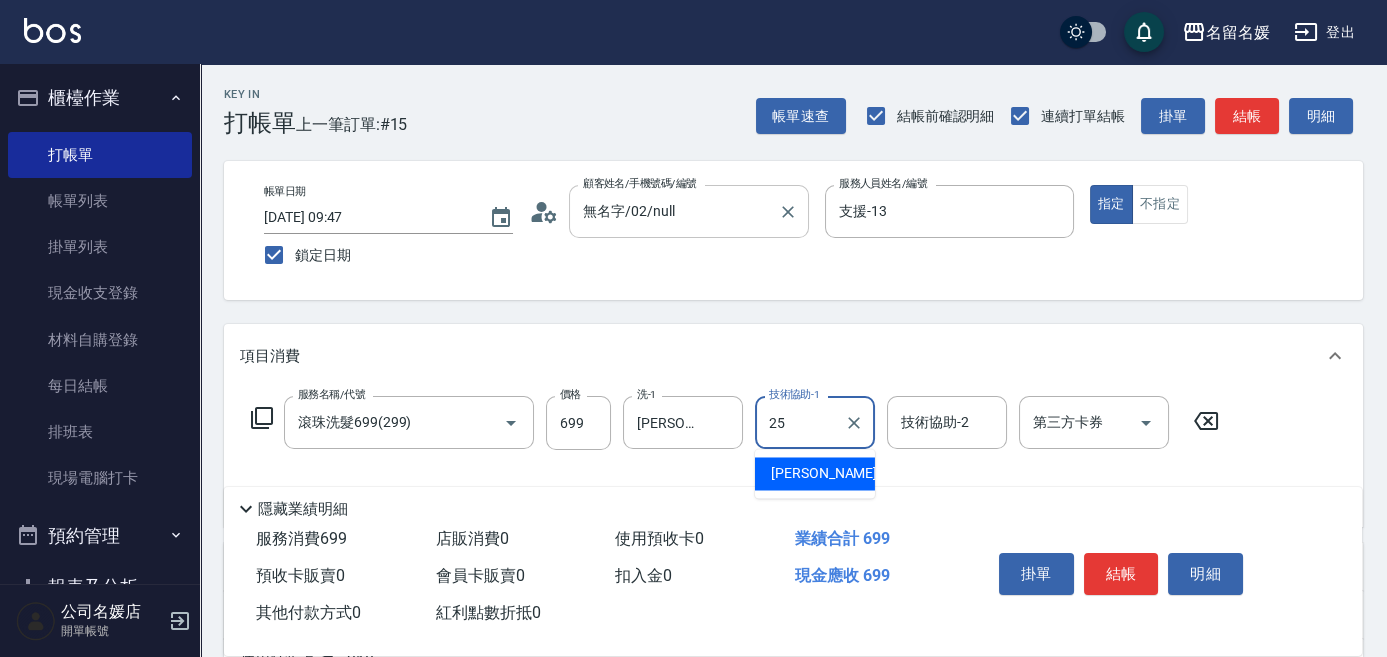 type on "[PERSON_NAME]-25" 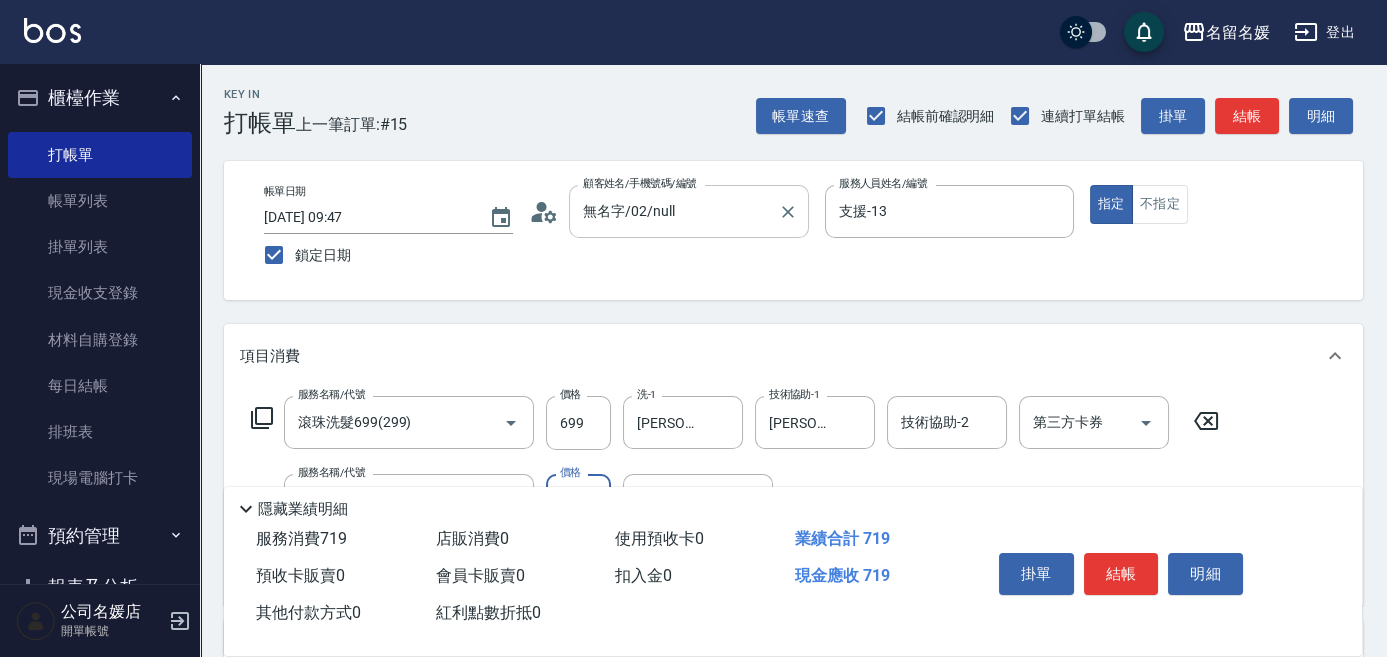 type on "潤絲(801)" 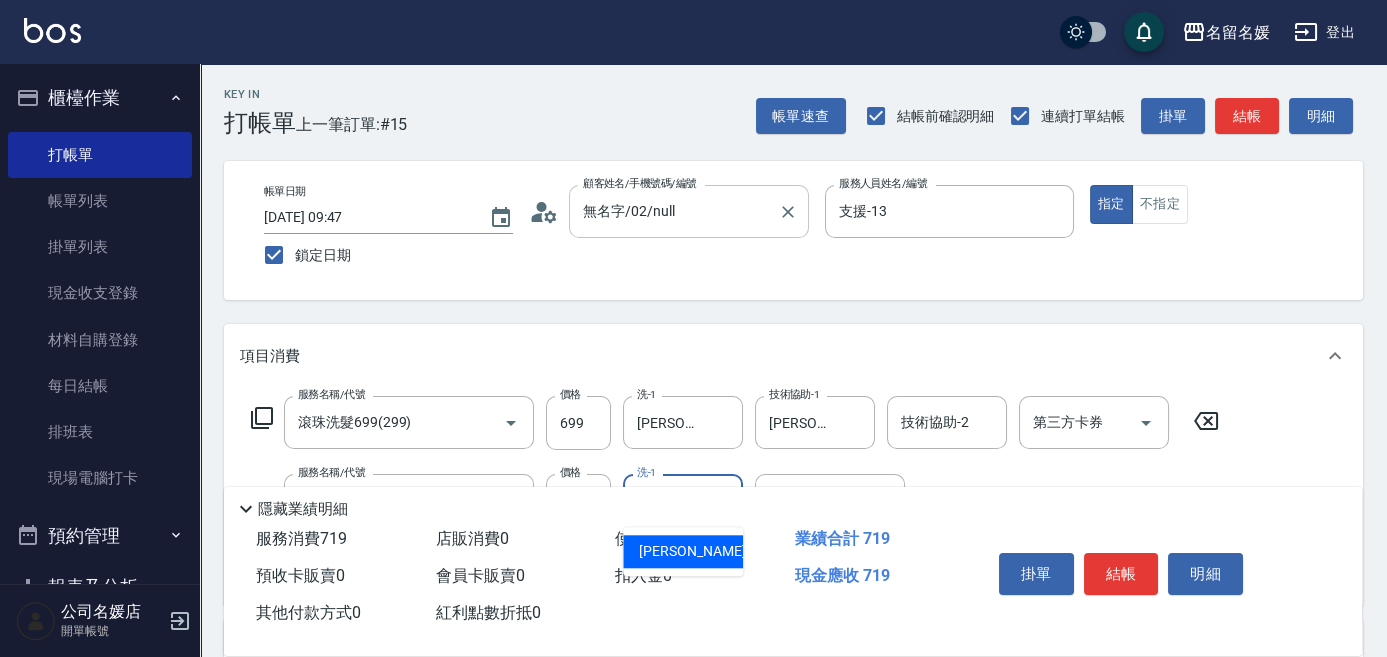 type on "[PERSON_NAME]-25" 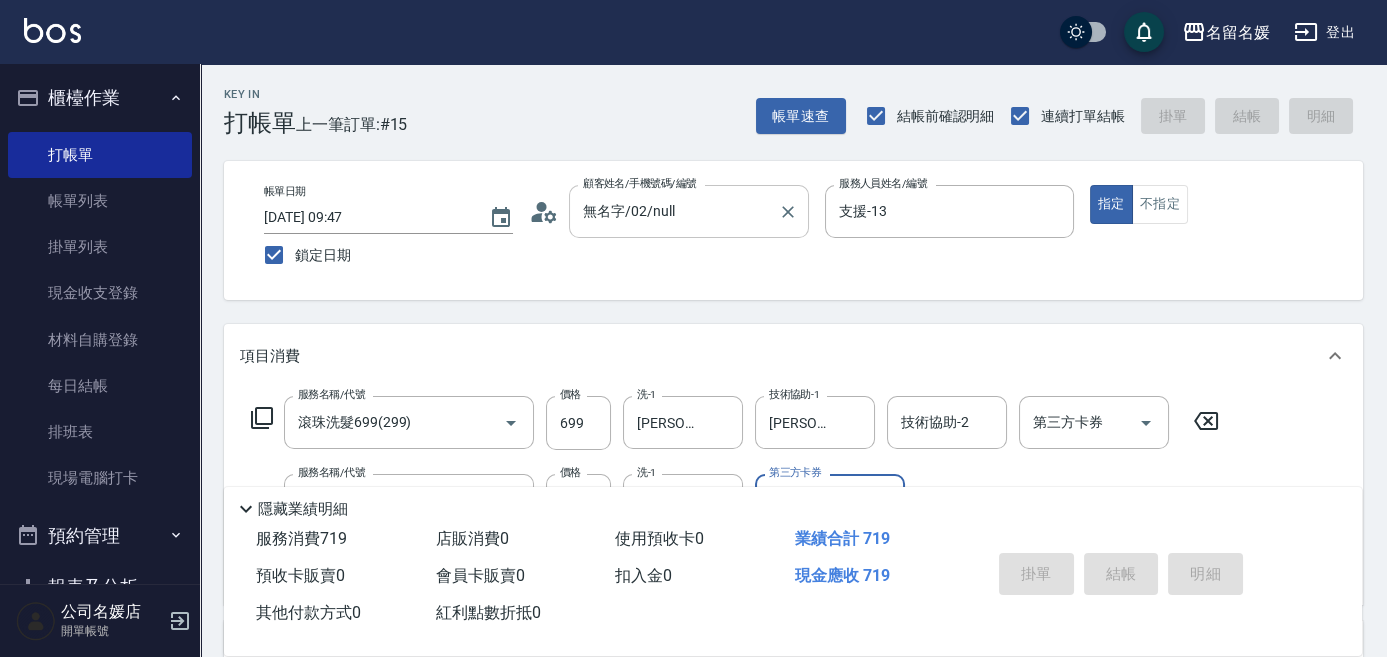 type 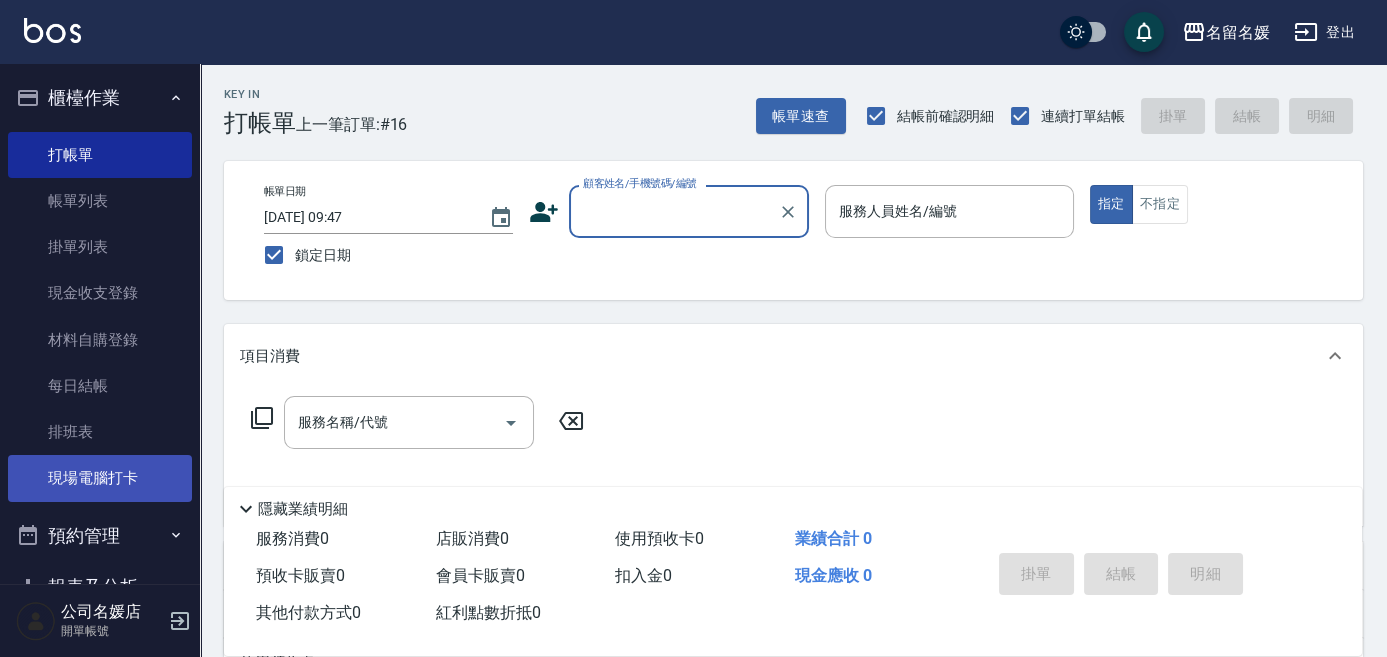 scroll, scrollTop: 90, scrollLeft: 0, axis: vertical 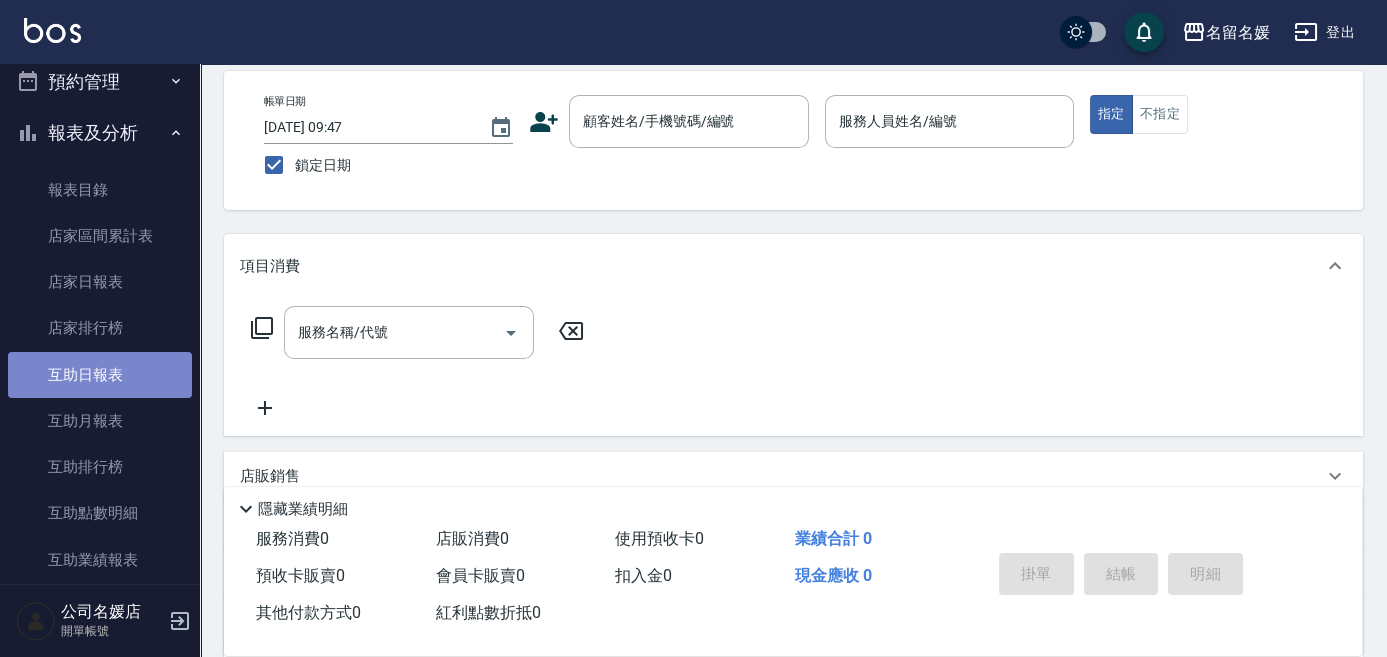 click on "互助日報表" at bounding box center [100, 375] 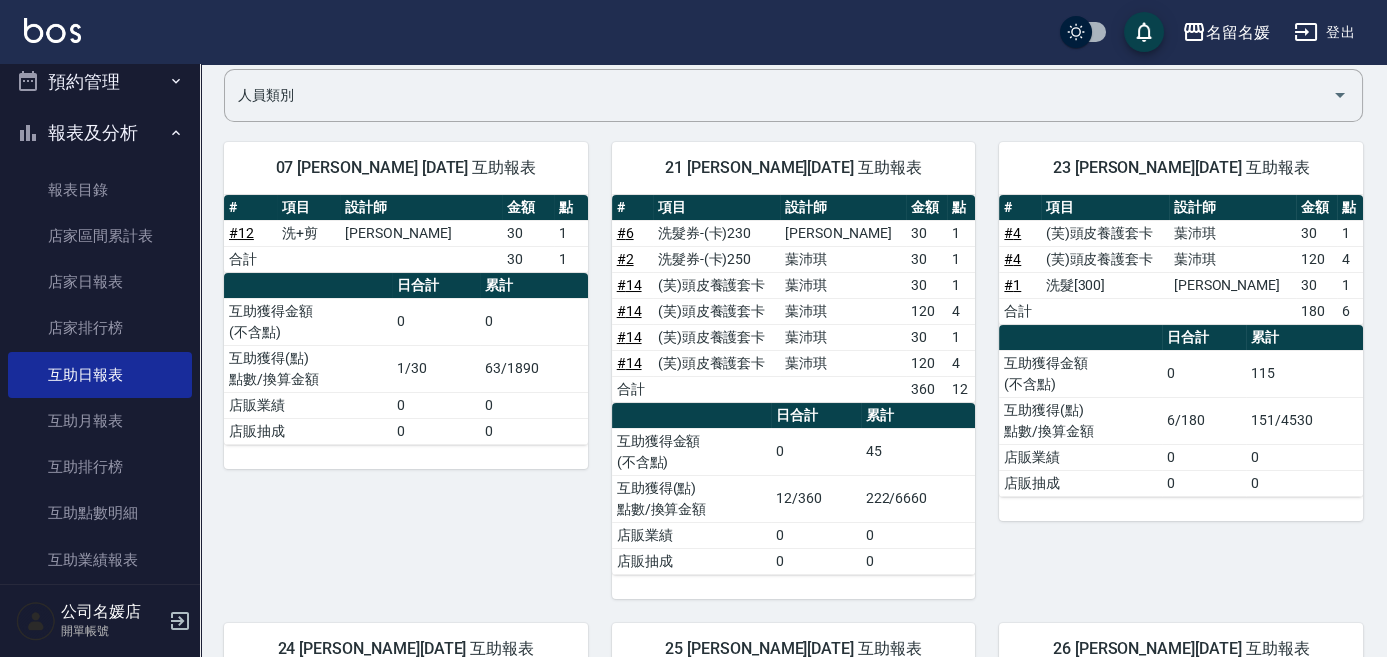 scroll, scrollTop: 90, scrollLeft: 0, axis: vertical 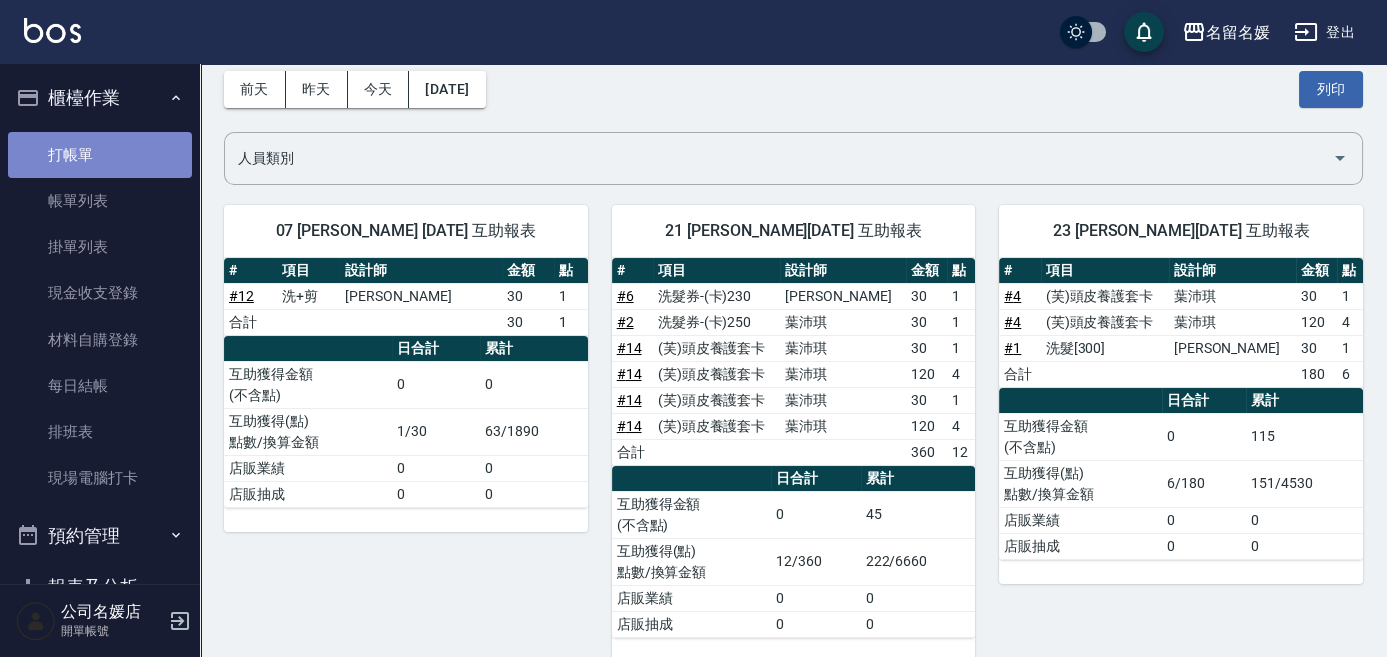 click on "打帳單" at bounding box center [100, 155] 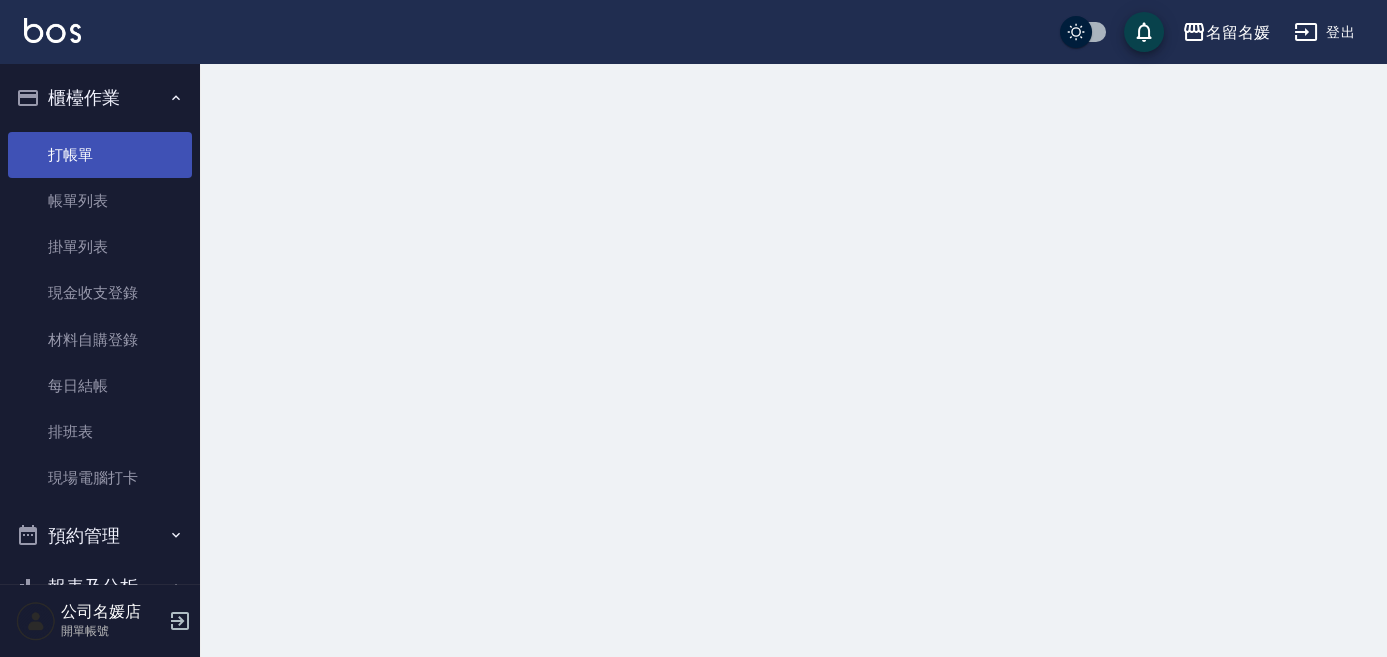 scroll, scrollTop: 0, scrollLeft: 0, axis: both 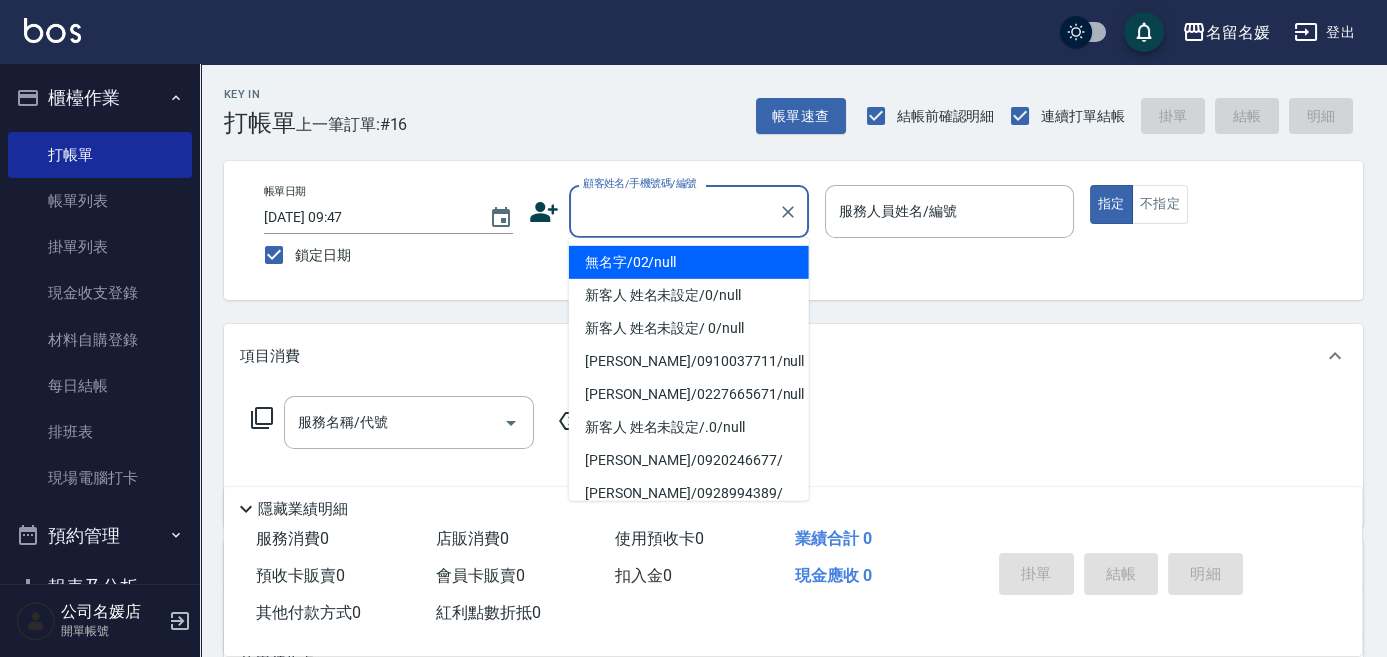 type on "無名字/02/null" 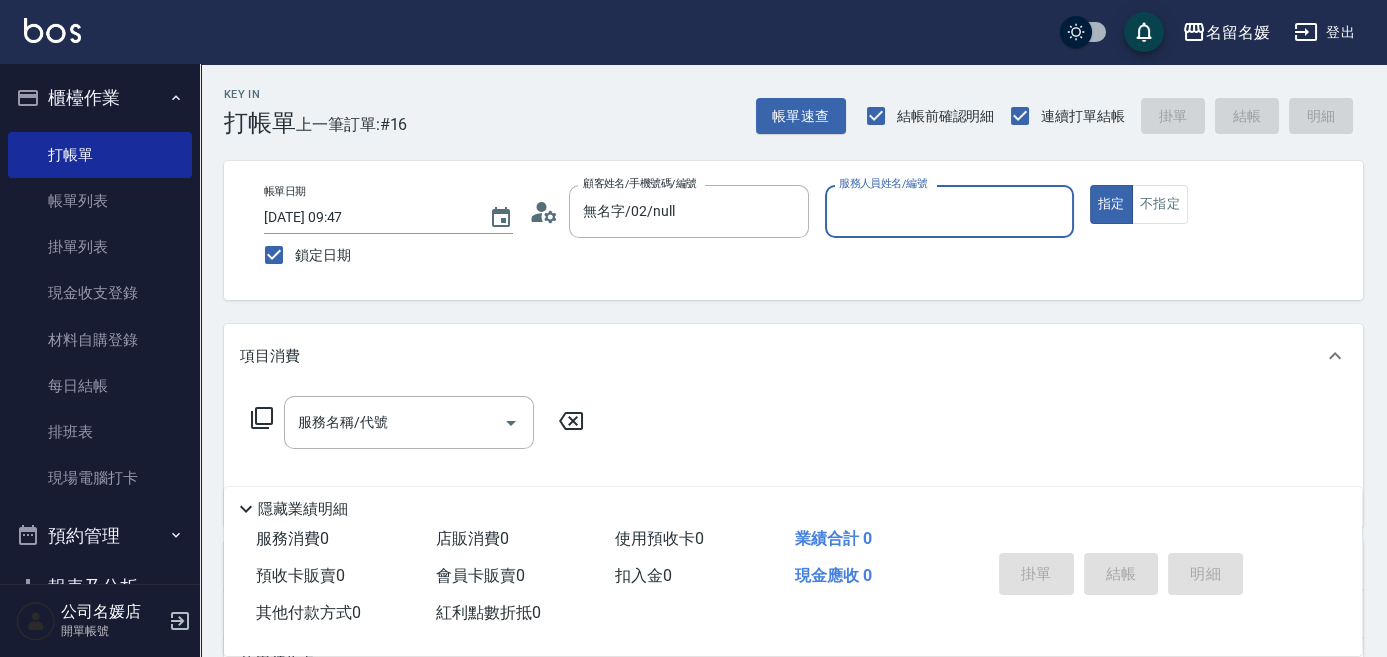 type on "0" 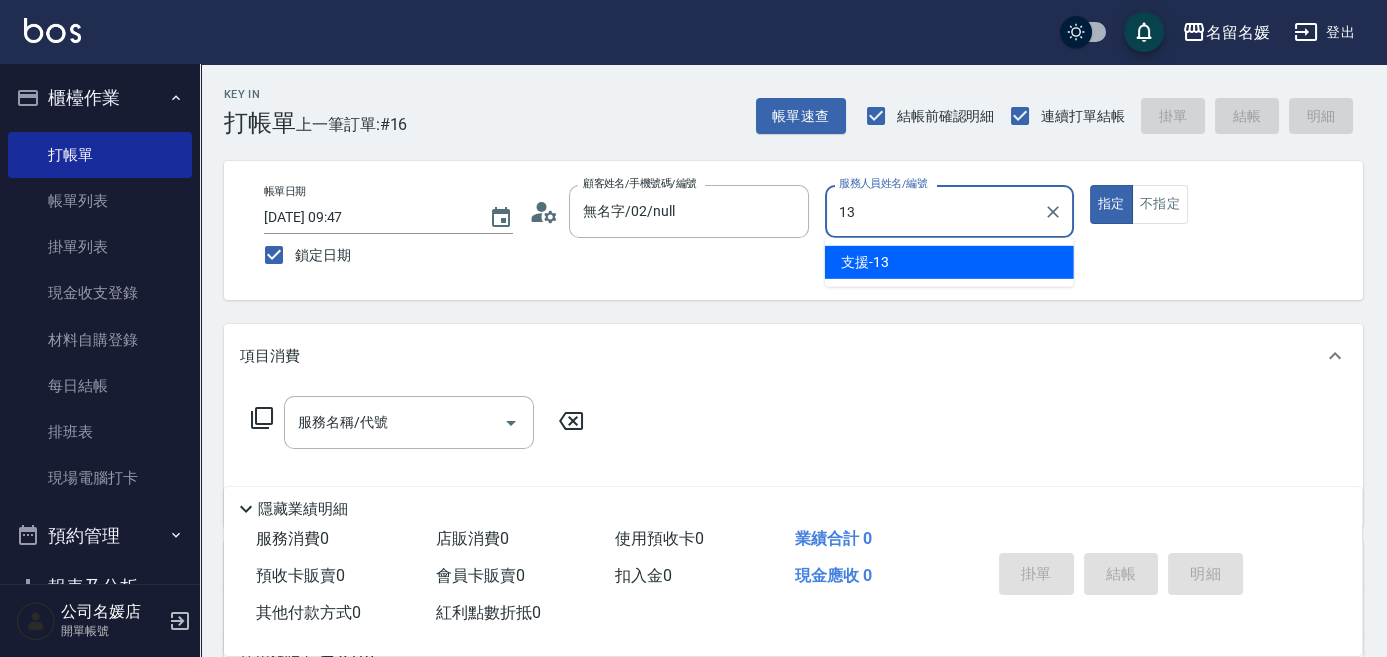 type on "支援-13" 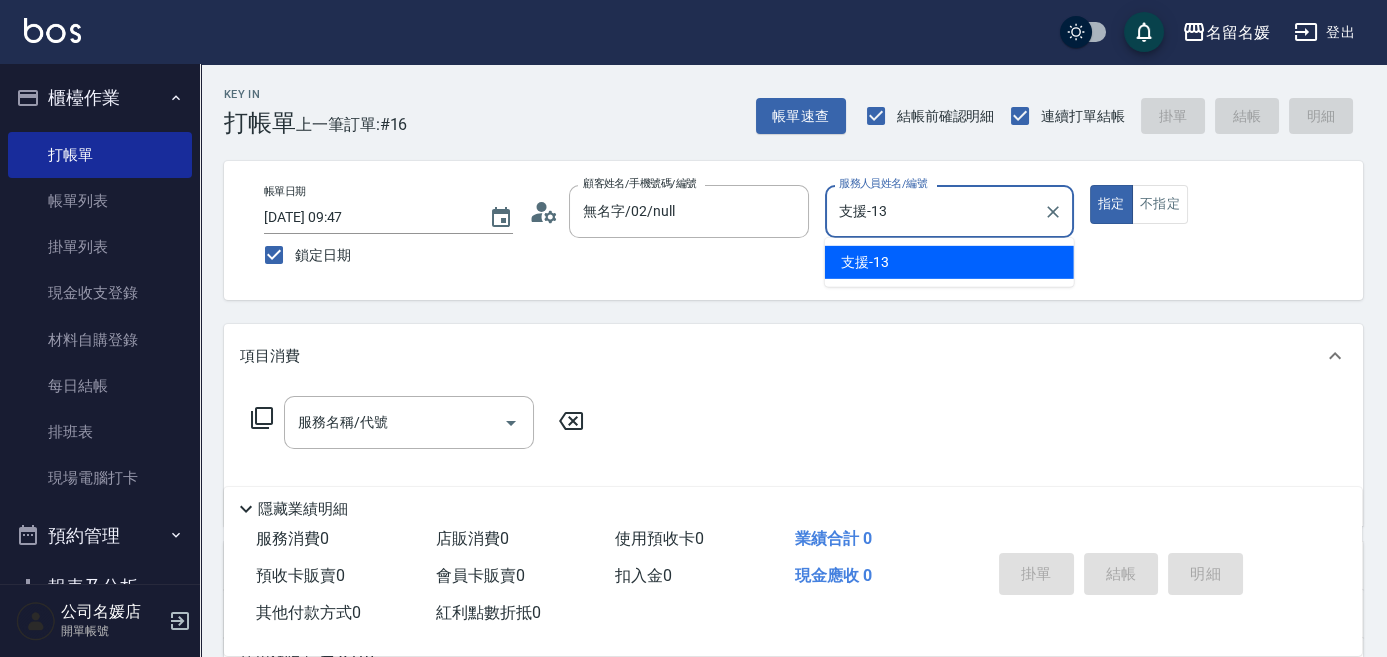type on "true" 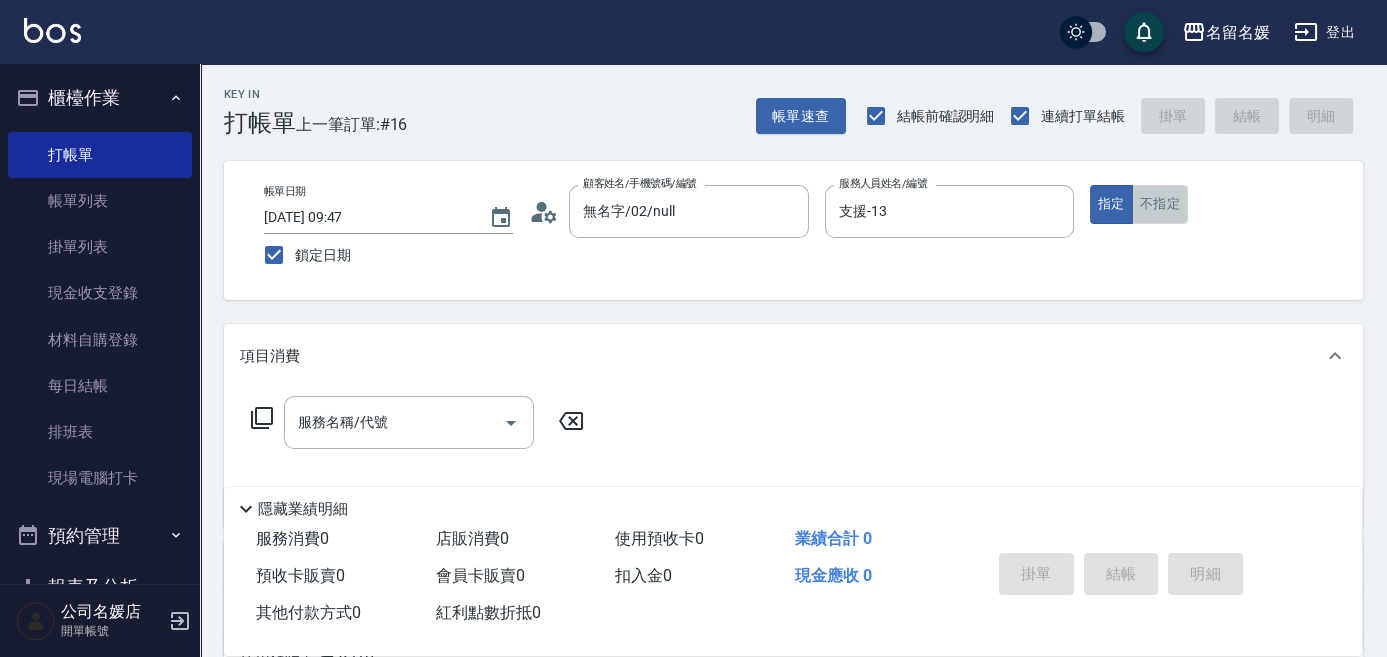 click on "不指定" at bounding box center [1160, 204] 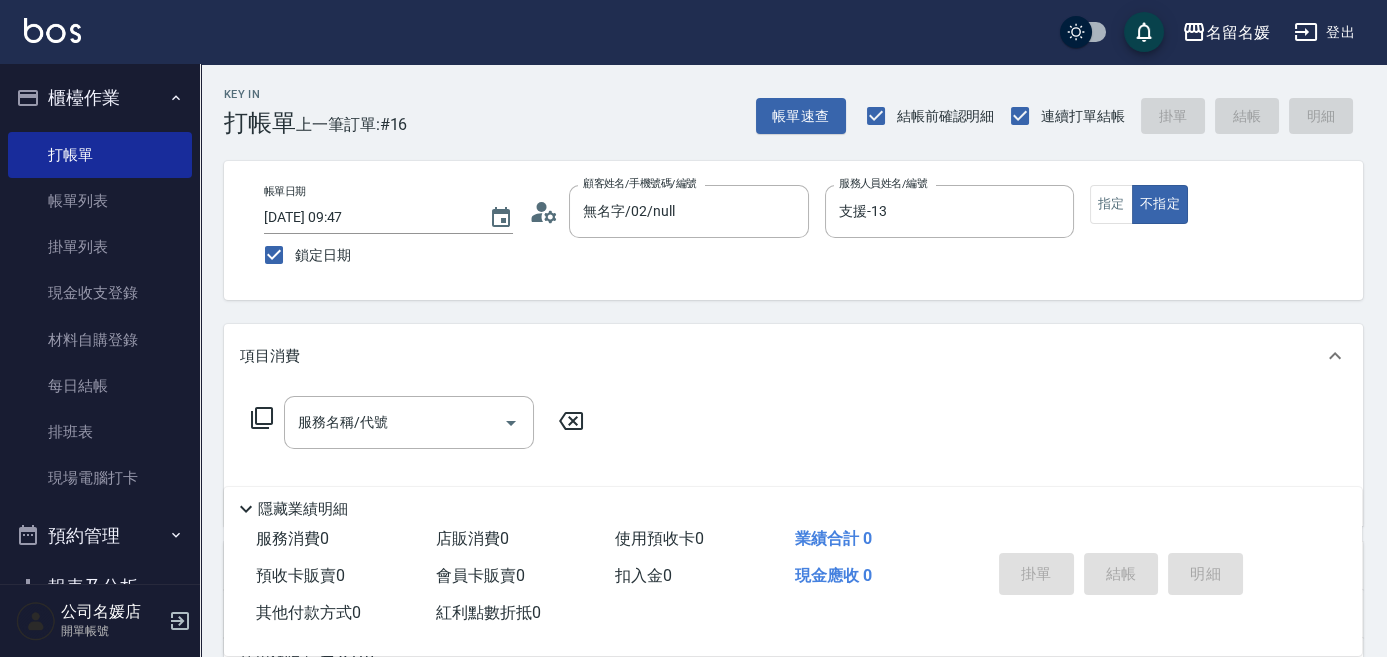type on "false" 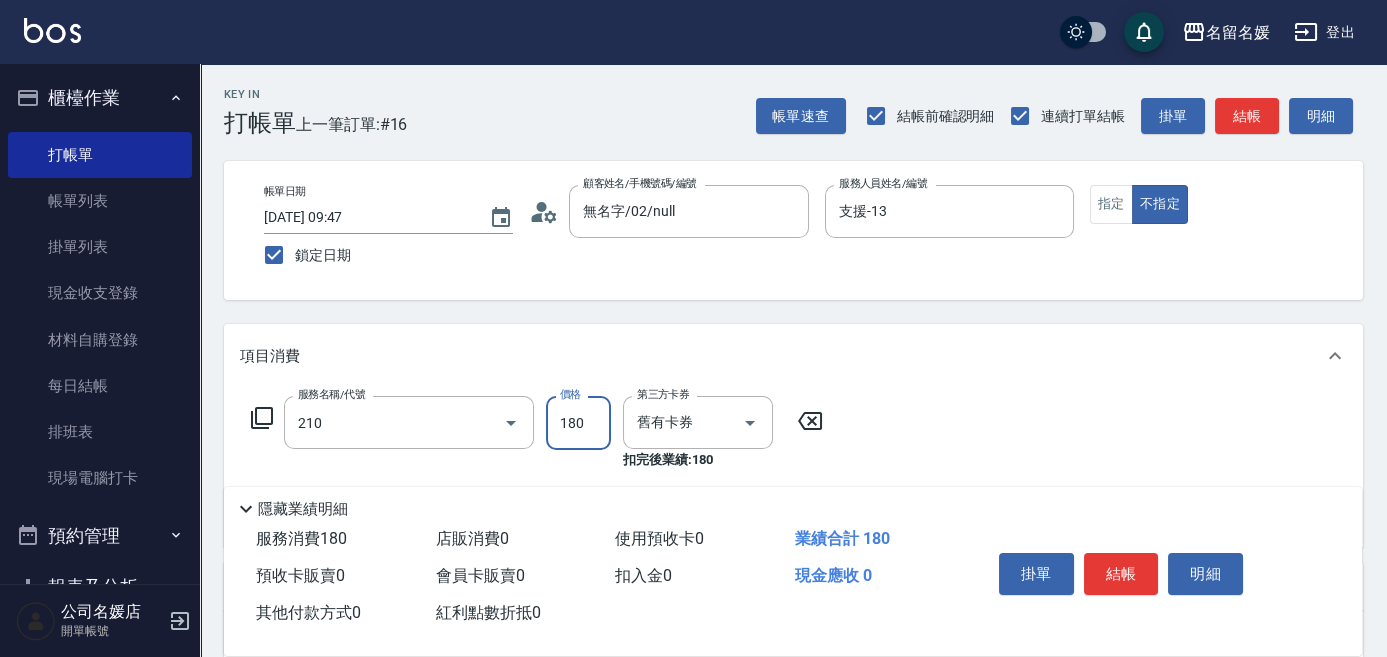 type on "洗券-(卡)180(210)" 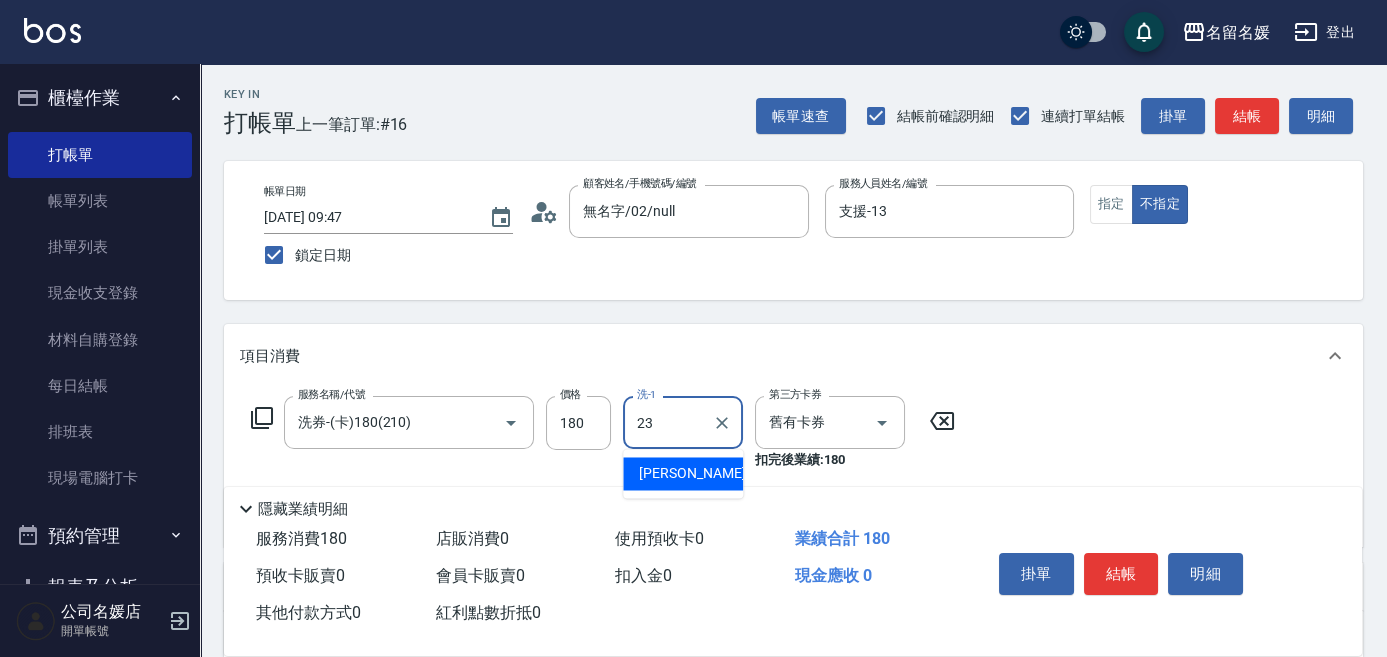 type on "[PERSON_NAME]-23" 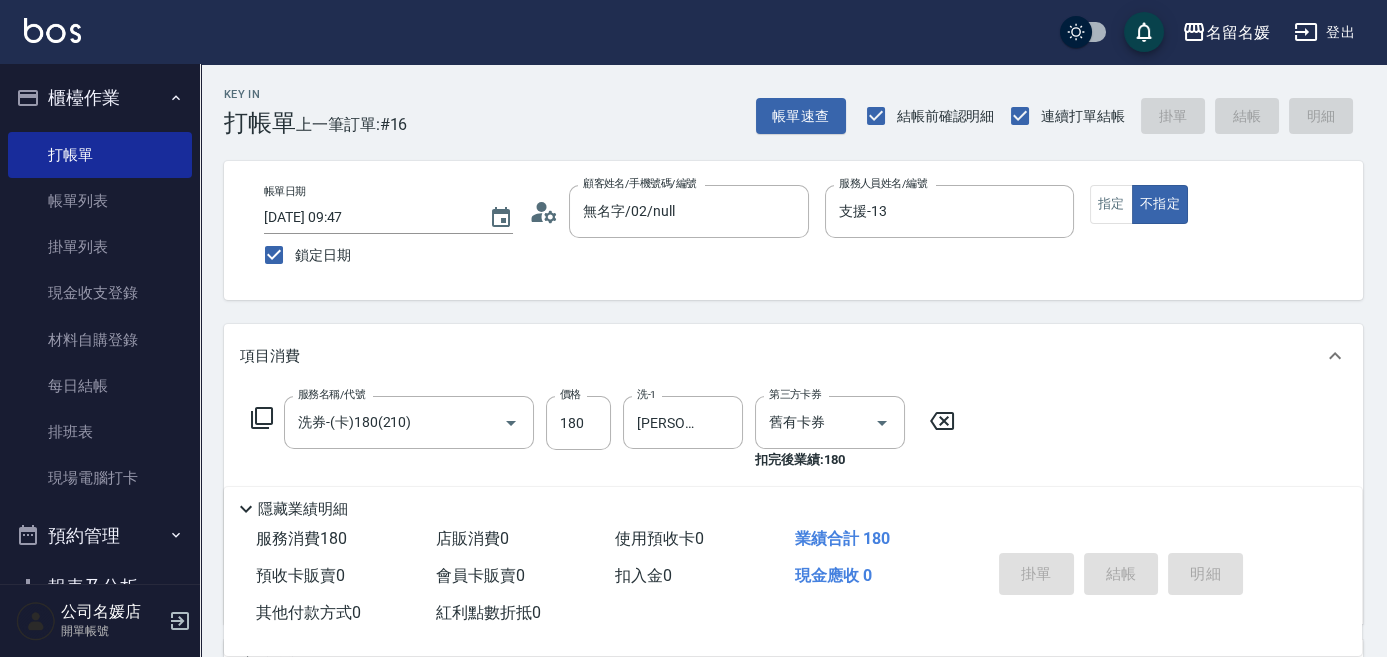 type 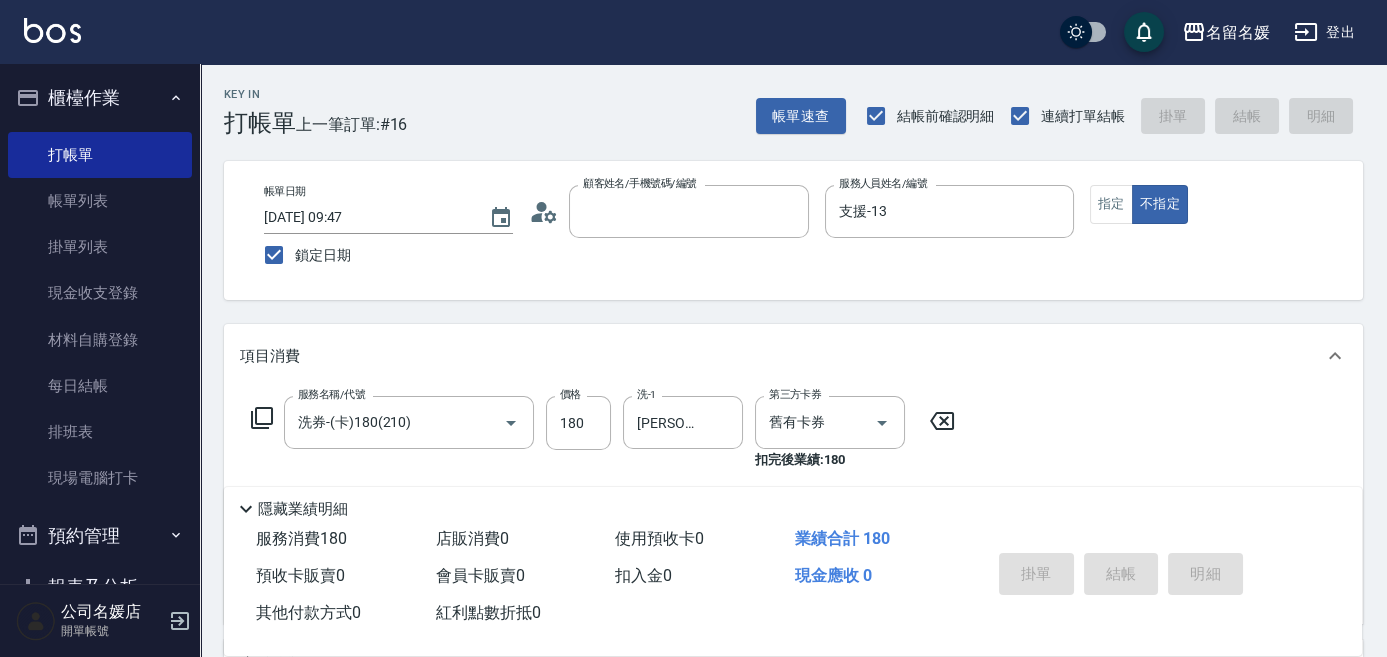 type 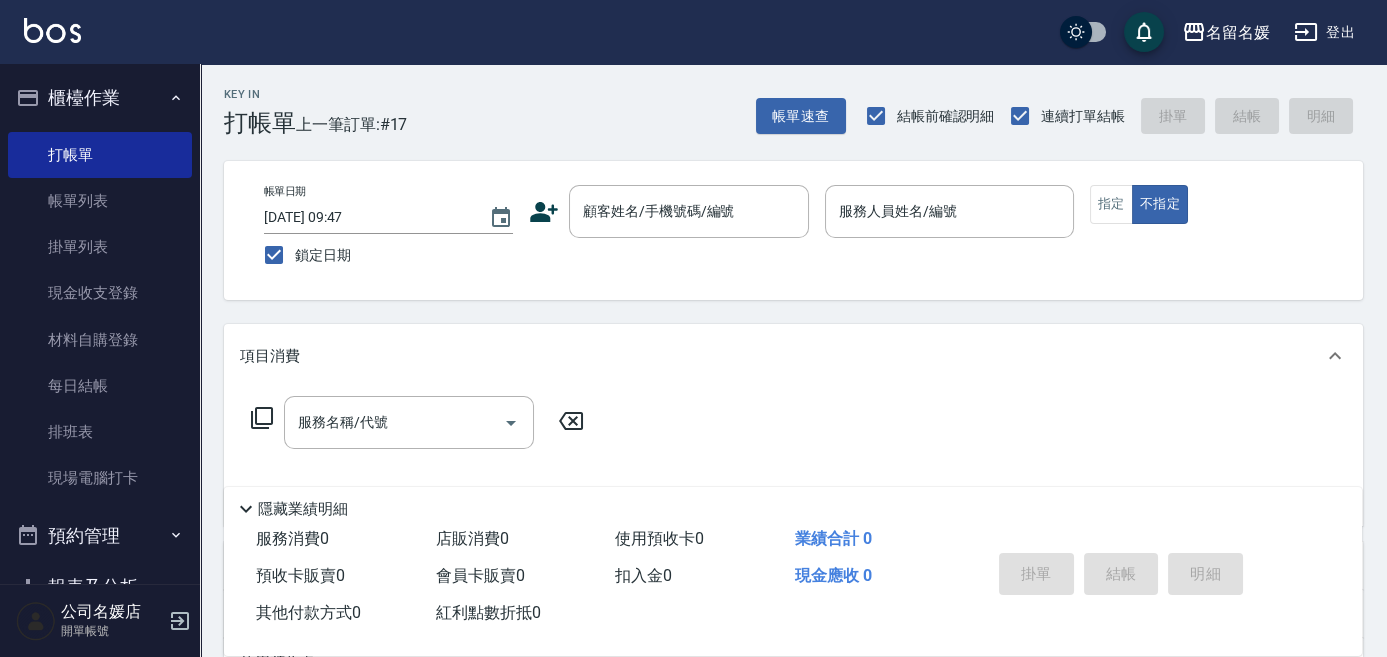 click on "業績合計   0" at bounding box center [877, 539] 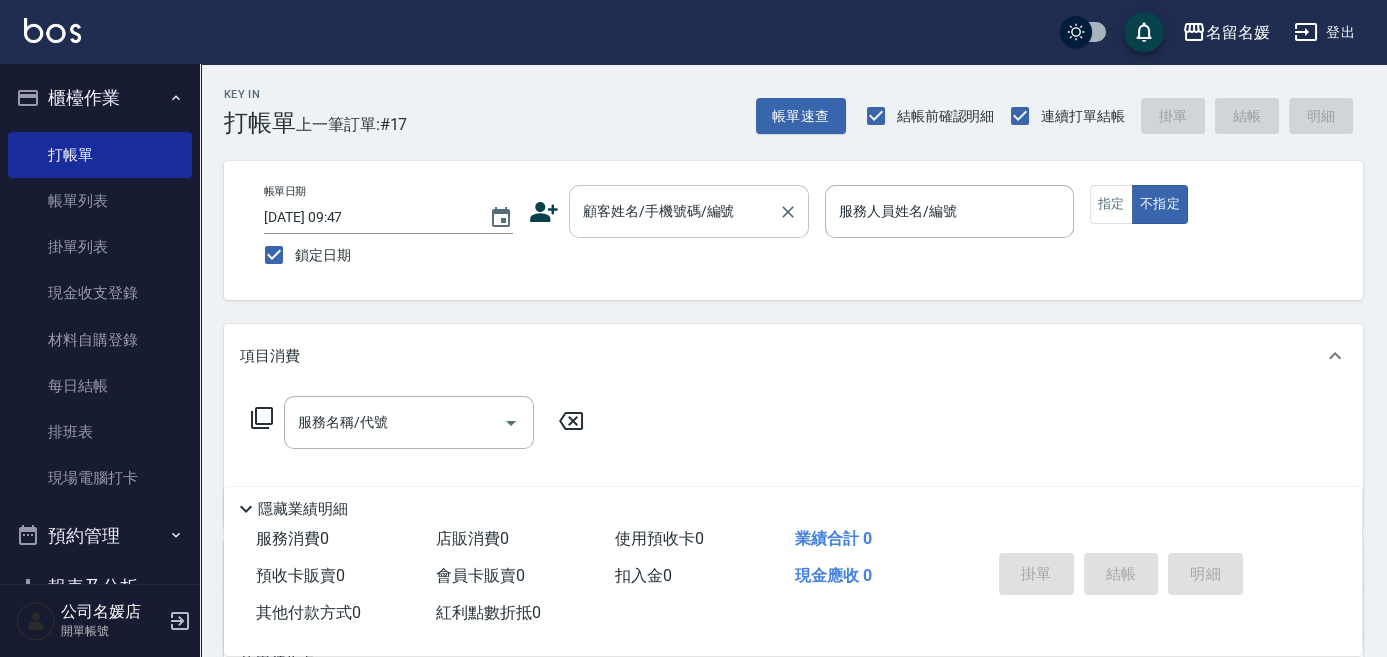 click on "顧客姓名/手機號碼/編號 顧客姓名/手機號碼/編號" at bounding box center (689, 211) 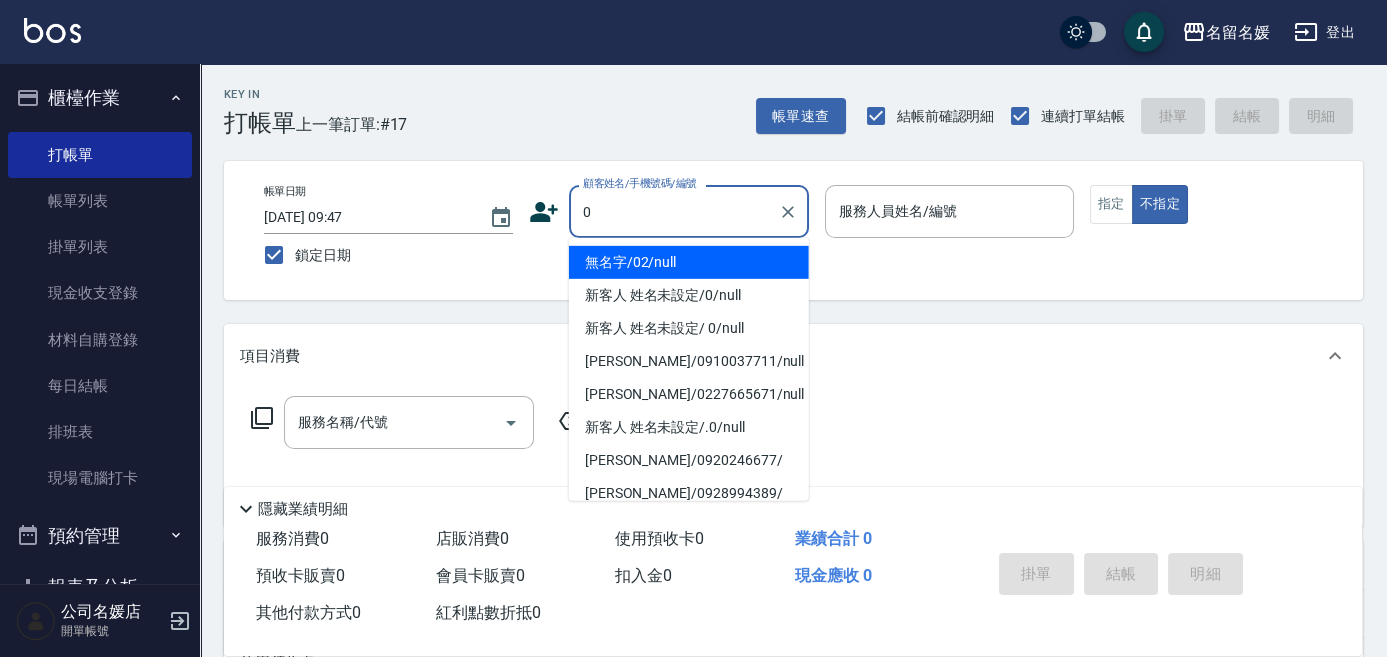 type on "0" 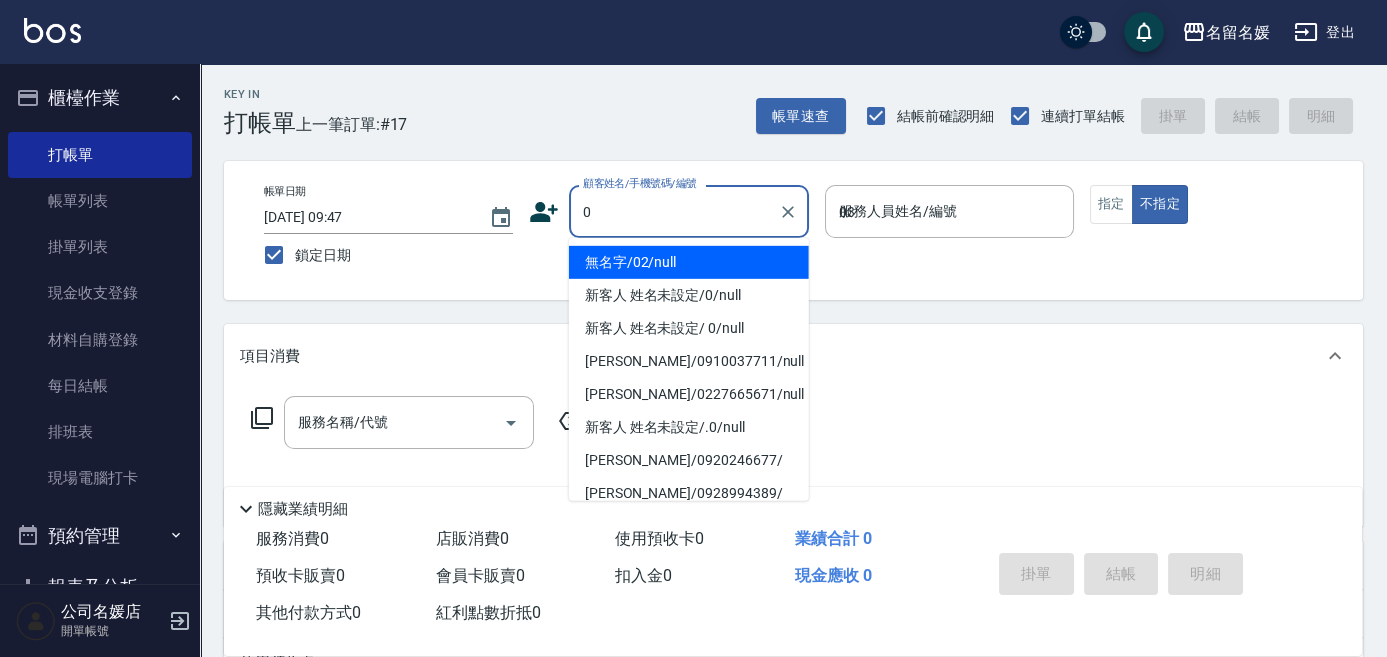 type on "03" 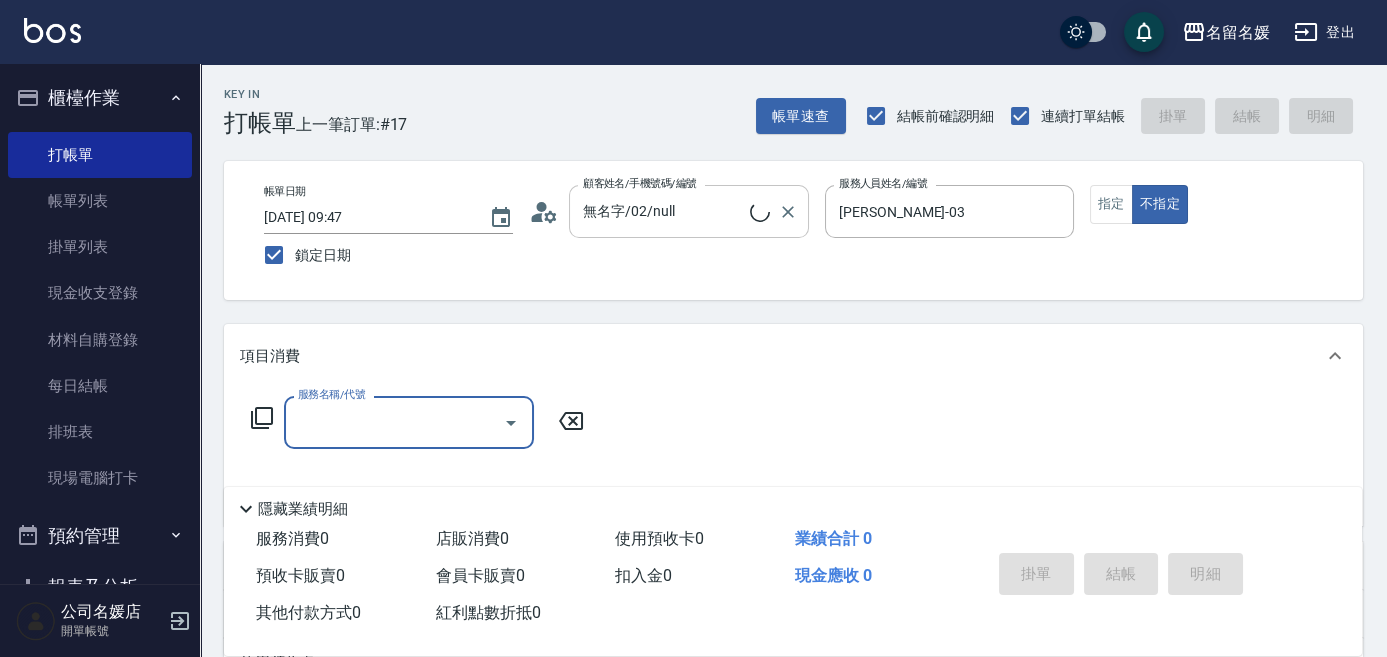type on "0" 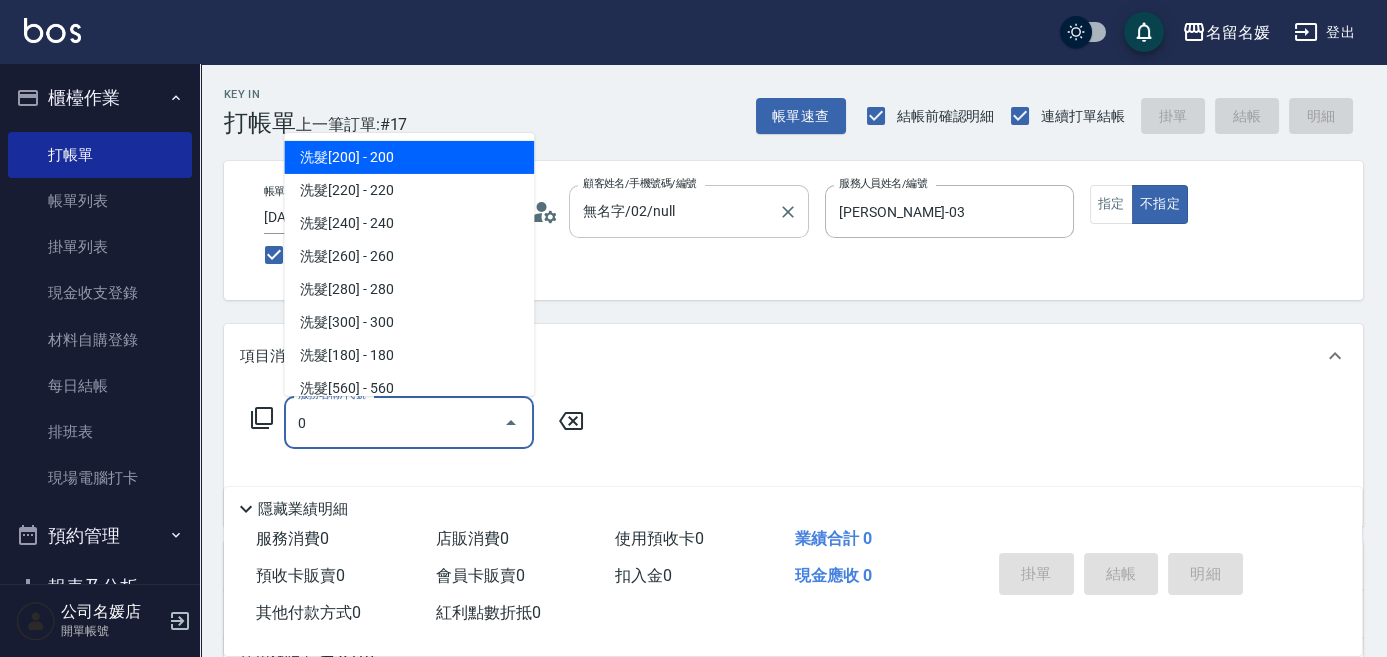 type on "新客人 姓名未設定/0/null" 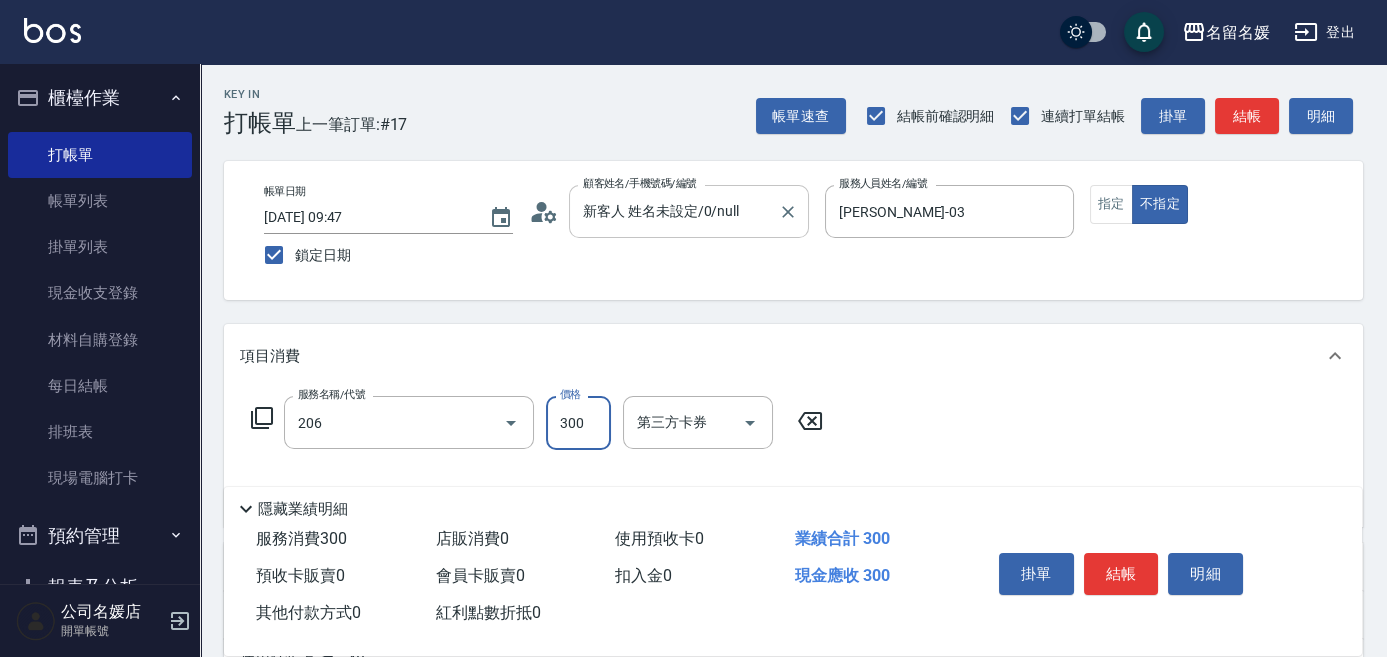 type on "洗髮[300](206)" 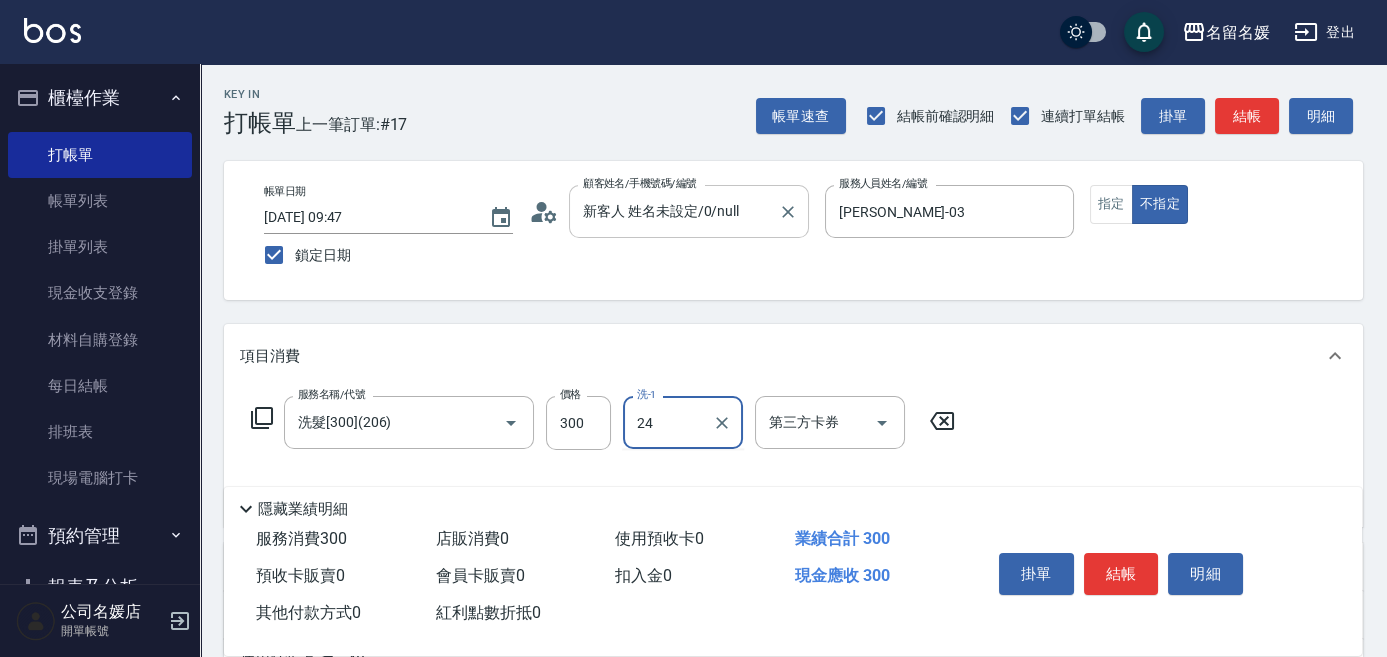 type on "[PERSON_NAME]-24" 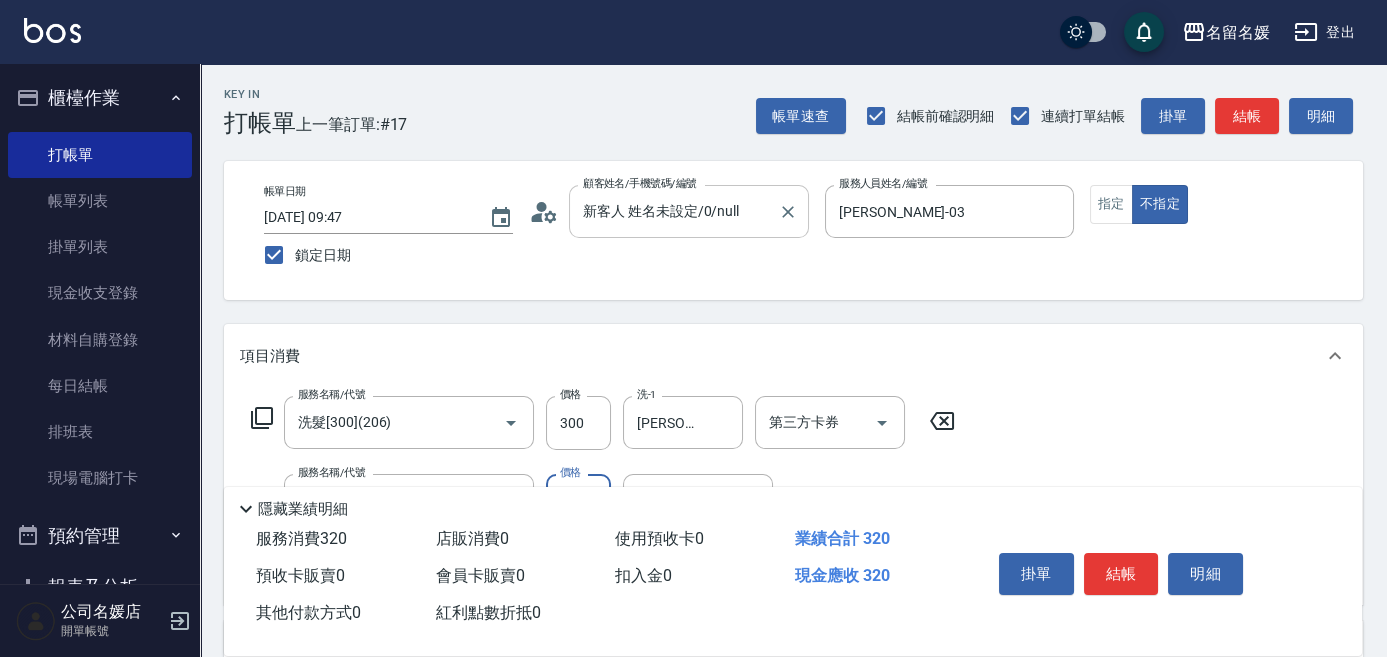 type on "潤絲(801)" 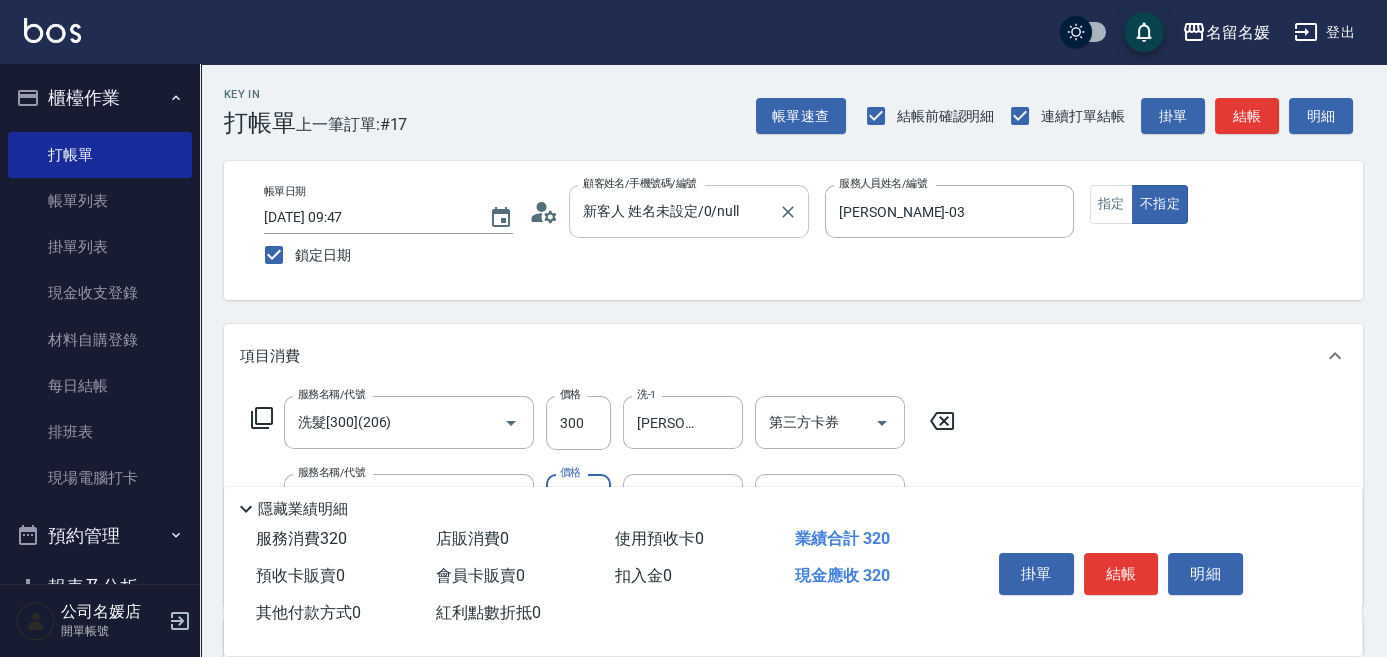 scroll, scrollTop: 181, scrollLeft: 0, axis: vertical 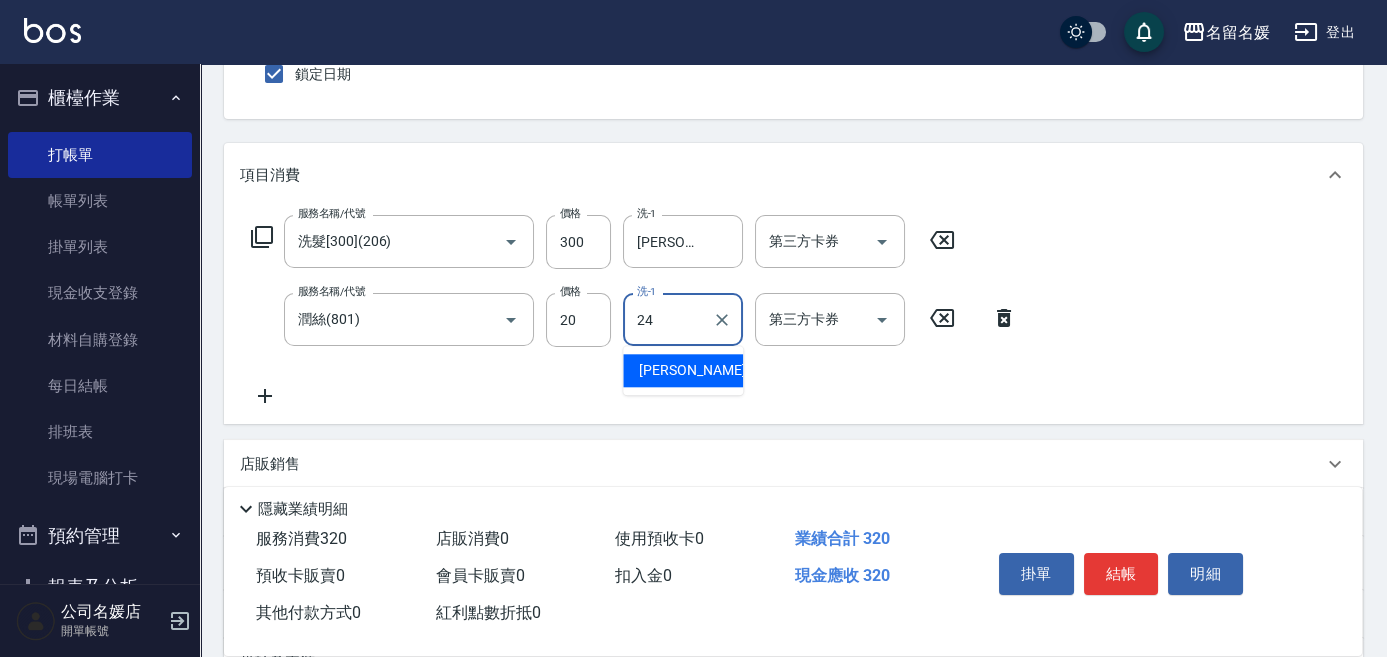 type on "[PERSON_NAME]-24" 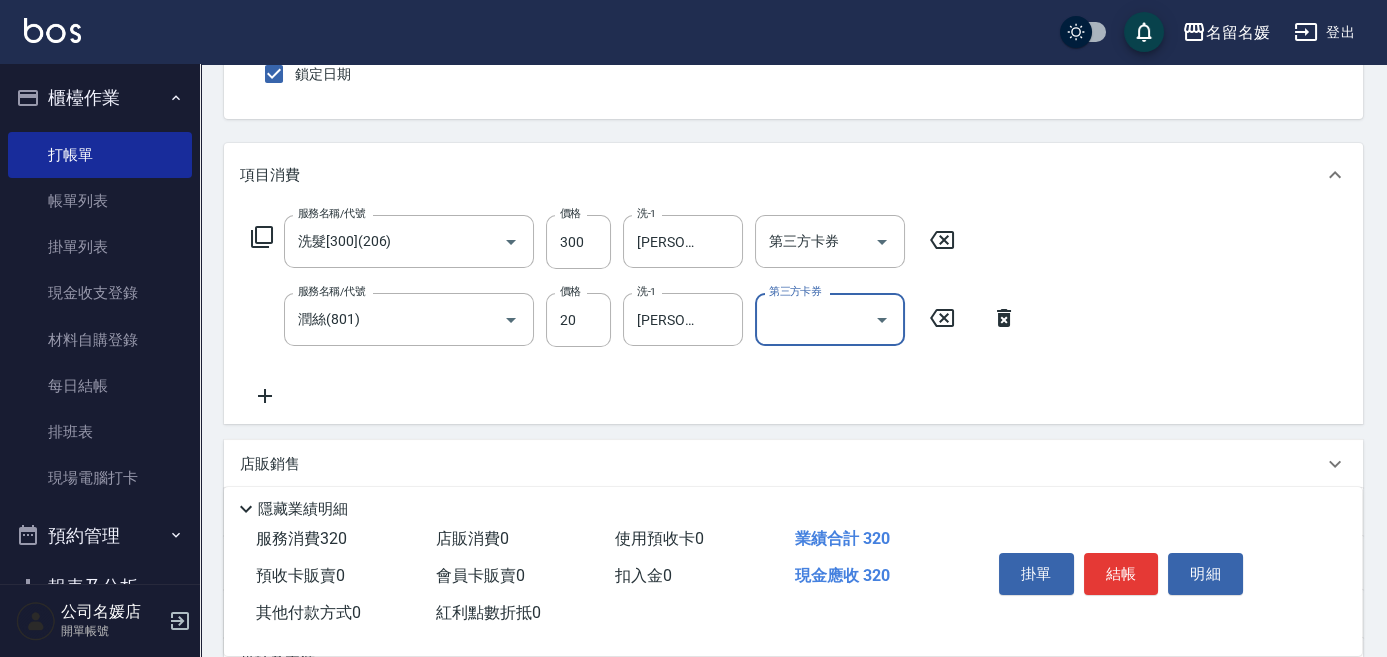 scroll, scrollTop: 0, scrollLeft: 0, axis: both 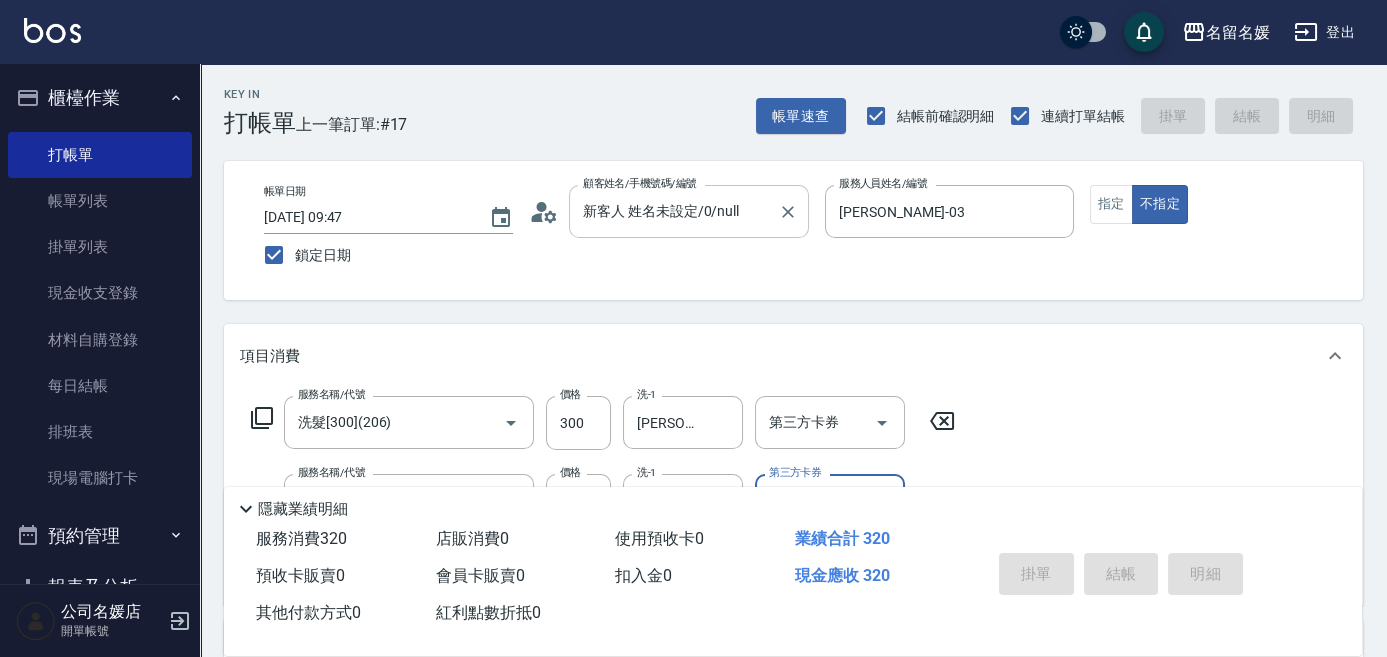 type 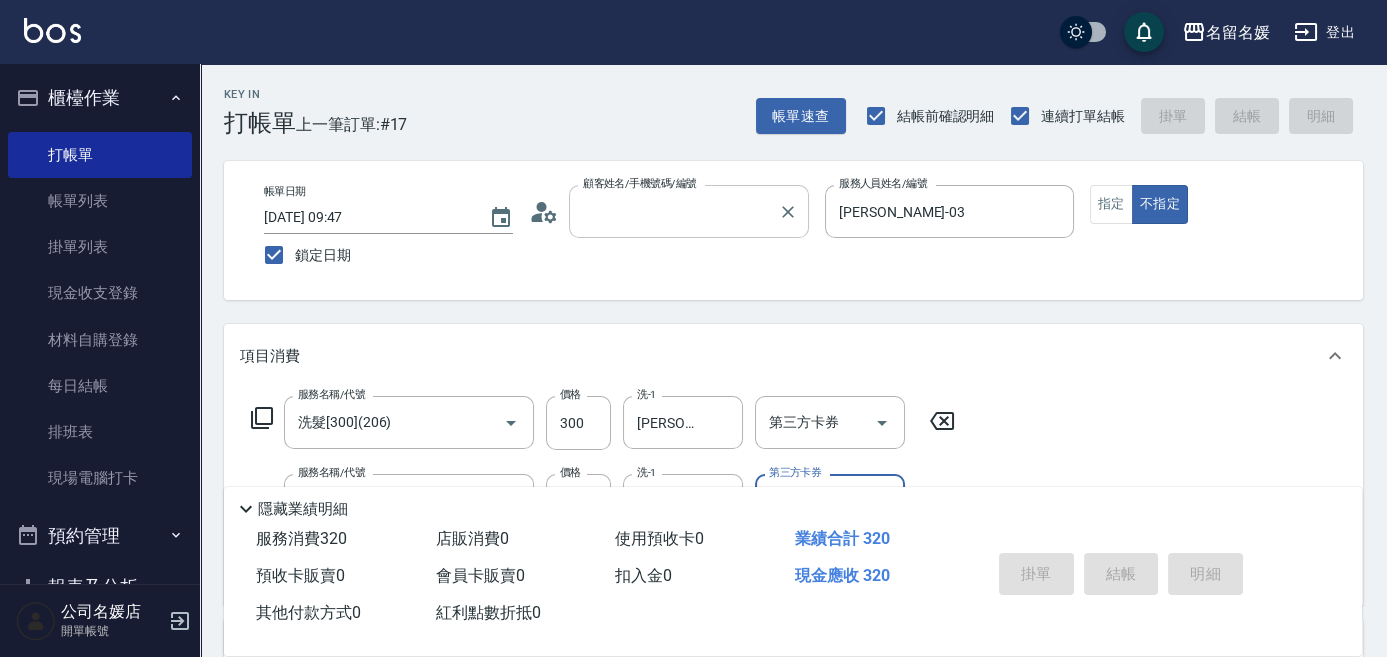 type 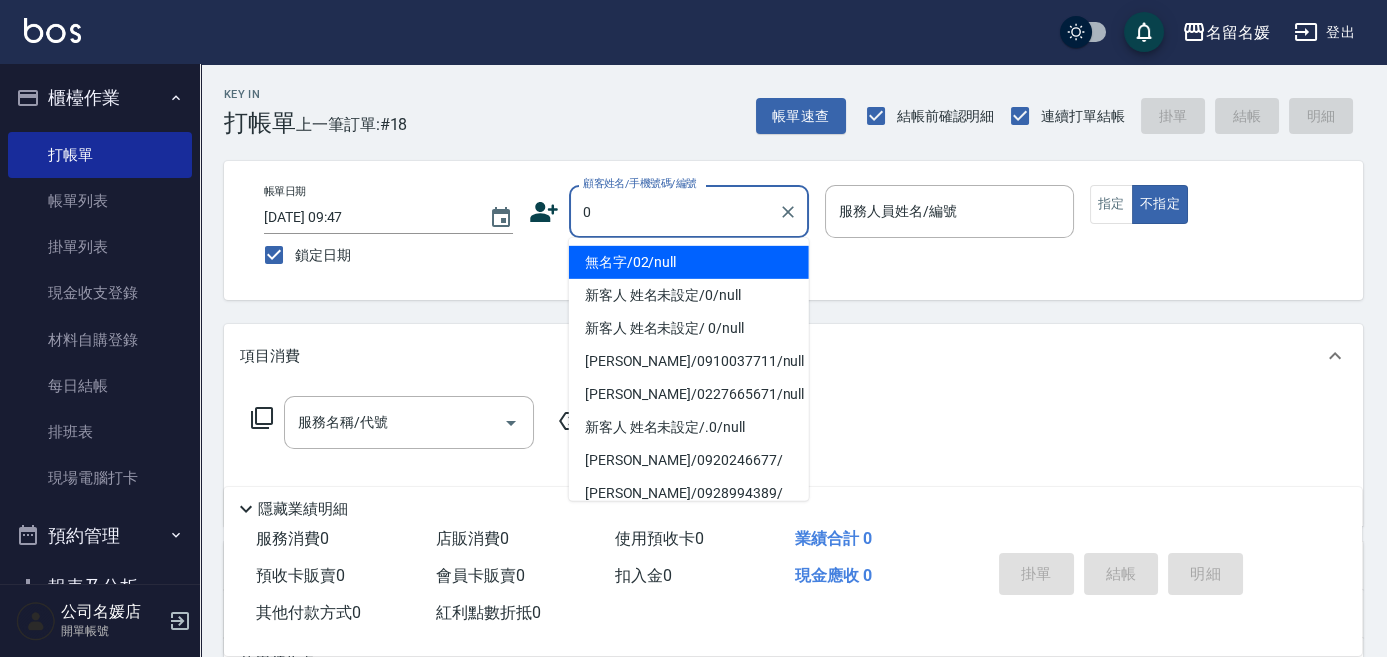 type on "0" 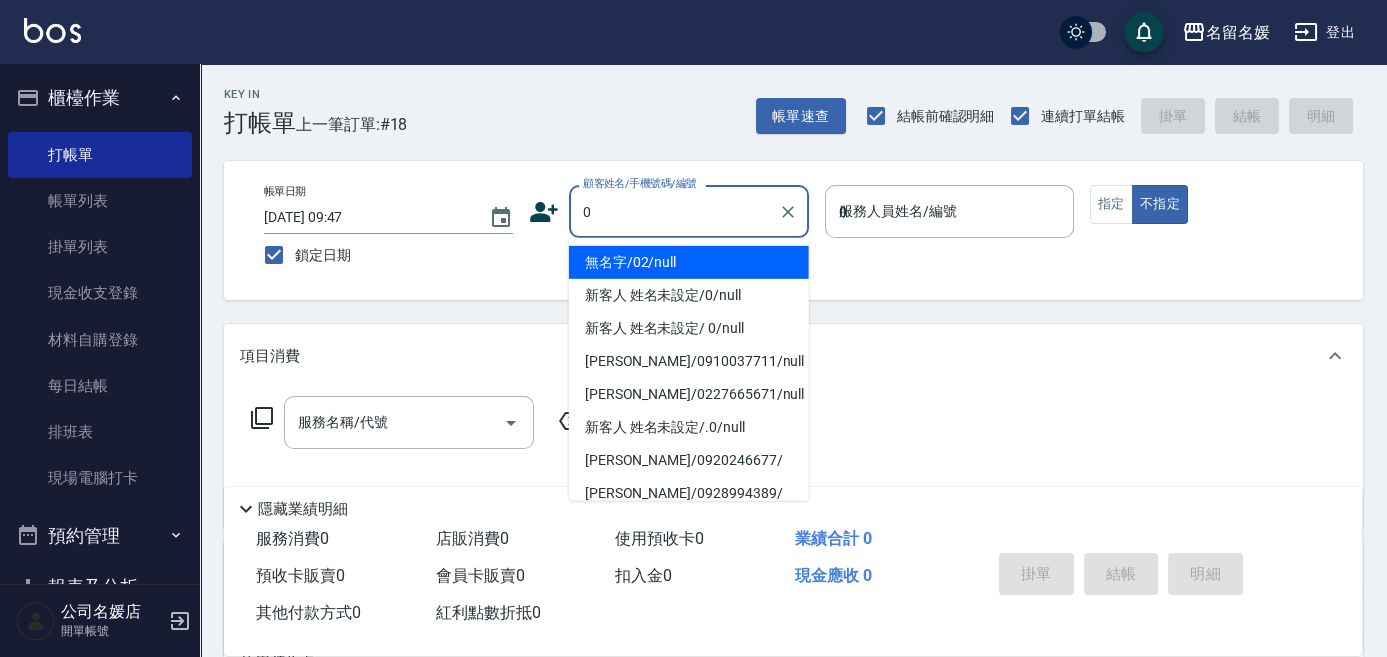 type on "無名字/02/null" 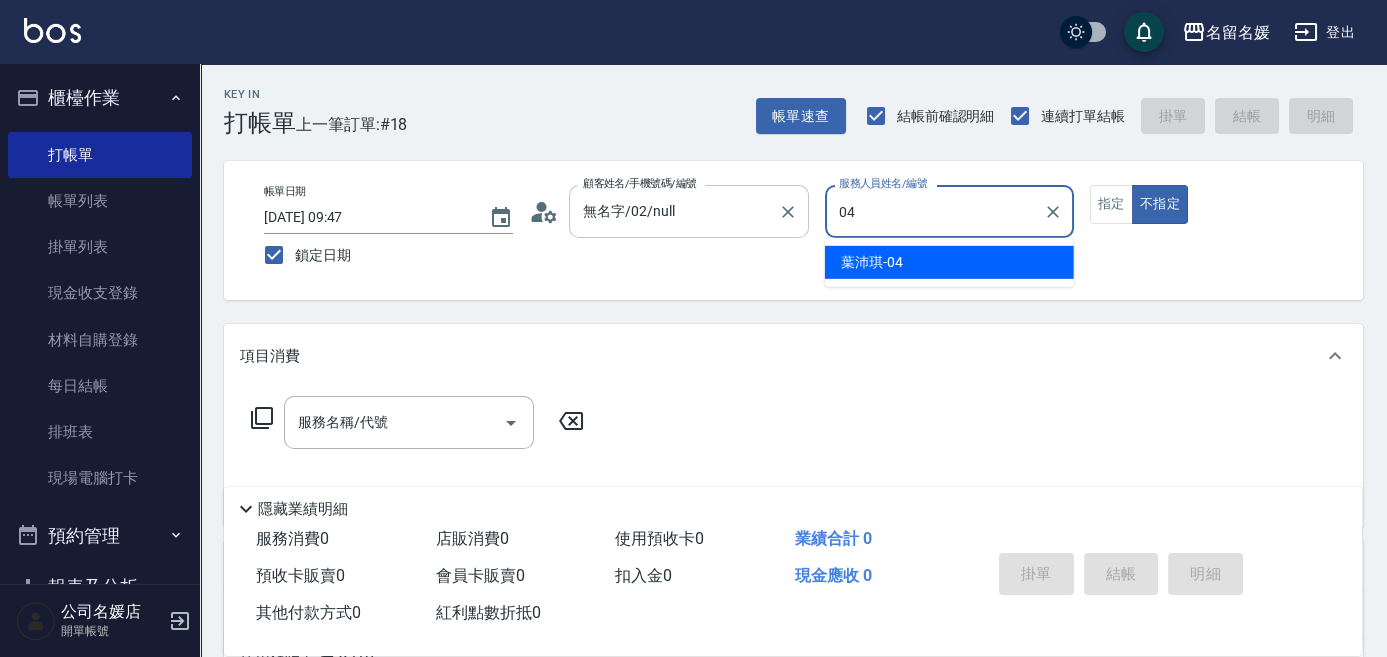 type on "[PERSON_NAME]-04" 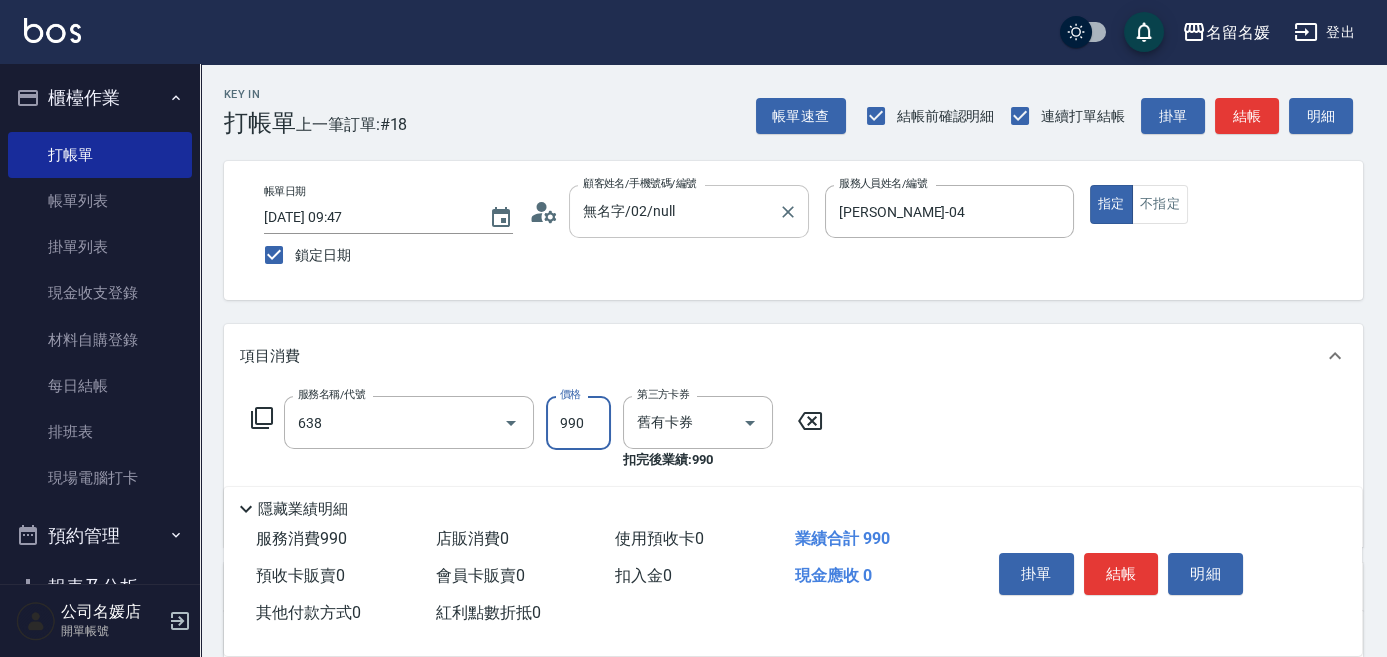 type on "(芙)頭皮養護套卡(638)" 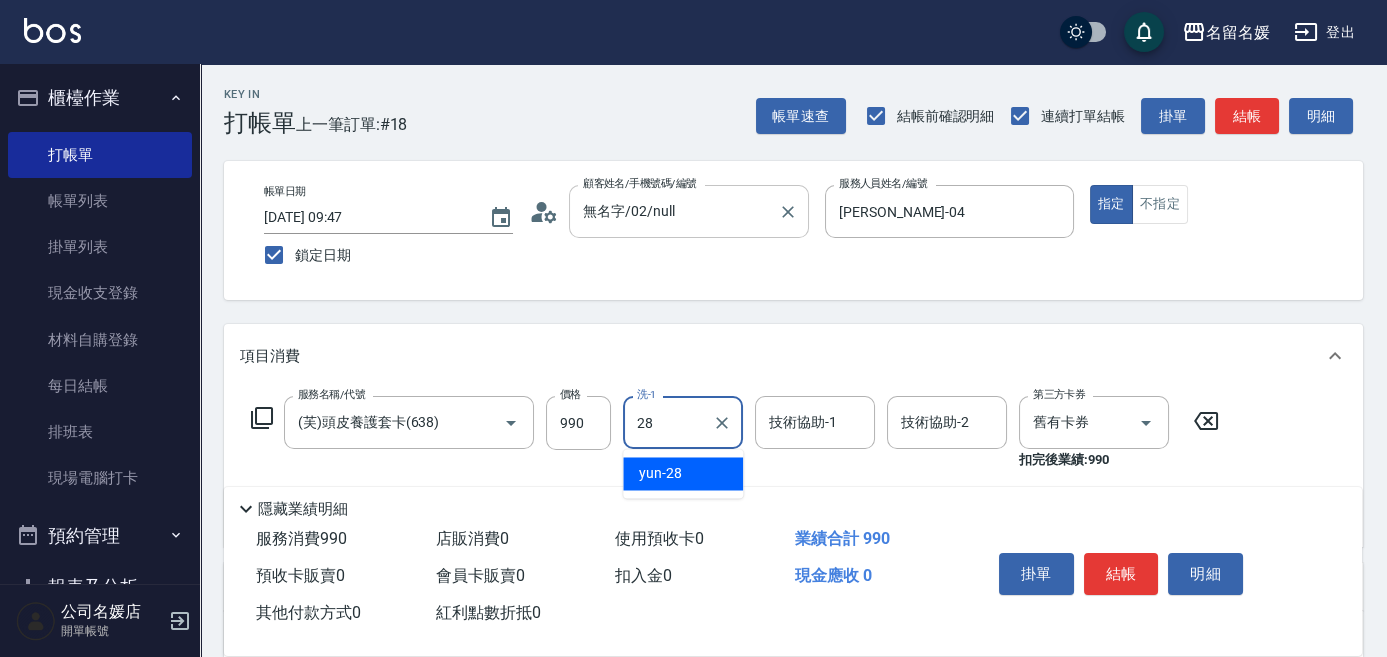 type on "yun-28" 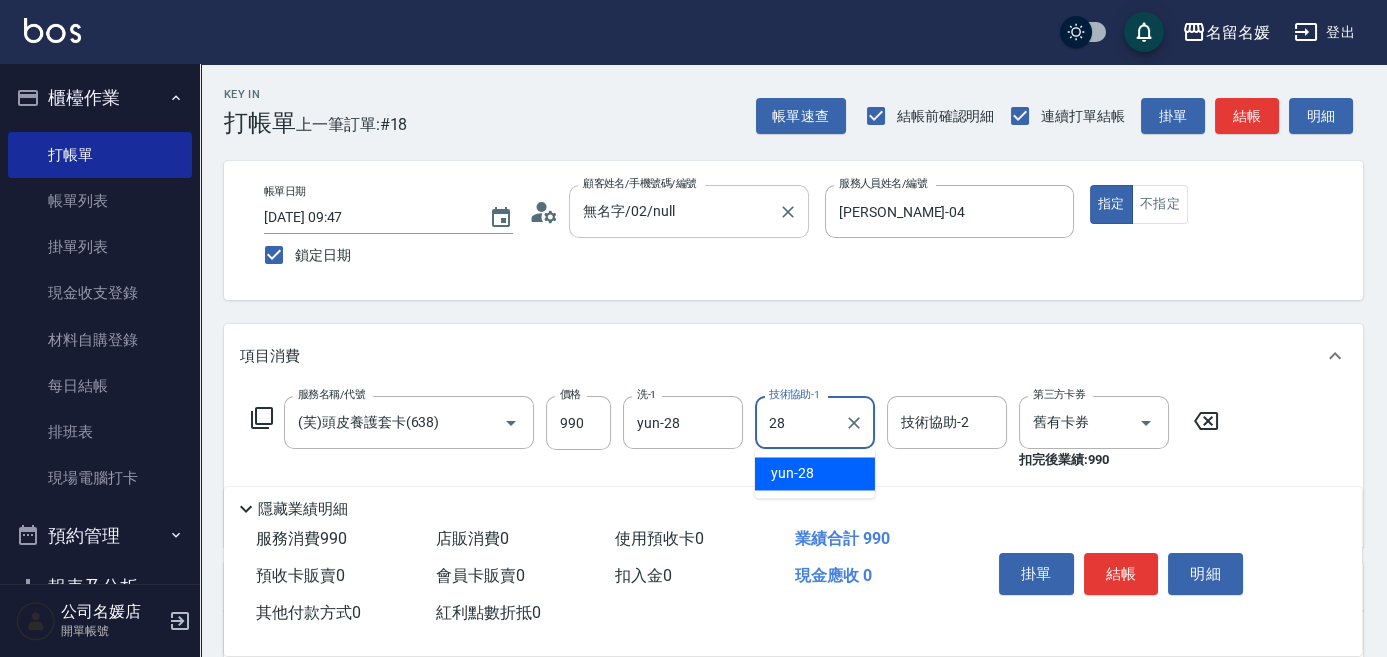 type on "yun-28" 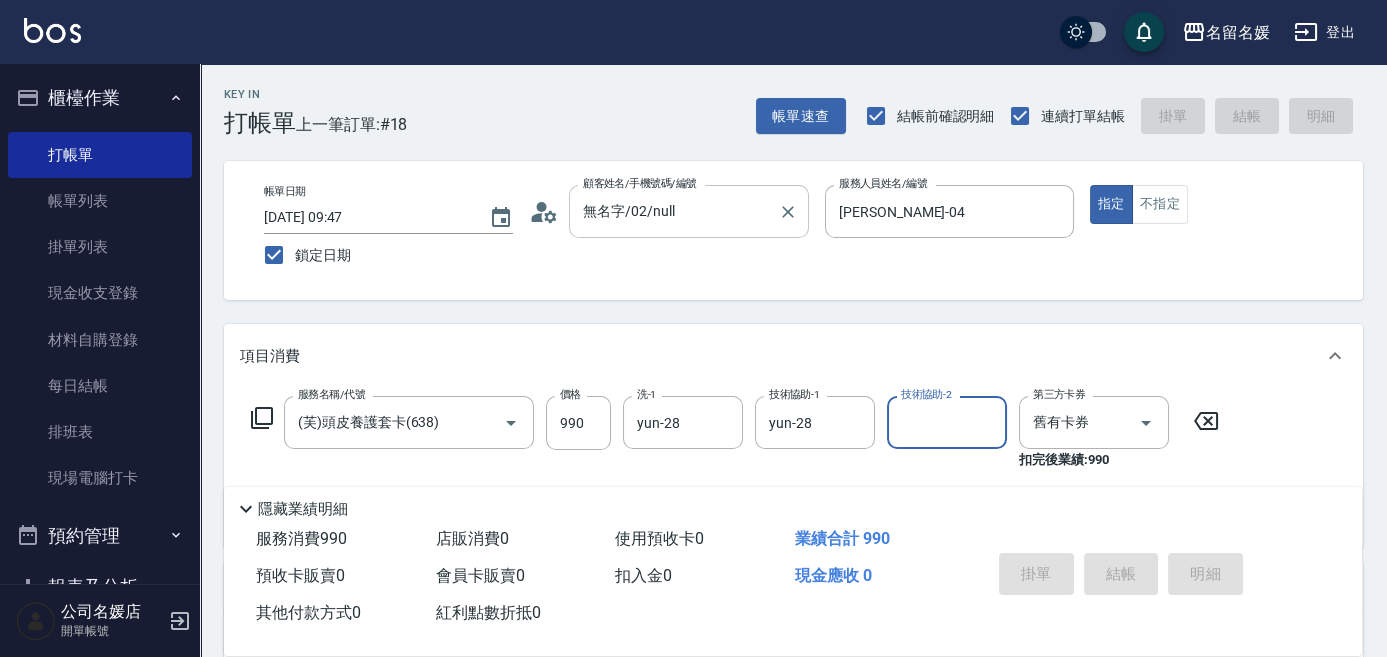 type 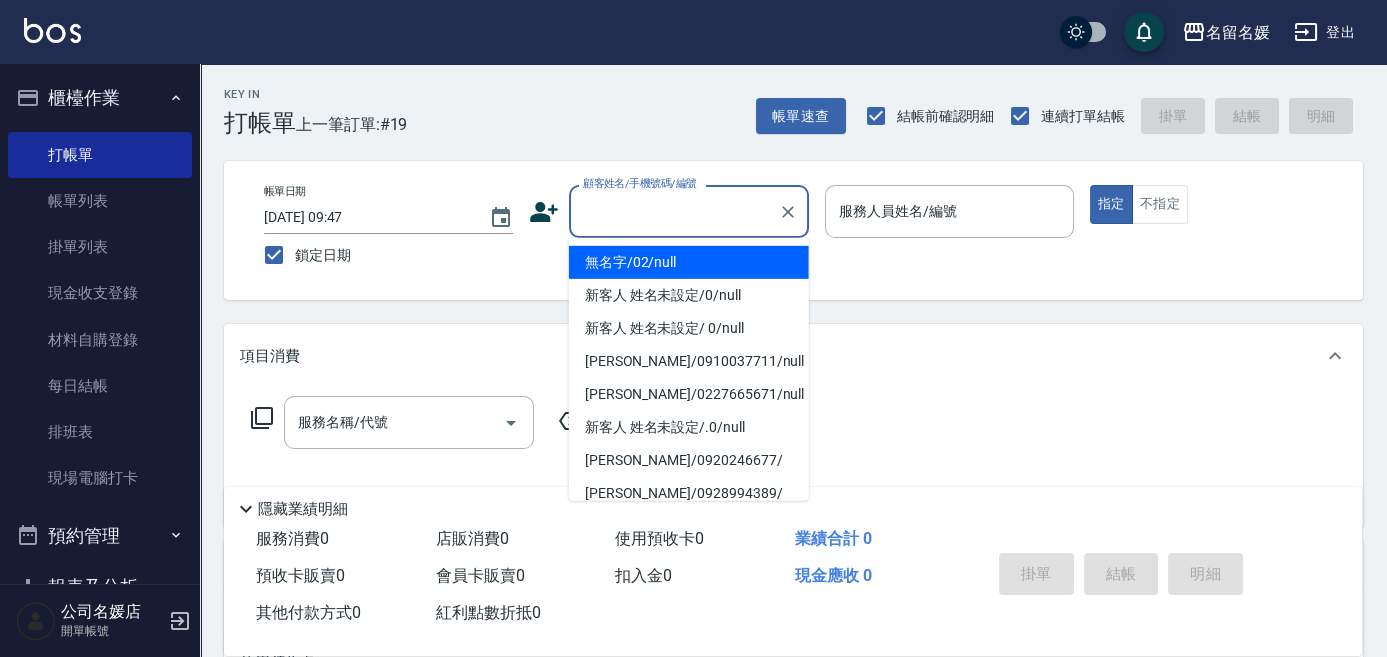 click on "顧客姓名/手機號碼/編號" at bounding box center (674, 211) 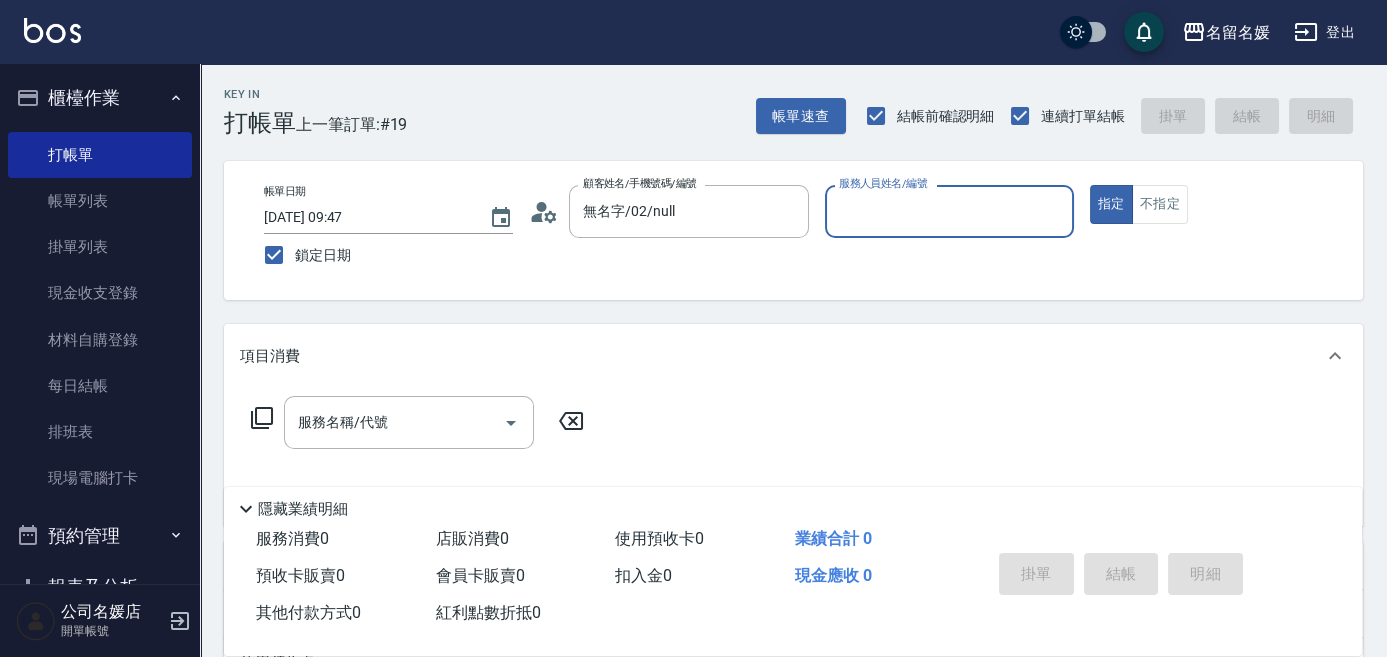 click on "服務人員姓名/編號 服務人員姓名/編號" at bounding box center [949, 211] 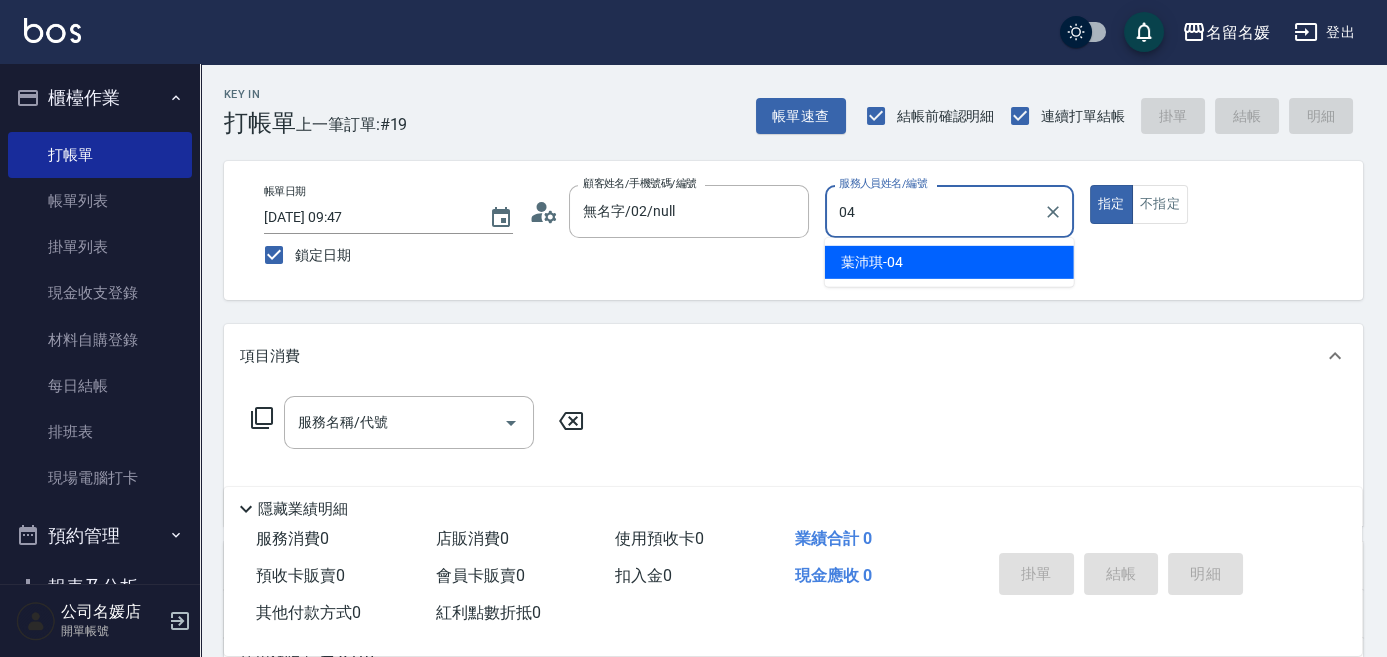 type on "[PERSON_NAME]-04" 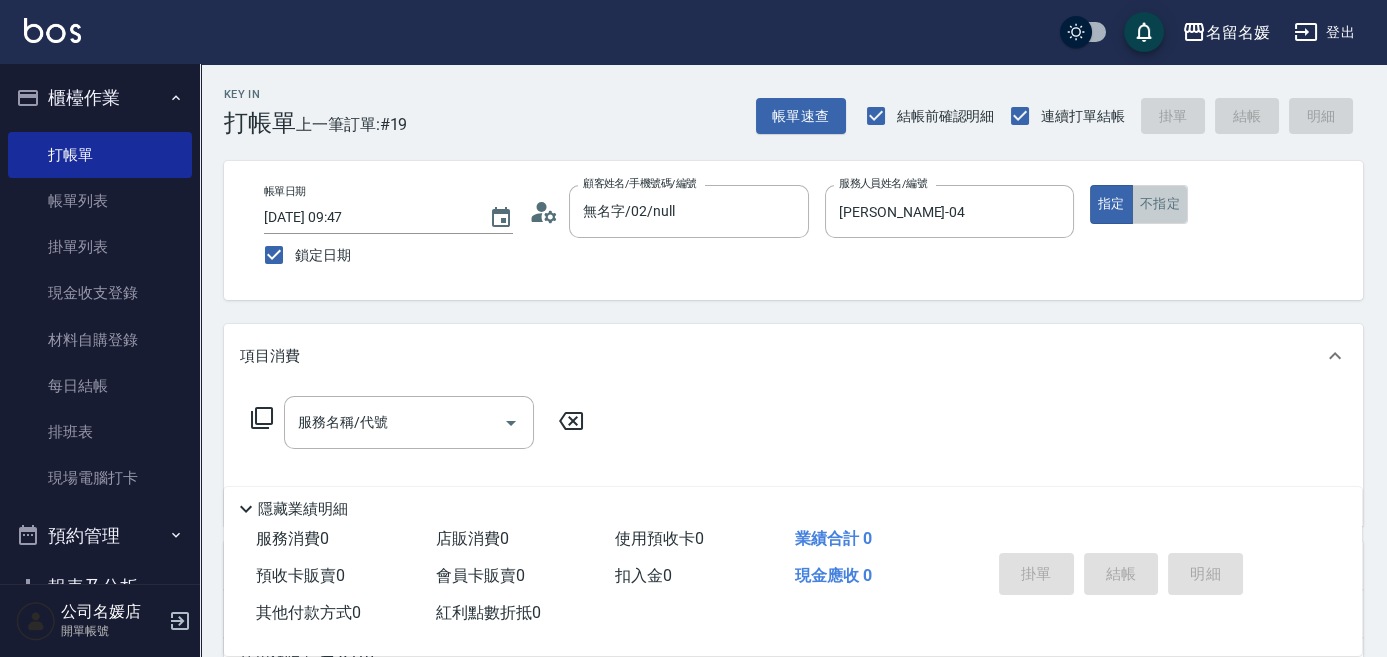 click on "不指定" at bounding box center [1160, 204] 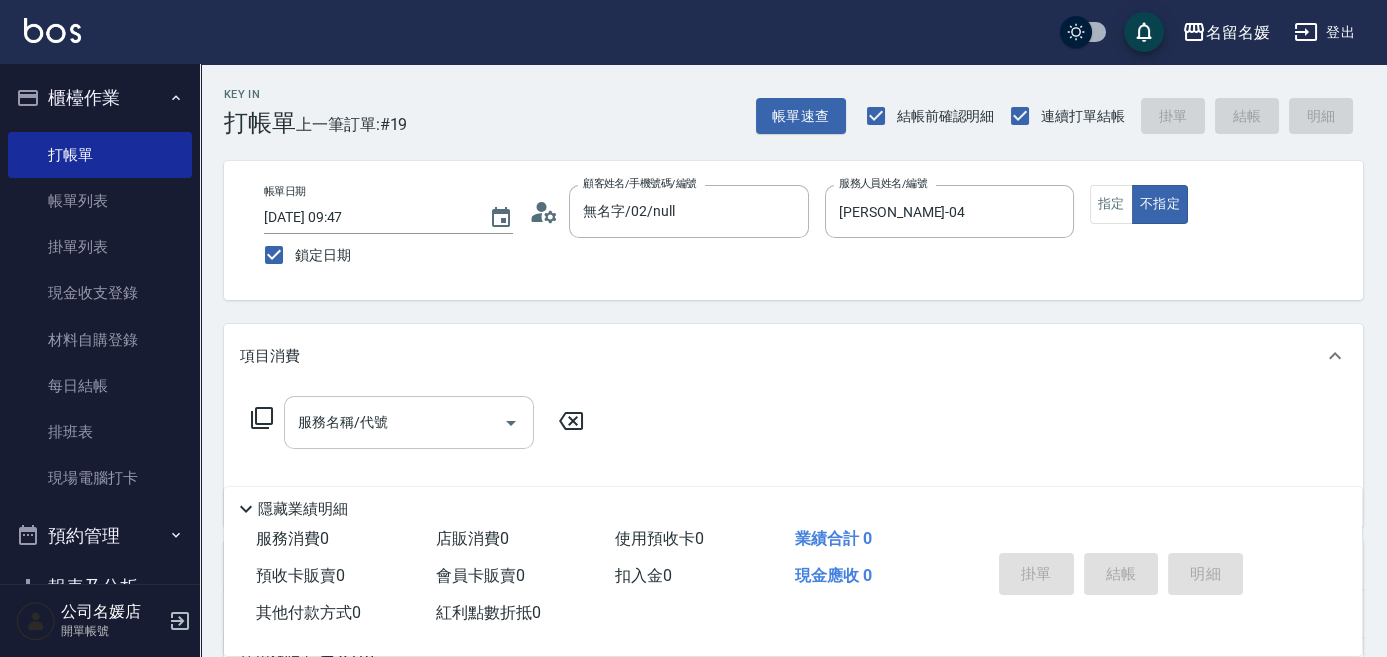 click on "服務名稱/代號" at bounding box center [394, 422] 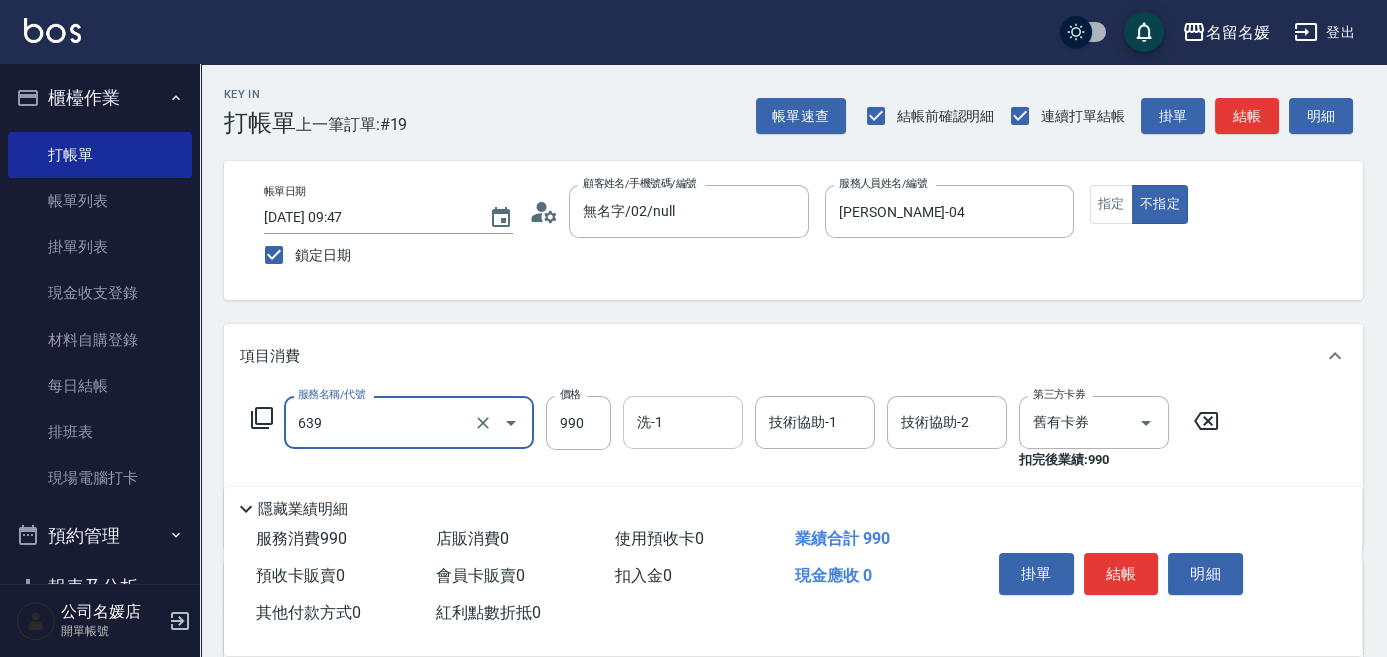 click on "洗-1" at bounding box center (683, 422) 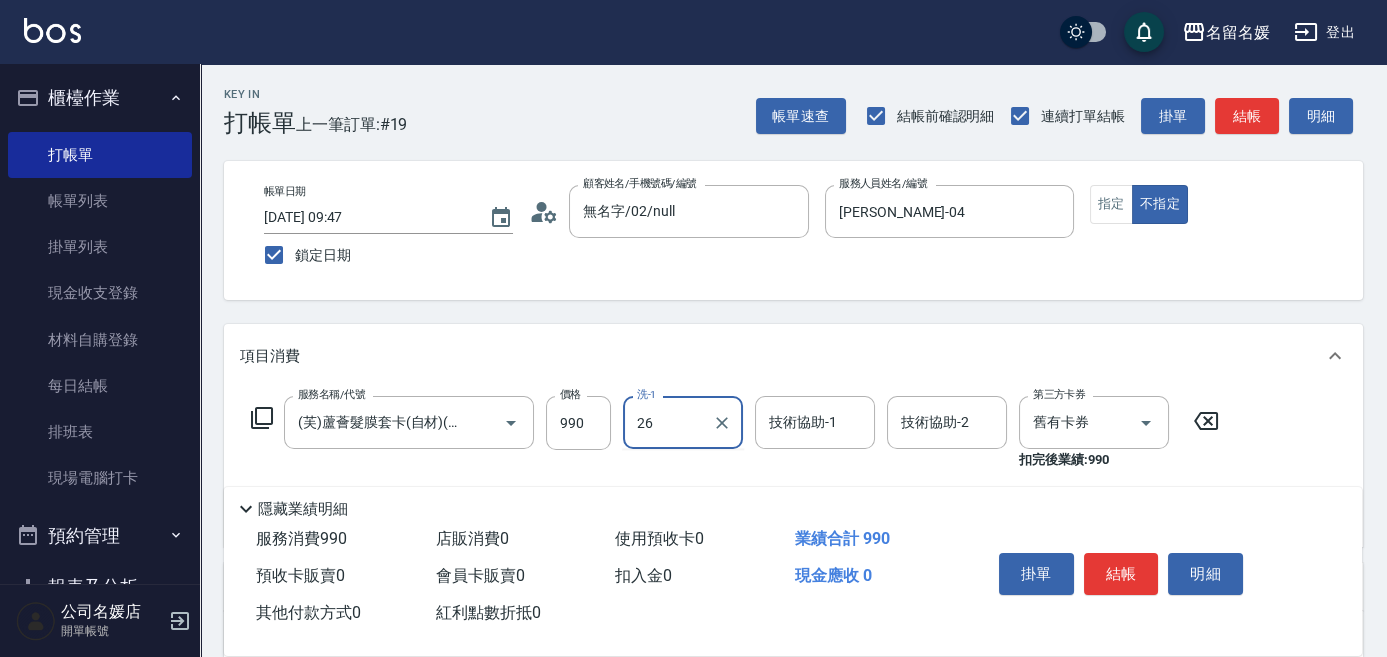 type on "[PERSON_NAME]-26" 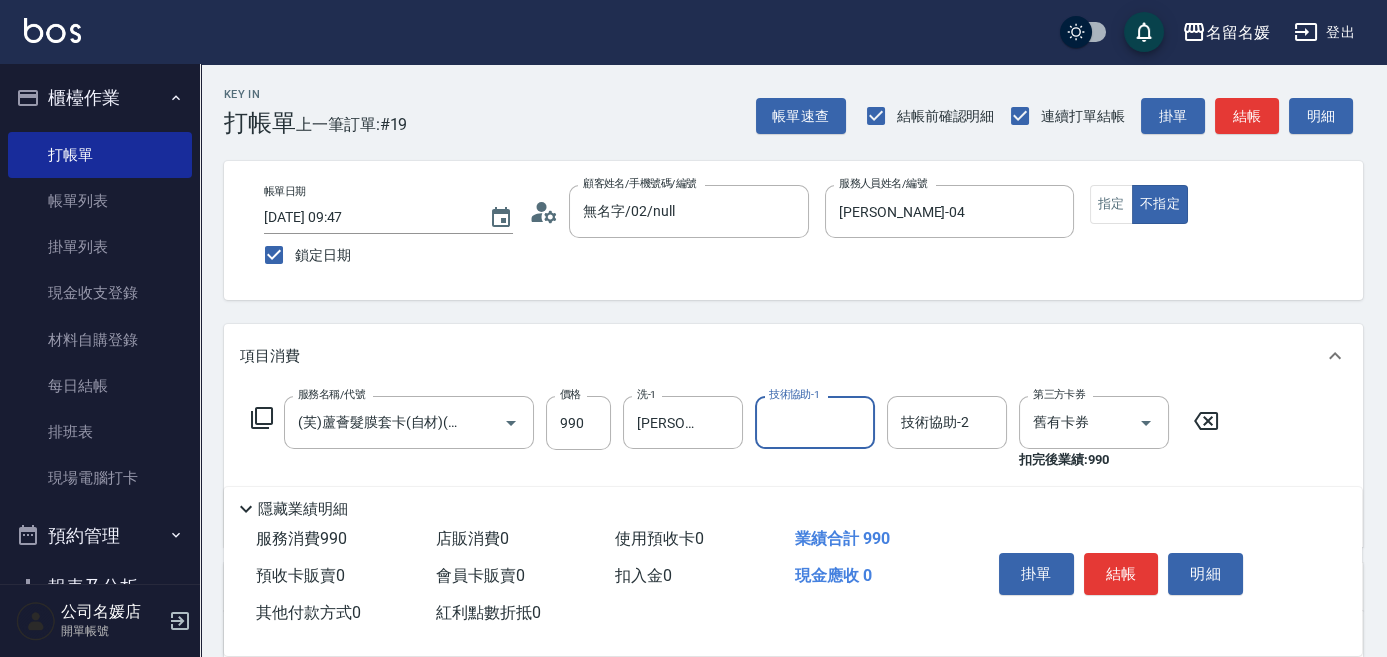 click on "技術協助-1" at bounding box center [815, 422] 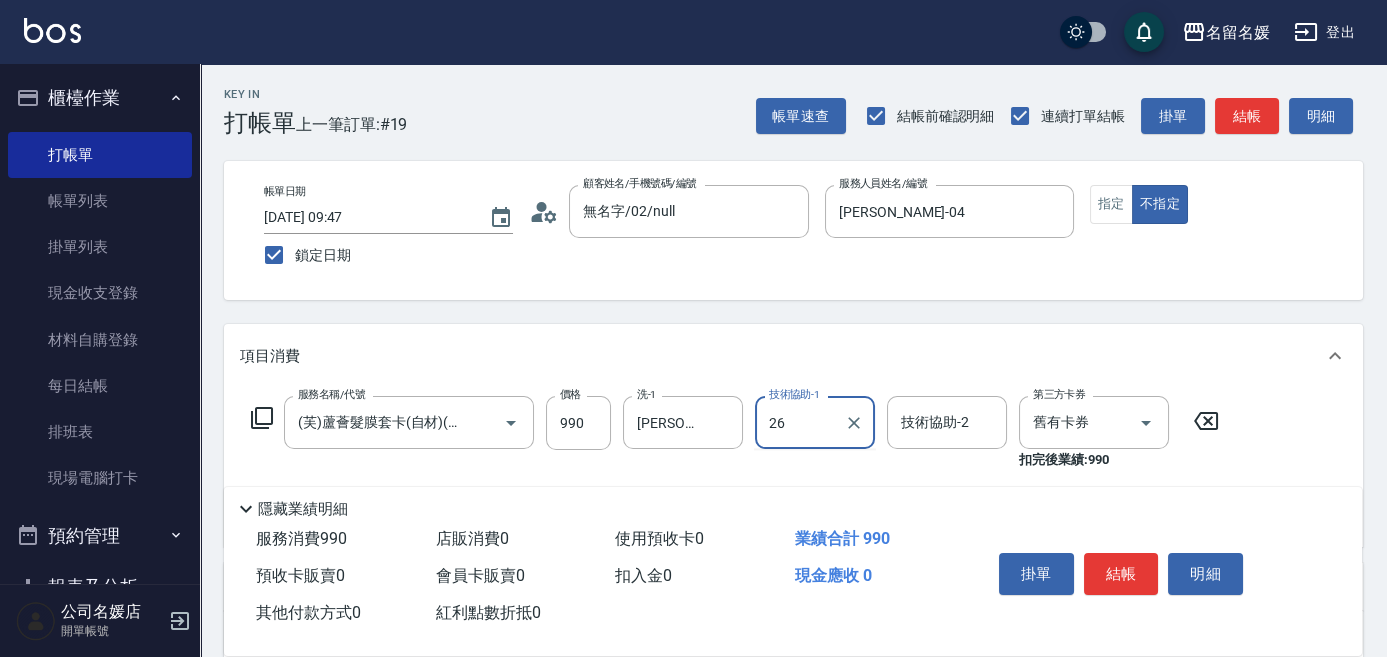 type on "[PERSON_NAME]-26" 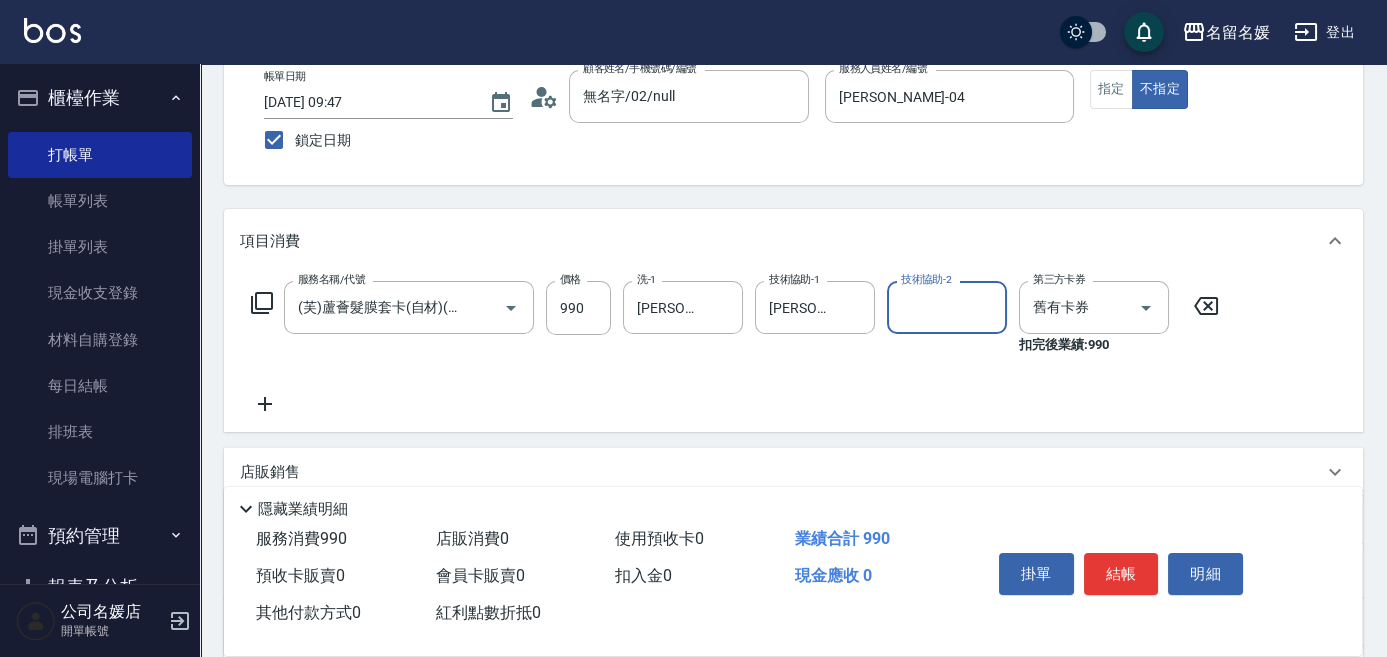 scroll, scrollTop: 181, scrollLeft: 0, axis: vertical 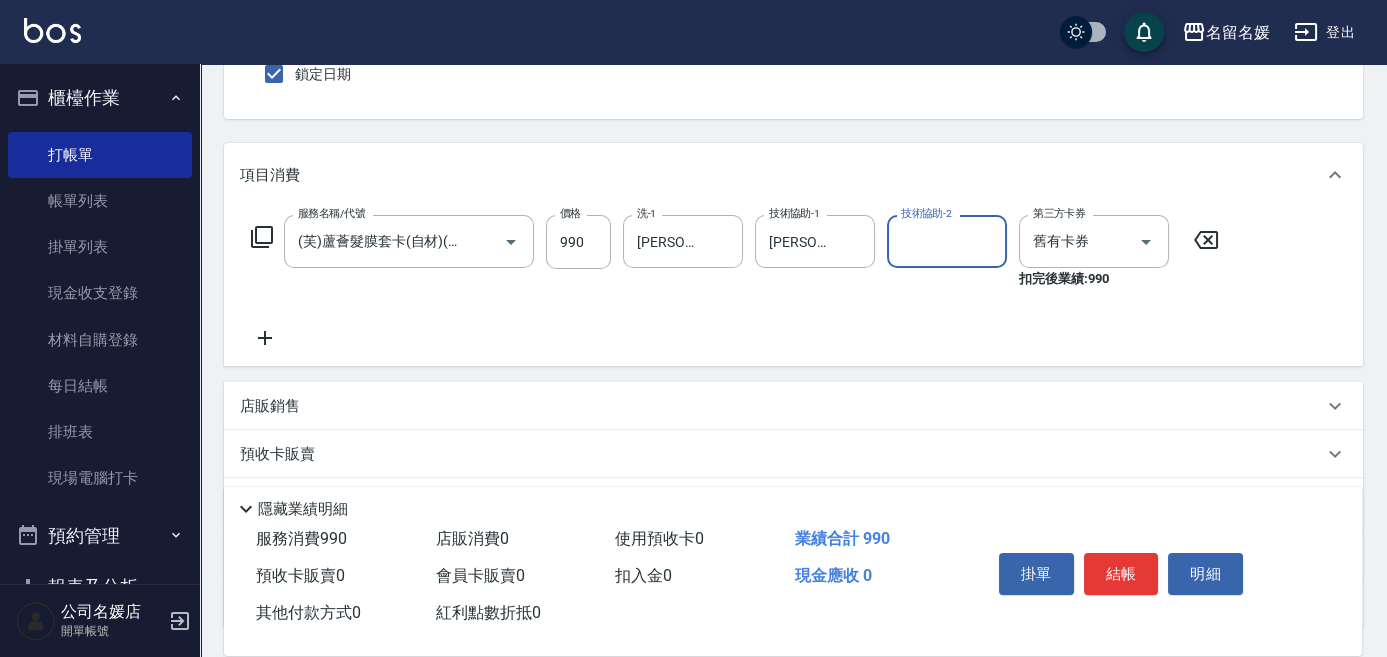 click 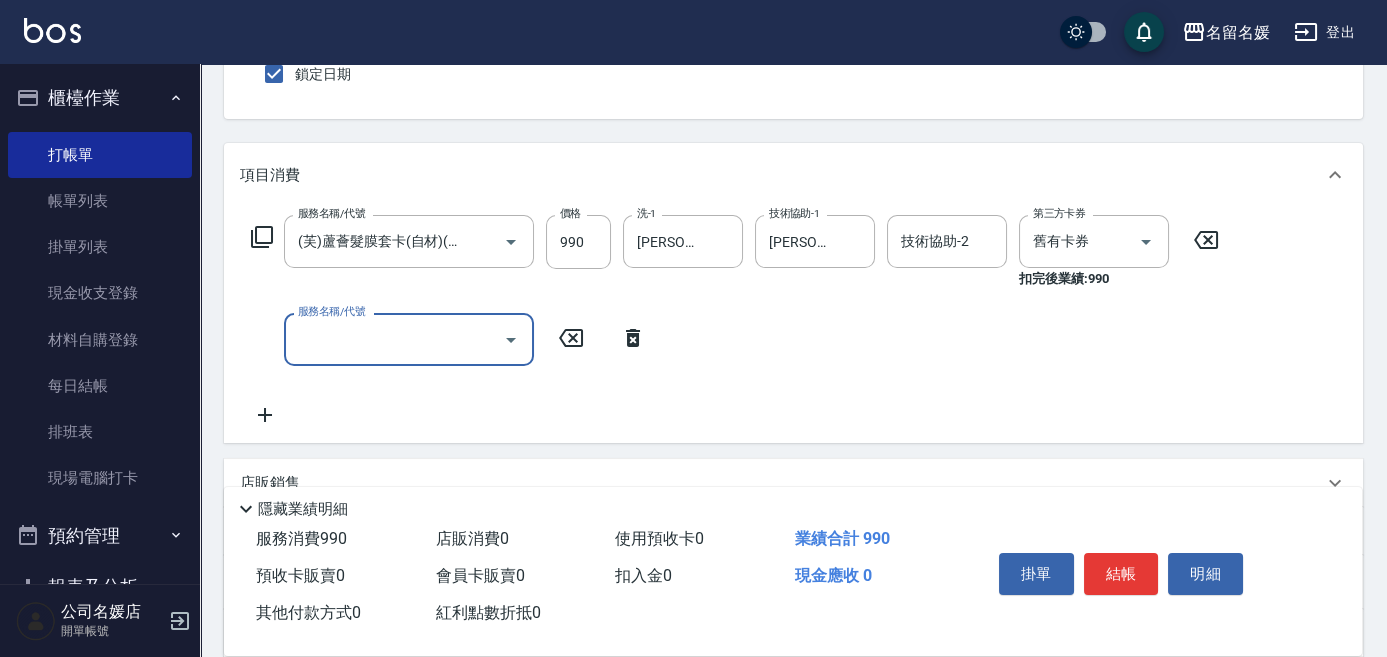 scroll, scrollTop: 0, scrollLeft: 0, axis: both 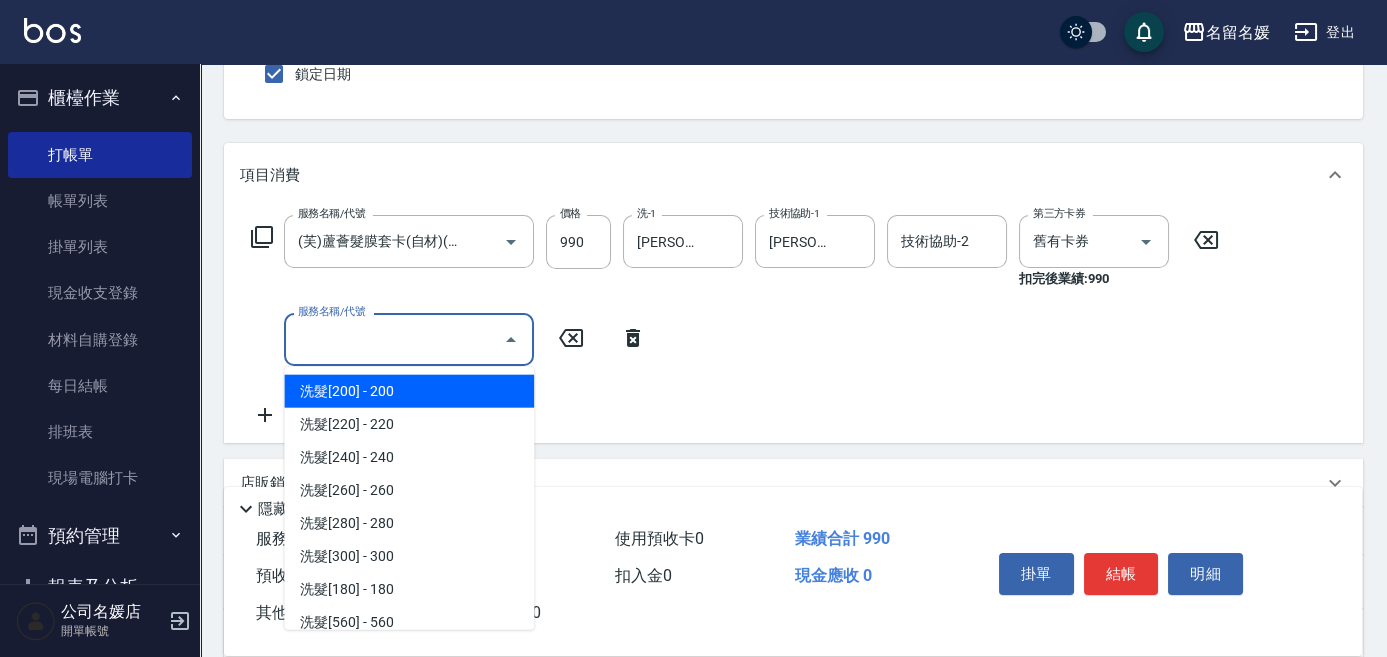 click on "服務名稱/代號" at bounding box center (394, 339) 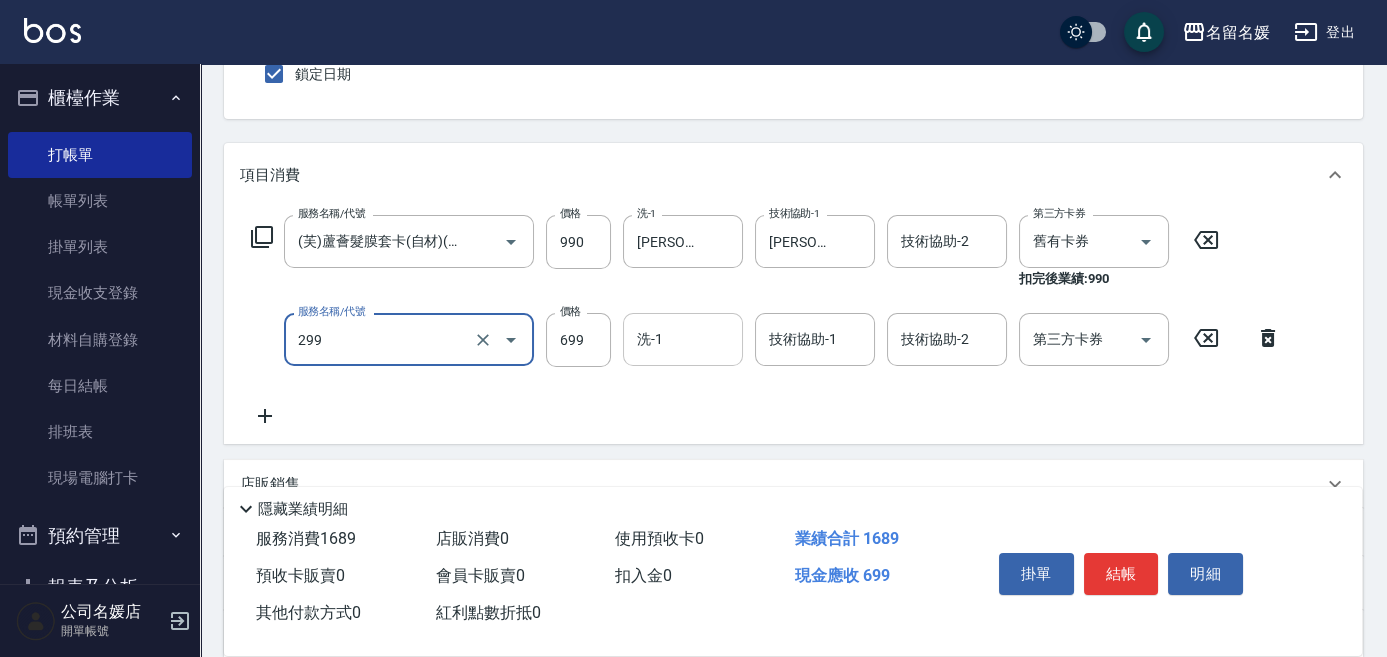 click on "洗-1" at bounding box center [683, 339] 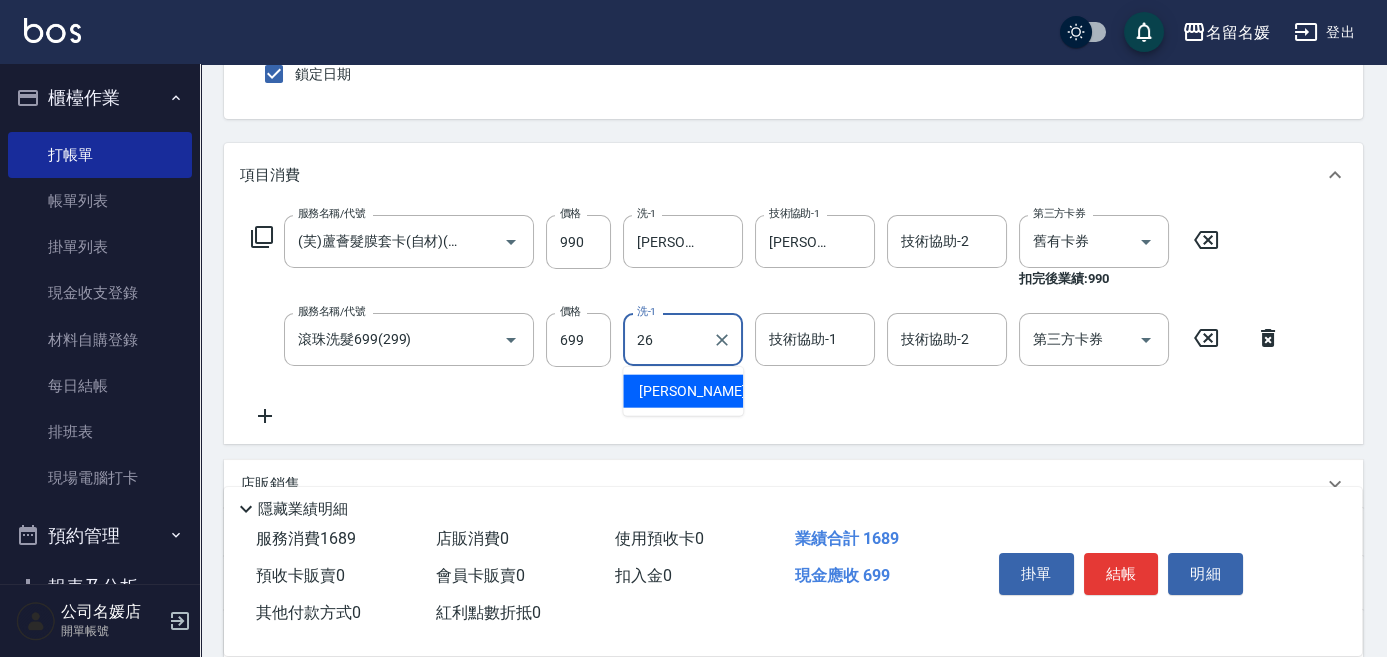 type on "[PERSON_NAME]-26" 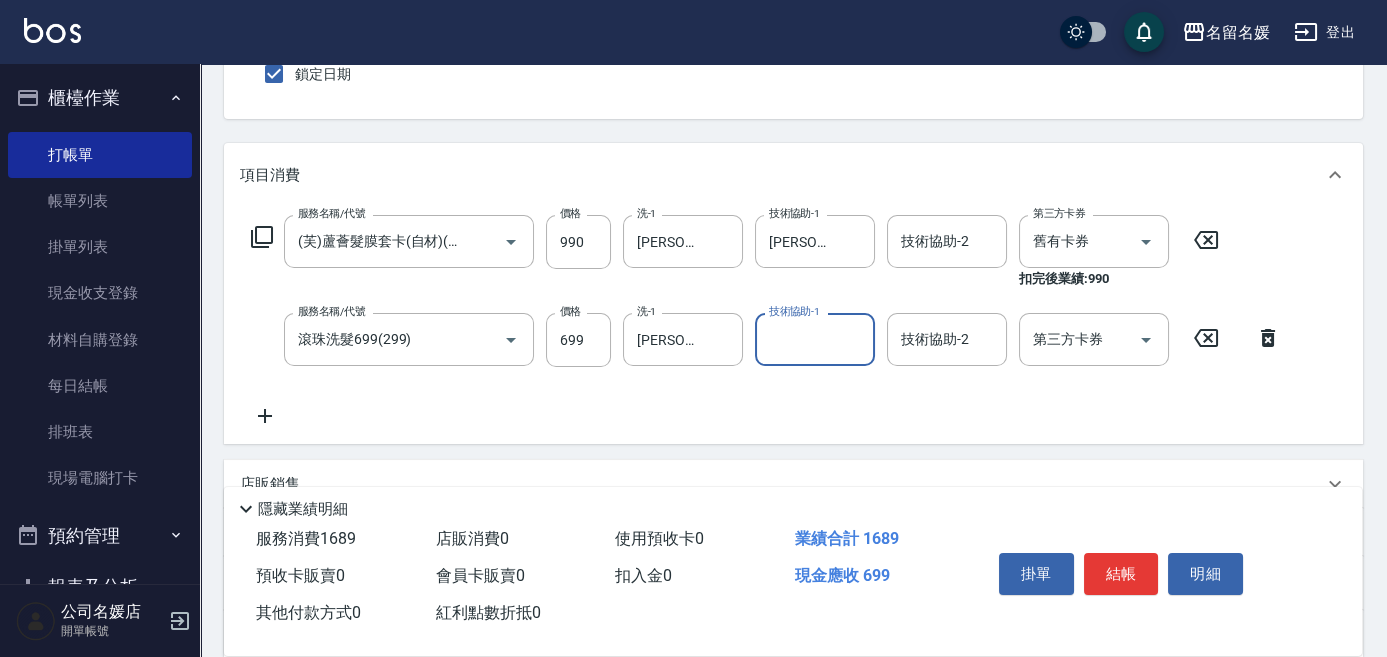 click on "技術協助-1" at bounding box center (815, 339) 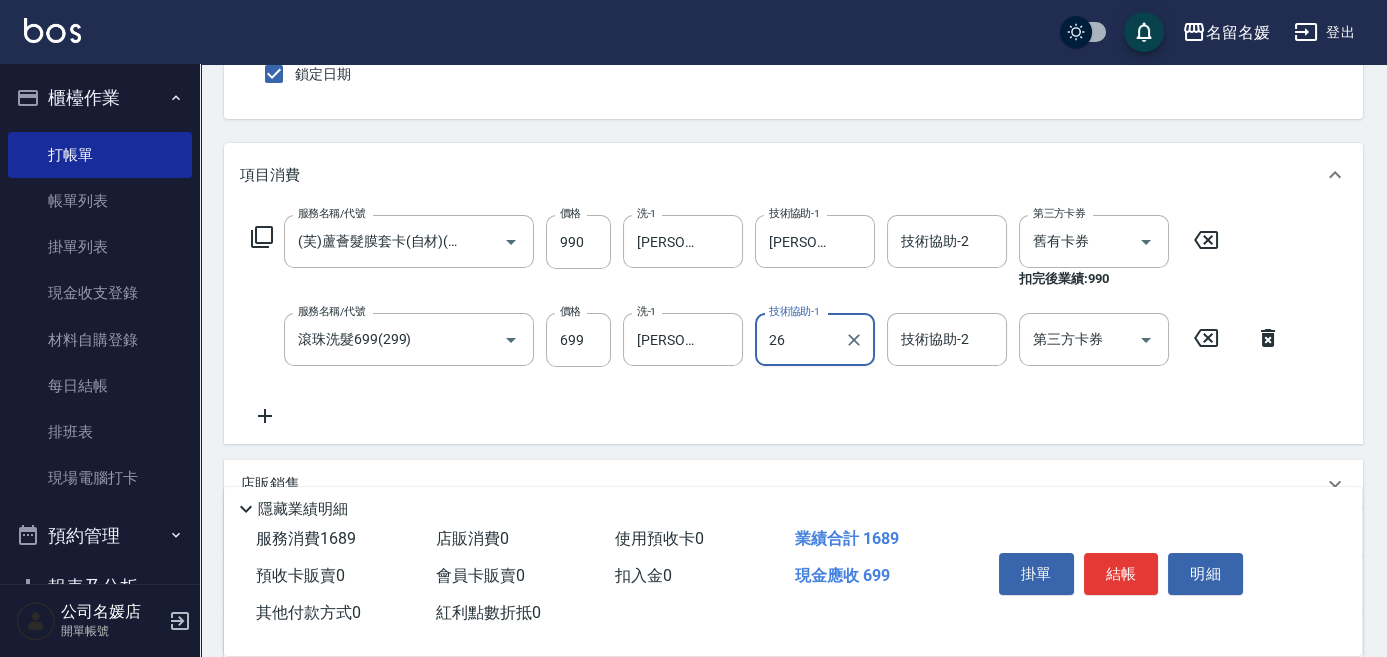 type on "[PERSON_NAME]-26" 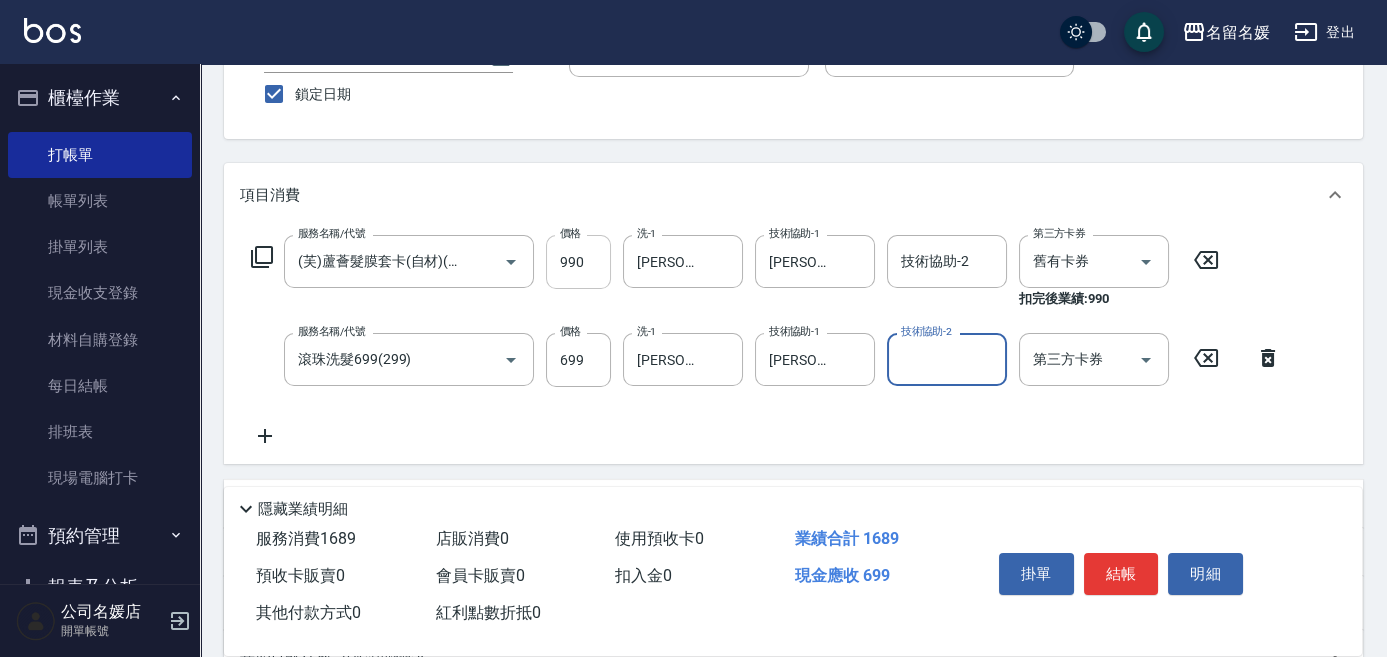 scroll, scrollTop: 181, scrollLeft: 0, axis: vertical 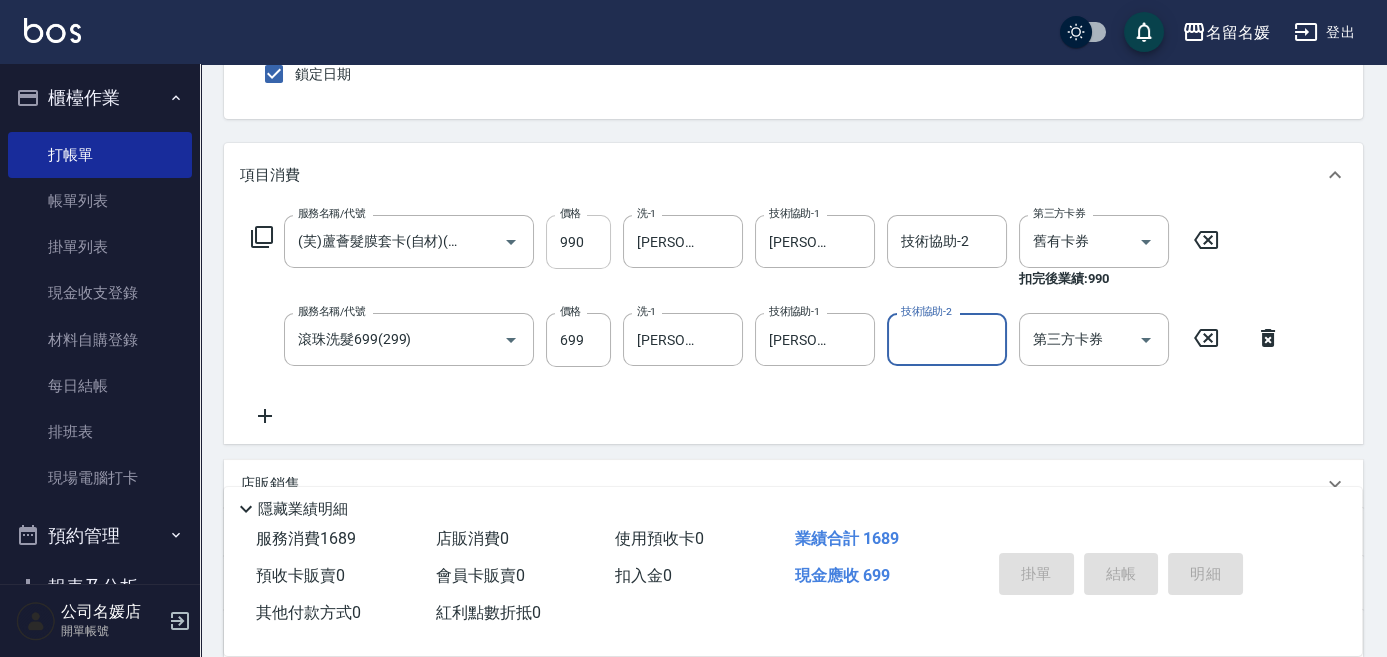 type 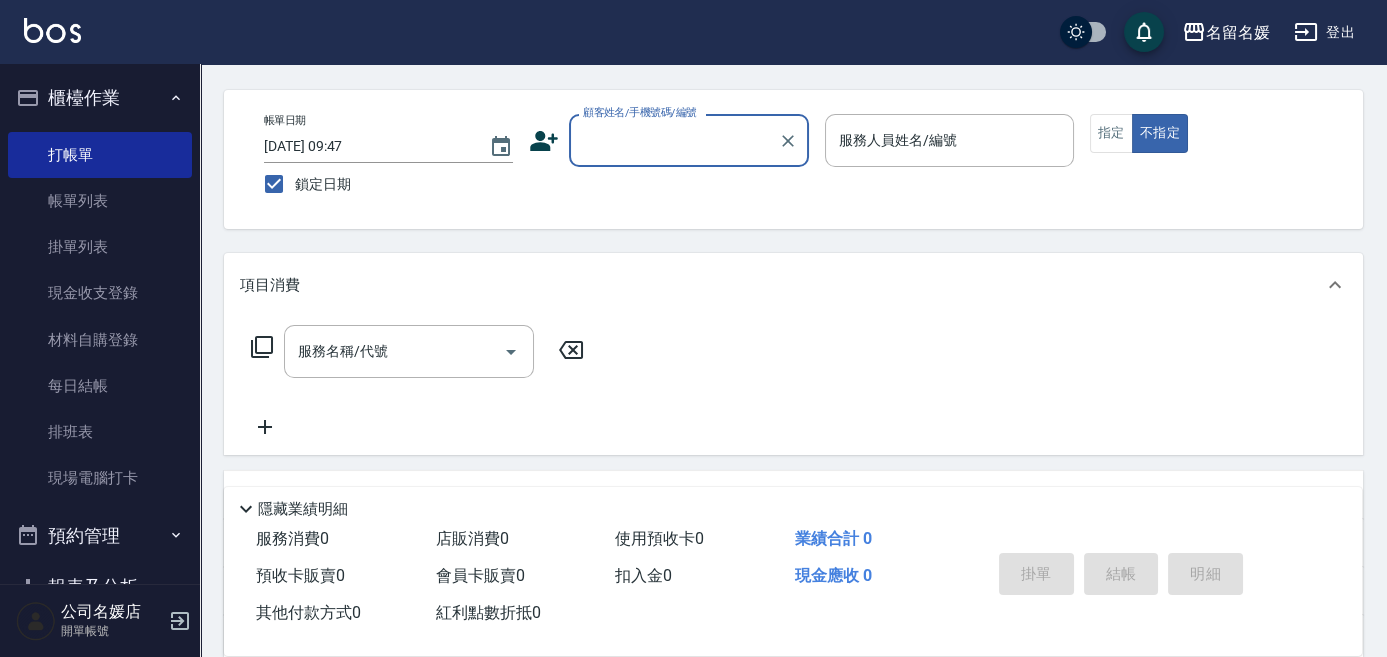 scroll, scrollTop: 0, scrollLeft: 0, axis: both 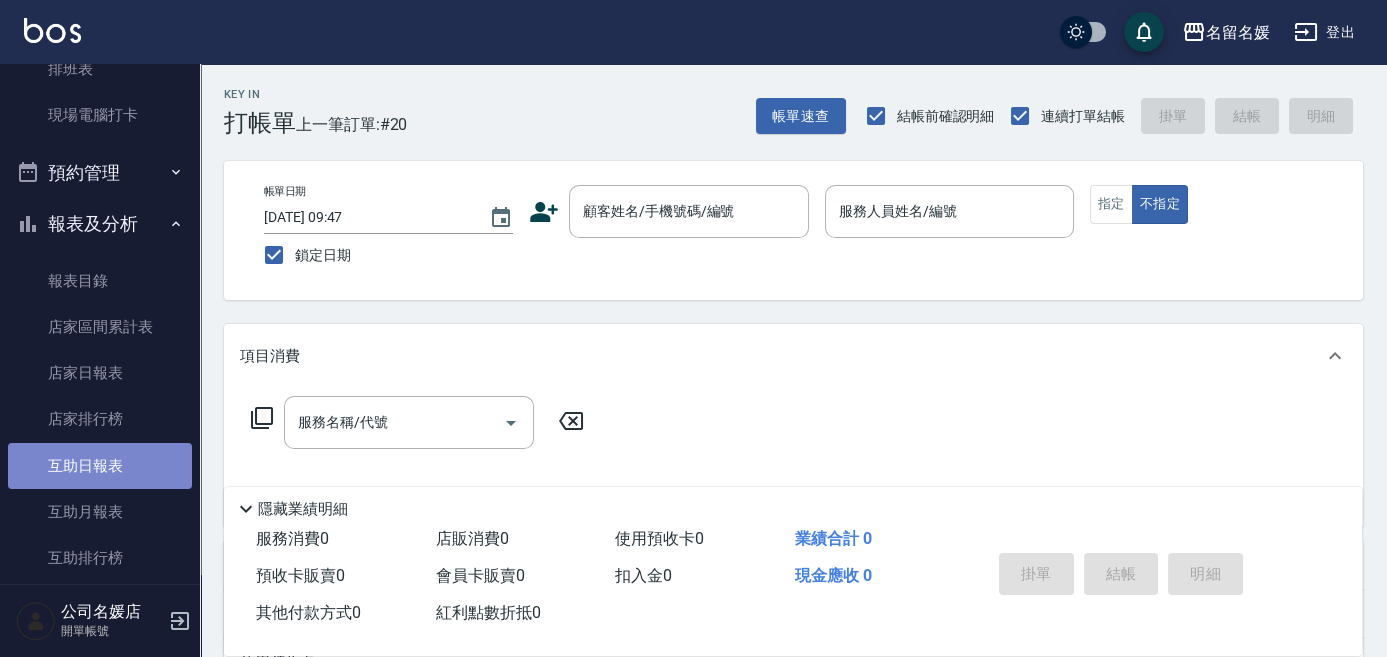 click on "互助日報表" at bounding box center [100, 466] 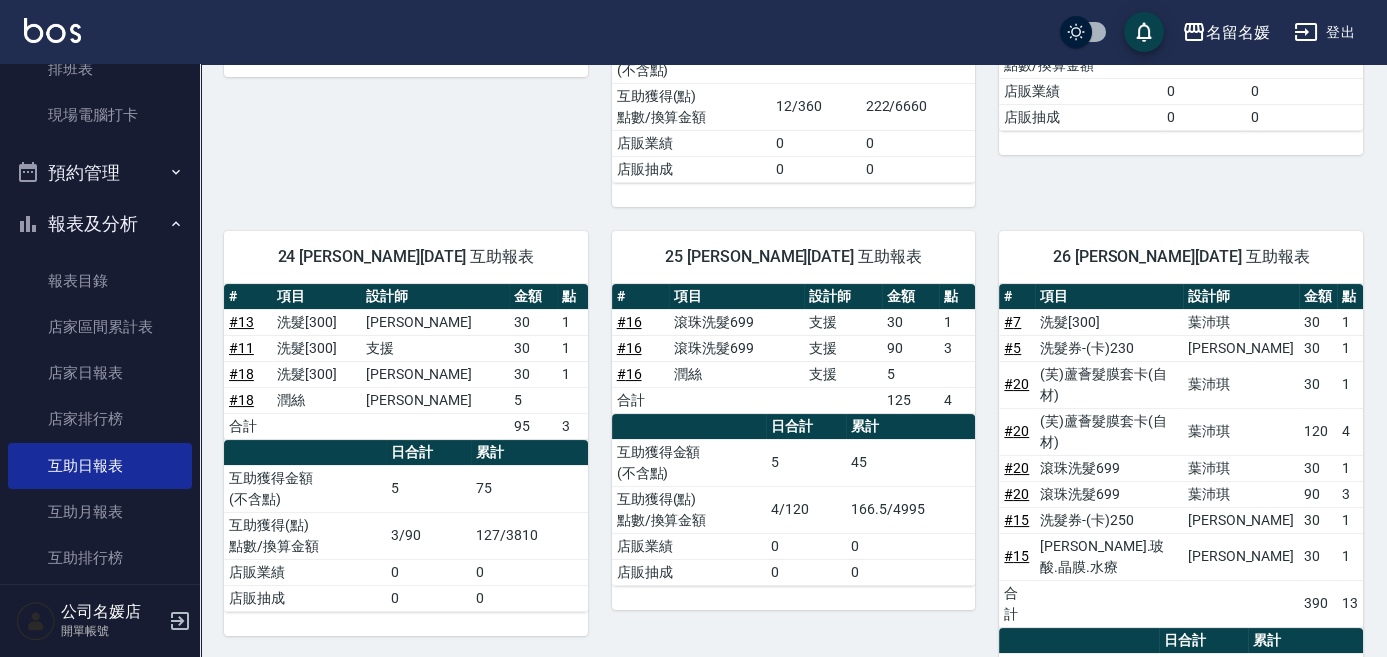 scroll, scrollTop: 636, scrollLeft: 0, axis: vertical 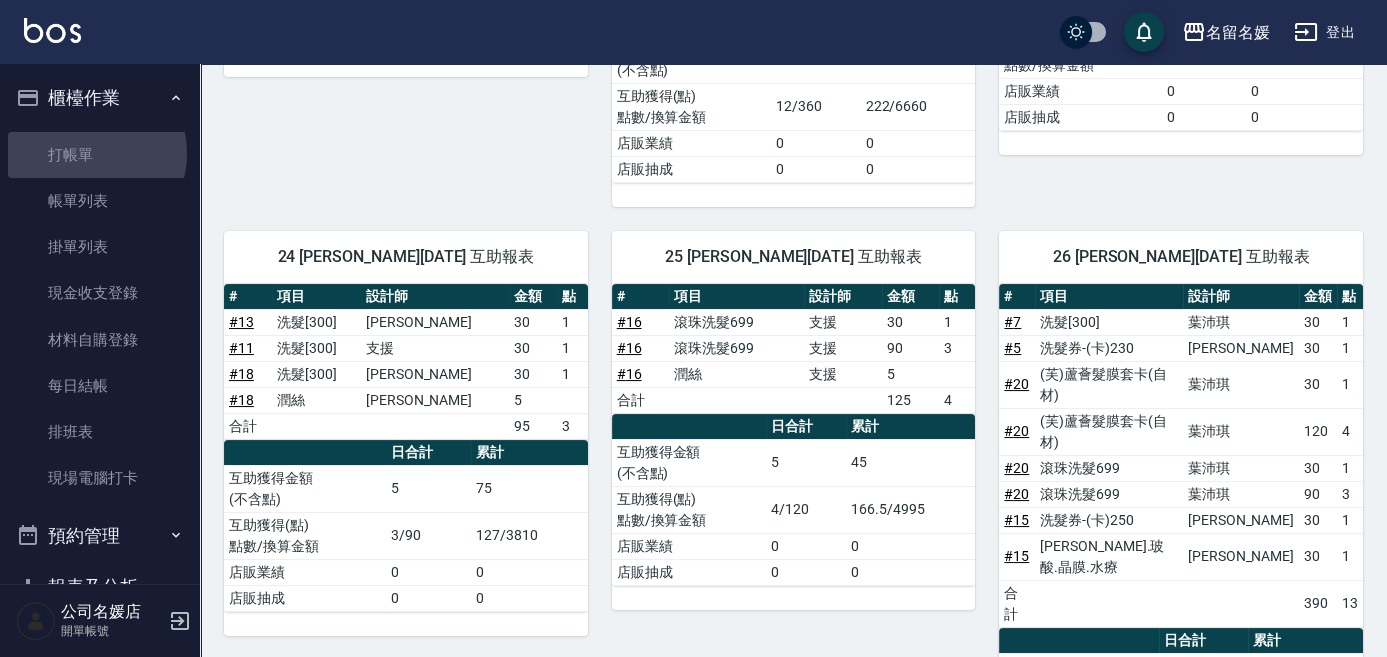 click on "打帳單" at bounding box center [100, 155] 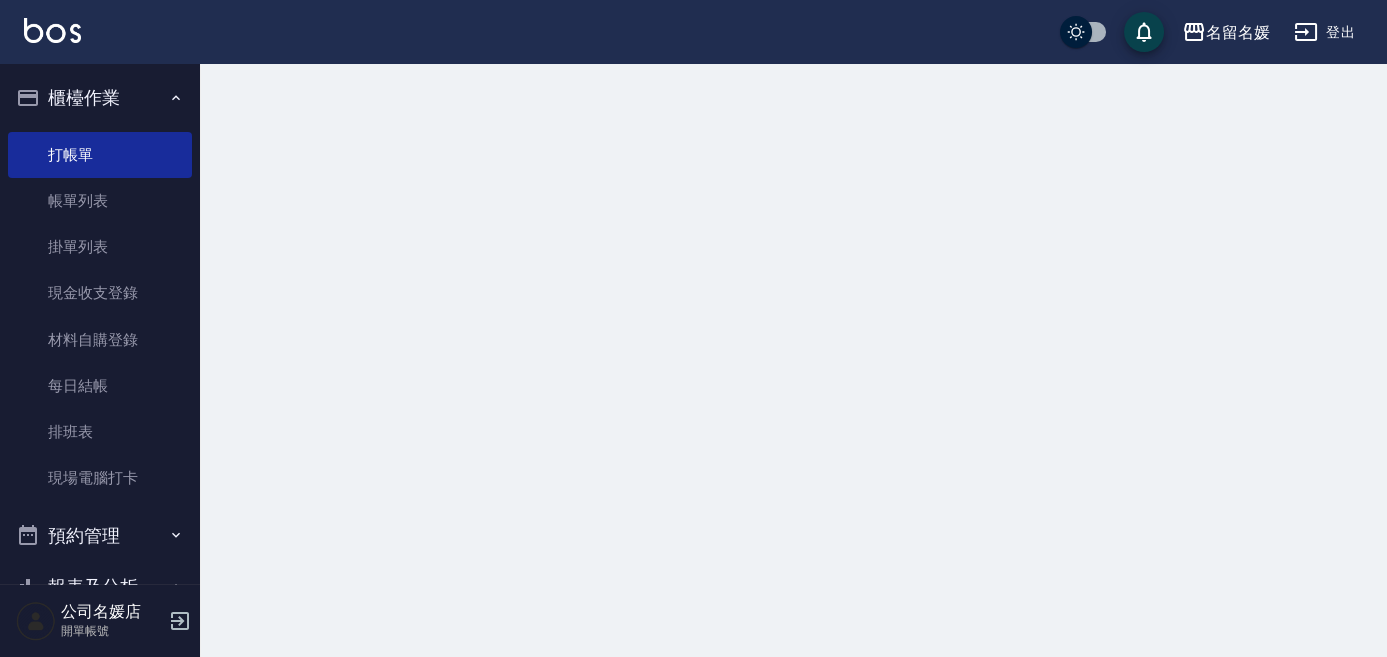 scroll, scrollTop: 0, scrollLeft: 0, axis: both 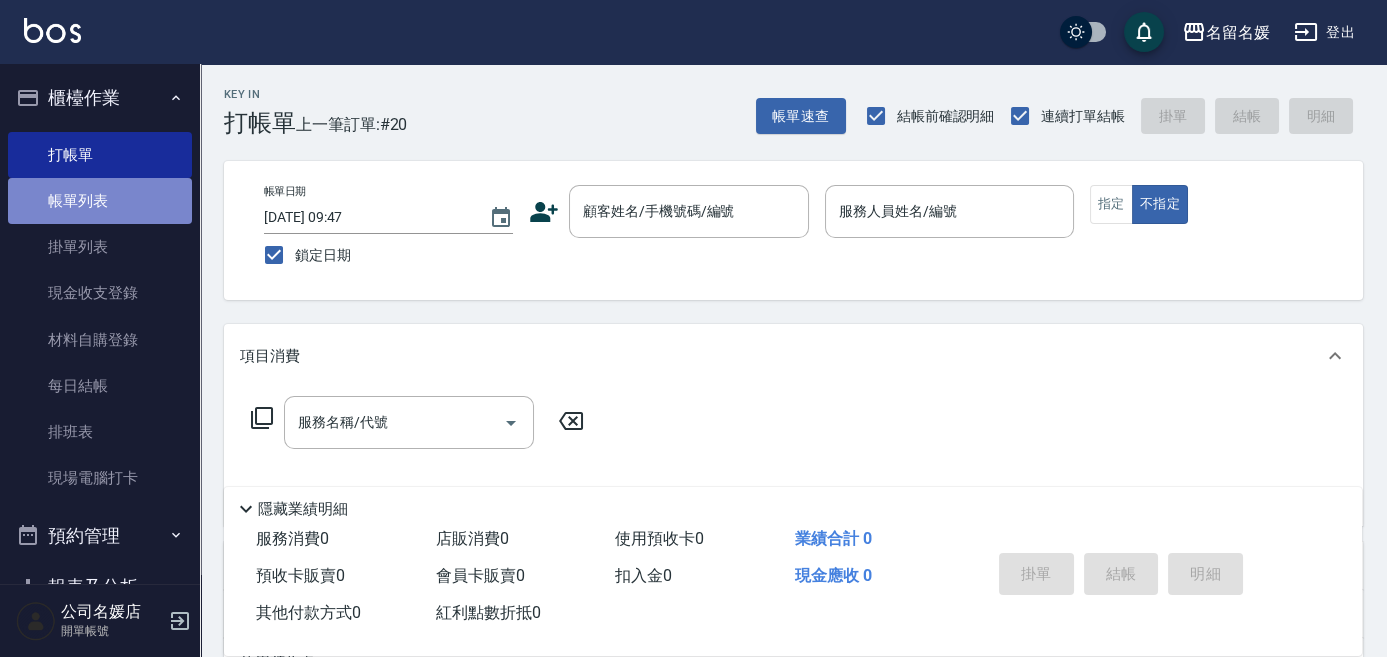 click on "帳單列表" at bounding box center (100, 201) 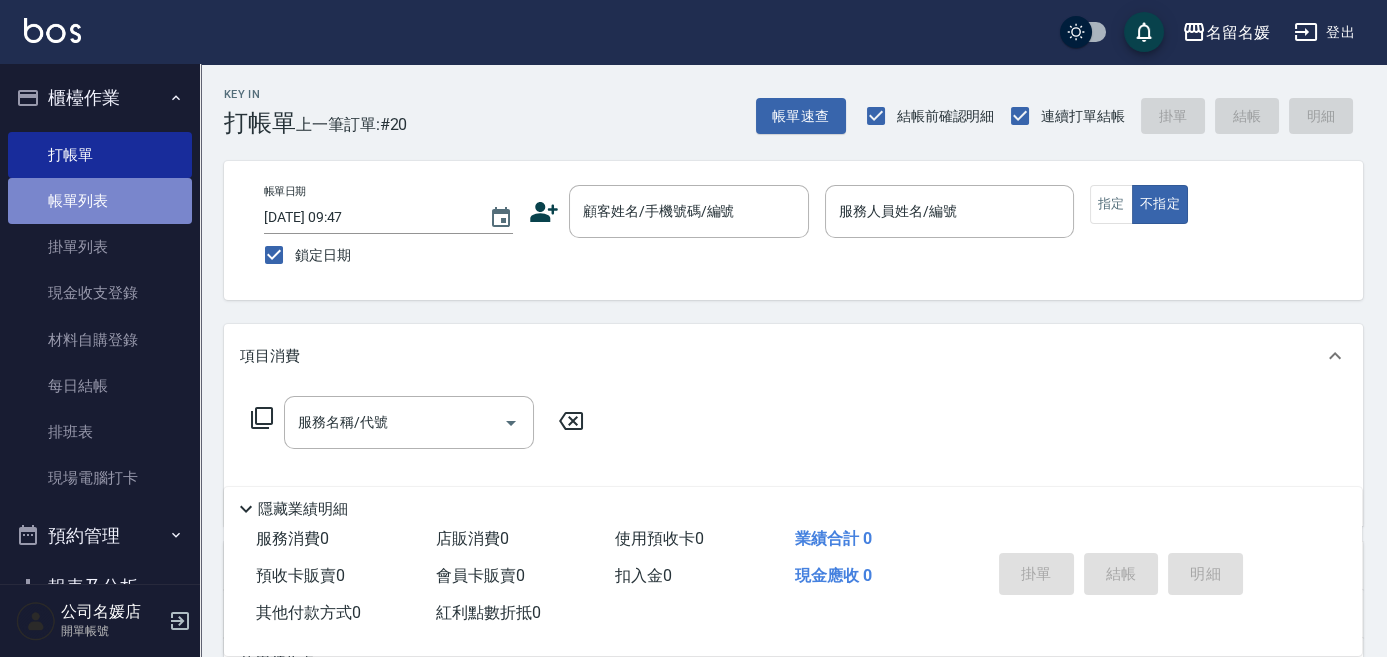 click on "帳單列表" at bounding box center [100, 201] 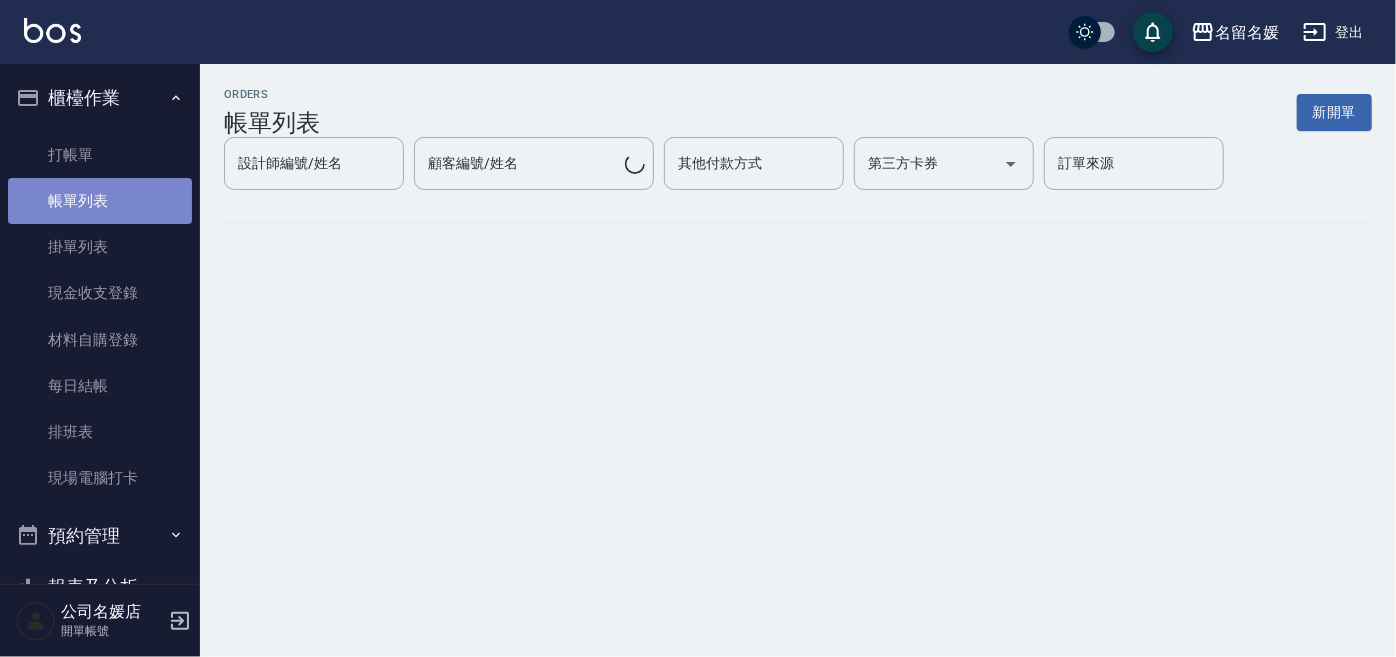 click on "帳單列表" at bounding box center (100, 201) 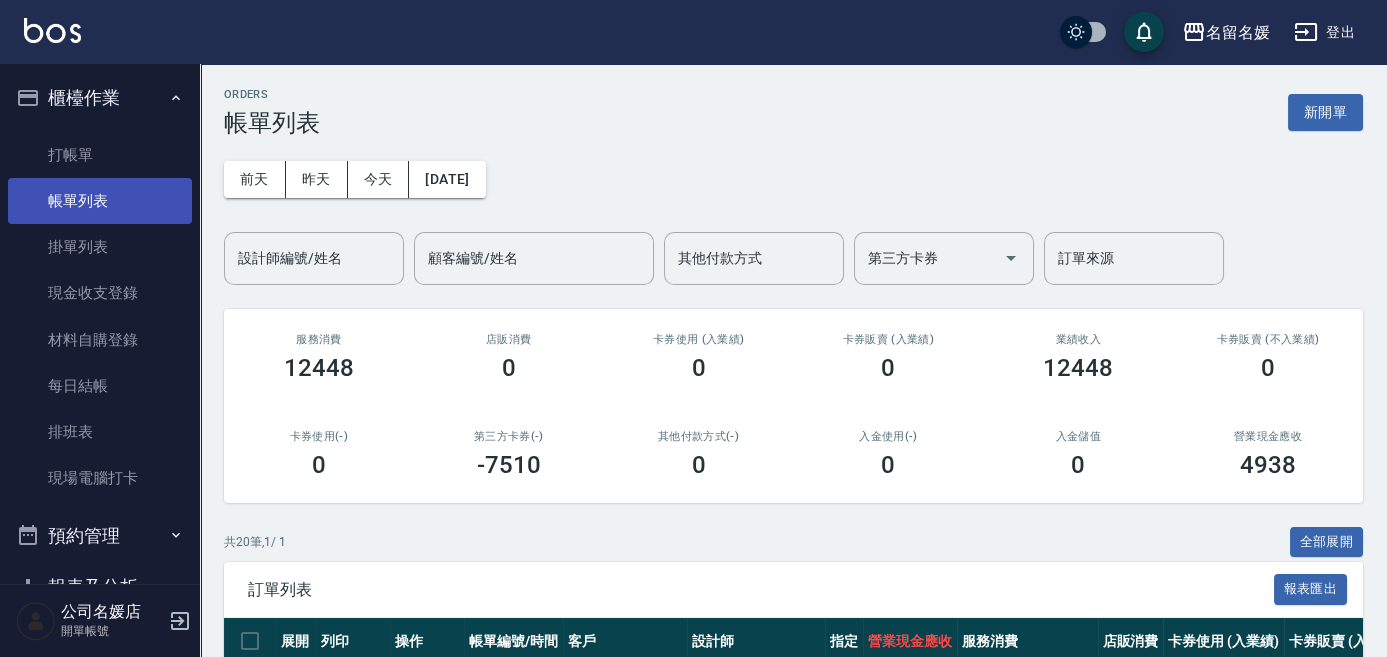 scroll, scrollTop: 363, scrollLeft: 0, axis: vertical 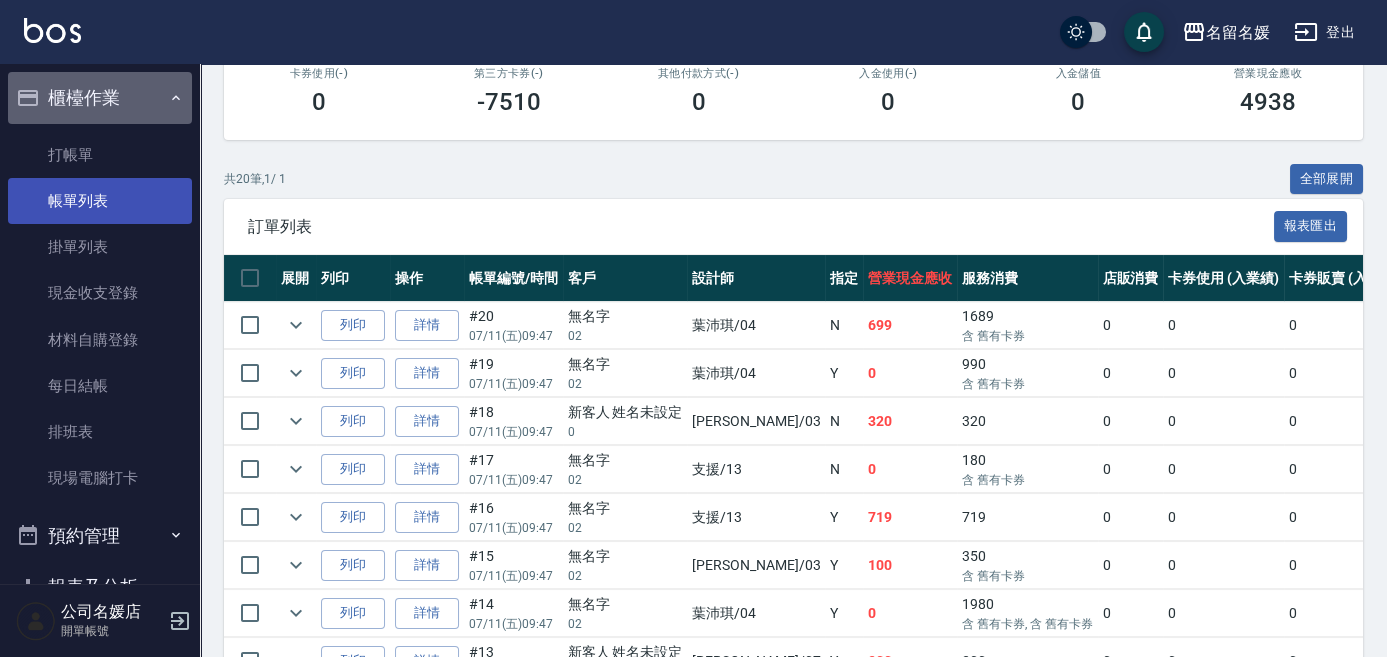 drag, startPoint x: 109, startPoint y: 115, endPoint x: 108, endPoint y: 209, distance: 94.00532 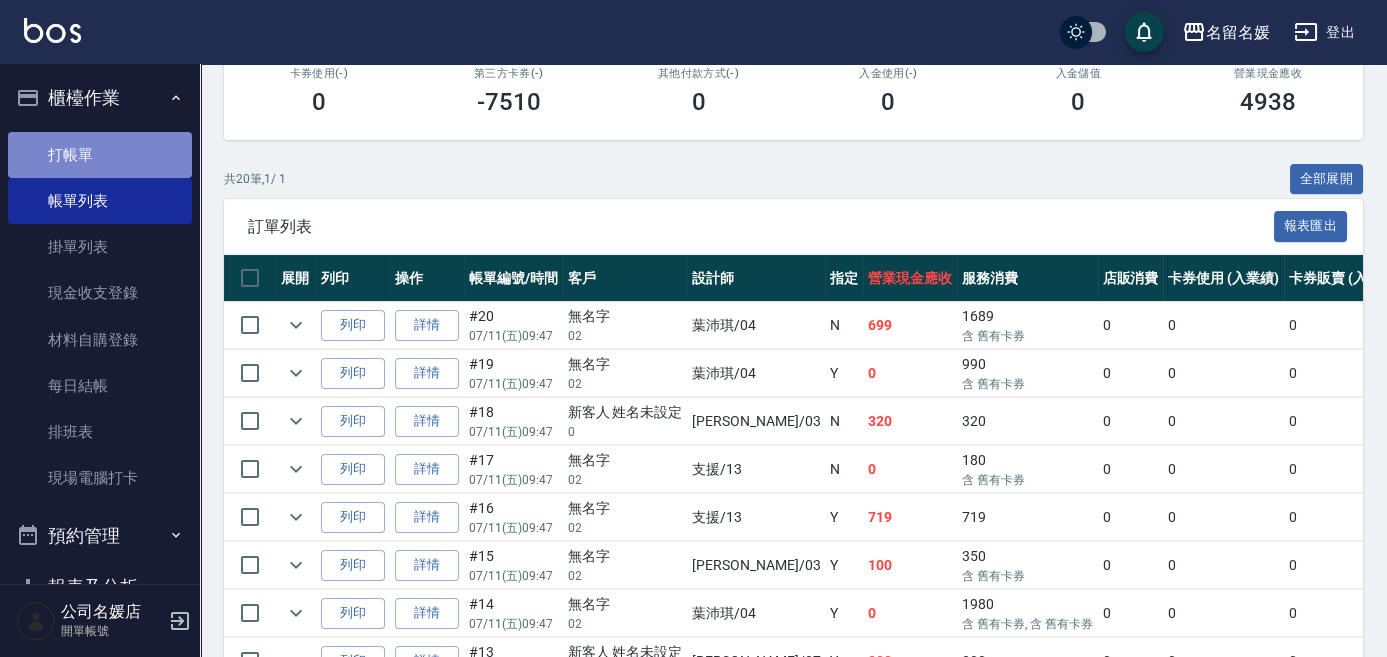 click on "打帳單" at bounding box center [100, 155] 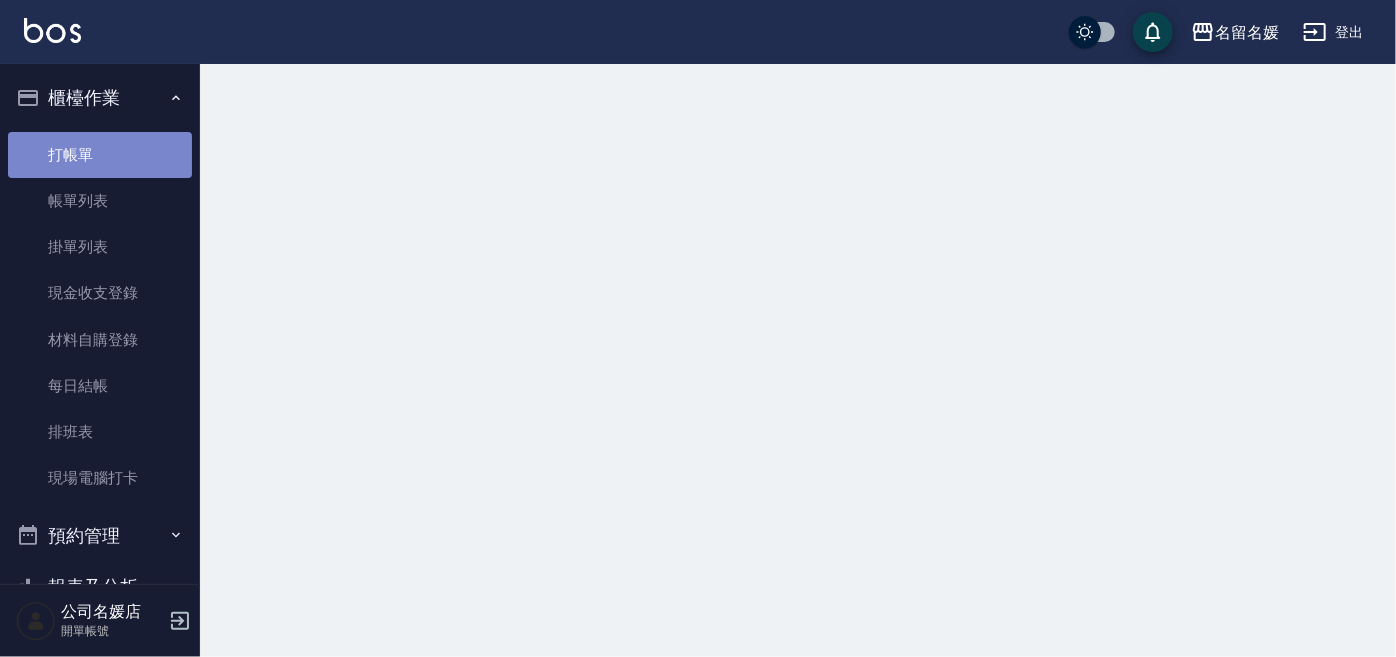 click on "打帳單" at bounding box center (100, 155) 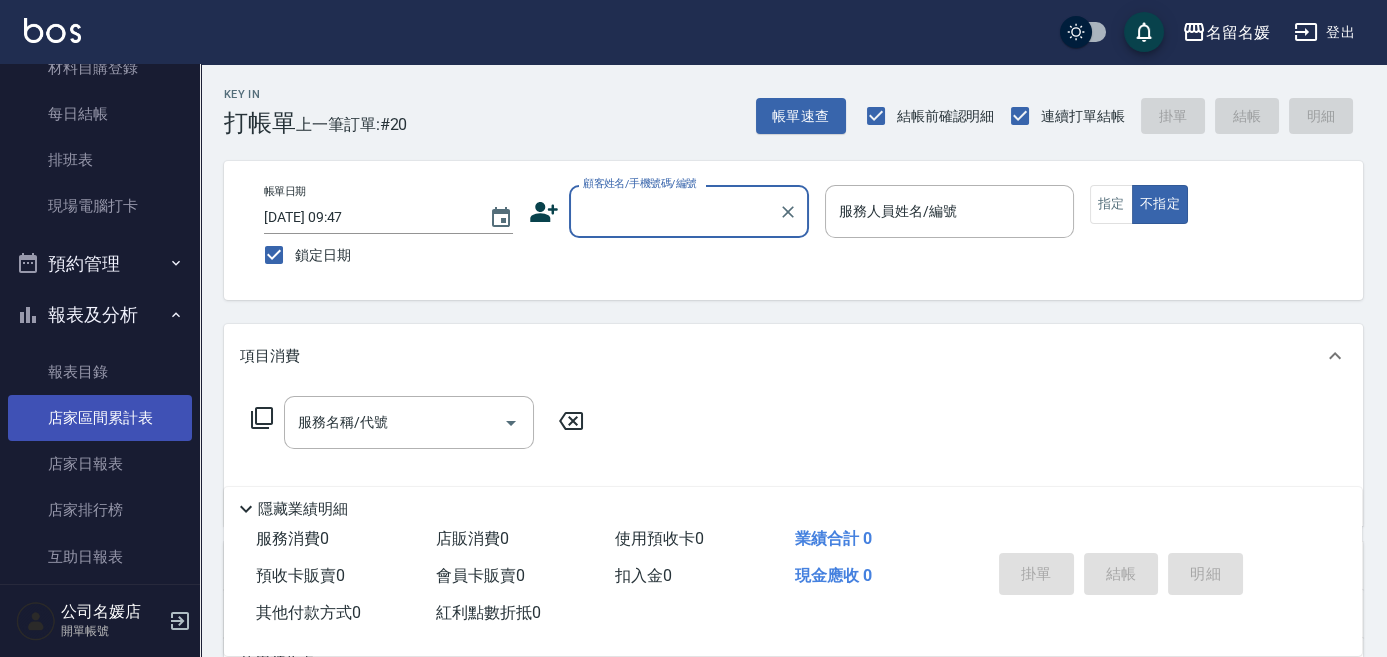 scroll, scrollTop: 272, scrollLeft: 0, axis: vertical 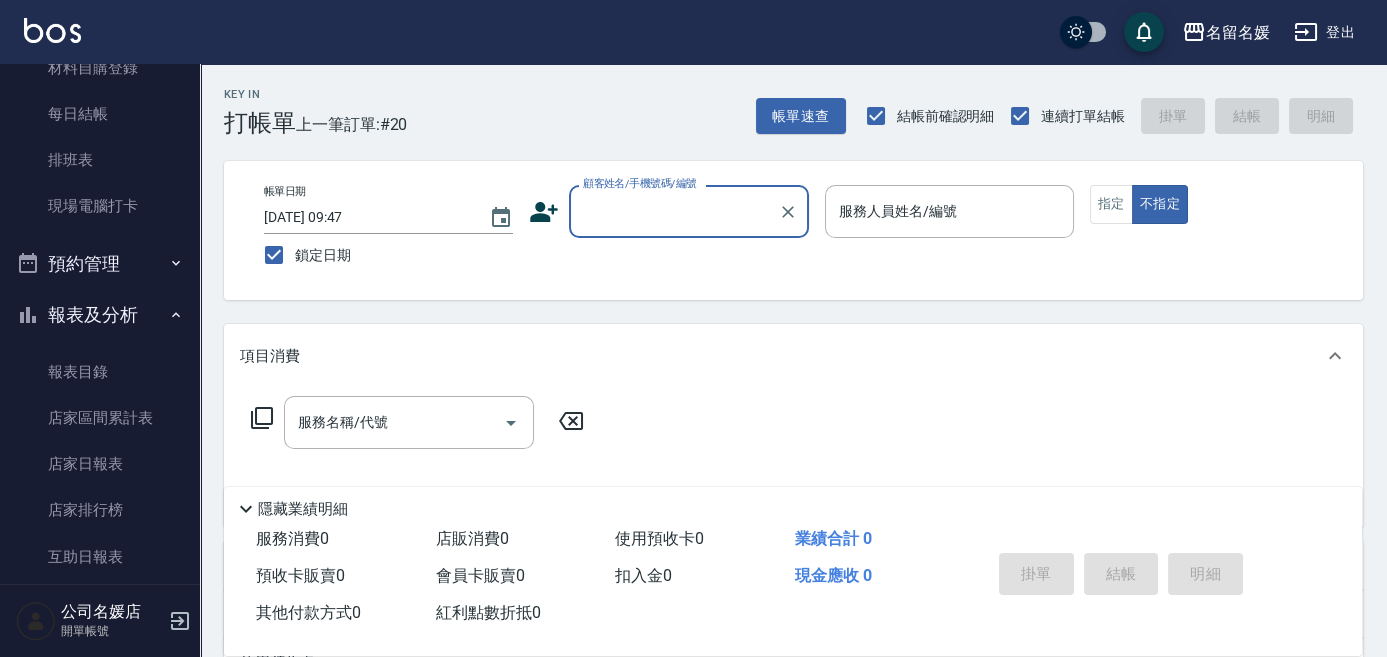 click on "互助日報表" at bounding box center (100, 557) 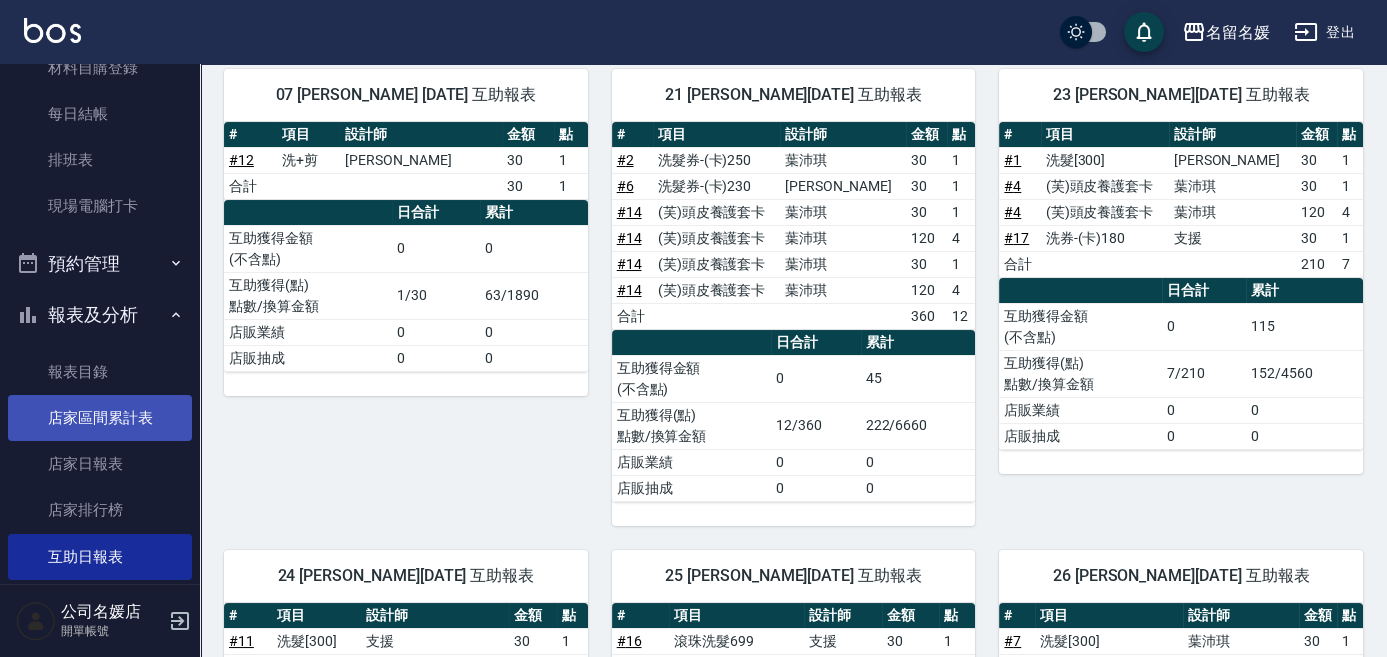 scroll, scrollTop: 272, scrollLeft: 0, axis: vertical 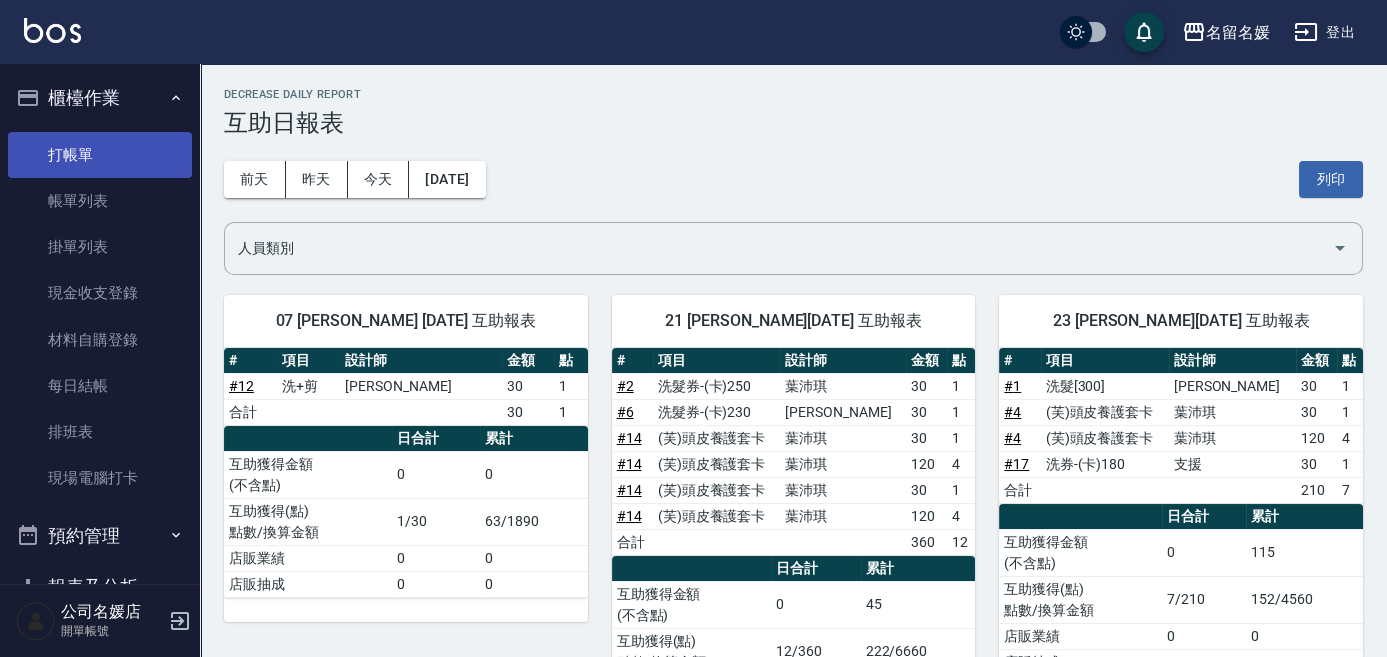 click on "打帳單" at bounding box center (100, 155) 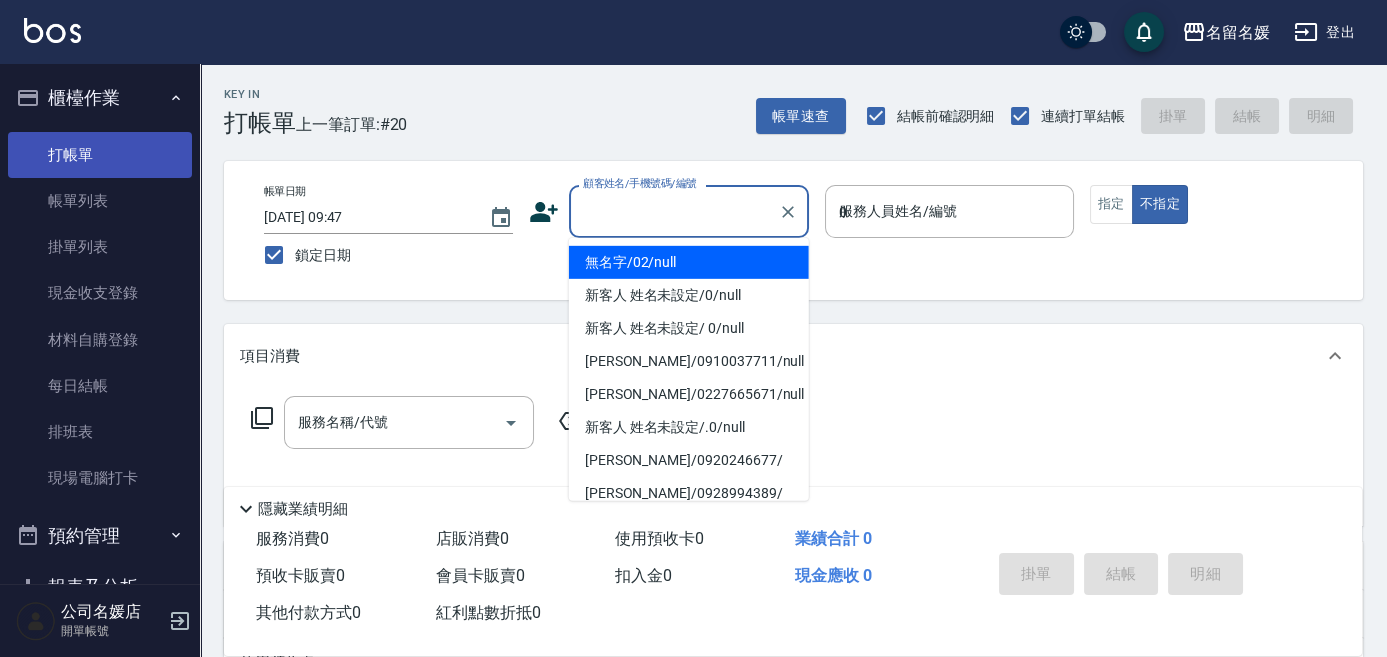 type on "03" 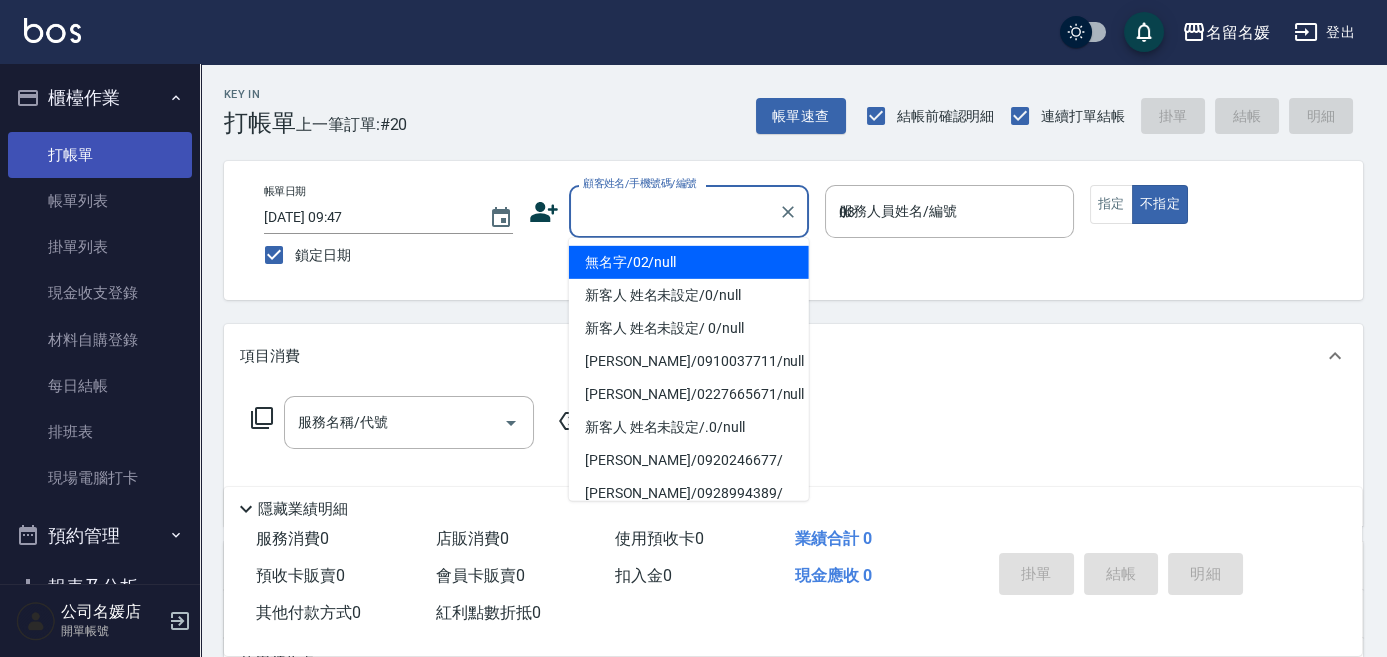 type on "無名字/02/null" 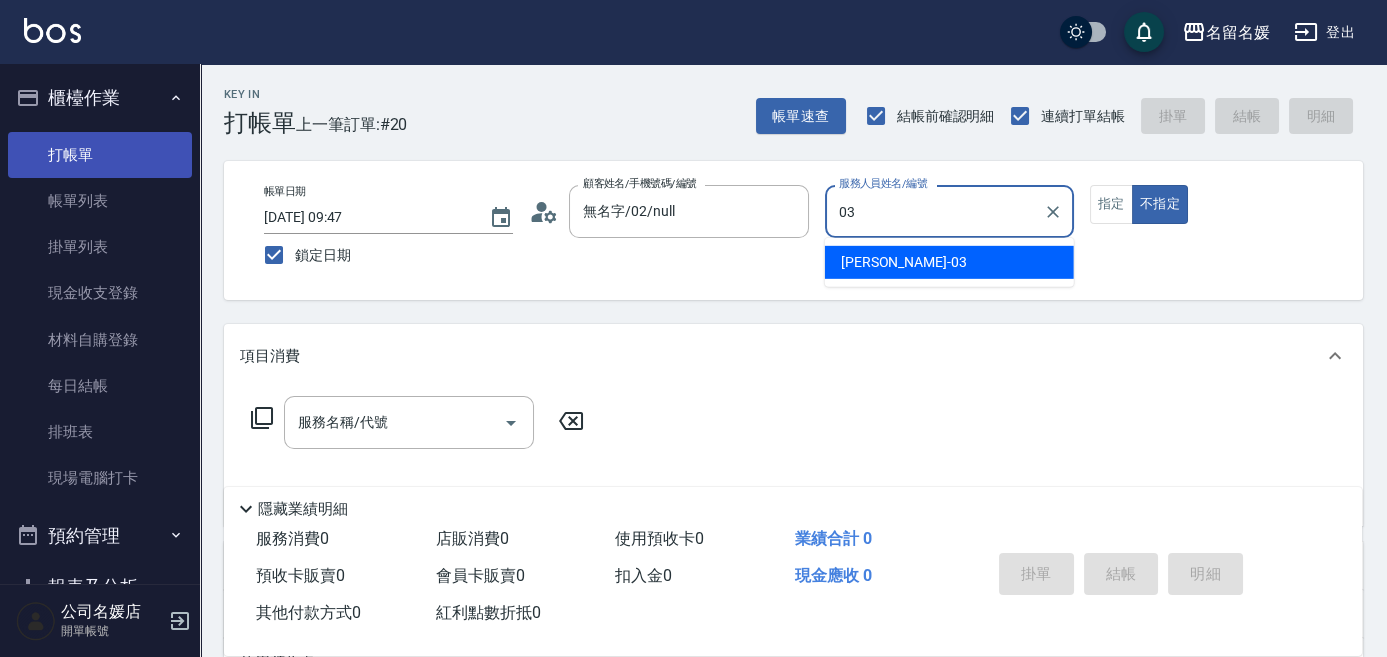 type on "03" 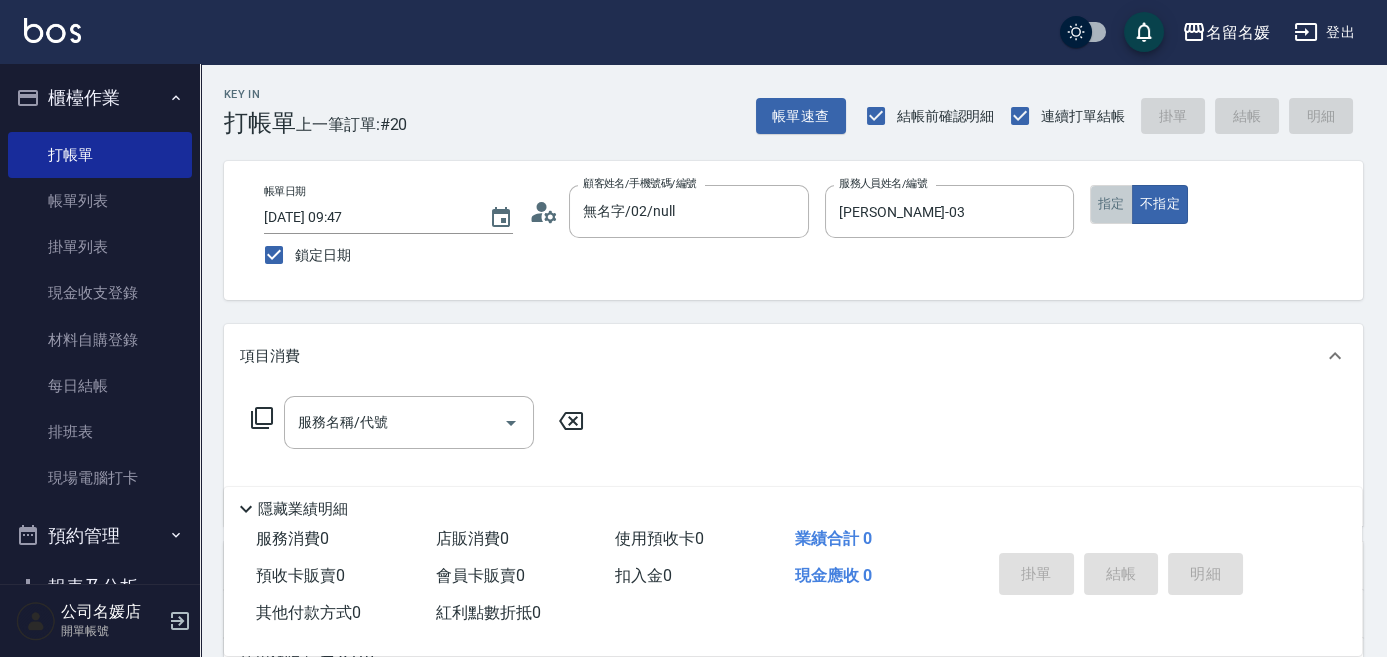 click on "指定" at bounding box center [1111, 204] 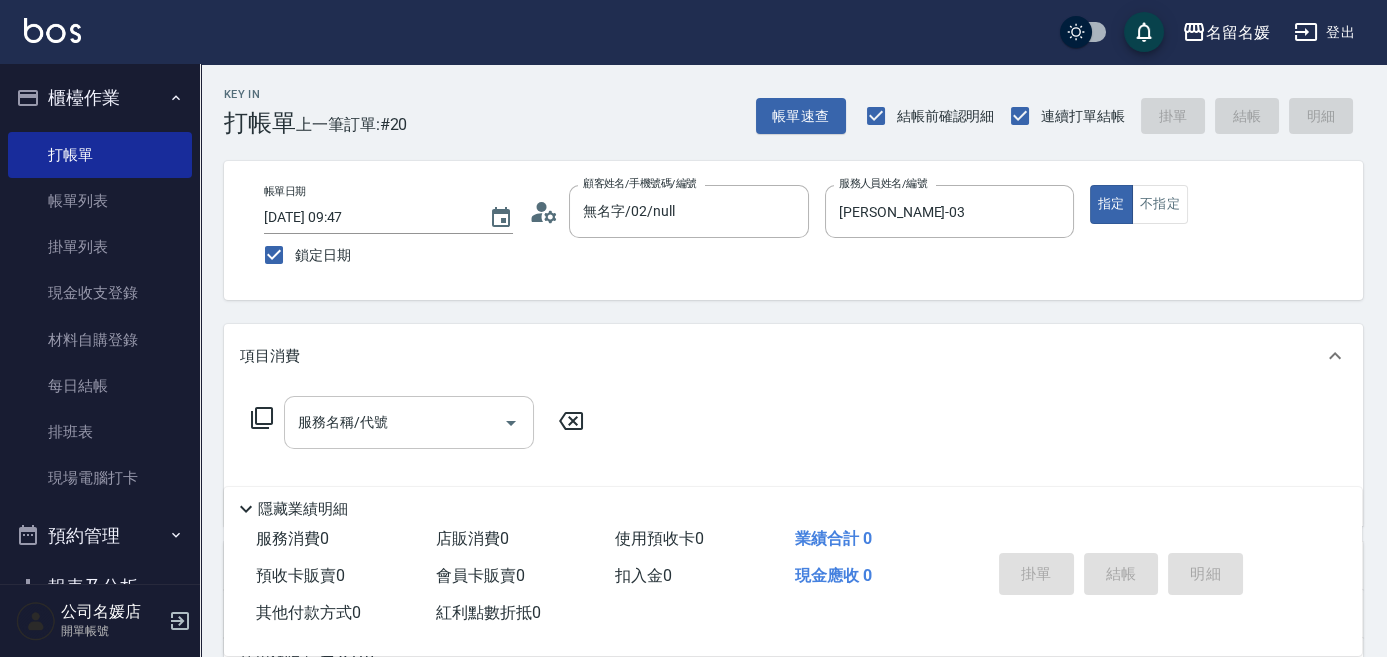 click on "服務名稱/代號" at bounding box center (394, 422) 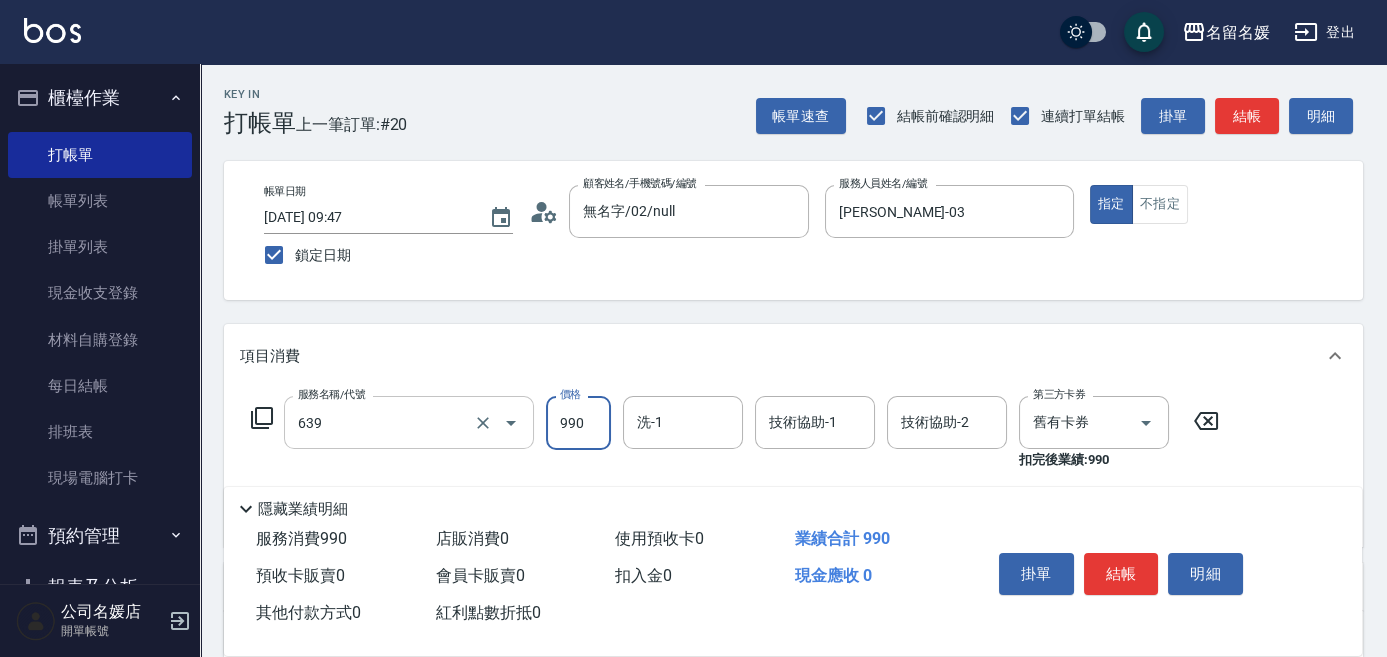 type on "(芙)蘆薈髮膜套卡(自材)(639)" 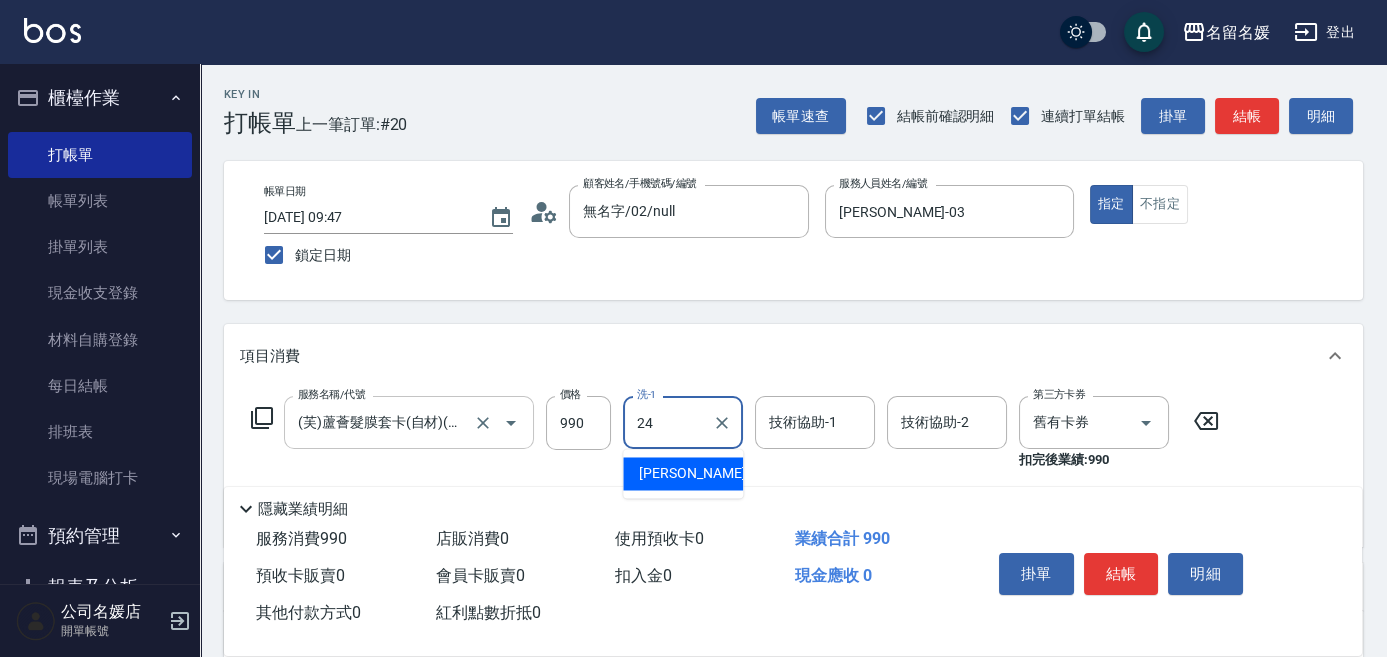 type on "[PERSON_NAME]-24" 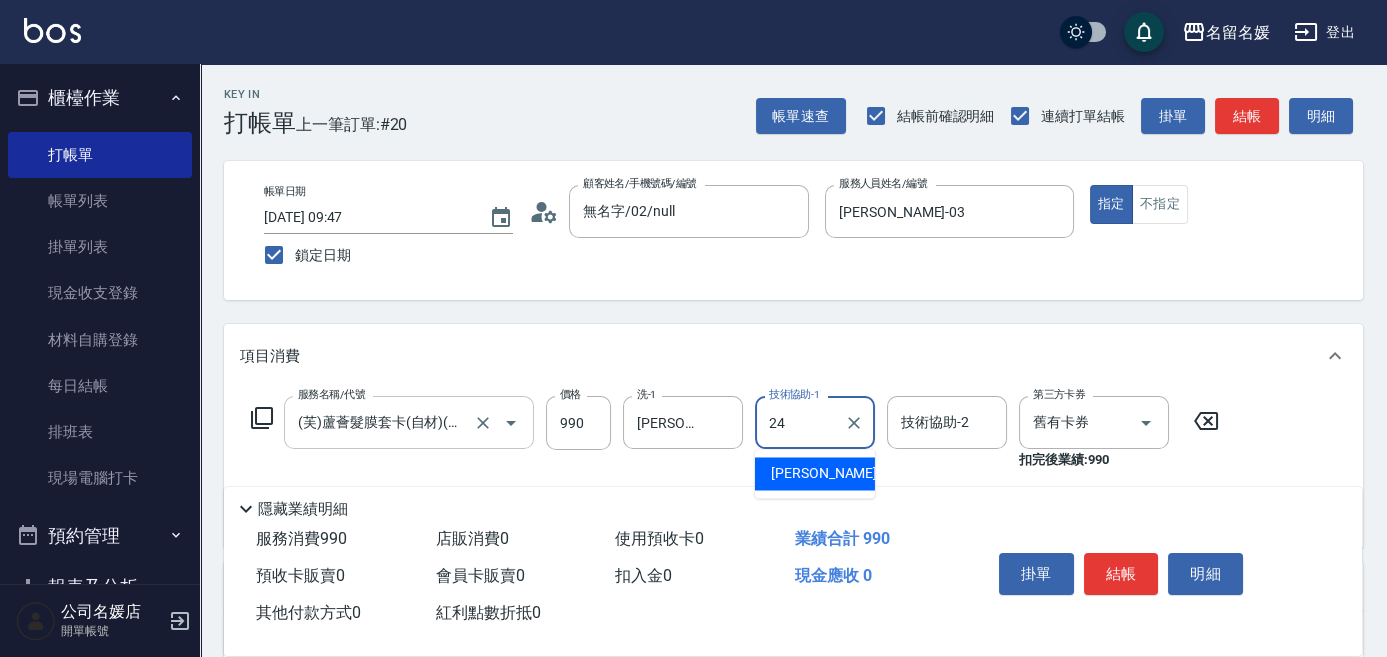 type on "[PERSON_NAME]-24" 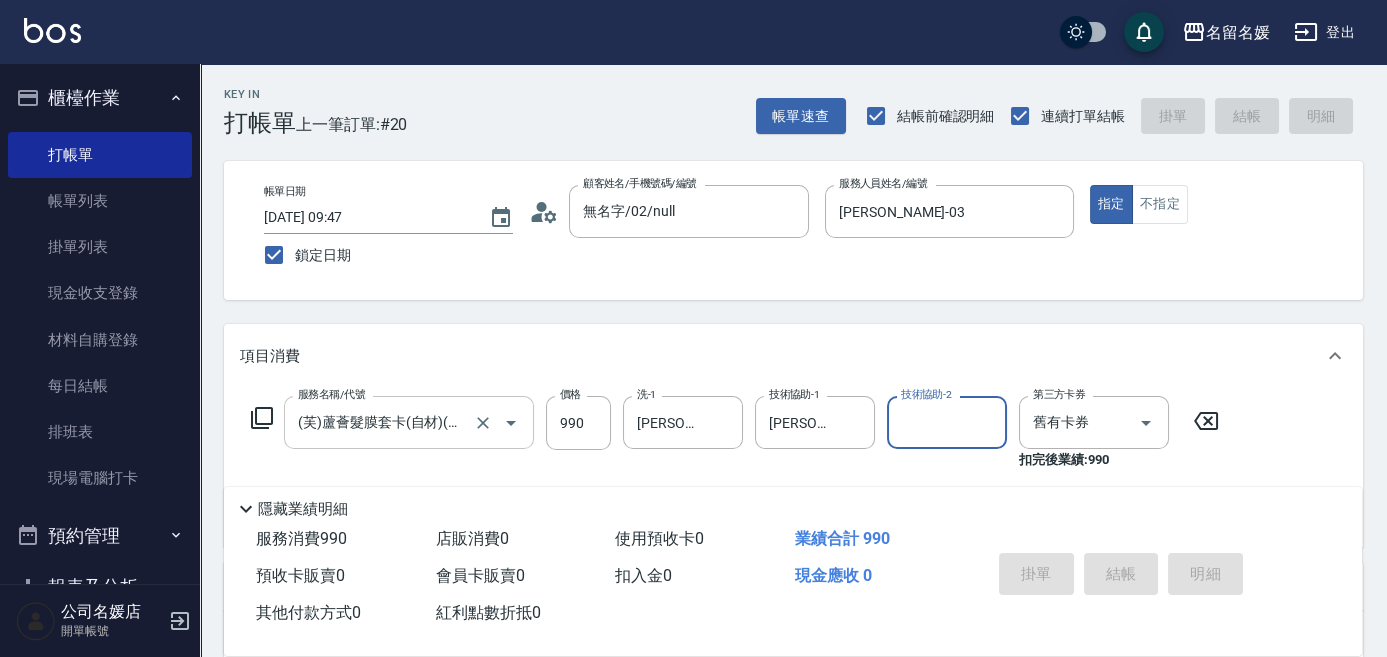 type 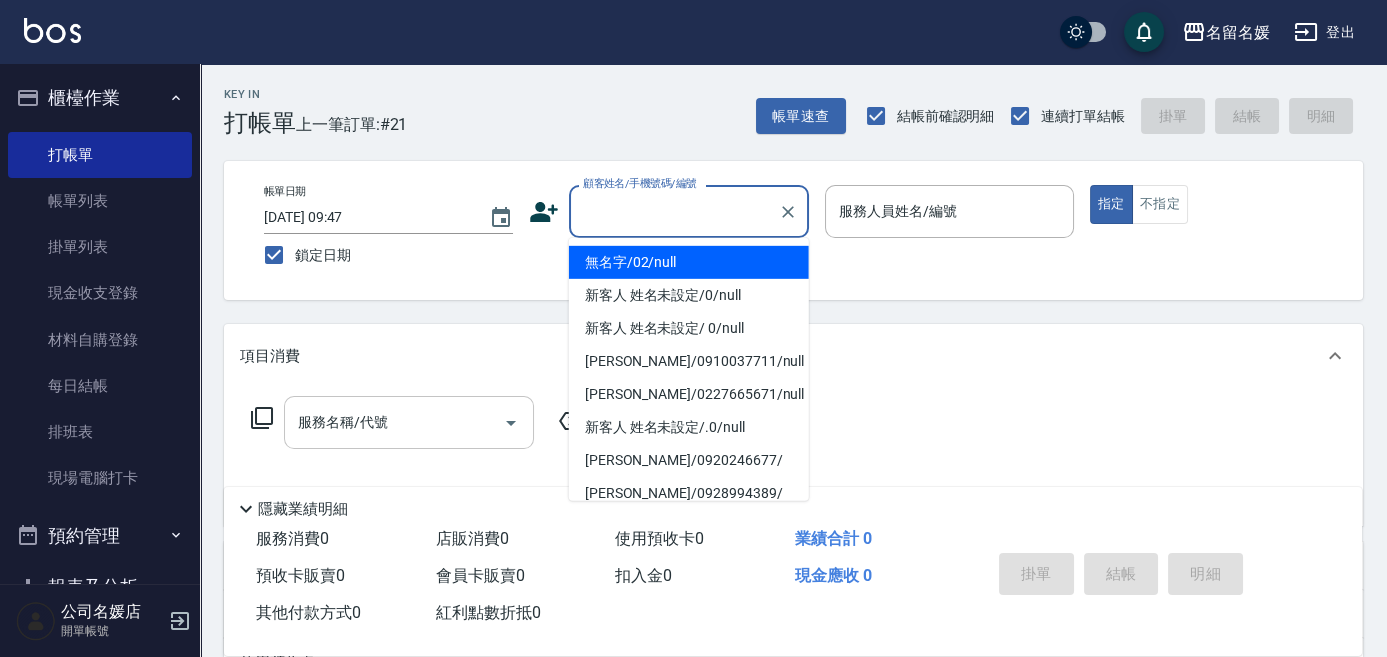 type on "0" 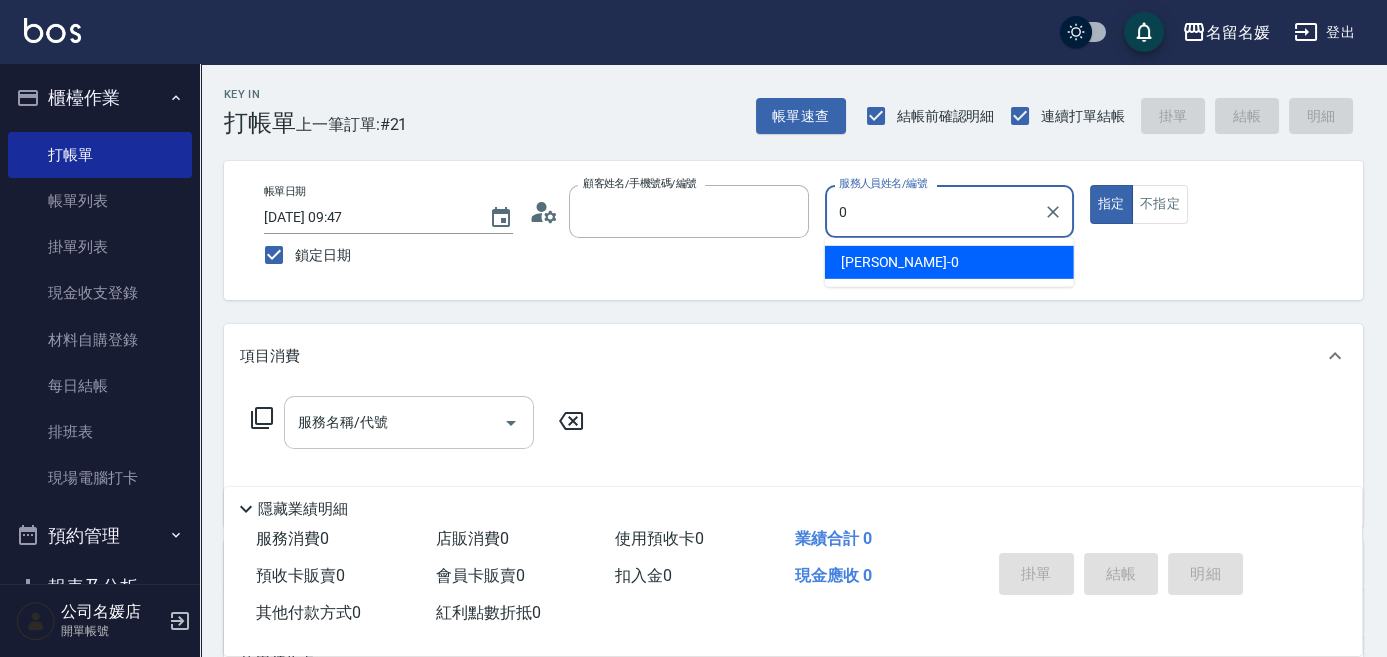 type on "無名字/02/null" 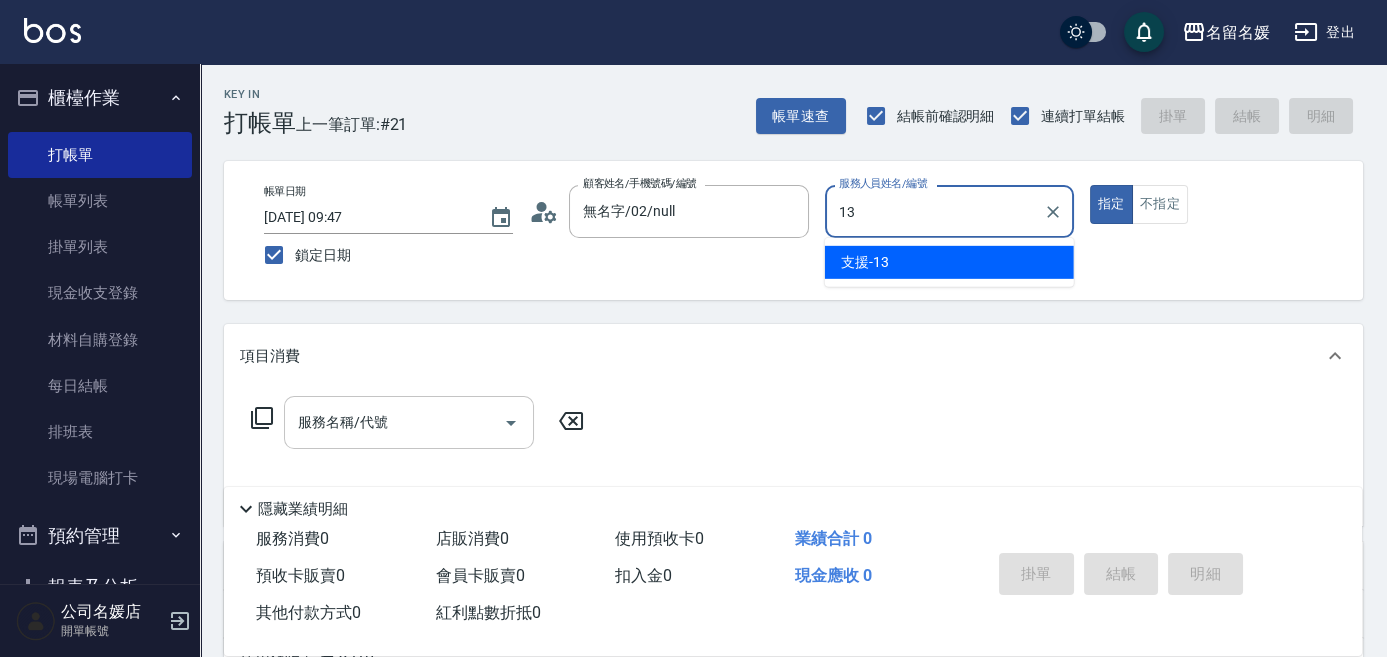 type on "13" 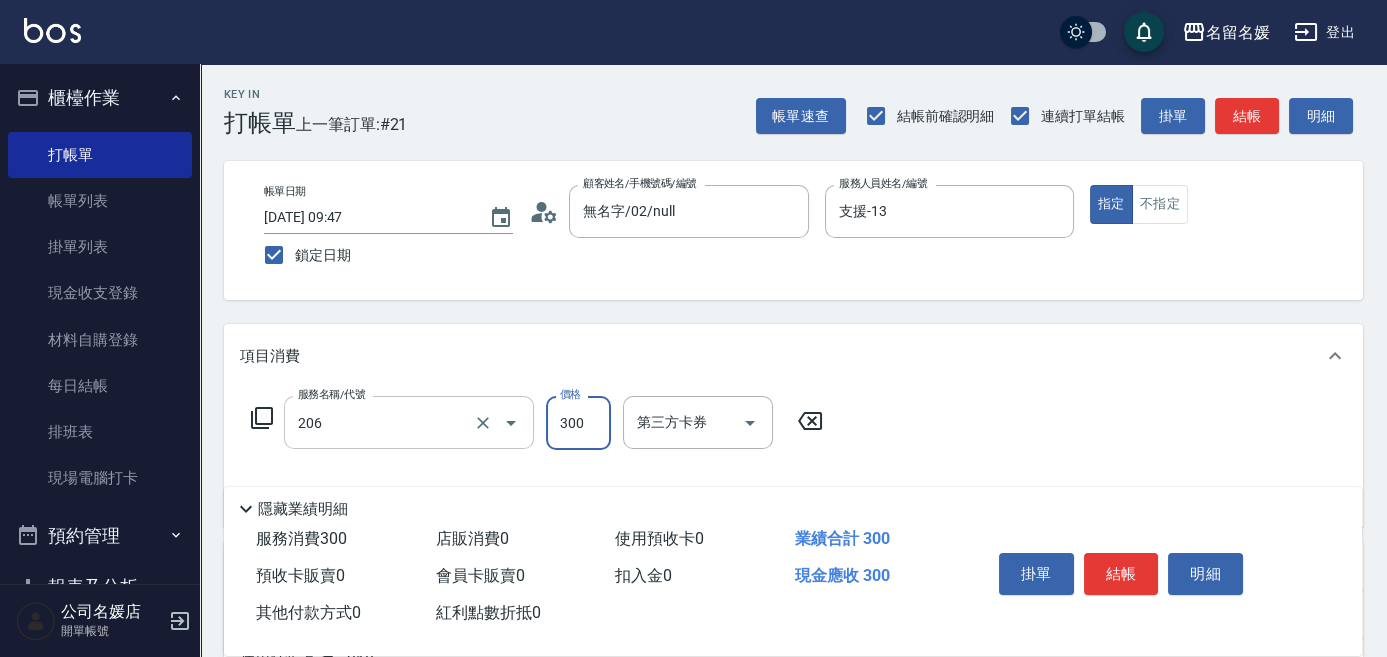 type on "洗髮[300](206)" 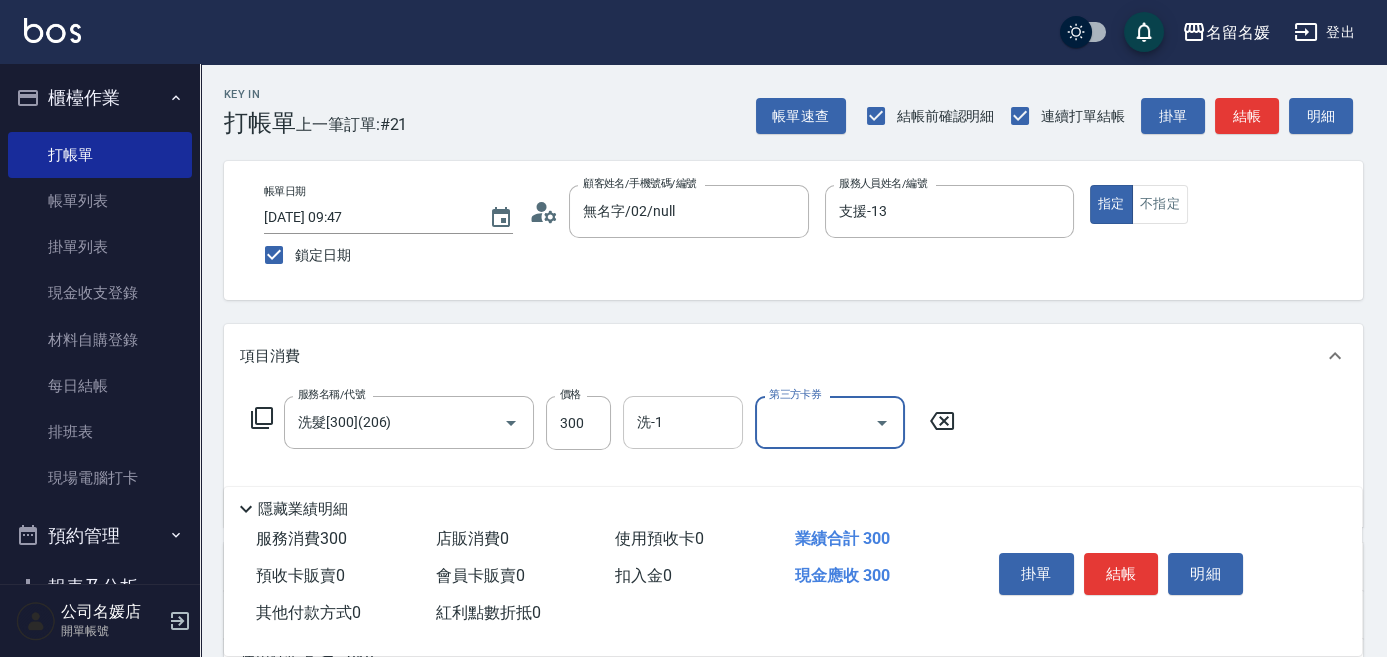 click on "洗-1" at bounding box center [683, 422] 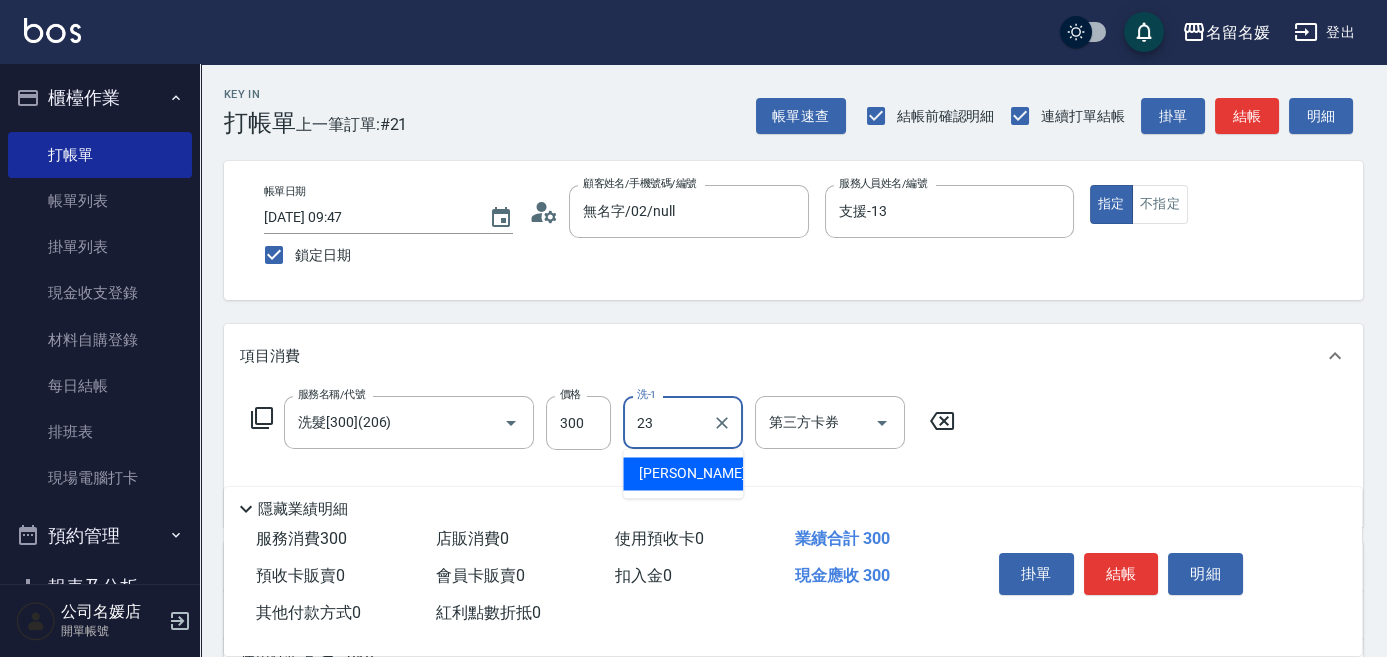 type on "[PERSON_NAME]-23" 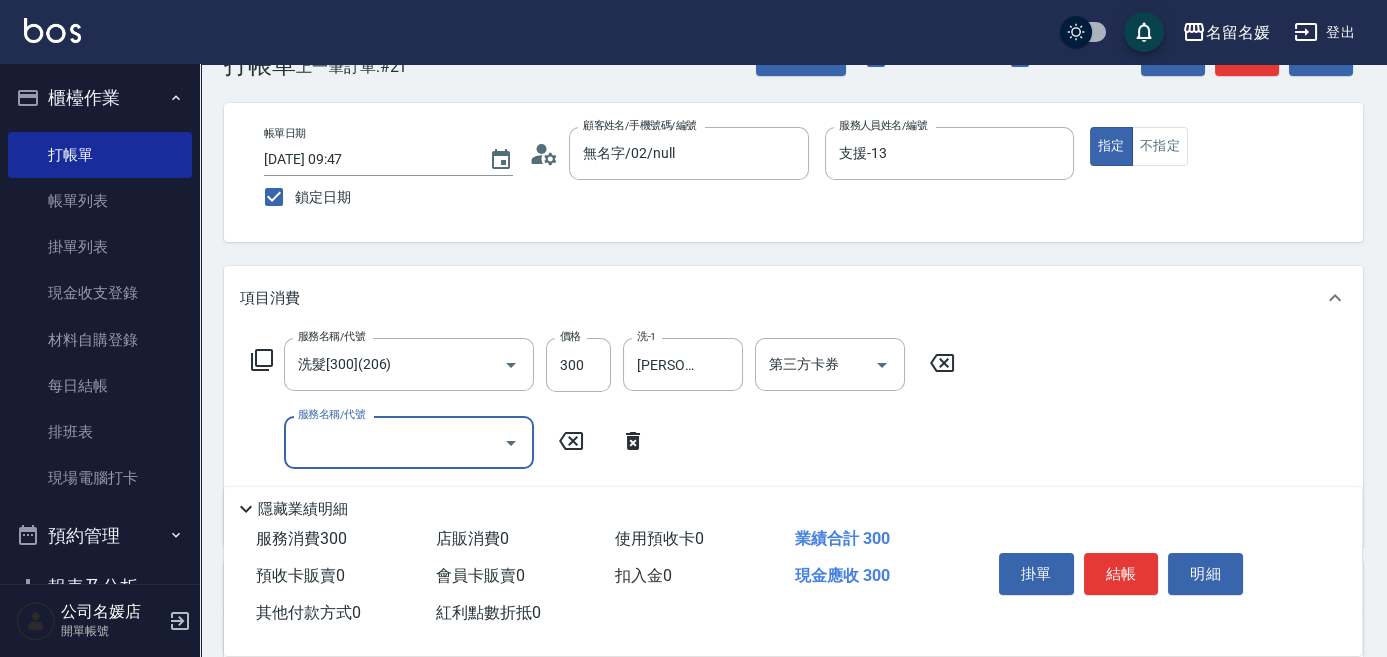scroll, scrollTop: 90, scrollLeft: 0, axis: vertical 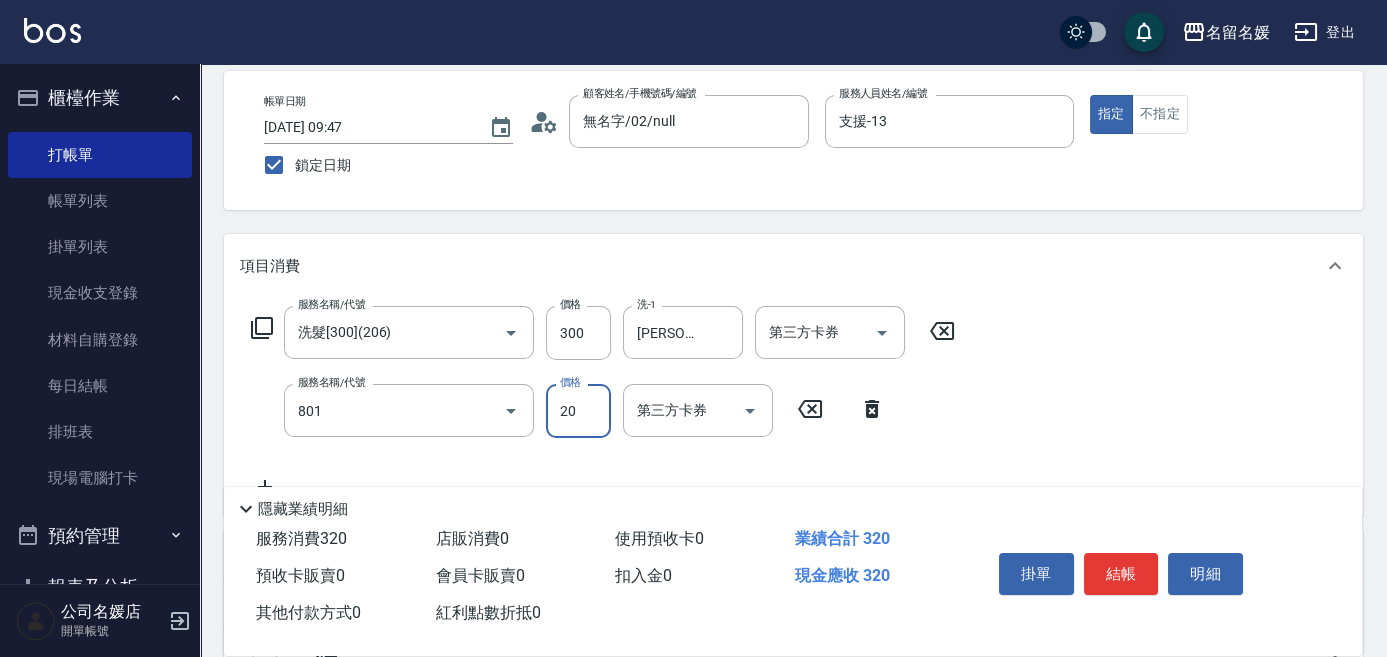 type on "潤絲(801)" 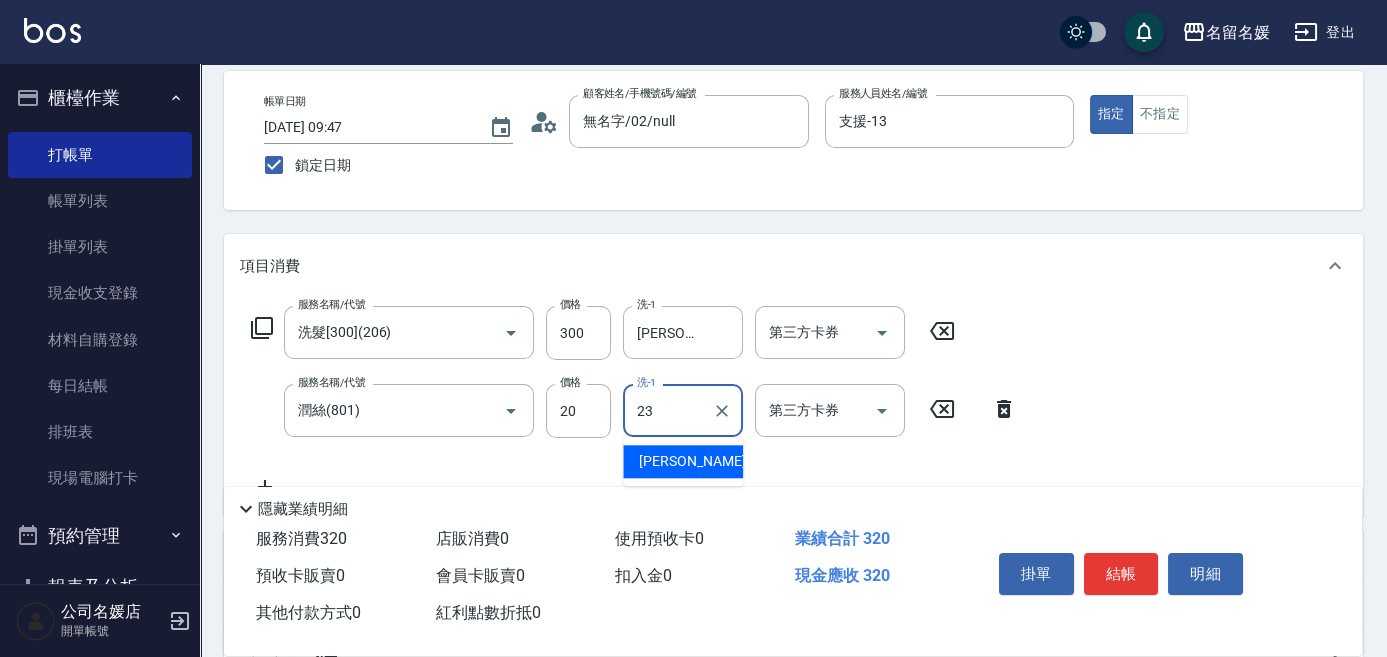 type on "[PERSON_NAME]-23" 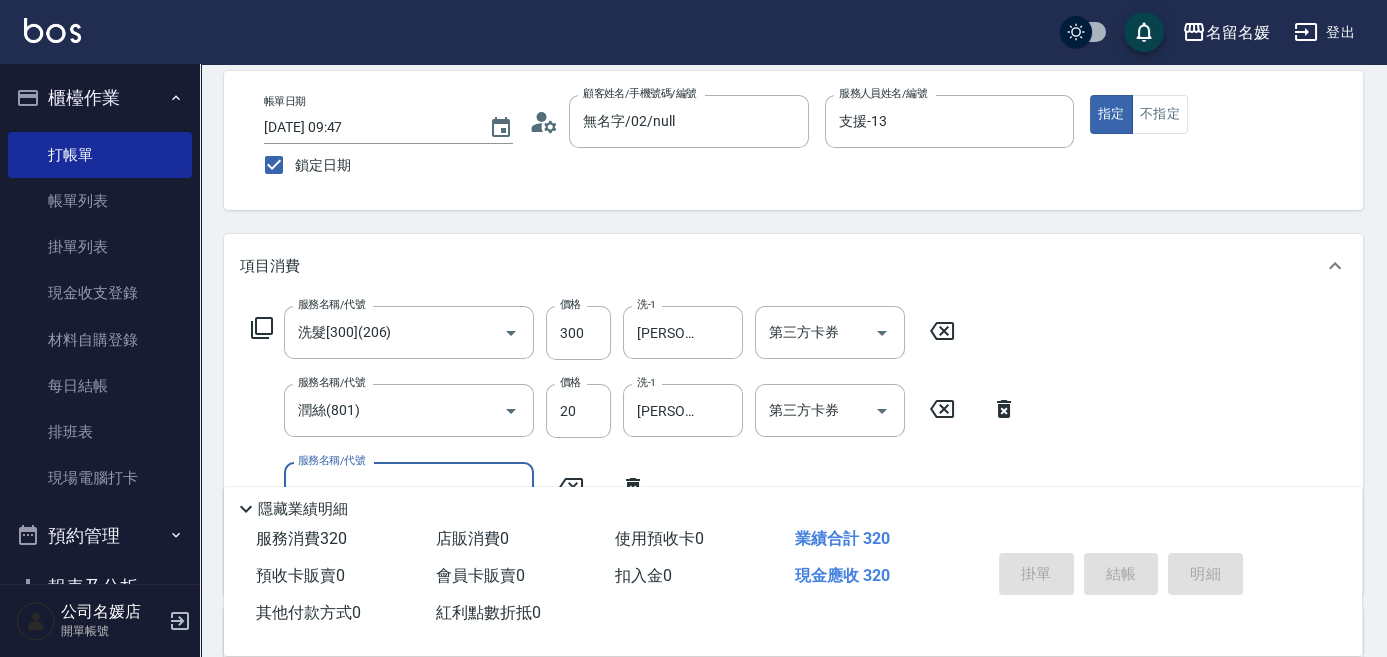 type 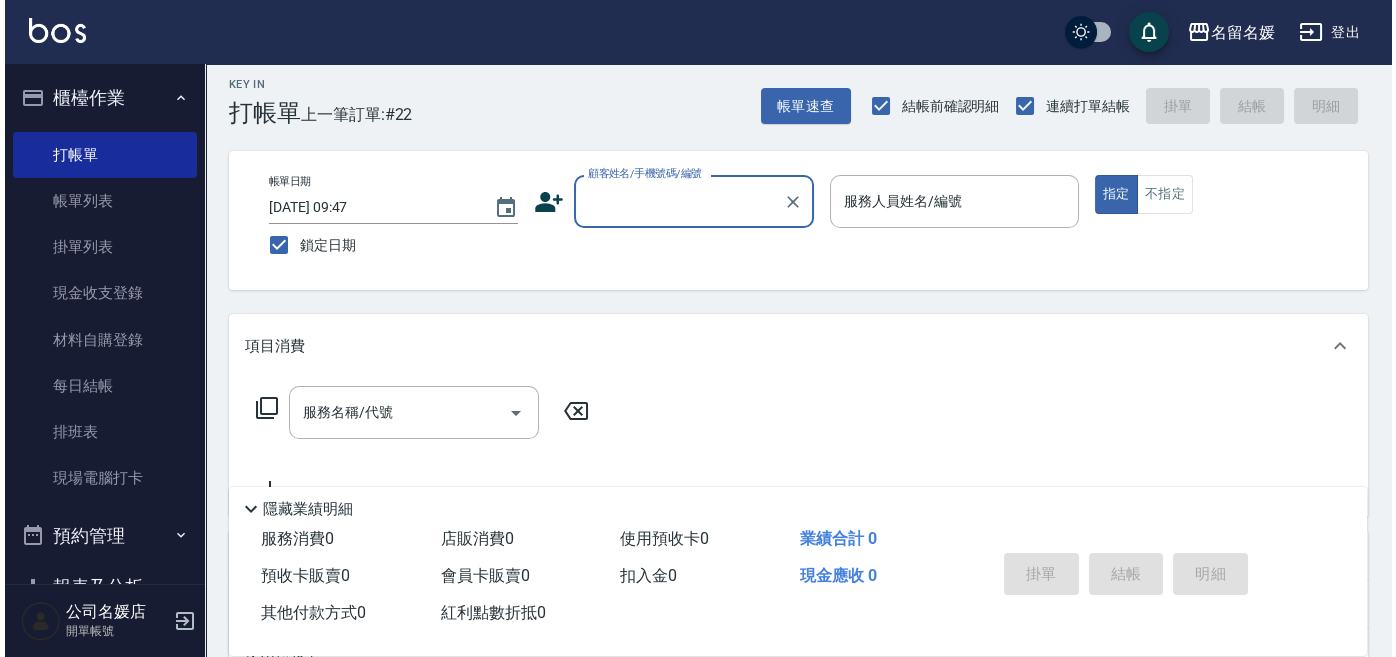 scroll, scrollTop: 0, scrollLeft: 0, axis: both 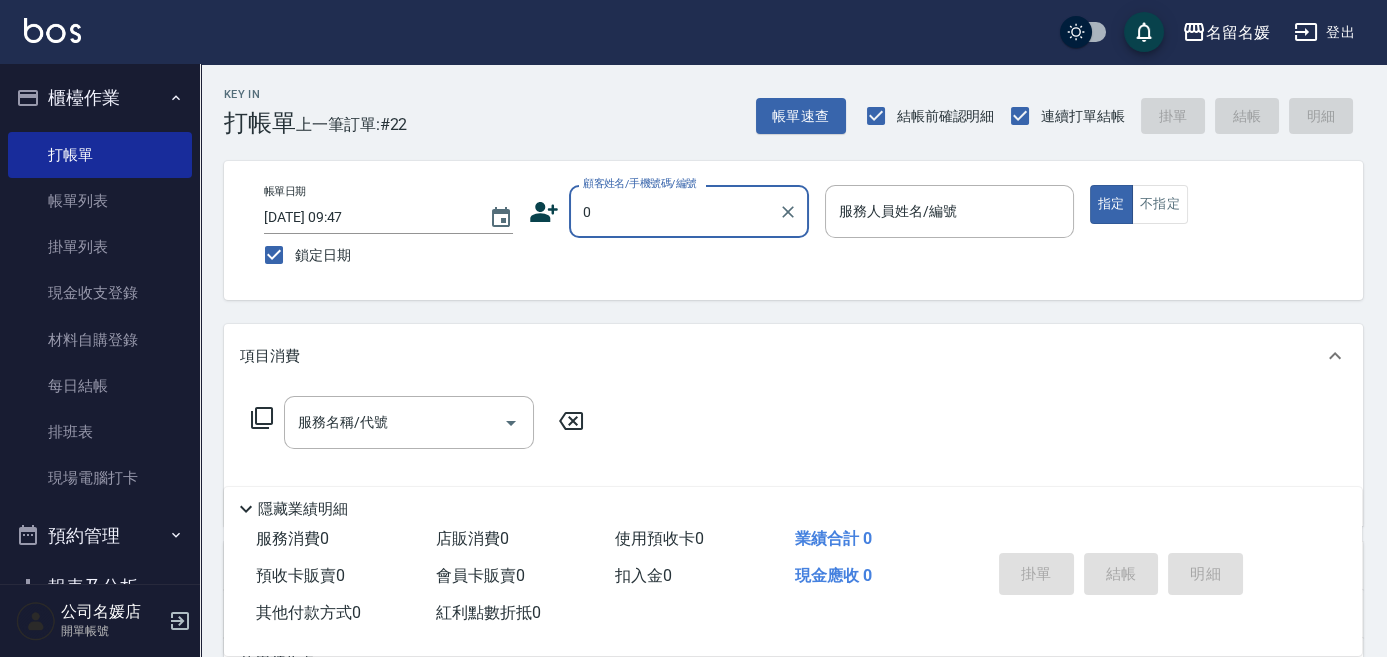 type on "0" 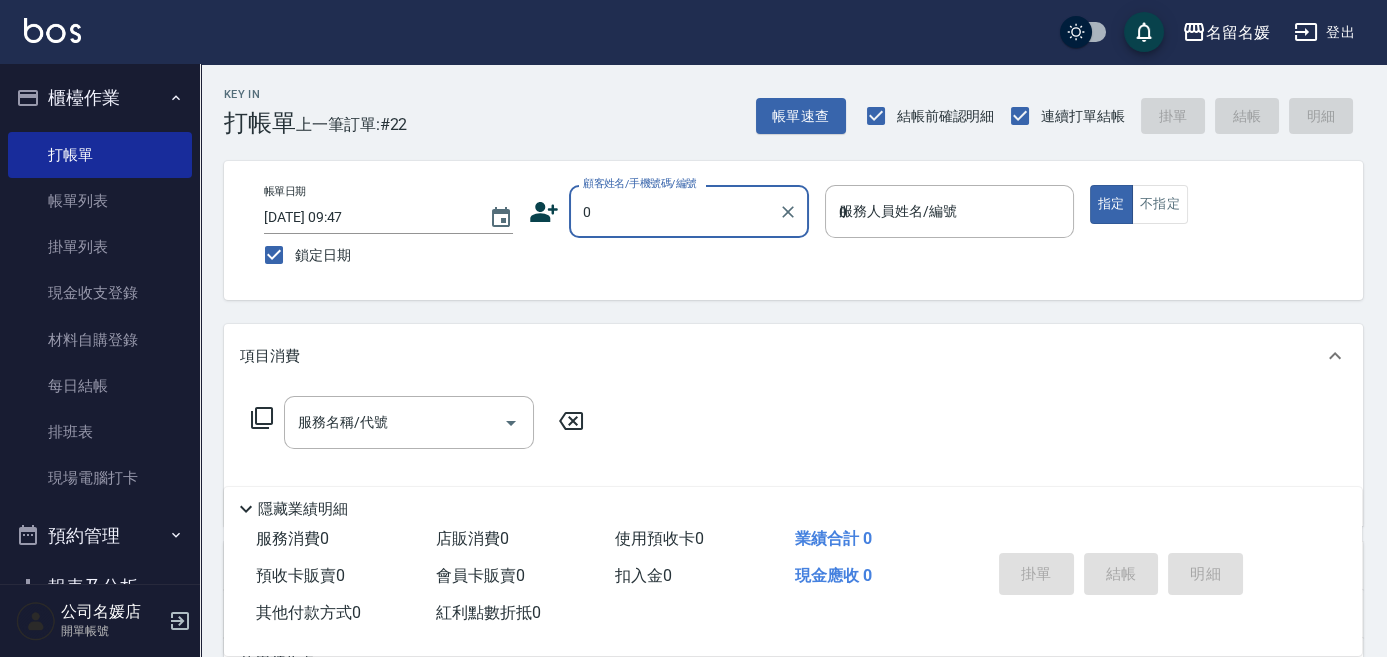 type on "04" 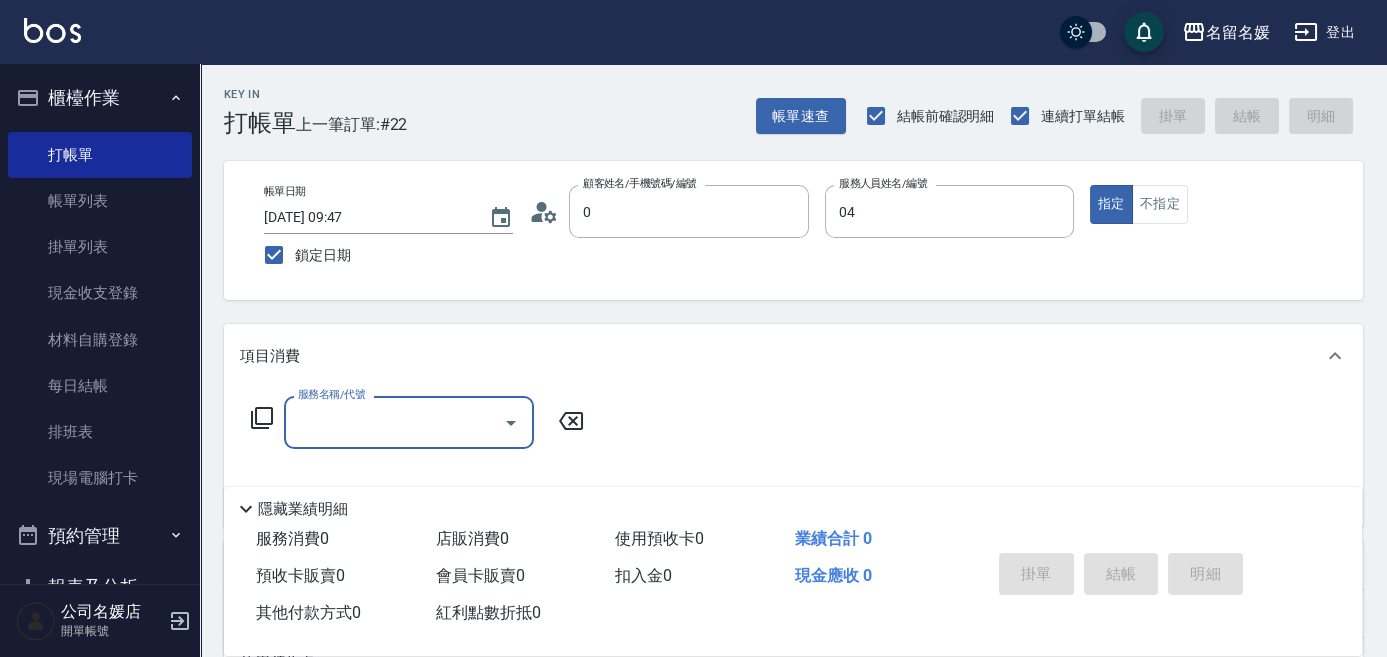 type on "無名字/02/null" 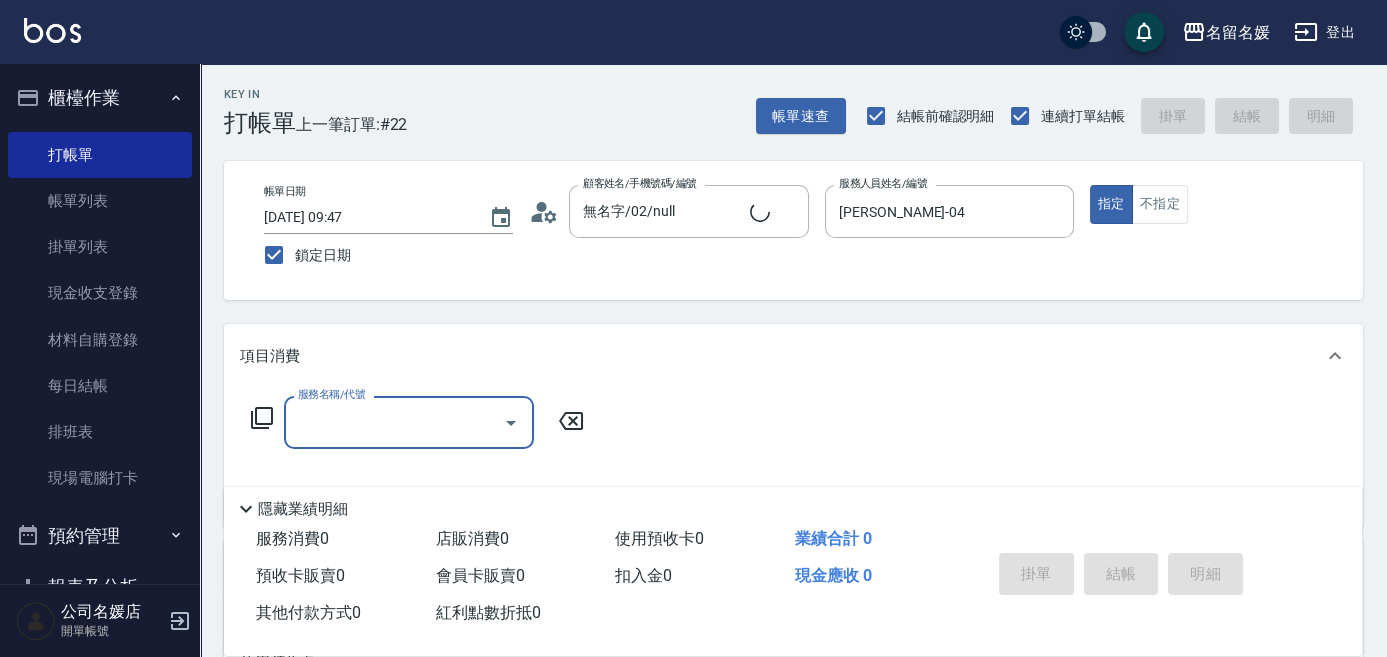 type on "新客人 姓名未設定/0/null" 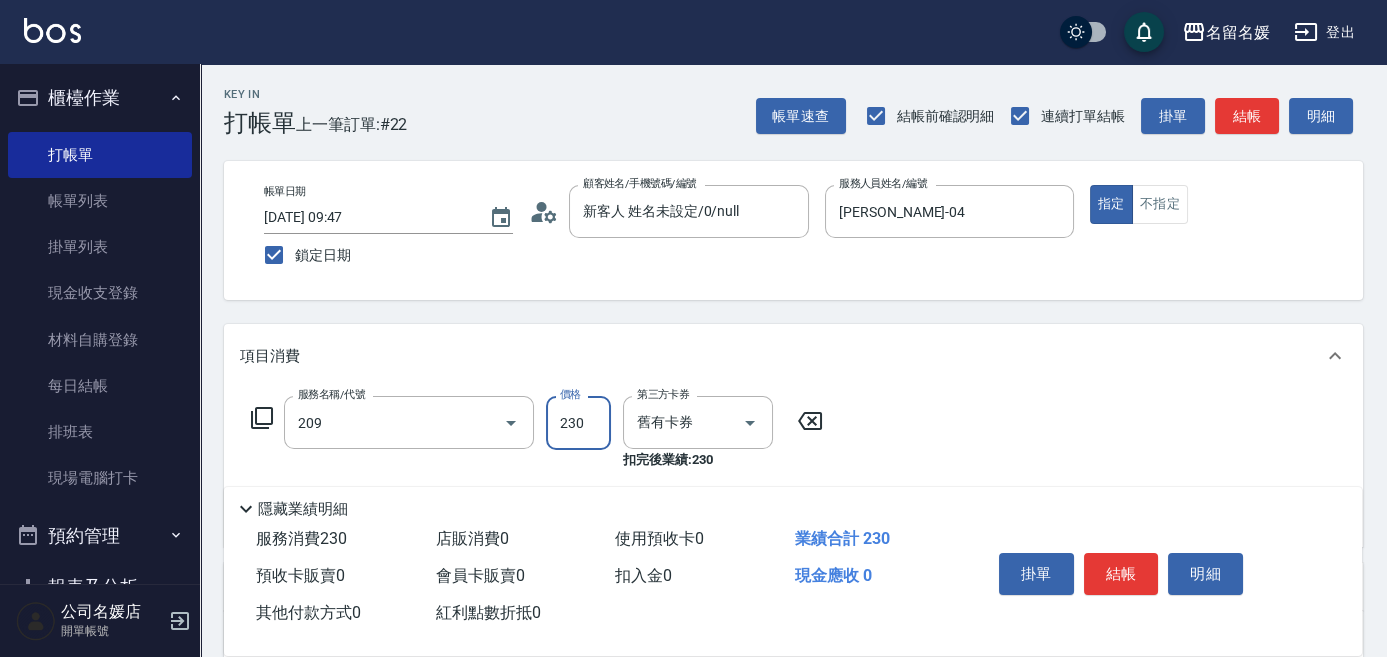 type on "洗髮券-(卡)230(209)" 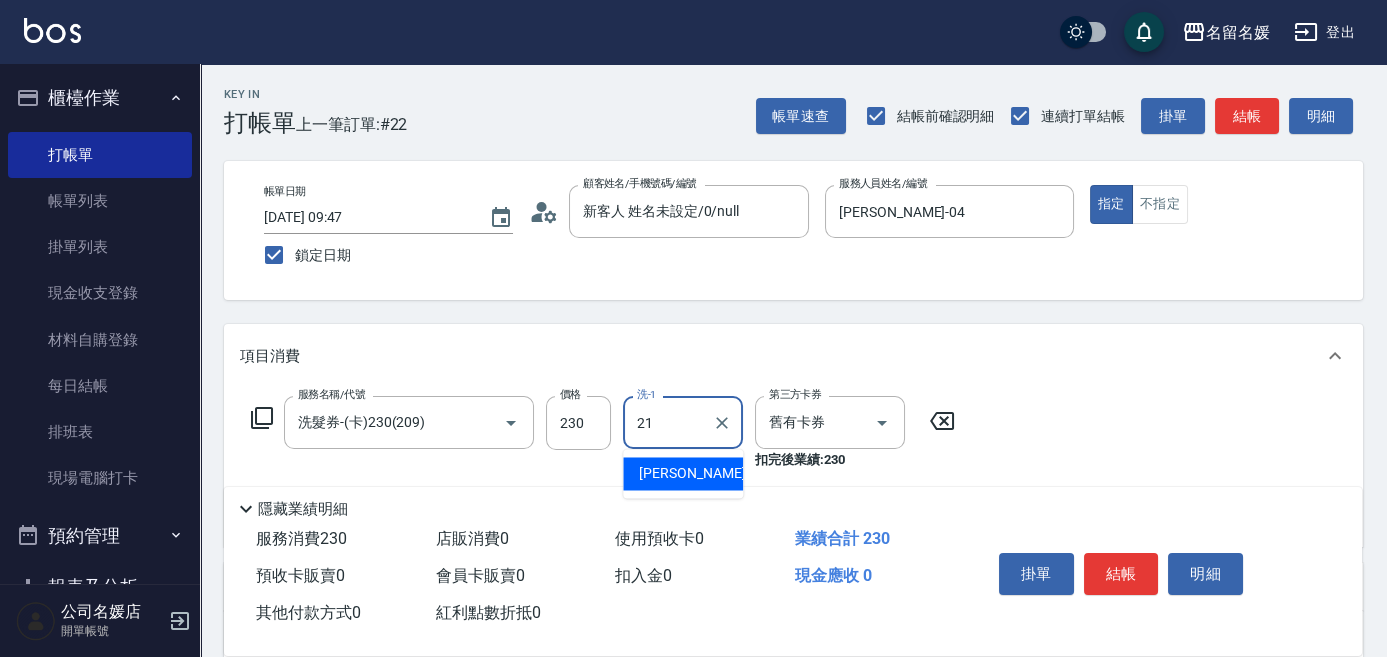 type on "[PERSON_NAME]-21" 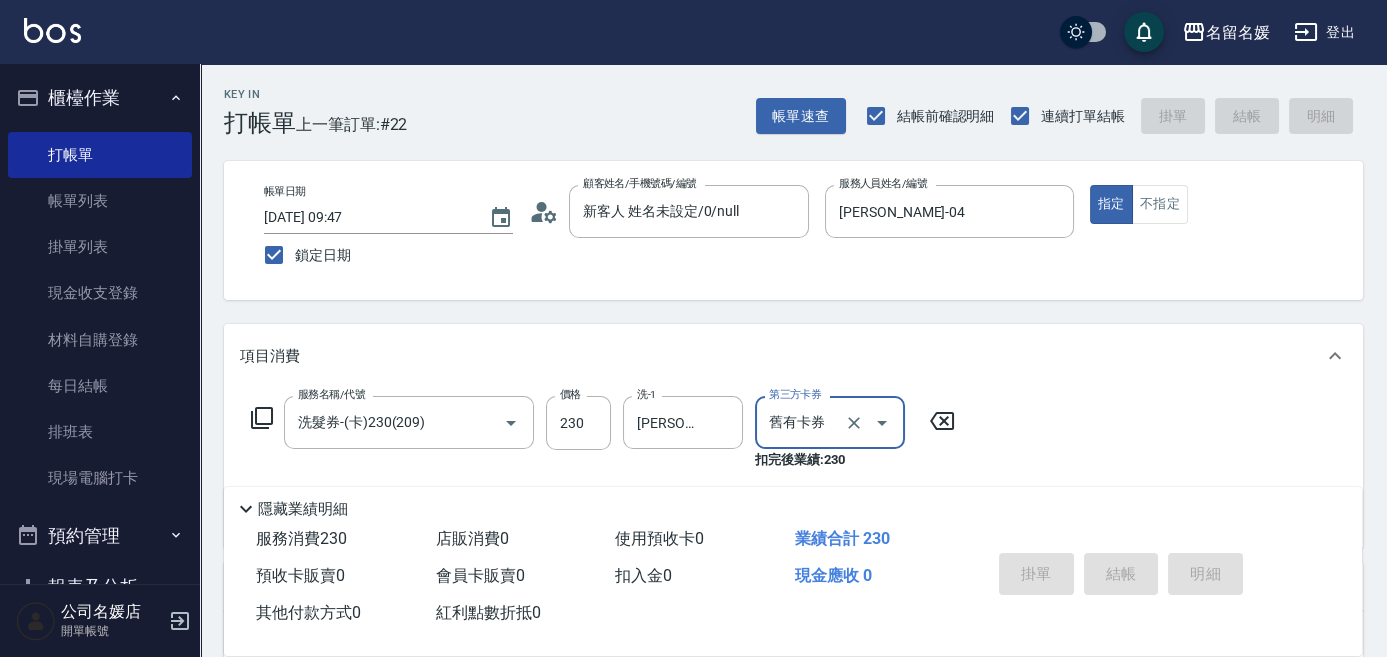 type 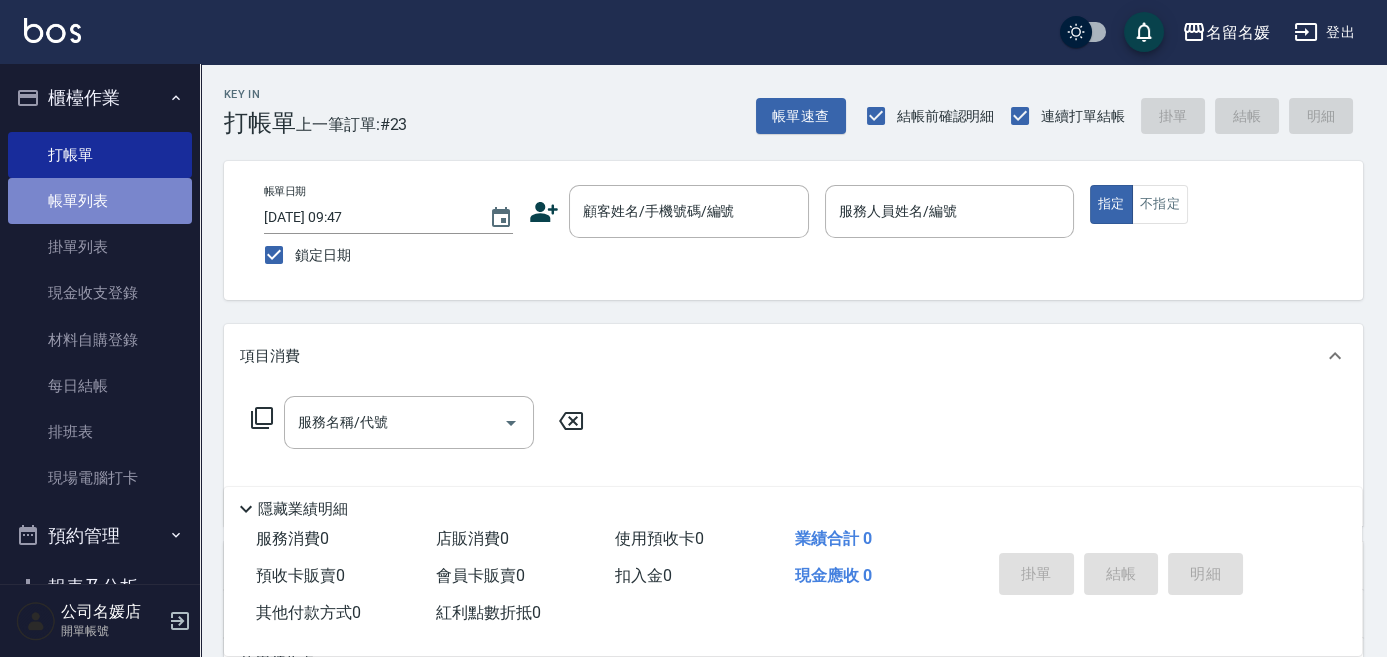 click on "帳單列表" at bounding box center (100, 201) 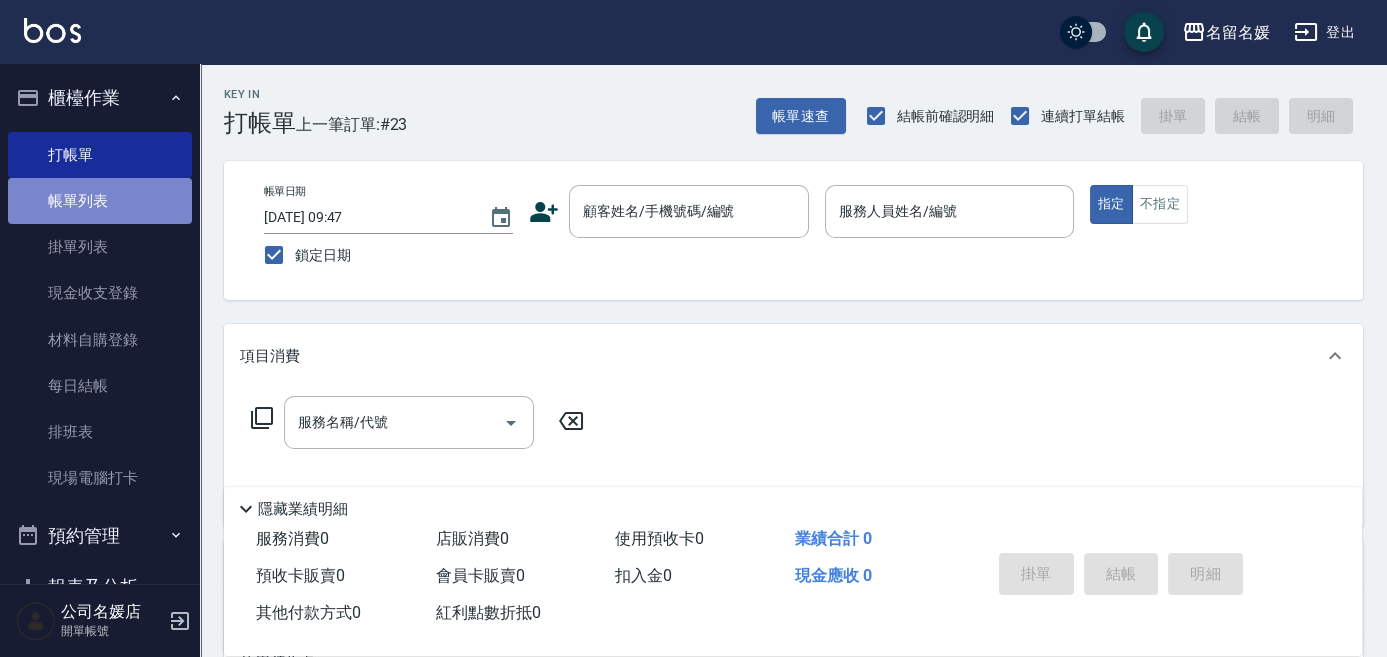 click on "帳單列表" at bounding box center (100, 201) 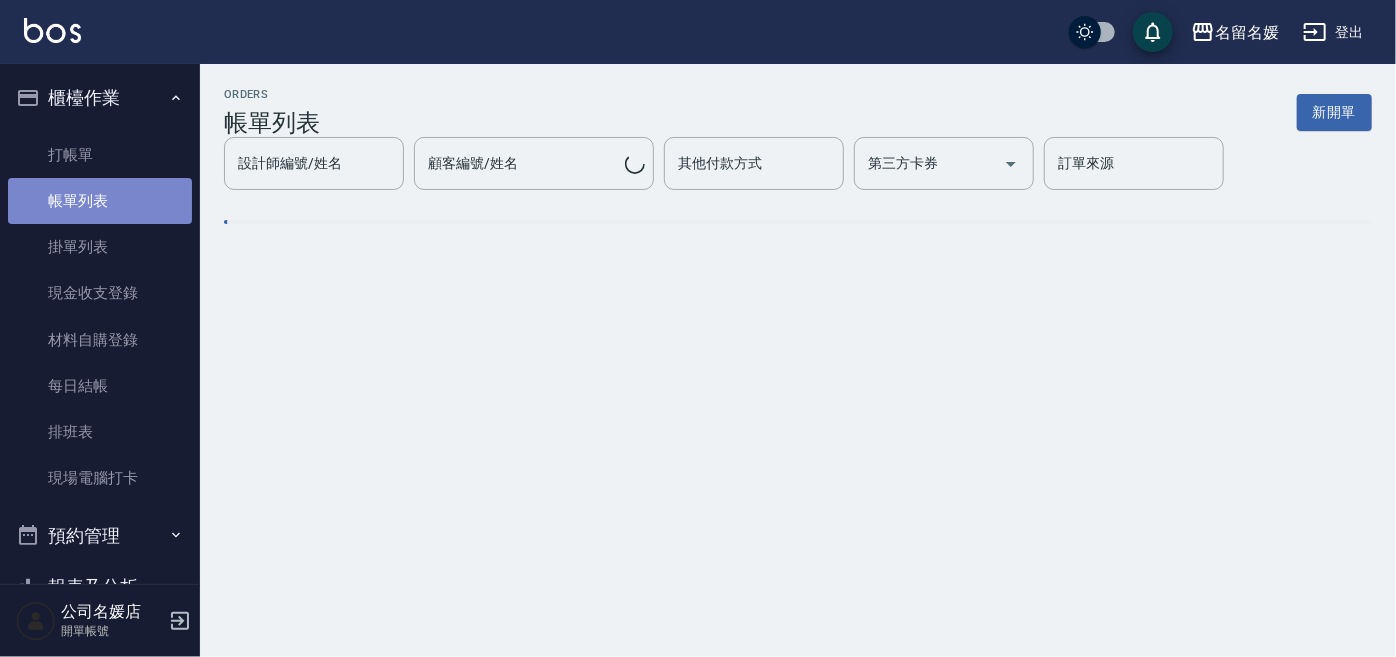 click on "帳單列表" at bounding box center (100, 201) 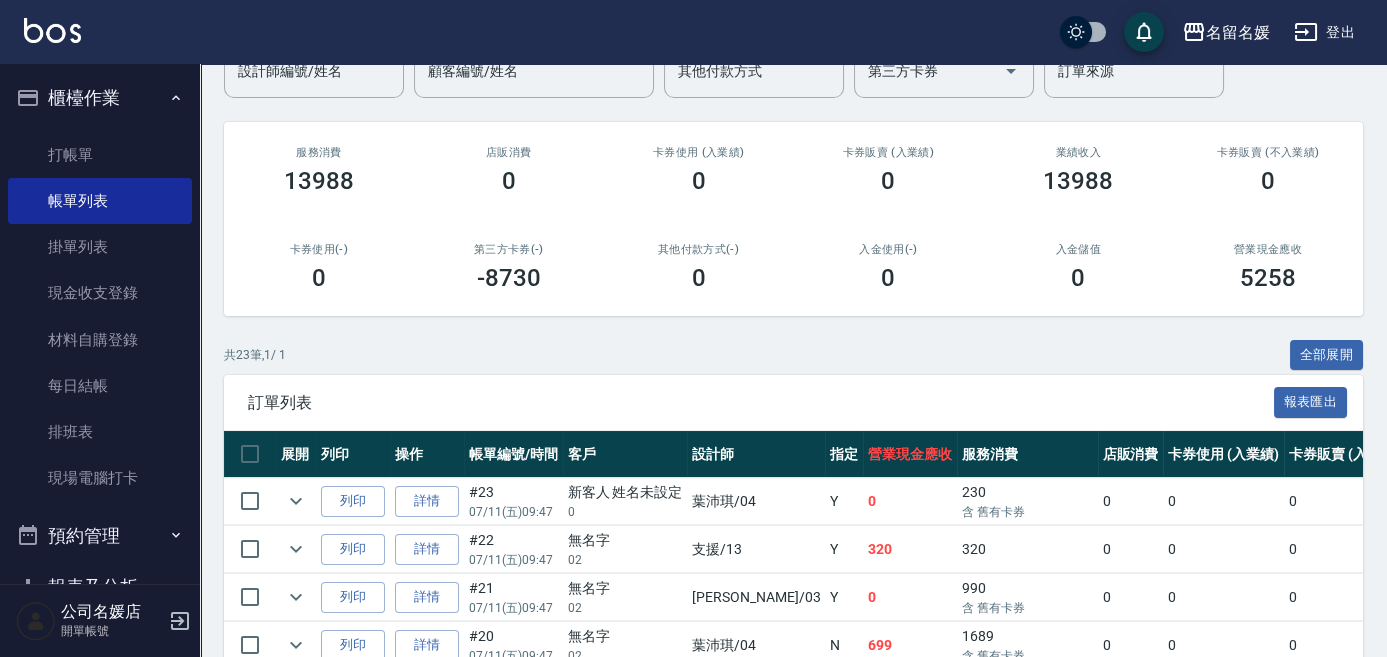 scroll, scrollTop: 272, scrollLeft: 0, axis: vertical 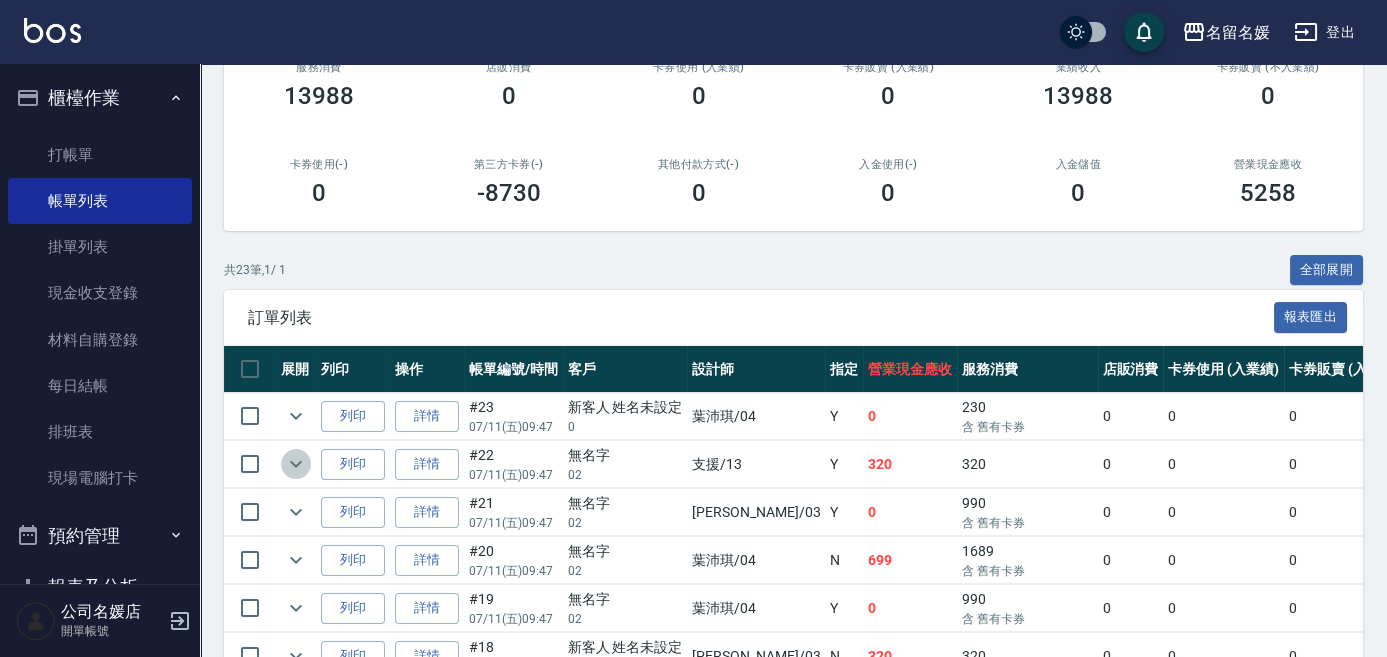 click 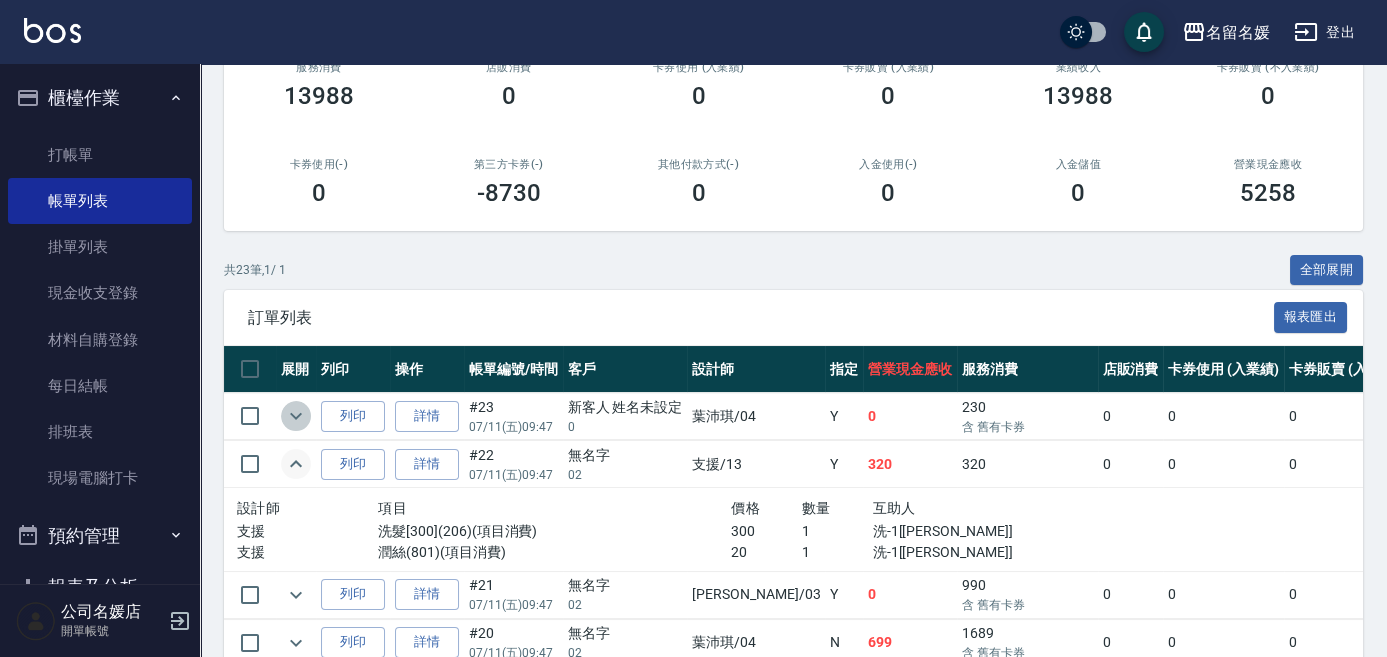 click 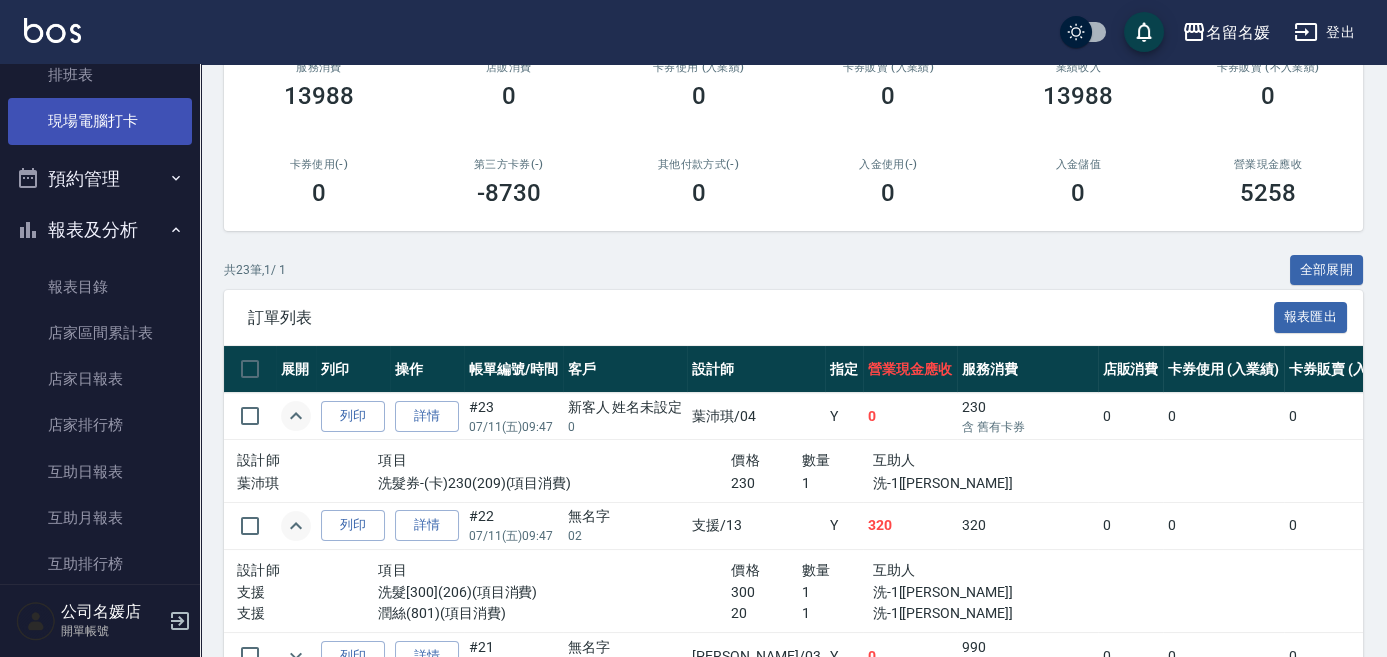scroll, scrollTop: 363, scrollLeft: 0, axis: vertical 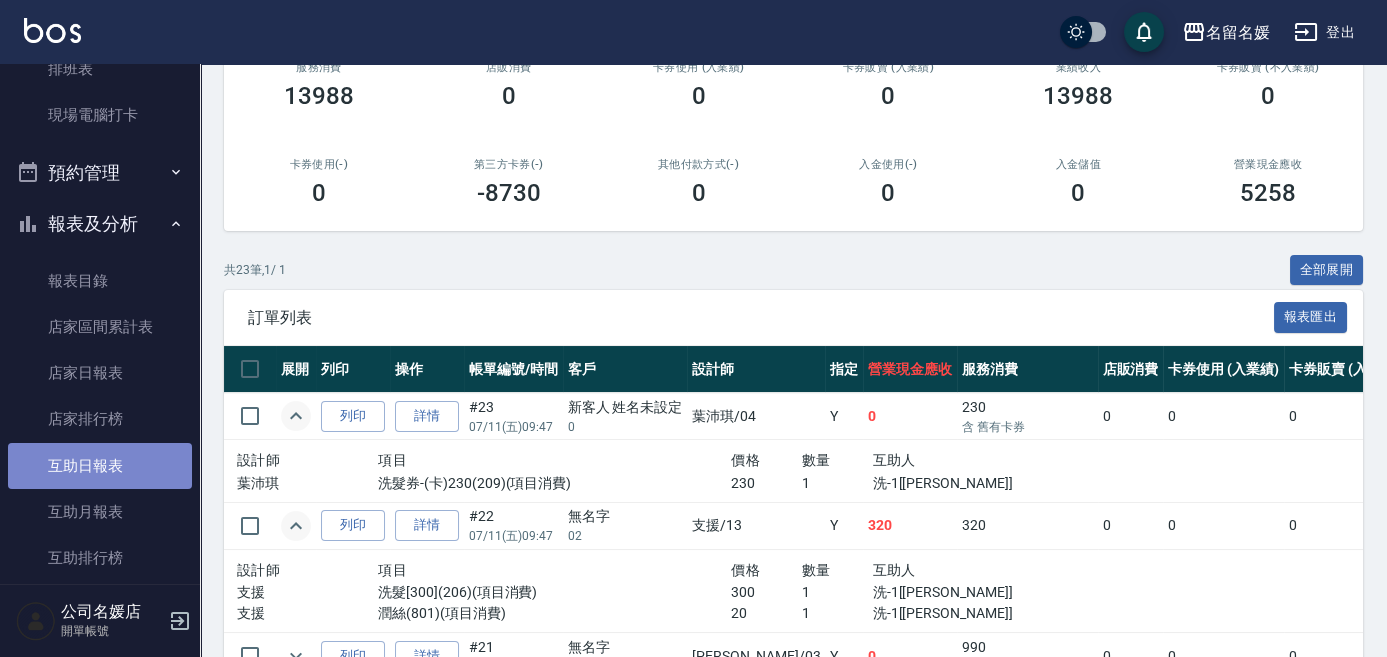 click on "互助日報表" at bounding box center (100, 466) 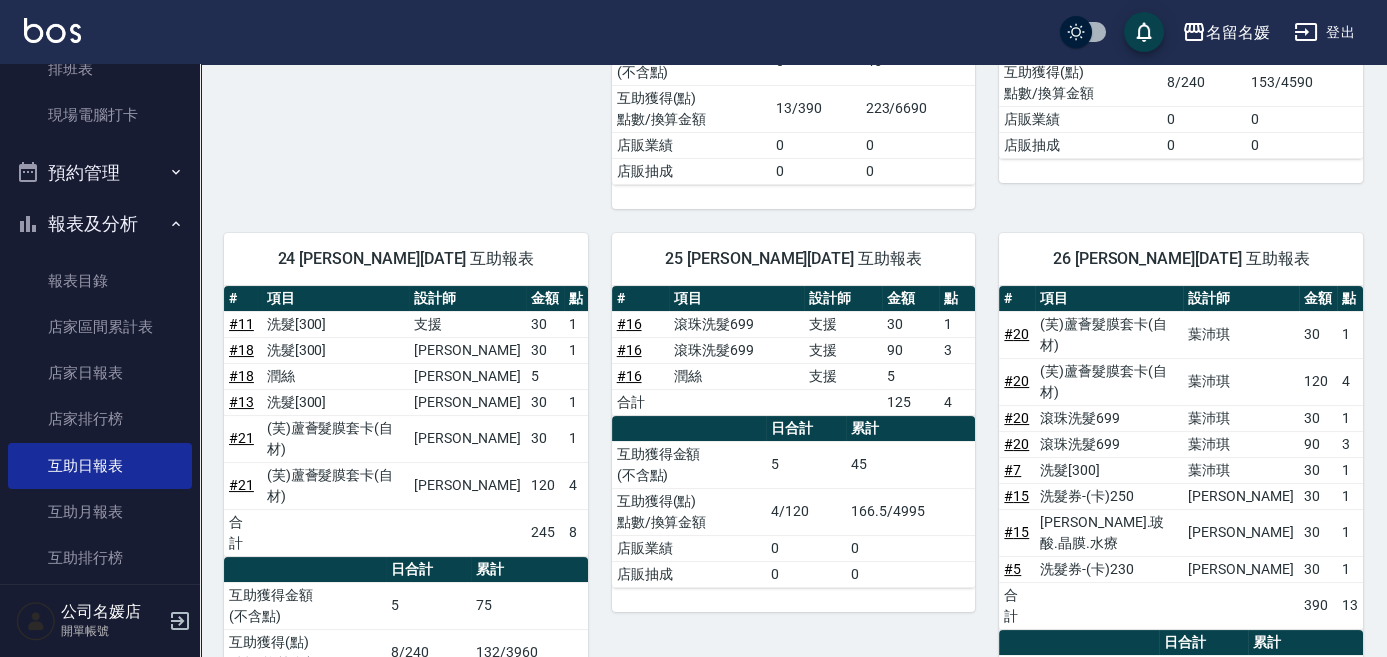 scroll, scrollTop: 636, scrollLeft: 0, axis: vertical 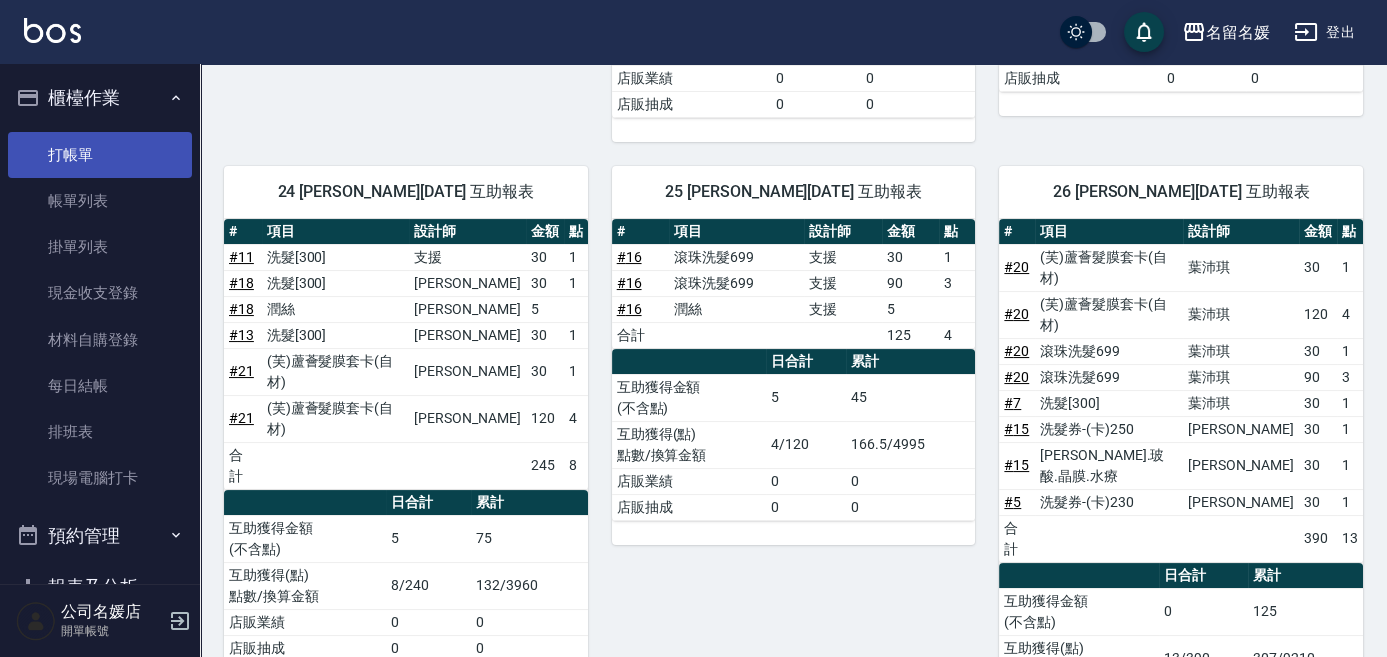 click on "打帳單" at bounding box center [100, 155] 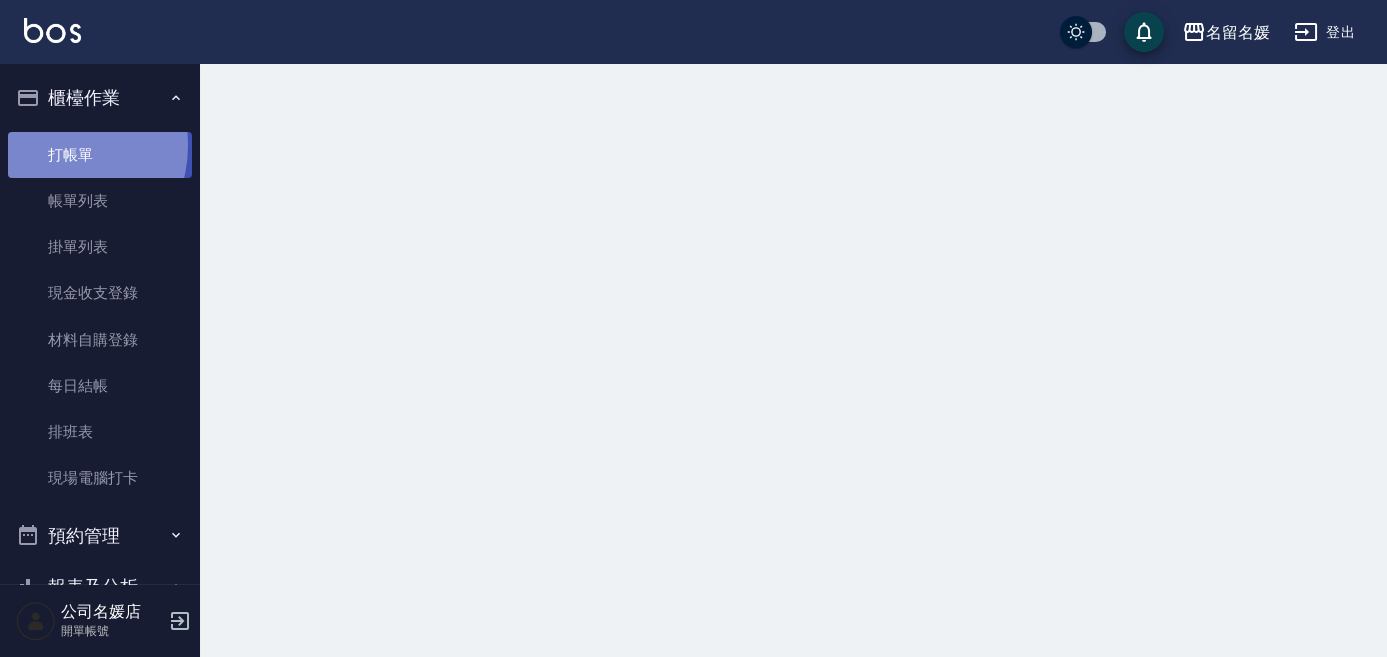 click on "打帳單" at bounding box center (100, 155) 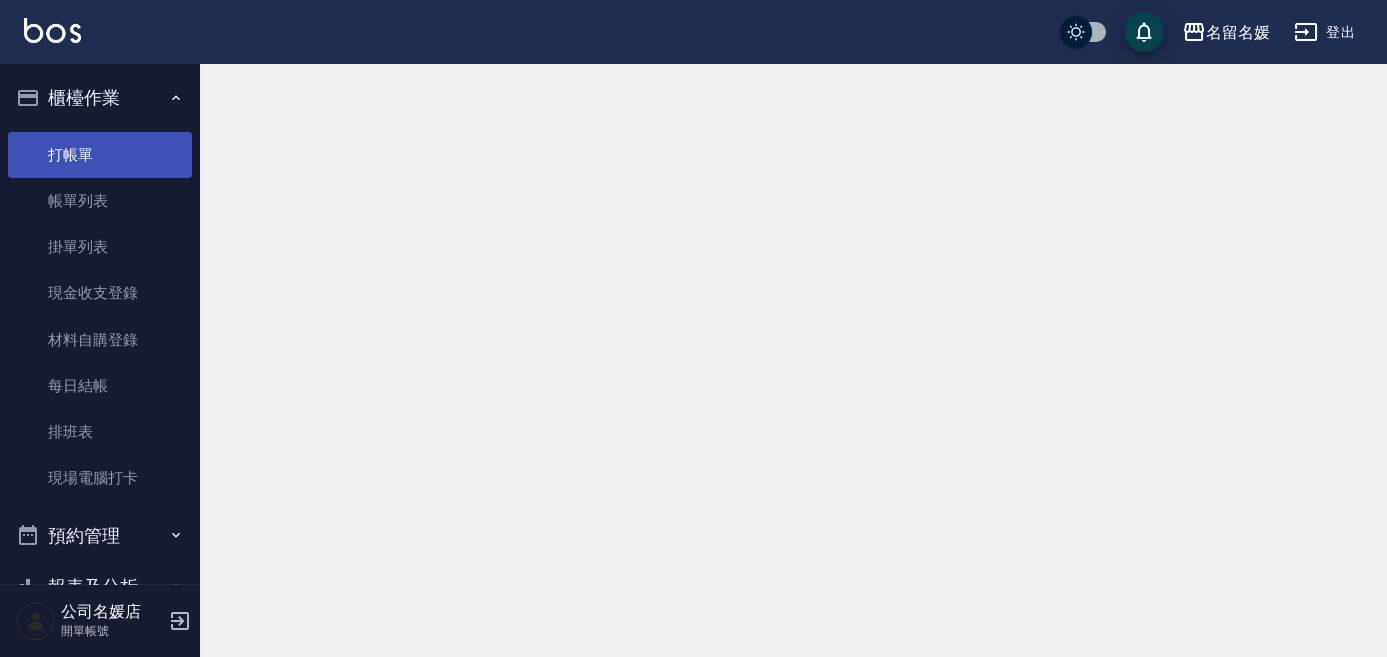 scroll, scrollTop: 0, scrollLeft: 0, axis: both 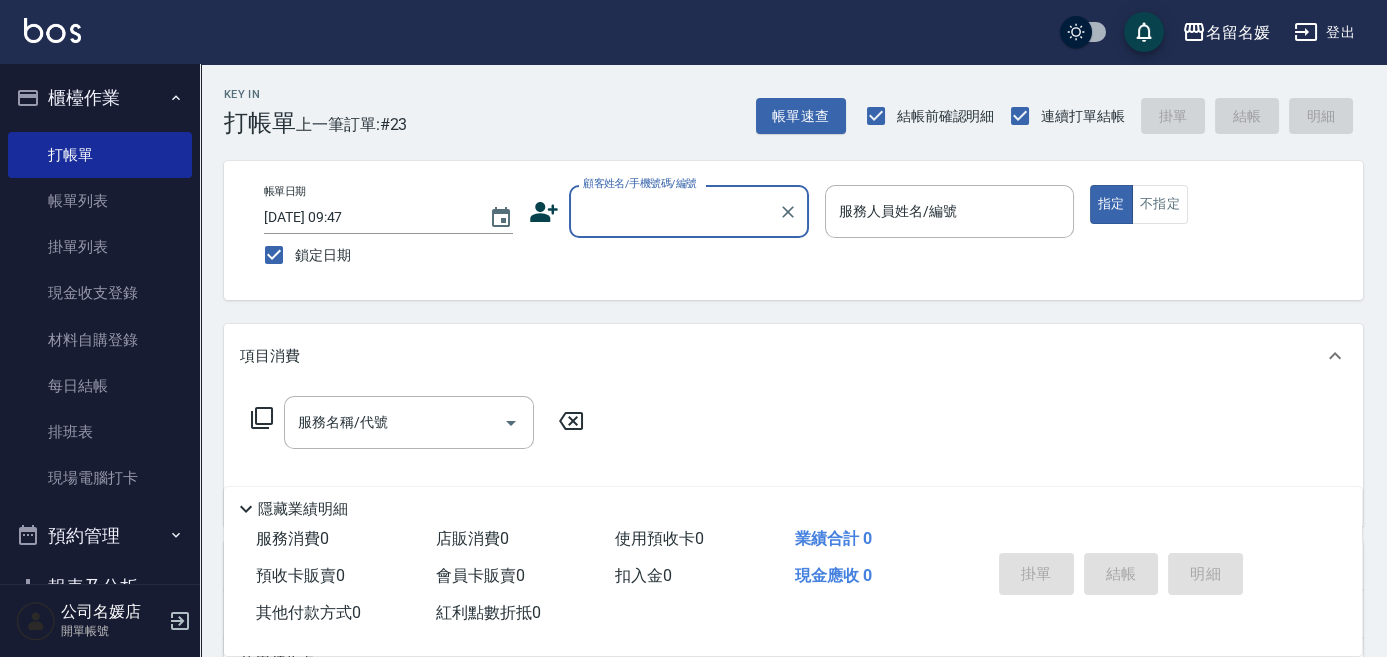 click on "顧客姓名/手機號碼/編號" at bounding box center [674, 211] 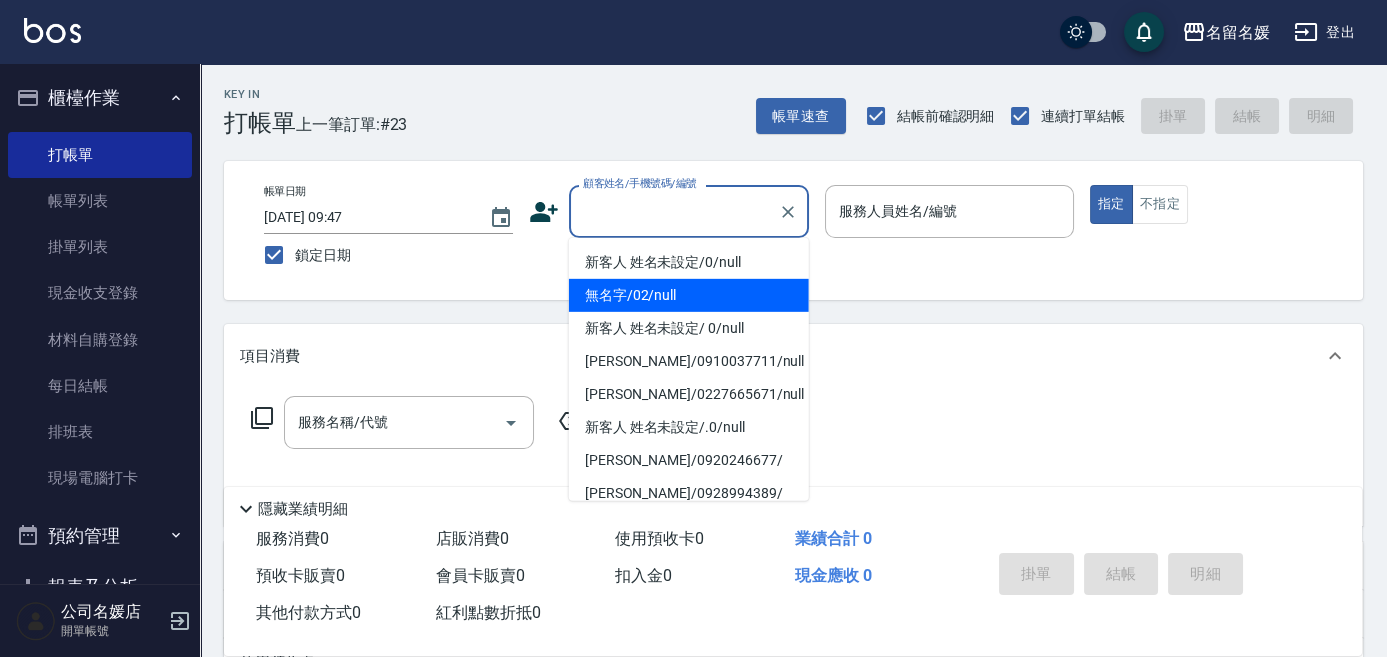 click on "無名字/02/null" at bounding box center (689, 295) 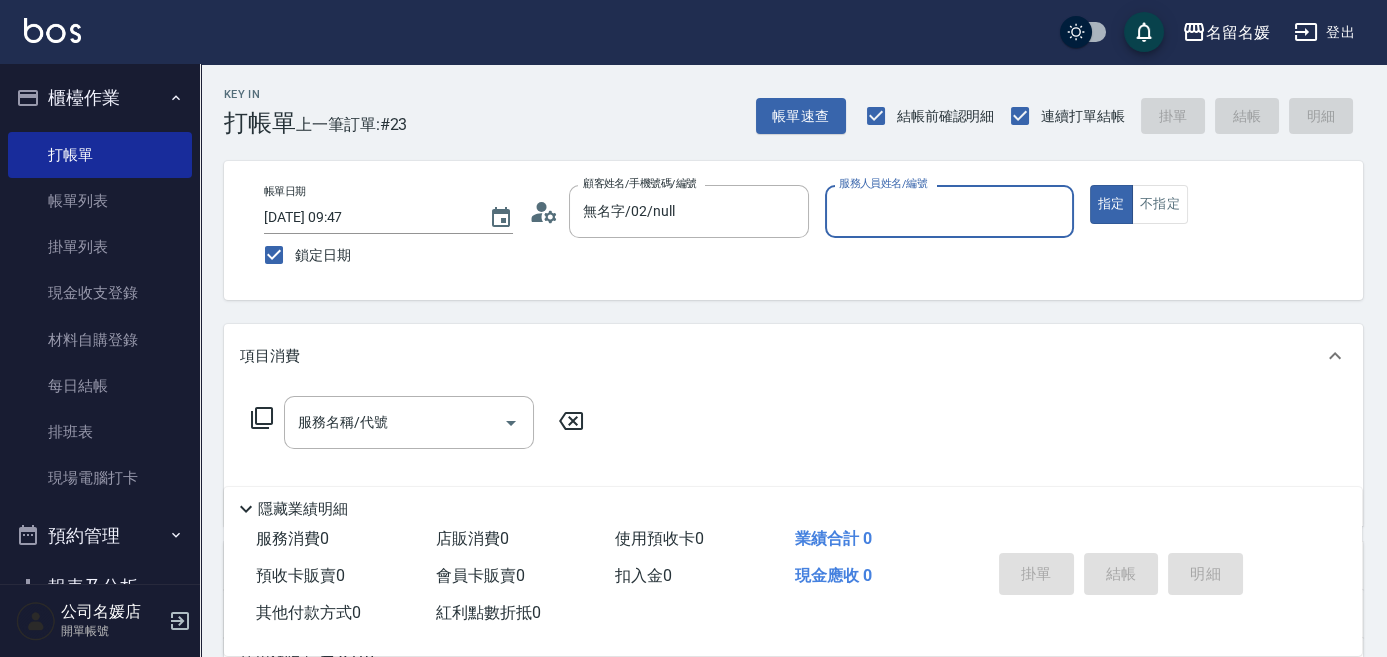 click on "服務人員姓名/編號" at bounding box center [949, 211] 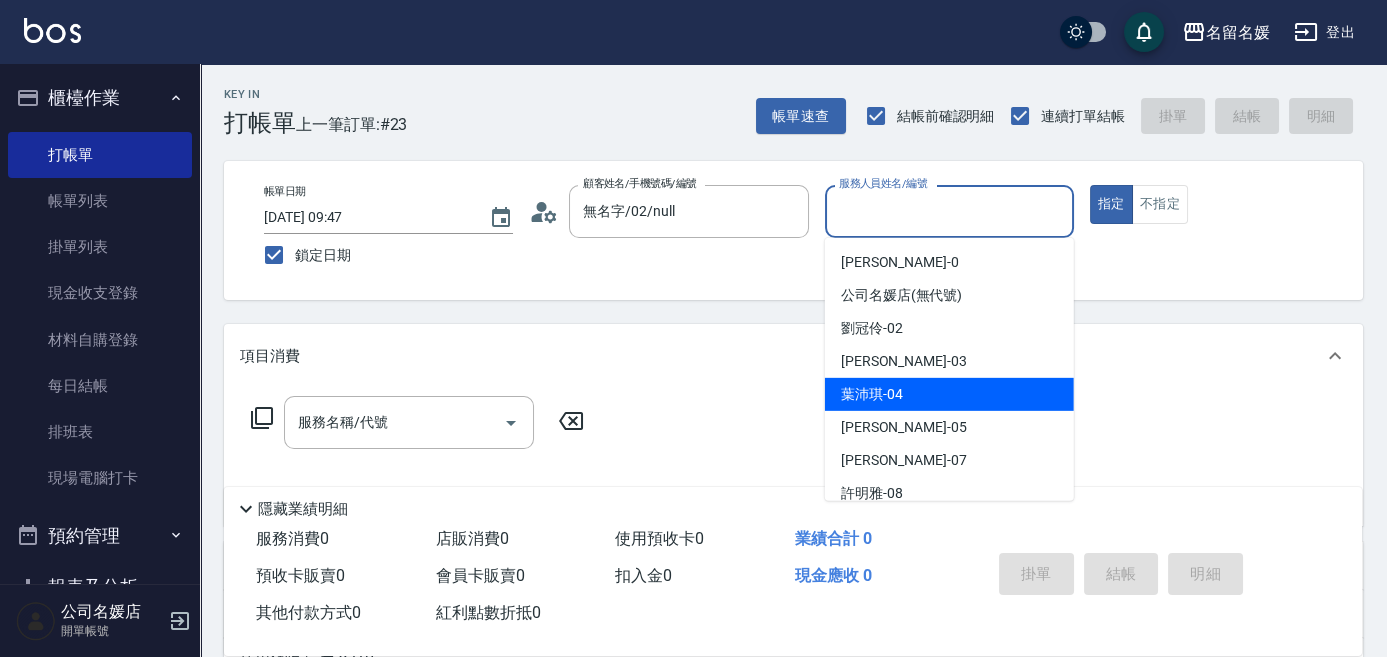 click on "[PERSON_NAME]-04" at bounding box center [949, 394] 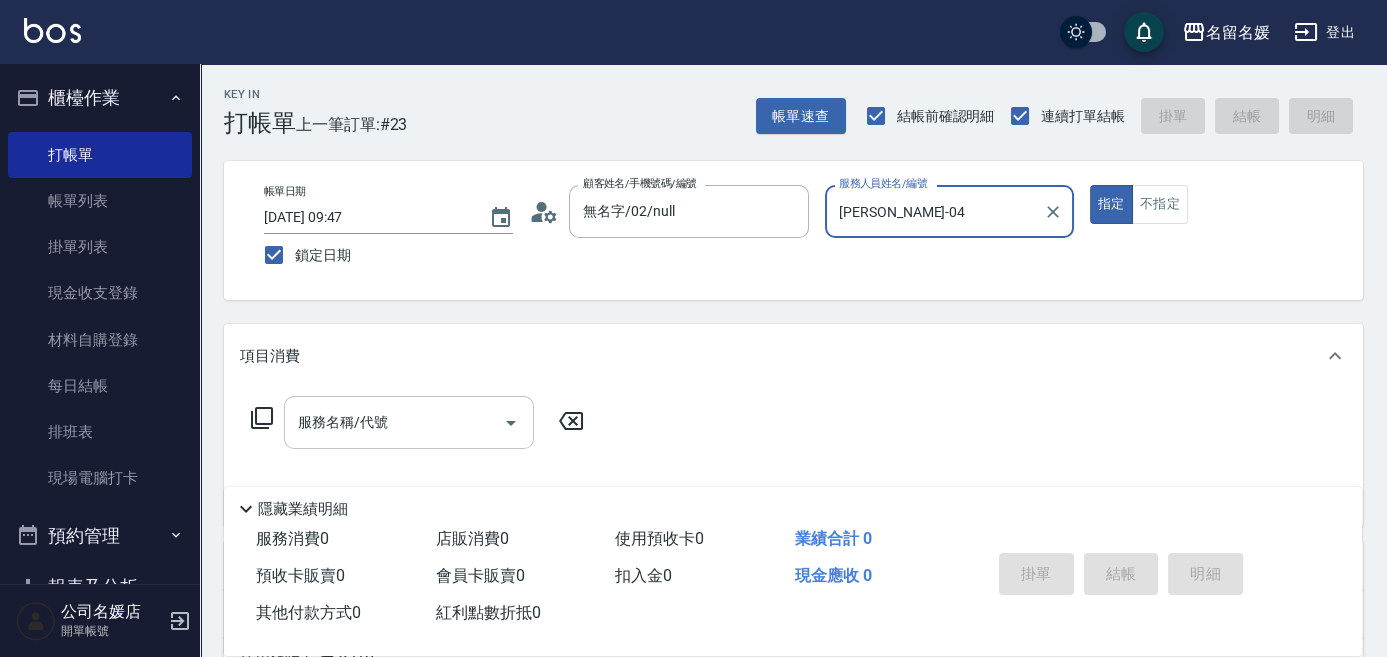 click on "服務名稱/代號" at bounding box center (394, 422) 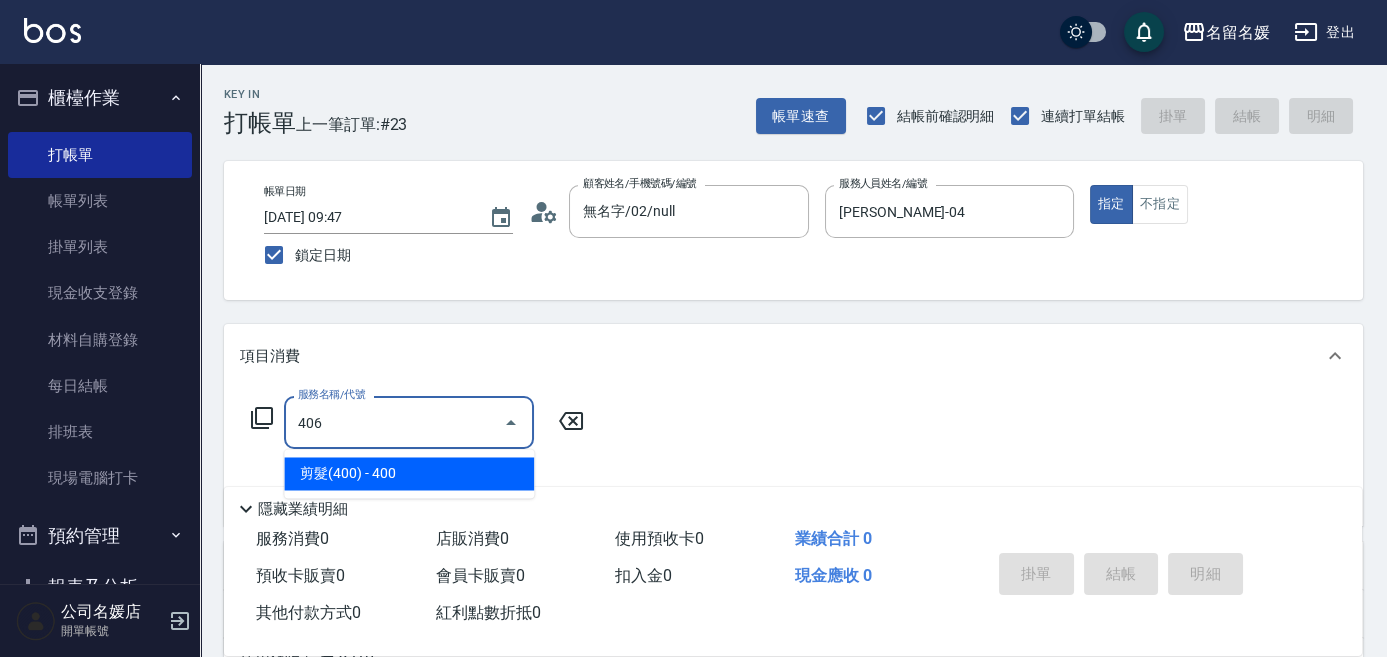 click on "剪髮(400) - 400" at bounding box center [409, 473] 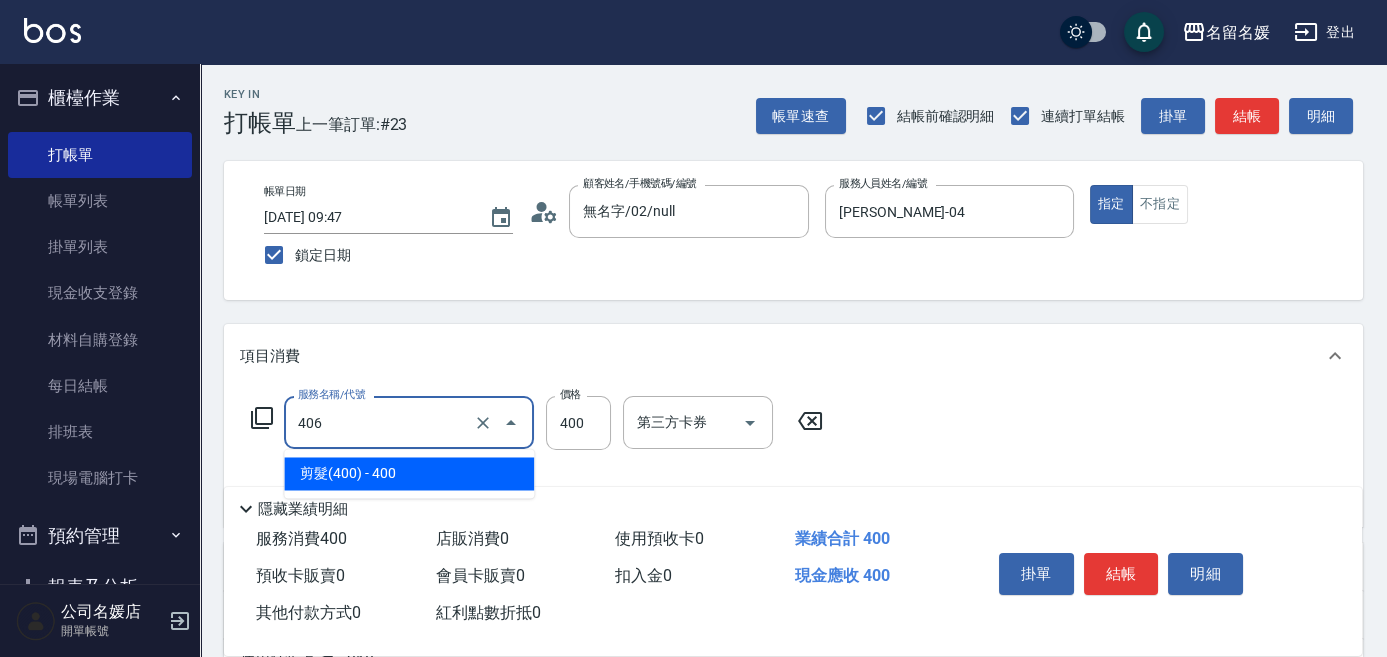click on "406" at bounding box center (381, 422) 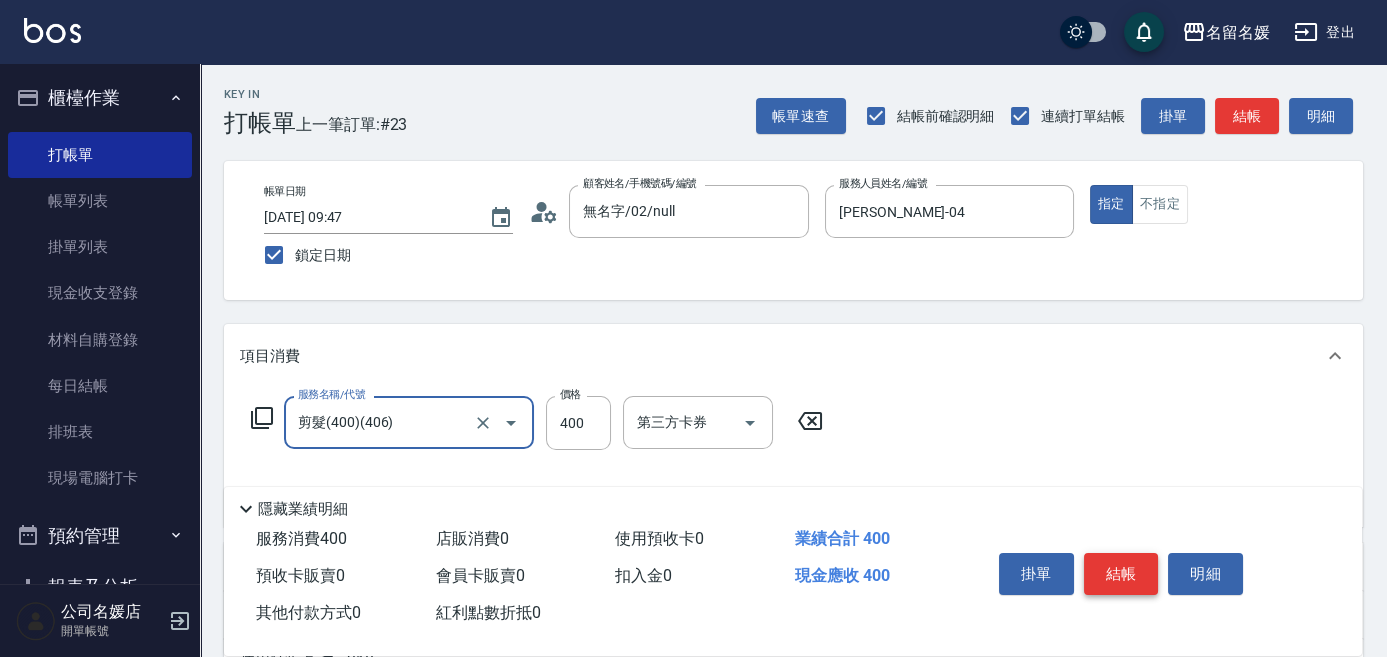type on "剪髮(400)(406)" 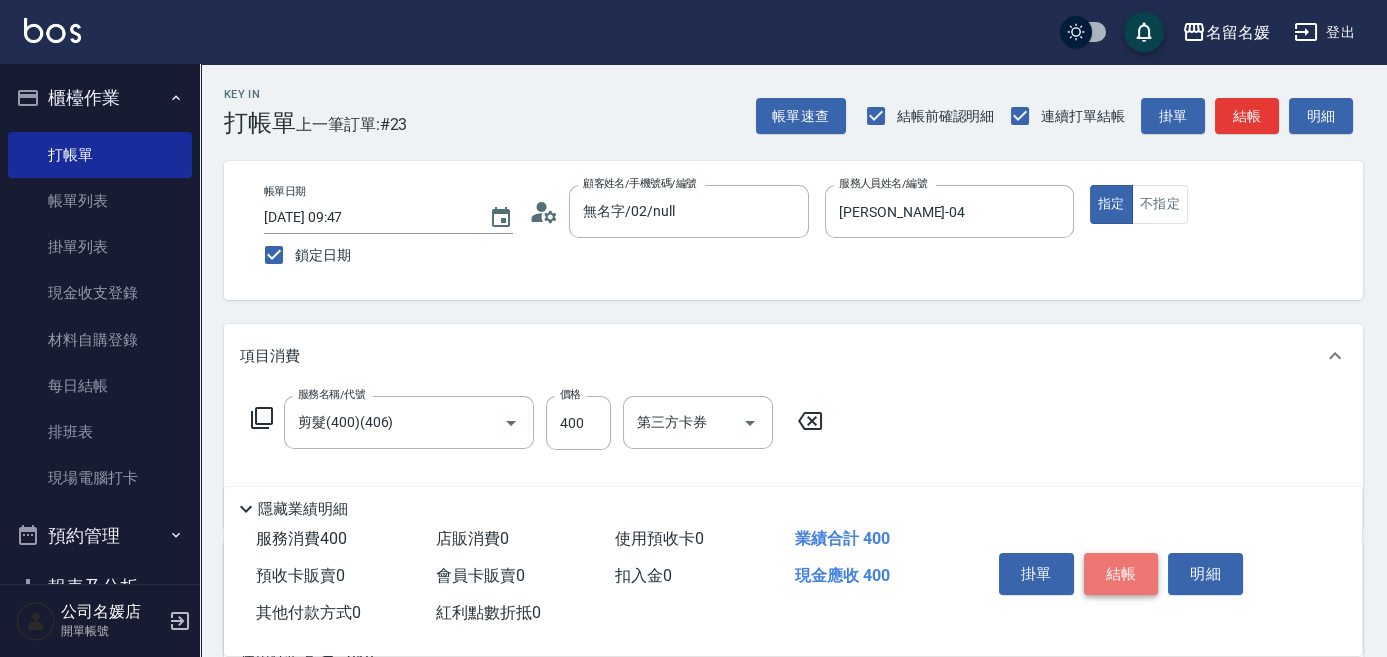 click on "結帳" at bounding box center [1121, 574] 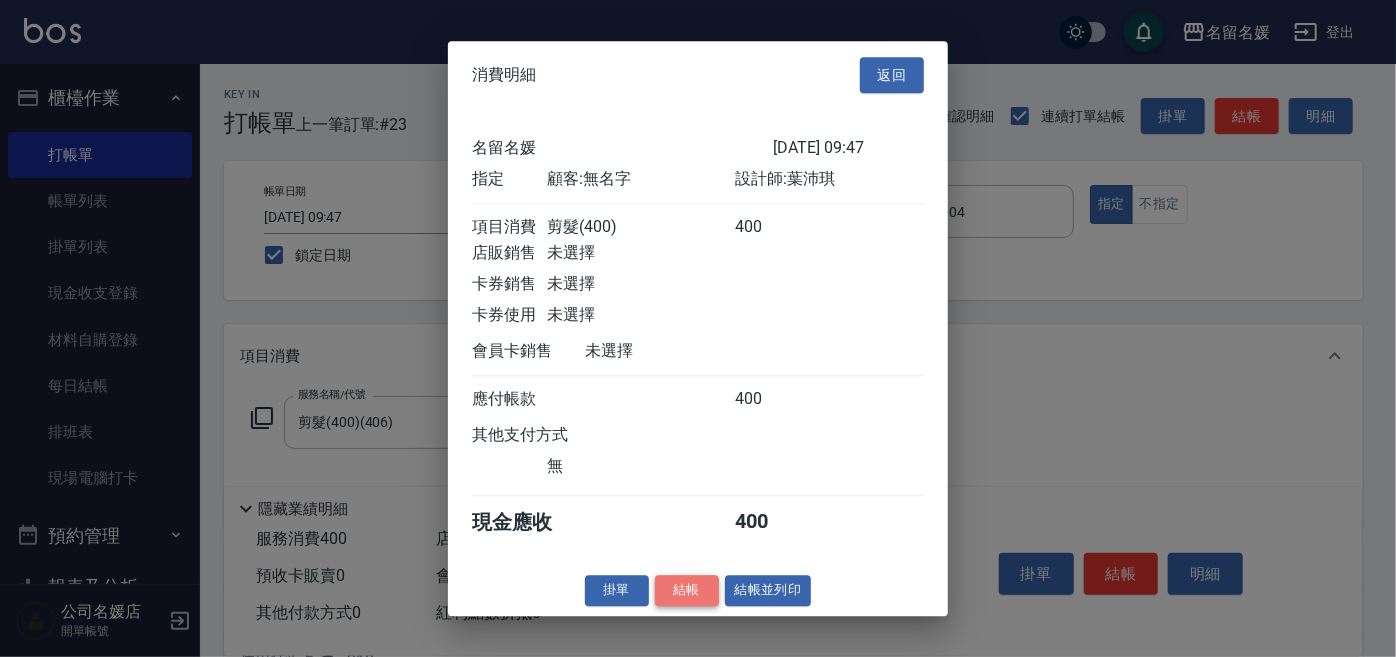 click on "結帳" at bounding box center [687, 590] 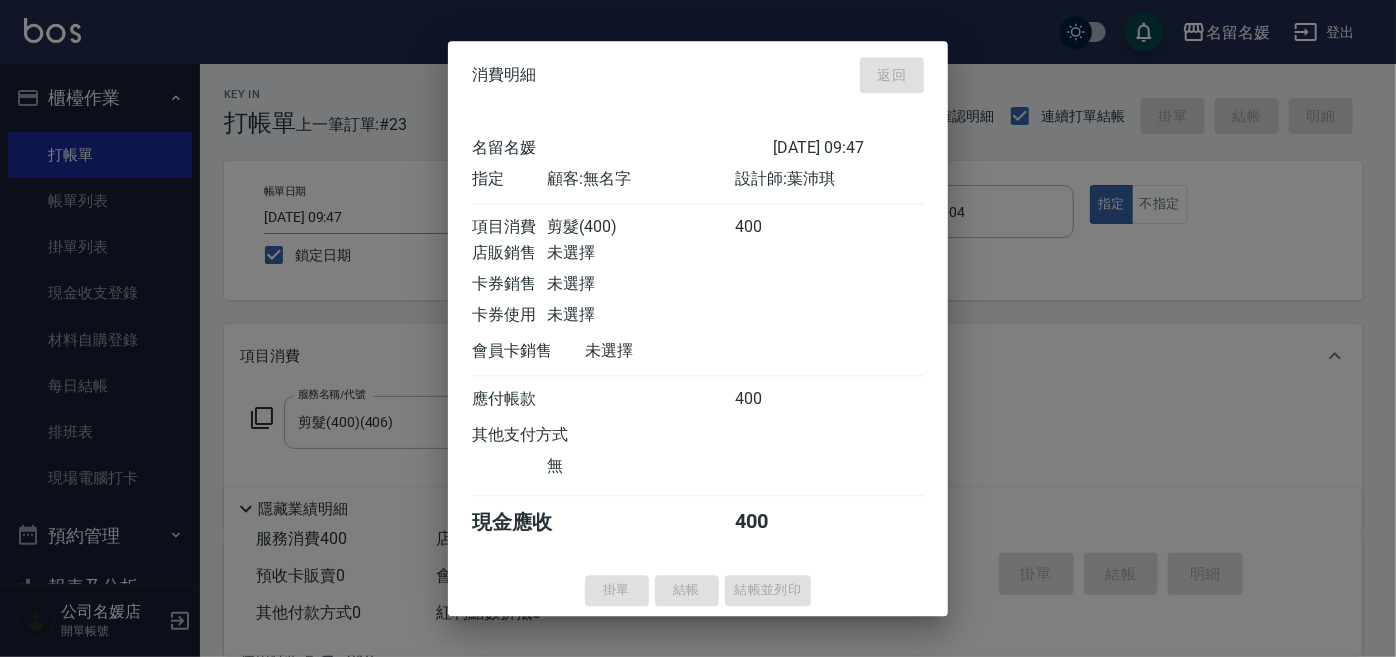 type 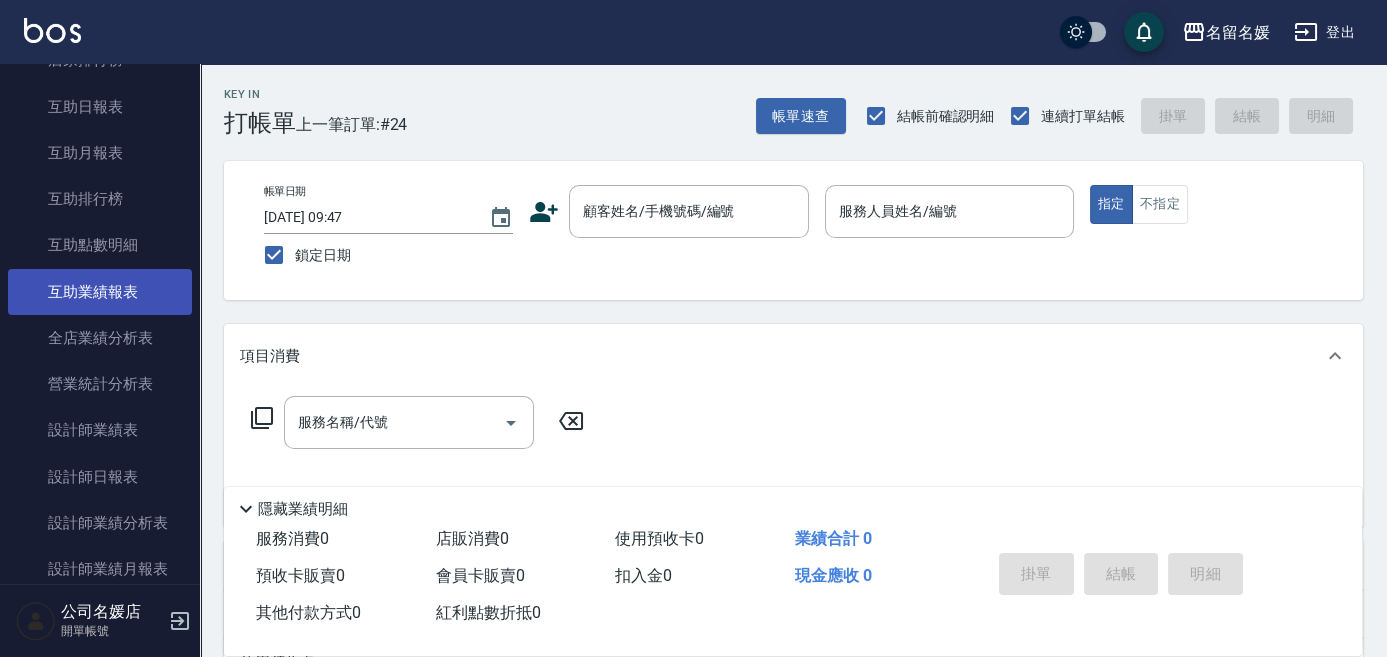 scroll, scrollTop: 727, scrollLeft: 0, axis: vertical 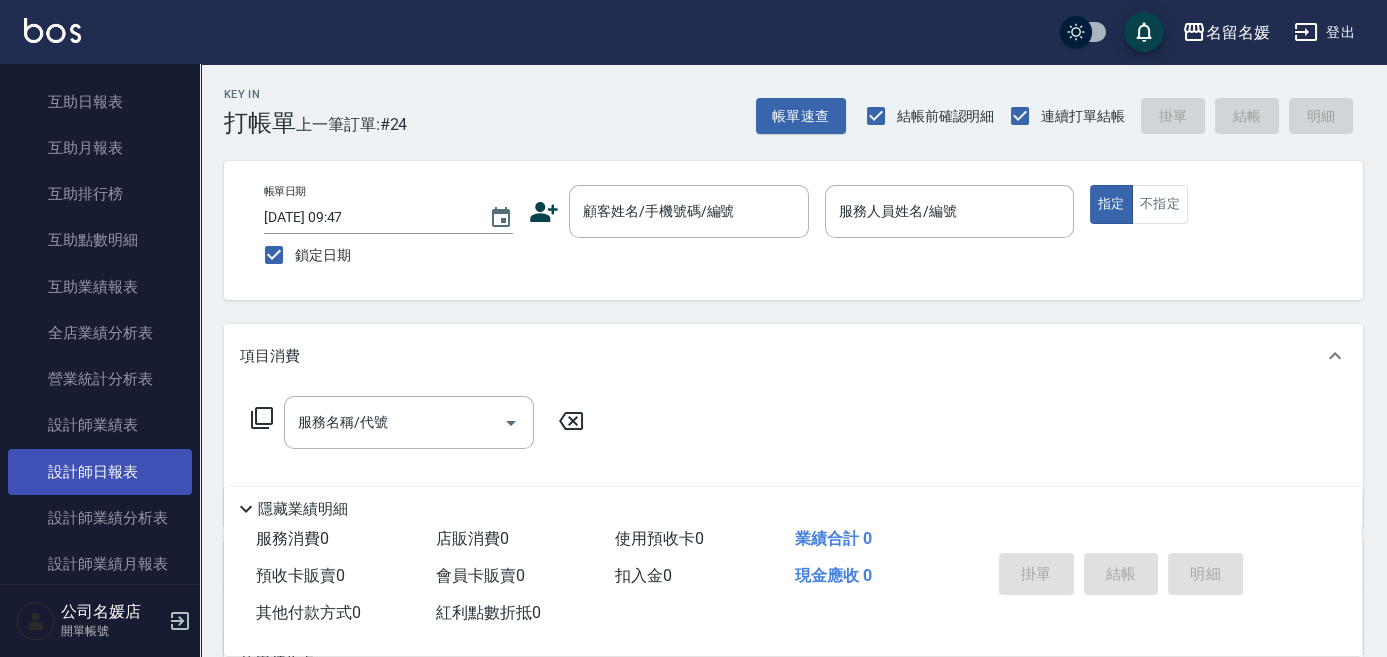 click on "設計師日報表" at bounding box center (100, 472) 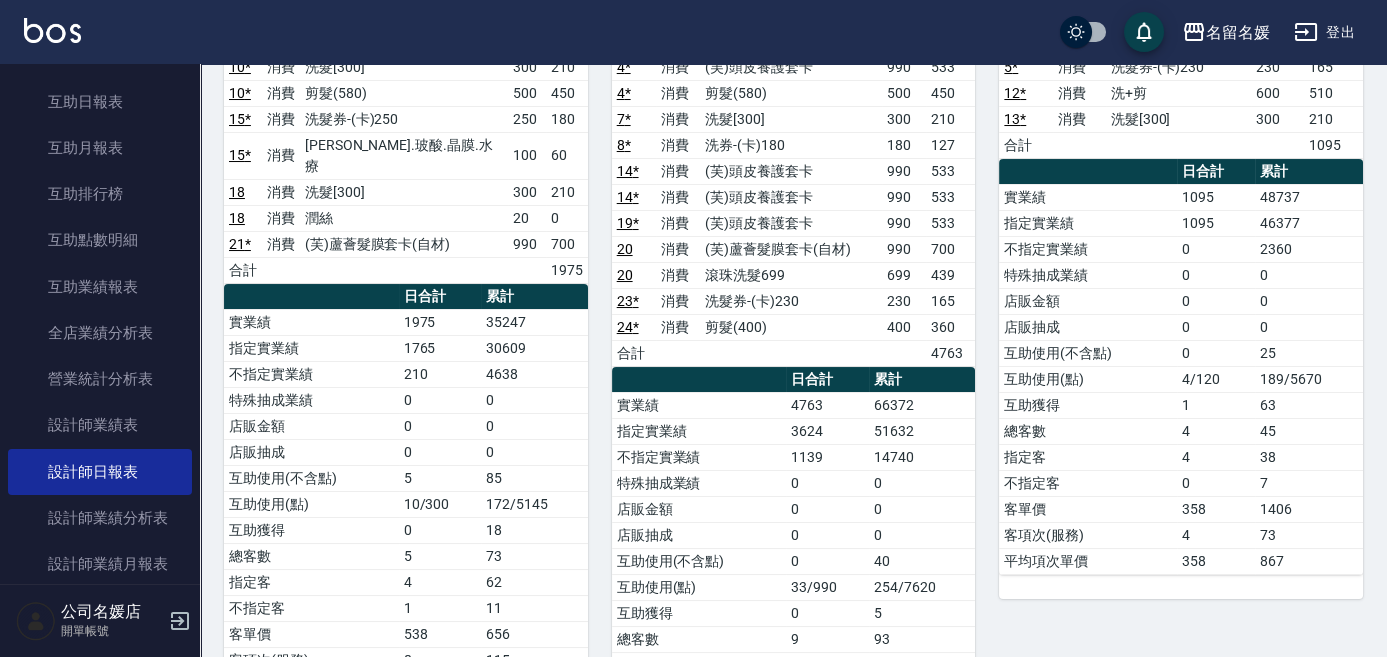 scroll, scrollTop: 0, scrollLeft: 0, axis: both 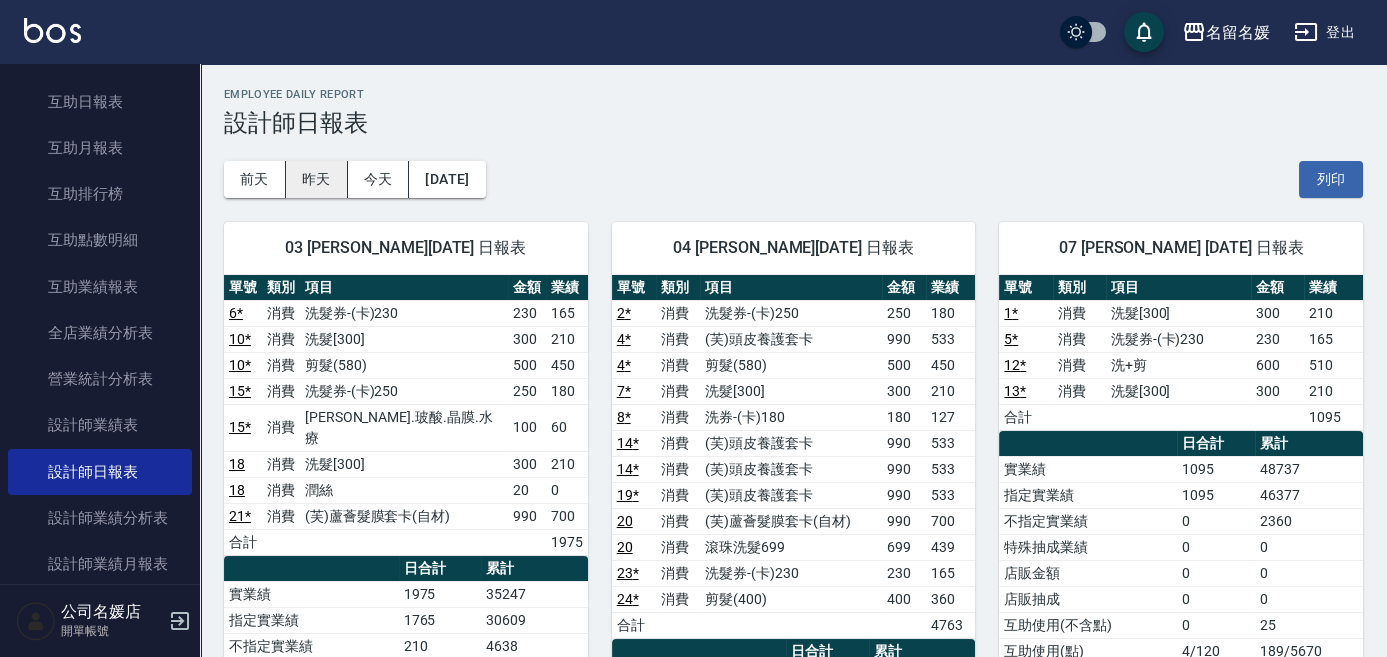 click on "昨天" at bounding box center [317, 179] 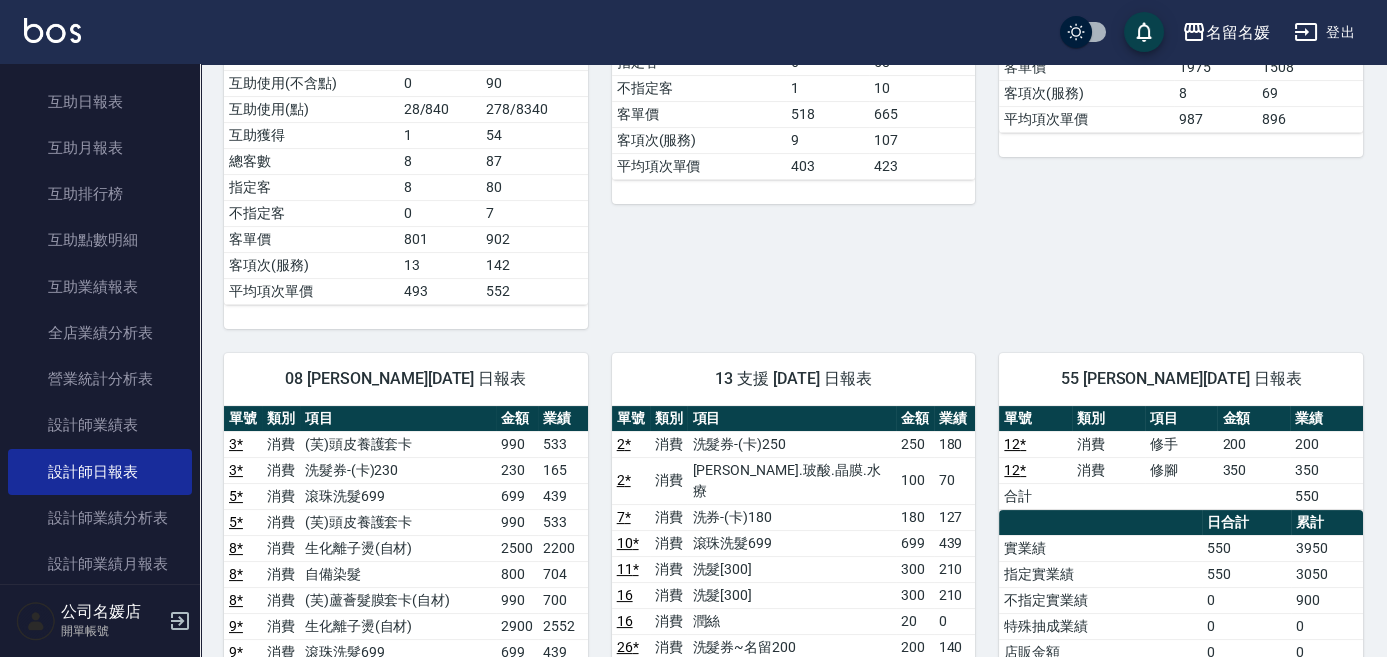 scroll, scrollTop: 545, scrollLeft: 0, axis: vertical 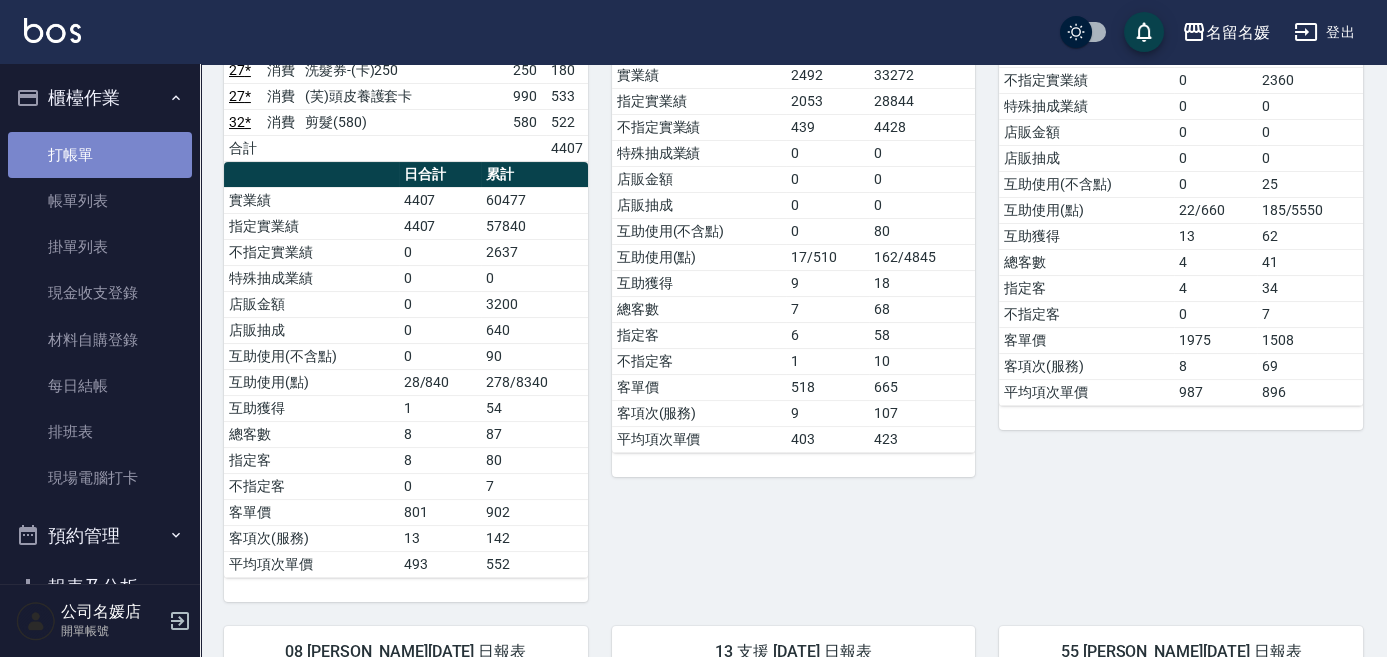 click on "打帳單" at bounding box center (100, 155) 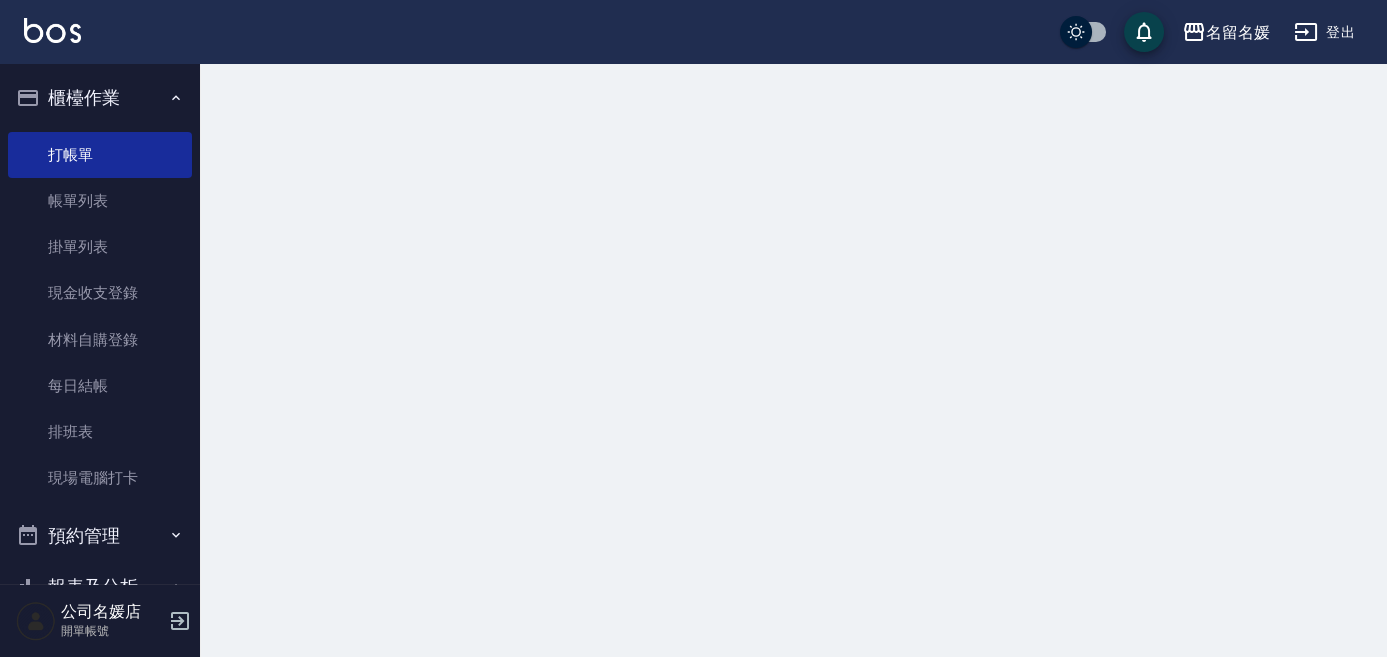 scroll, scrollTop: 0, scrollLeft: 0, axis: both 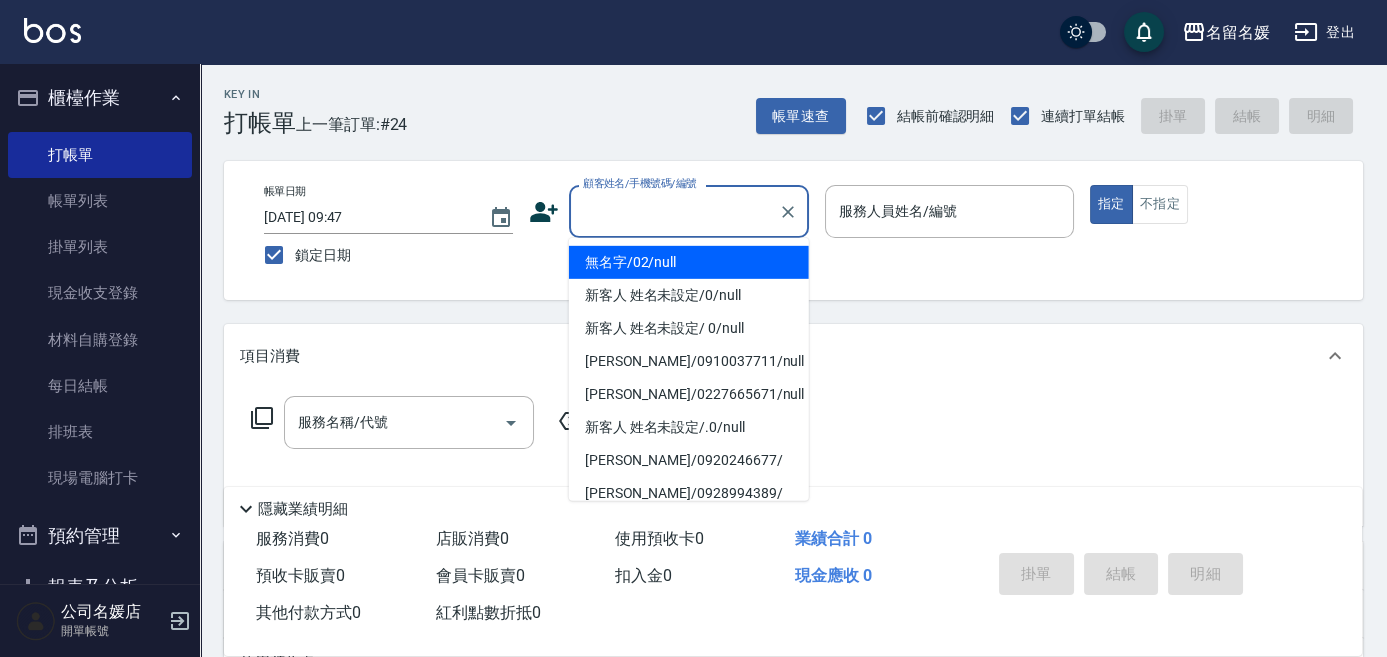 type on "無名字/02/null" 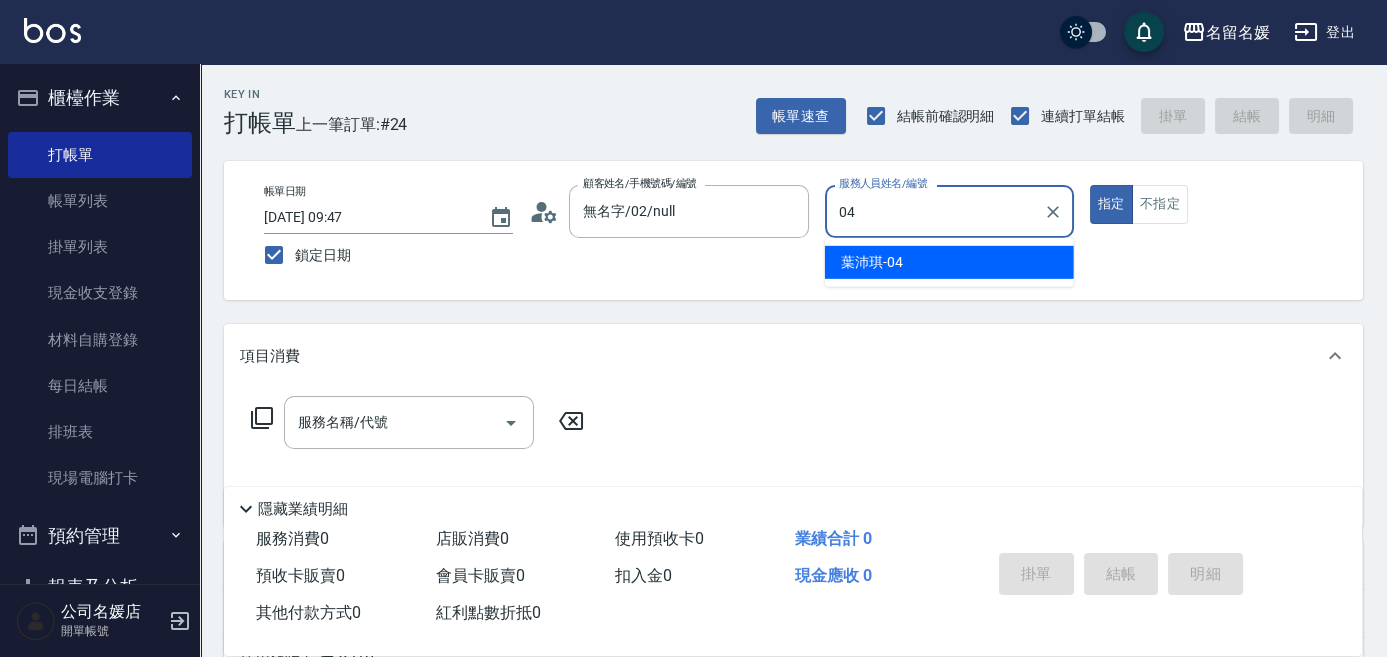 type on "[PERSON_NAME]-04" 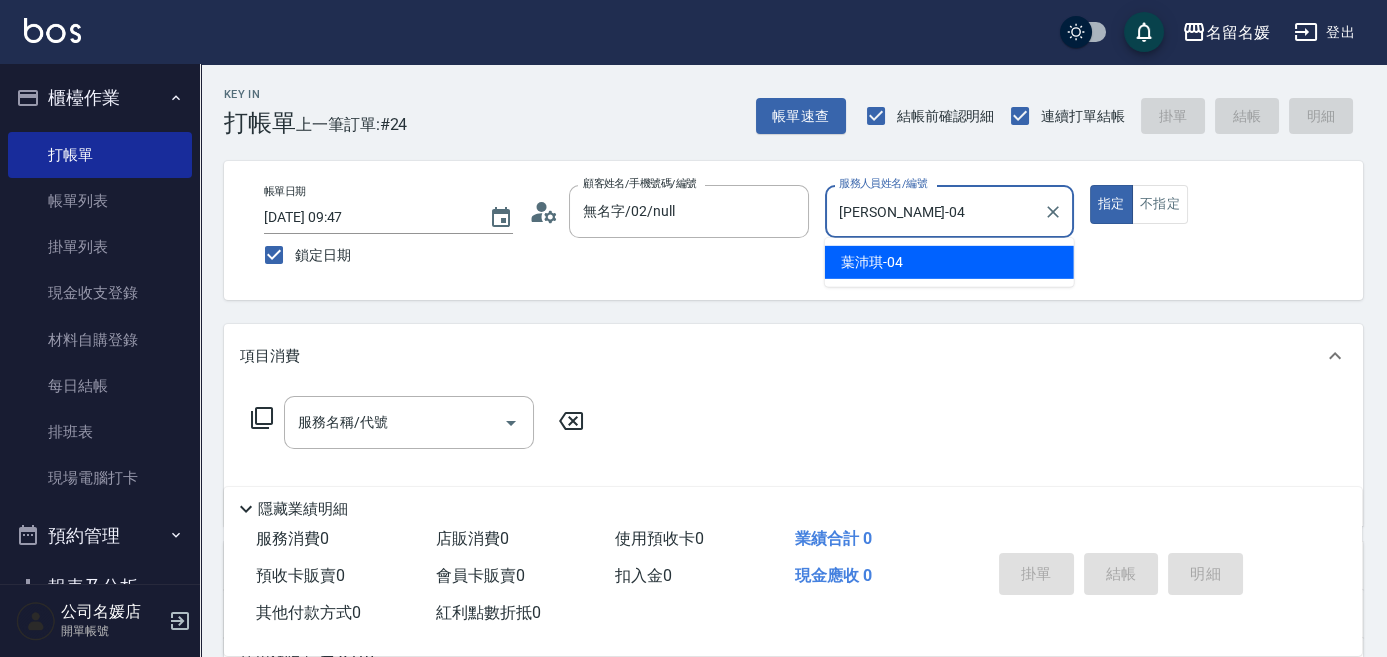 type on "true" 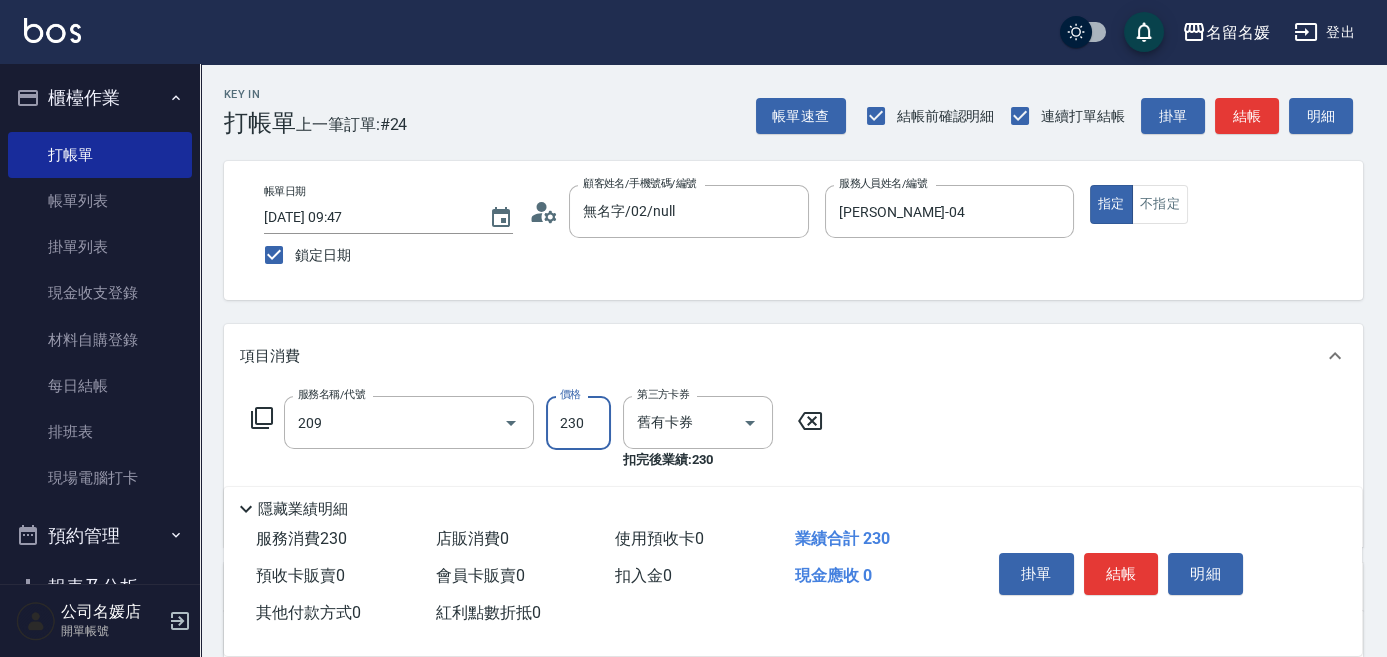 type on "洗髮券-(卡)230(209)" 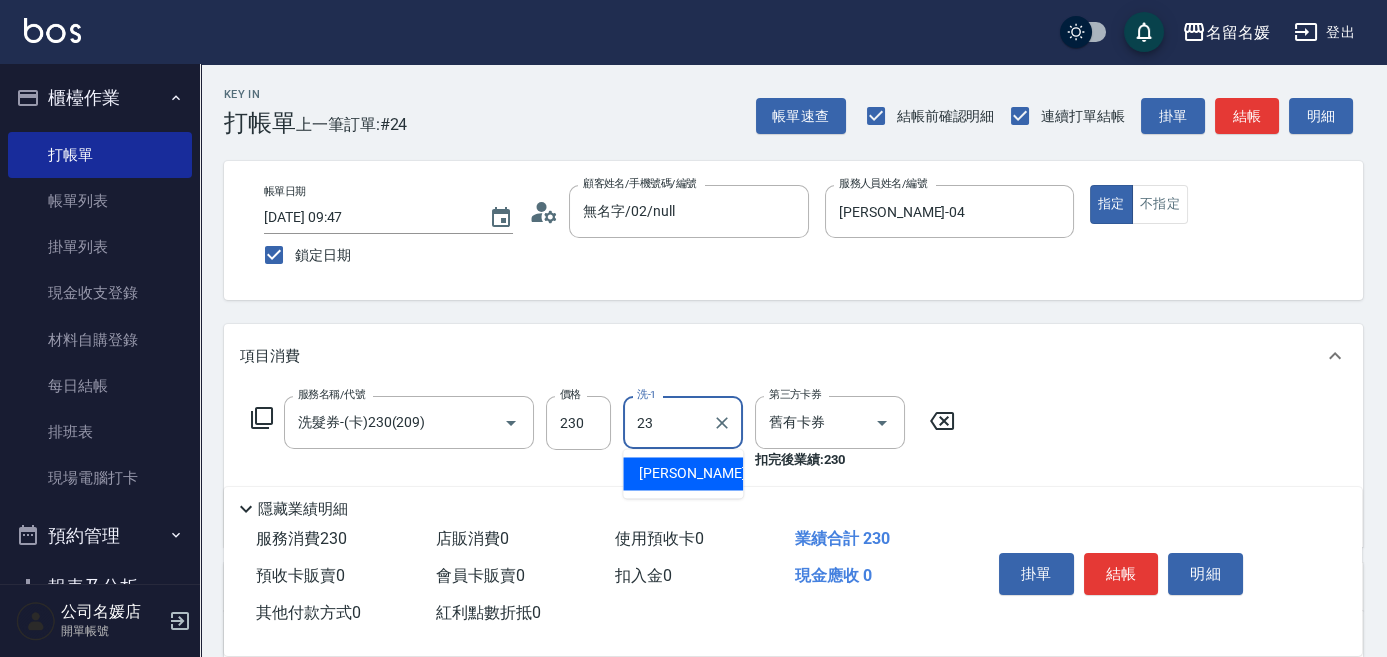 type on "[PERSON_NAME]-23" 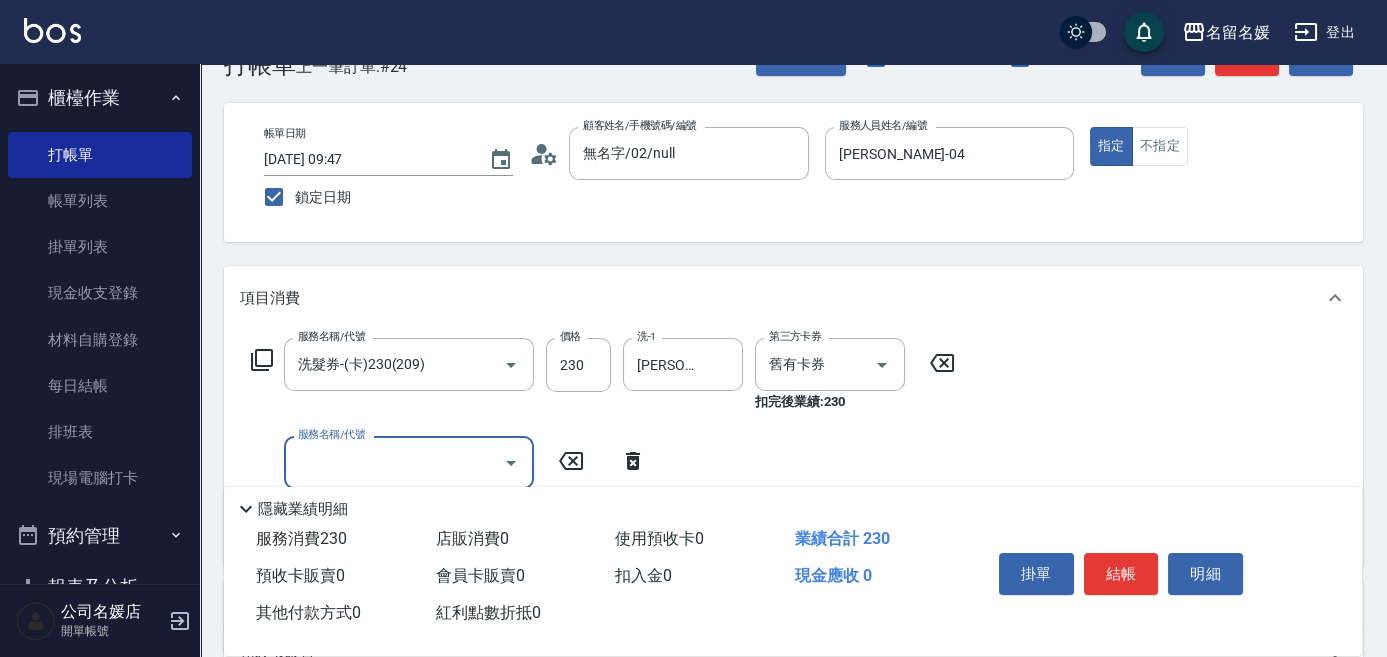 scroll, scrollTop: 90, scrollLeft: 0, axis: vertical 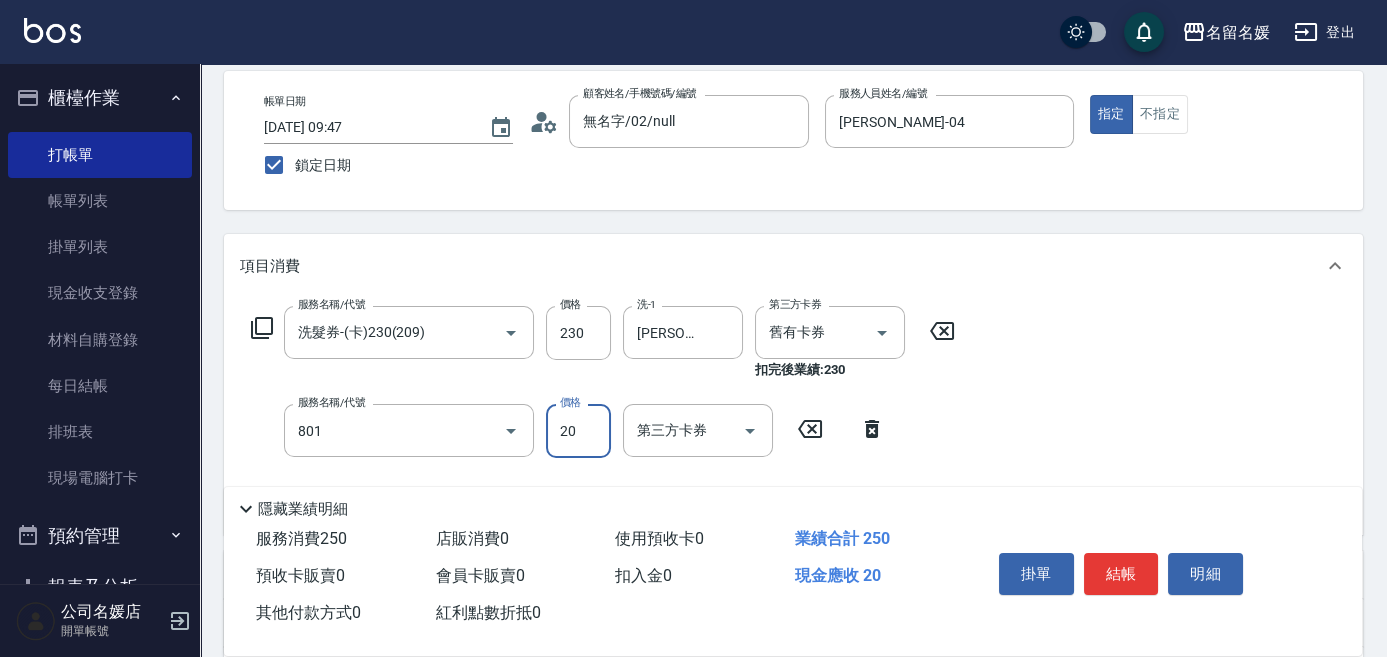 type on "潤絲(801)" 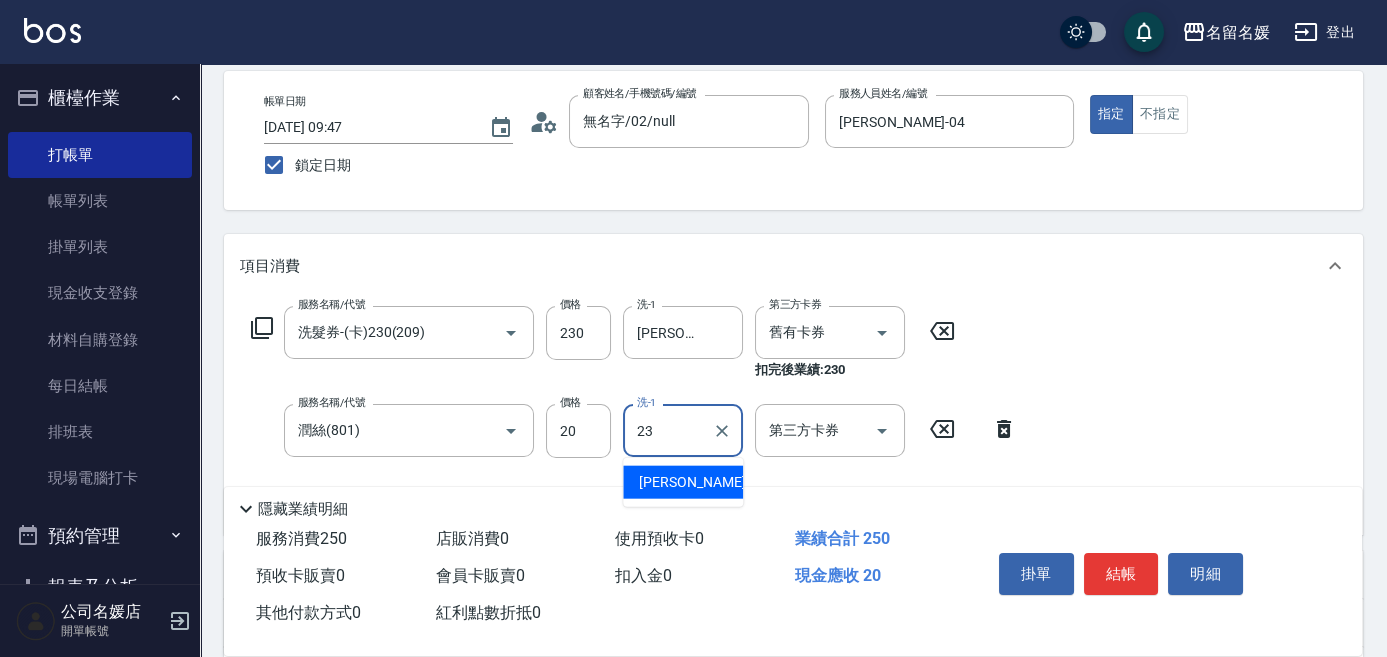 type on "[PERSON_NAME]-23" 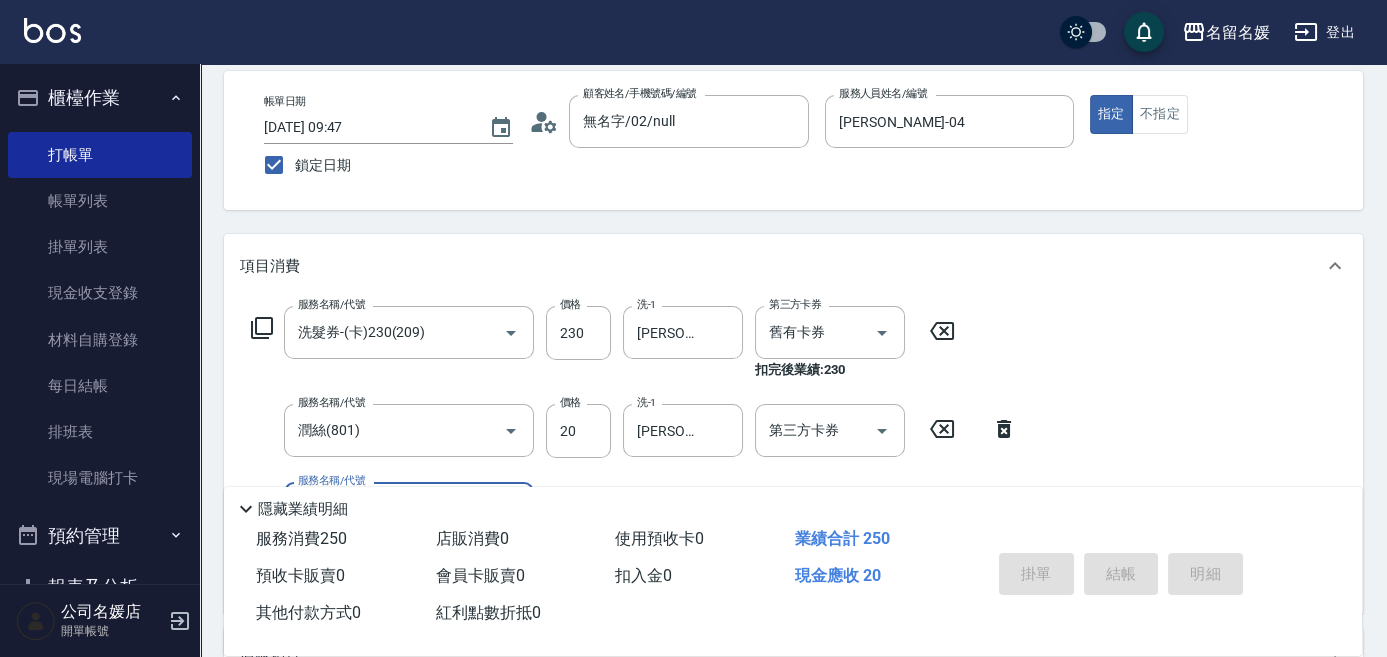 type 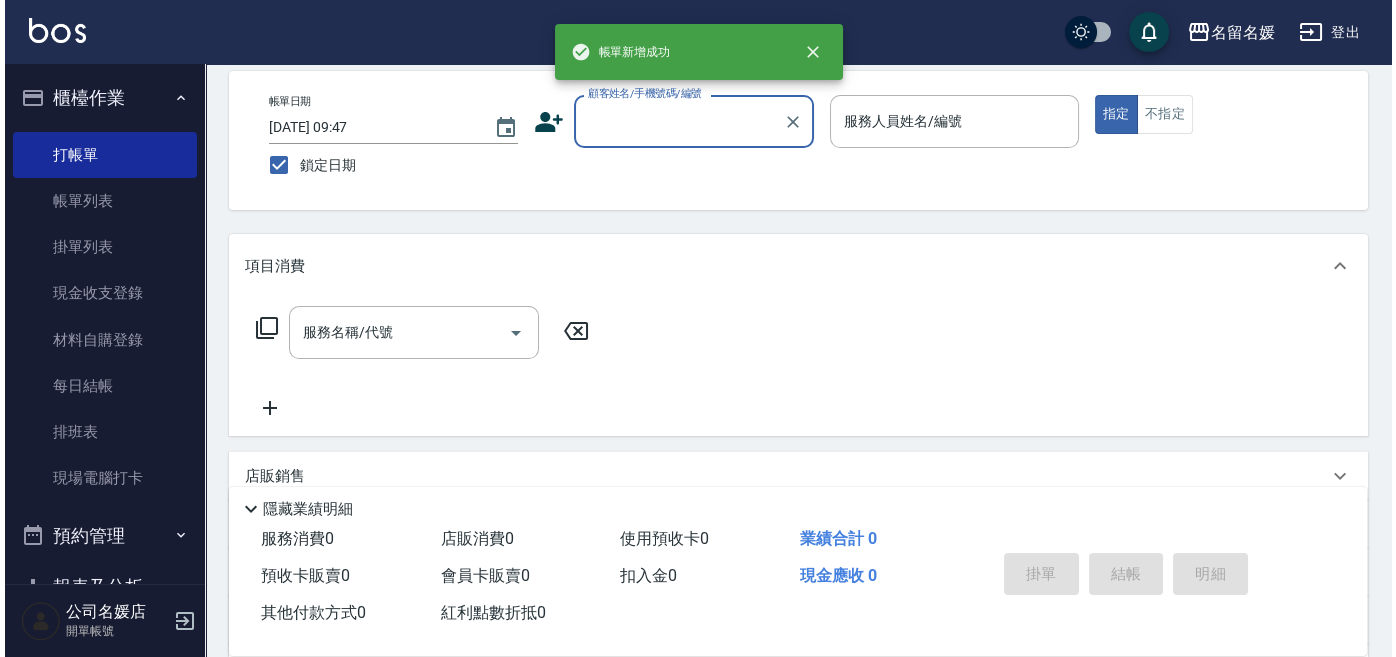 scroll, scrollTop: 0, scrollLeft: 0, axis: both 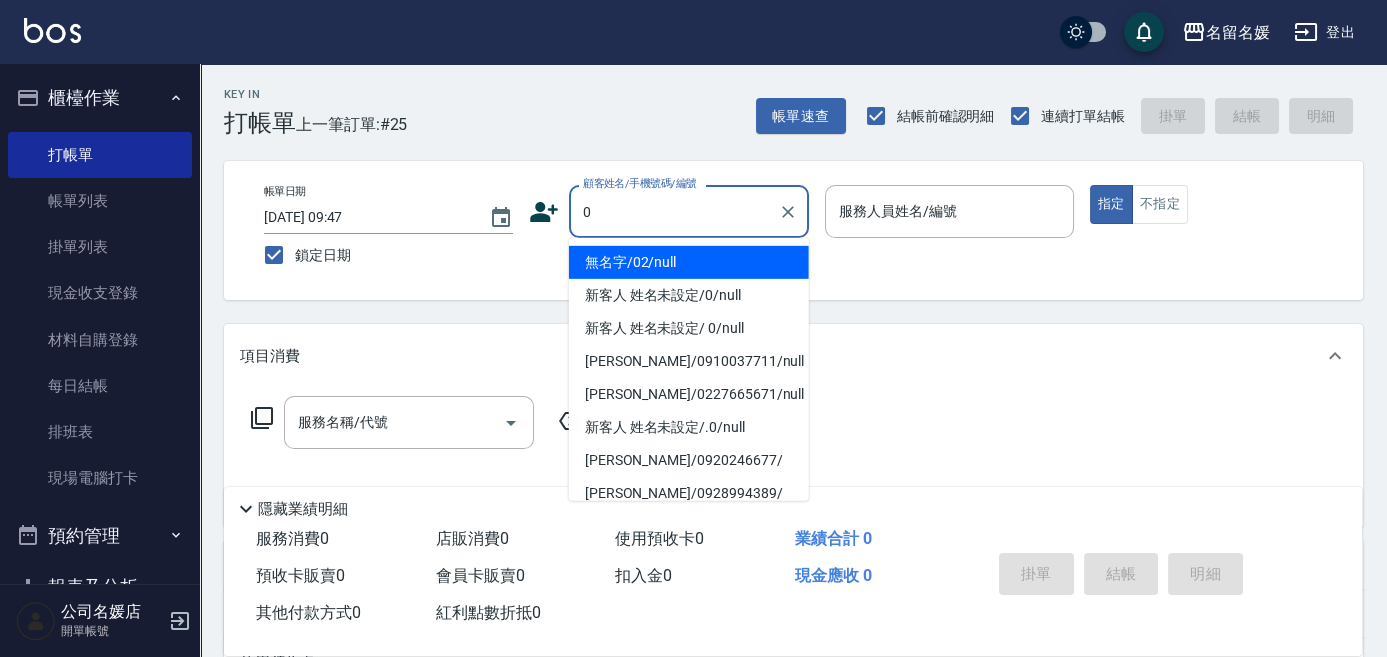 type on "0" 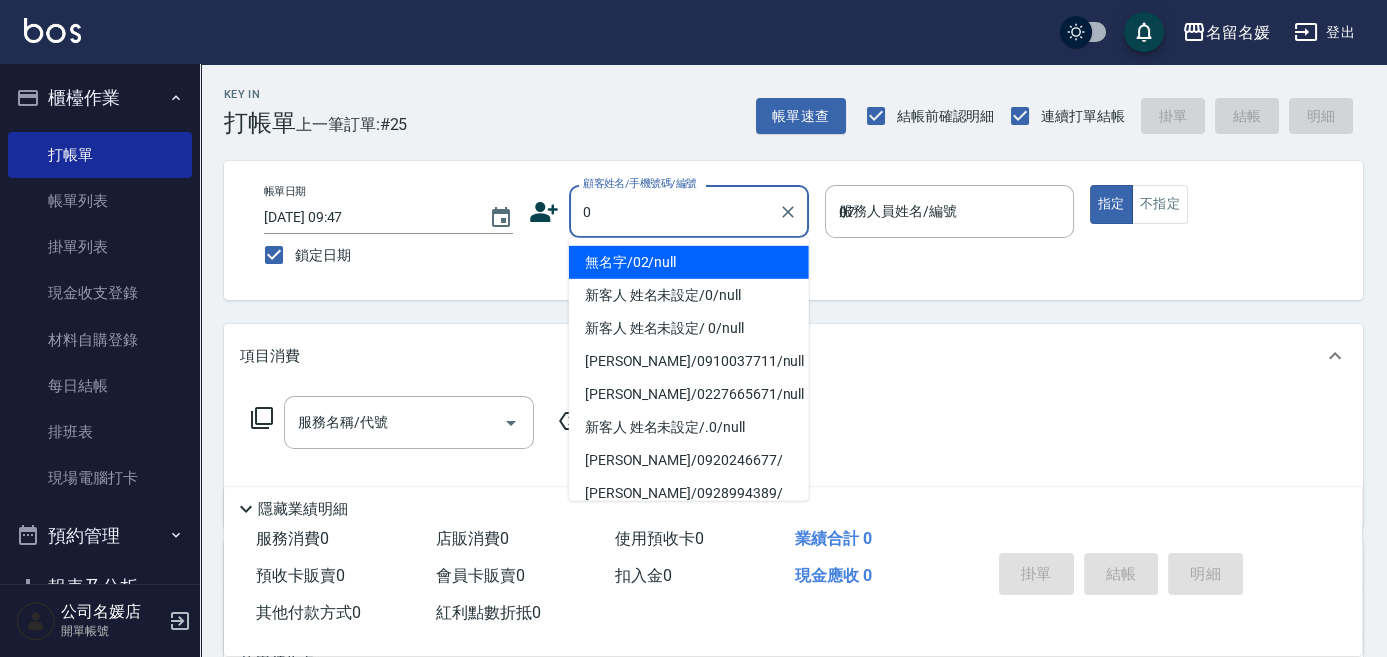 type on "07" 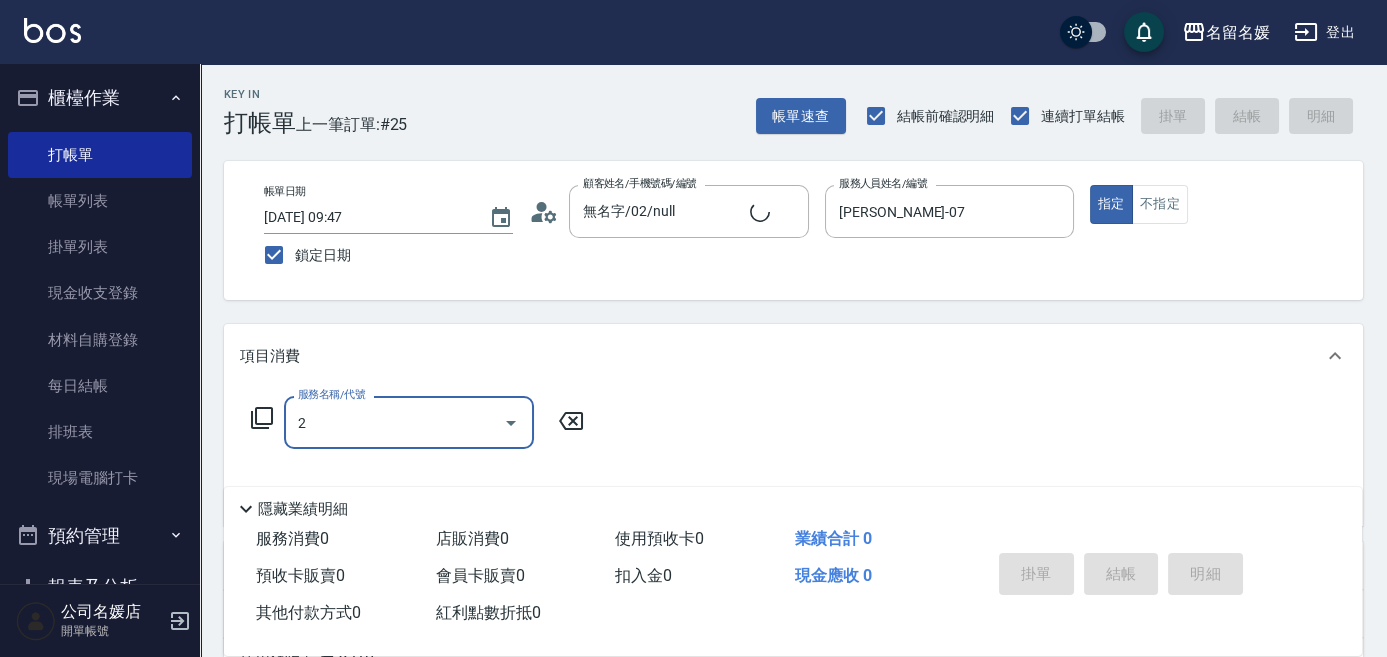 type on "21" 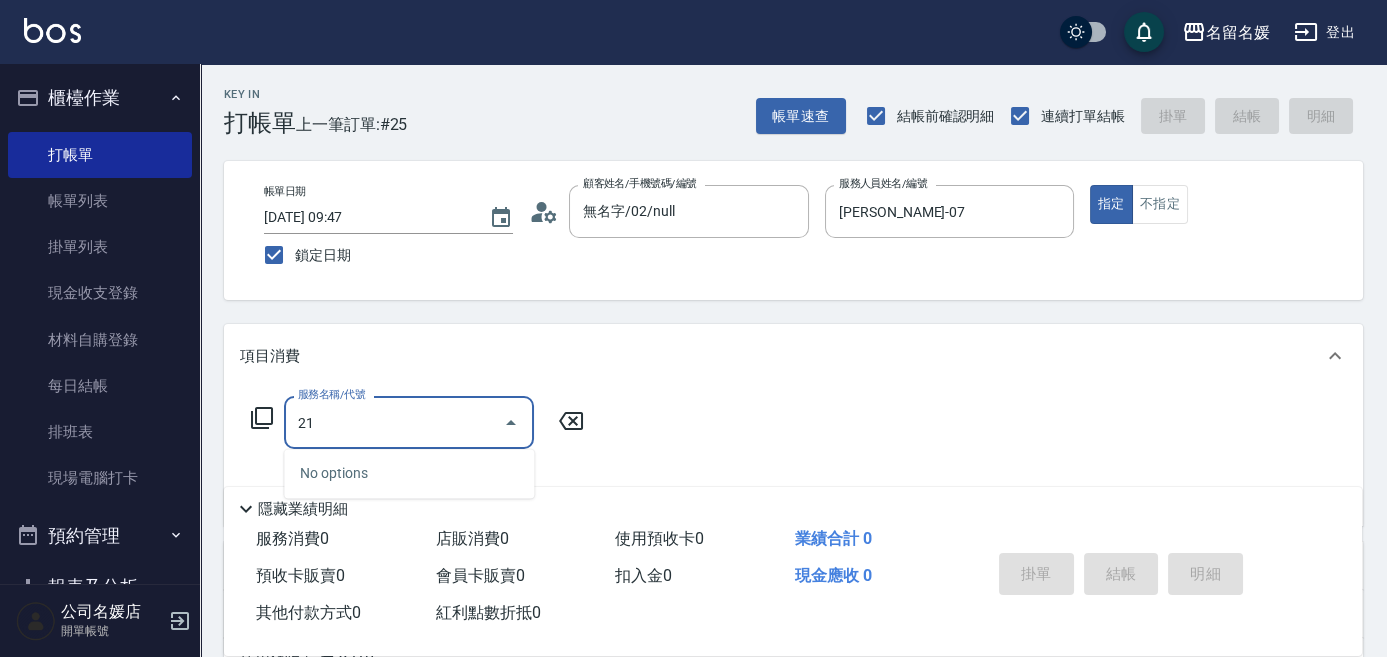 type on "新客人 姓名未設定/0/null" 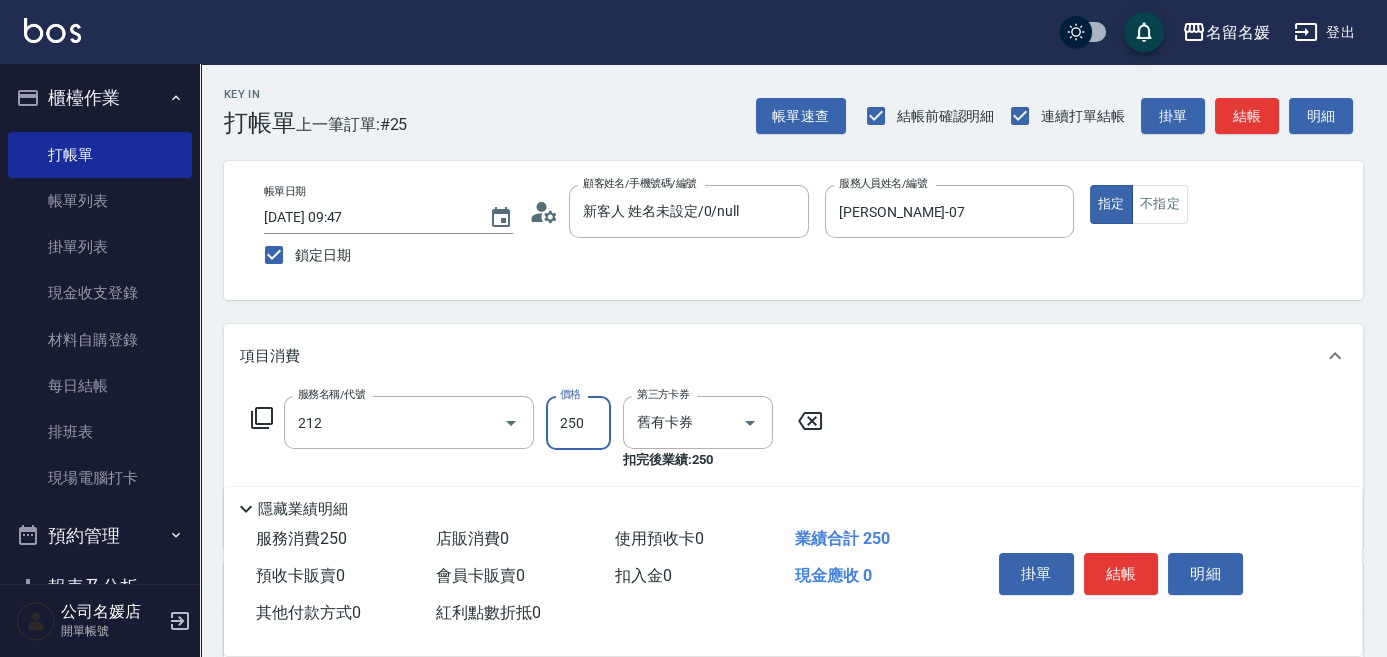 type on "洗髮券-(卡)250(212)" 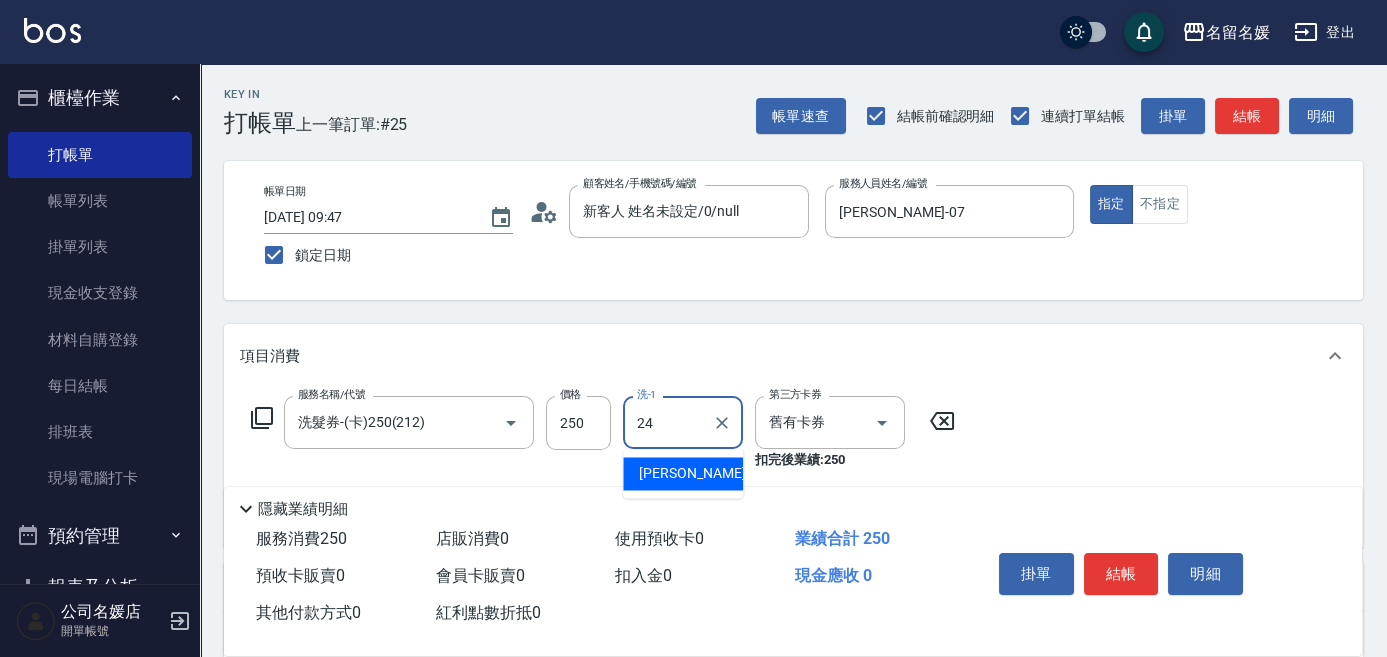 type on "[PERSON_NAME]-24" 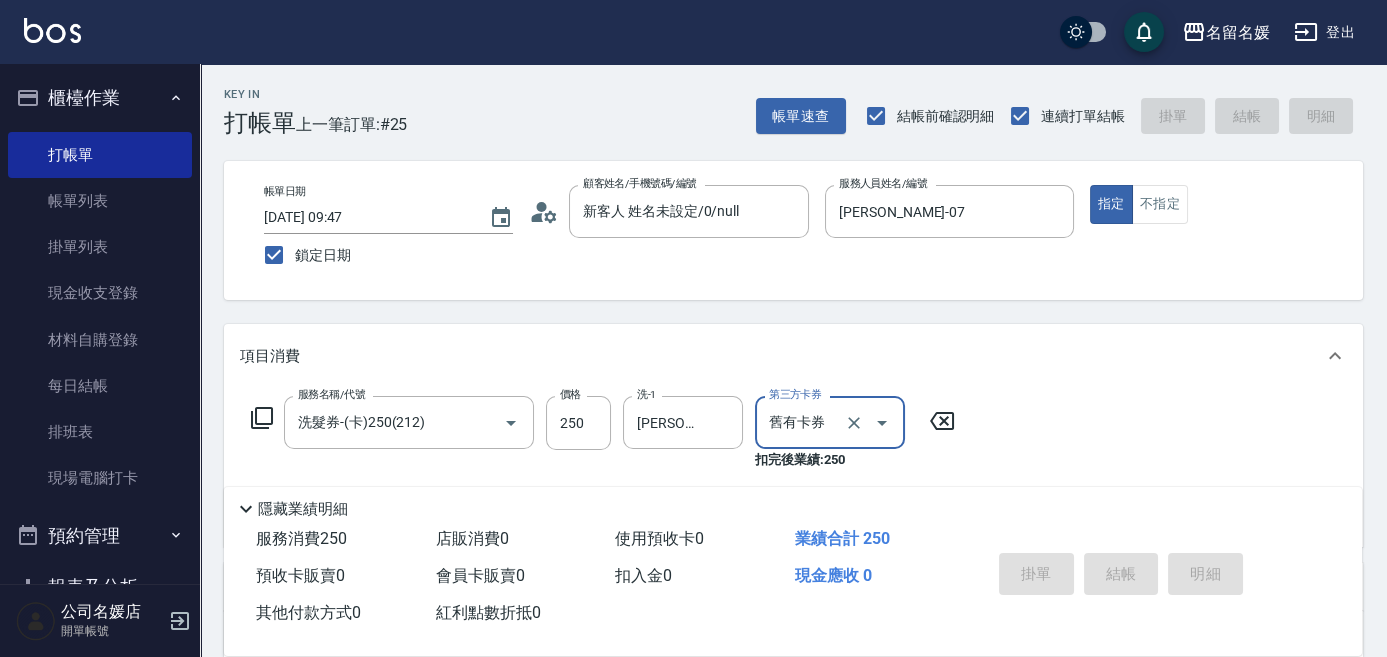 type 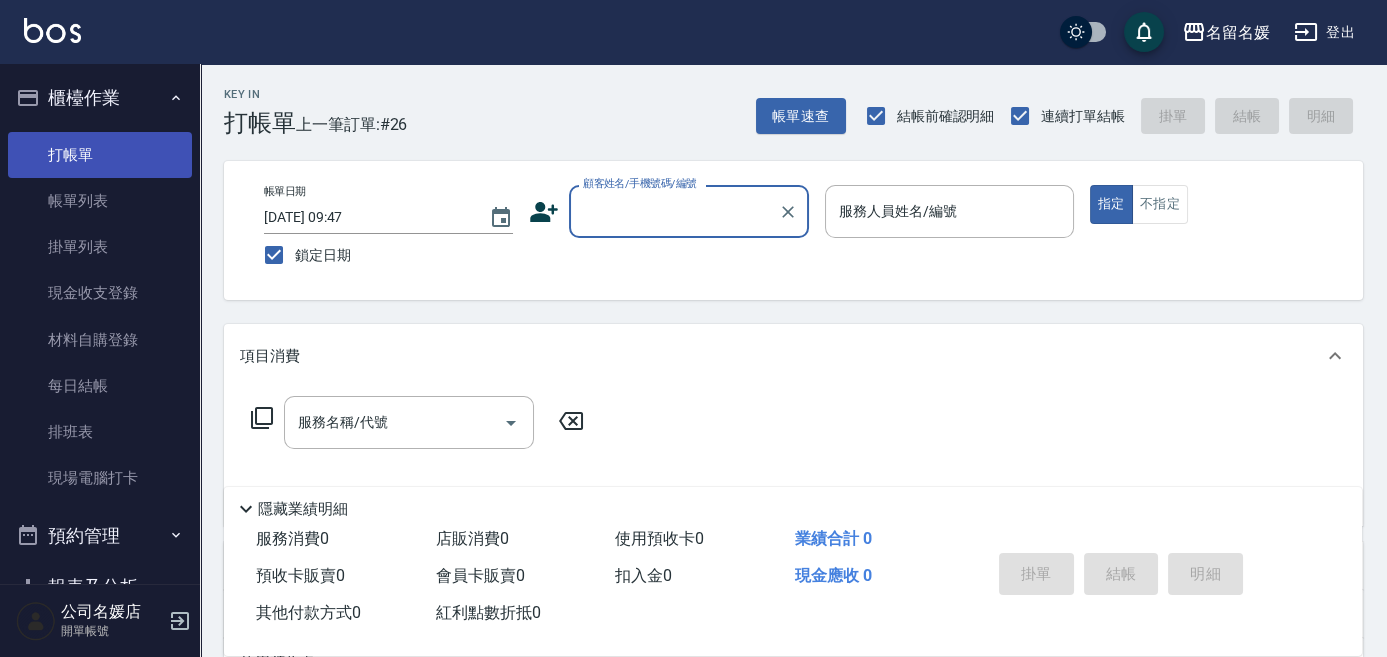 drag, startPoint x: 50, startPoint y: 199, endPoint x: 119, endPoint y: 174, distance: 73.38937 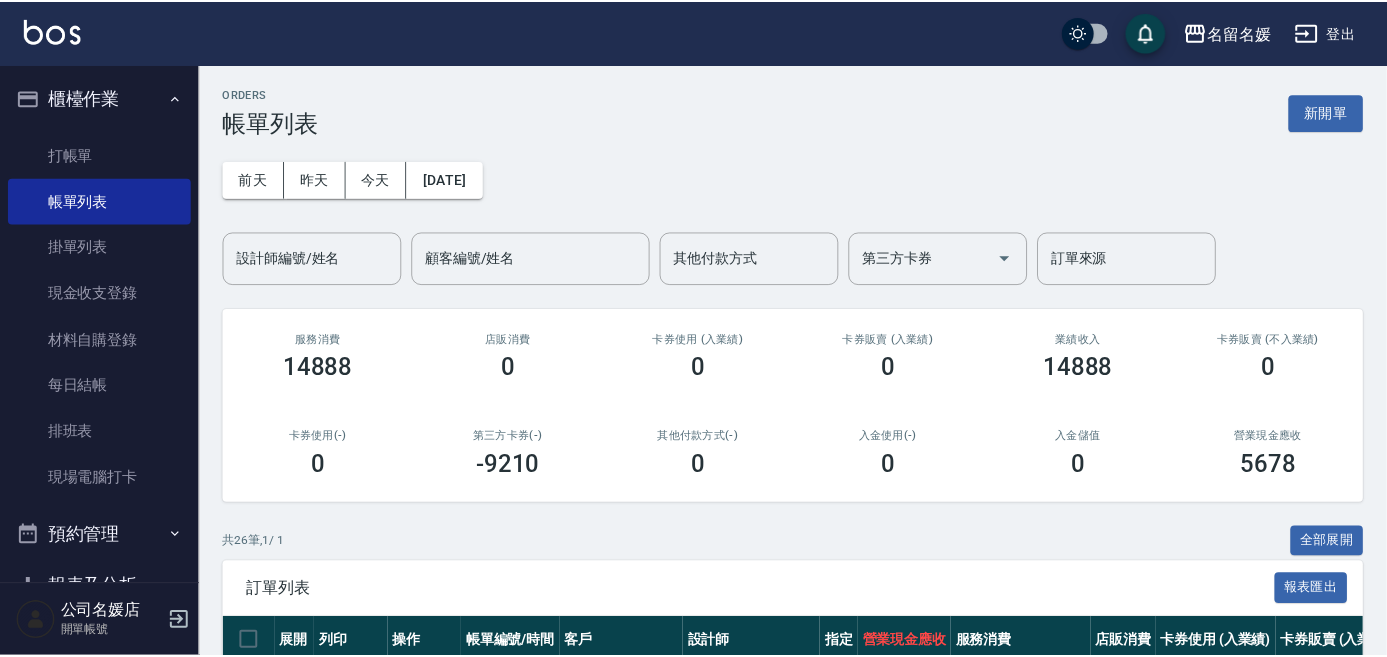 scroll, scrollTop: 272, scrollLeft: 0, axis: vertical 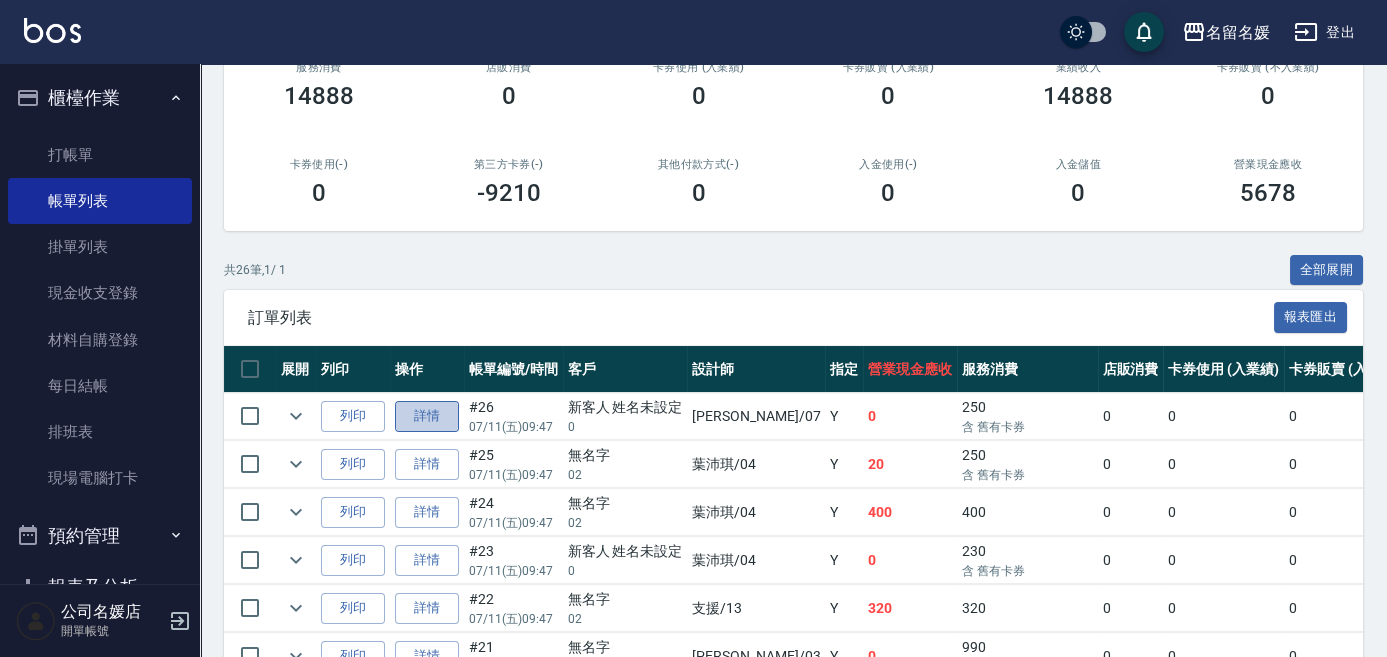 click on "詳情" at bounding box center [427, 416] 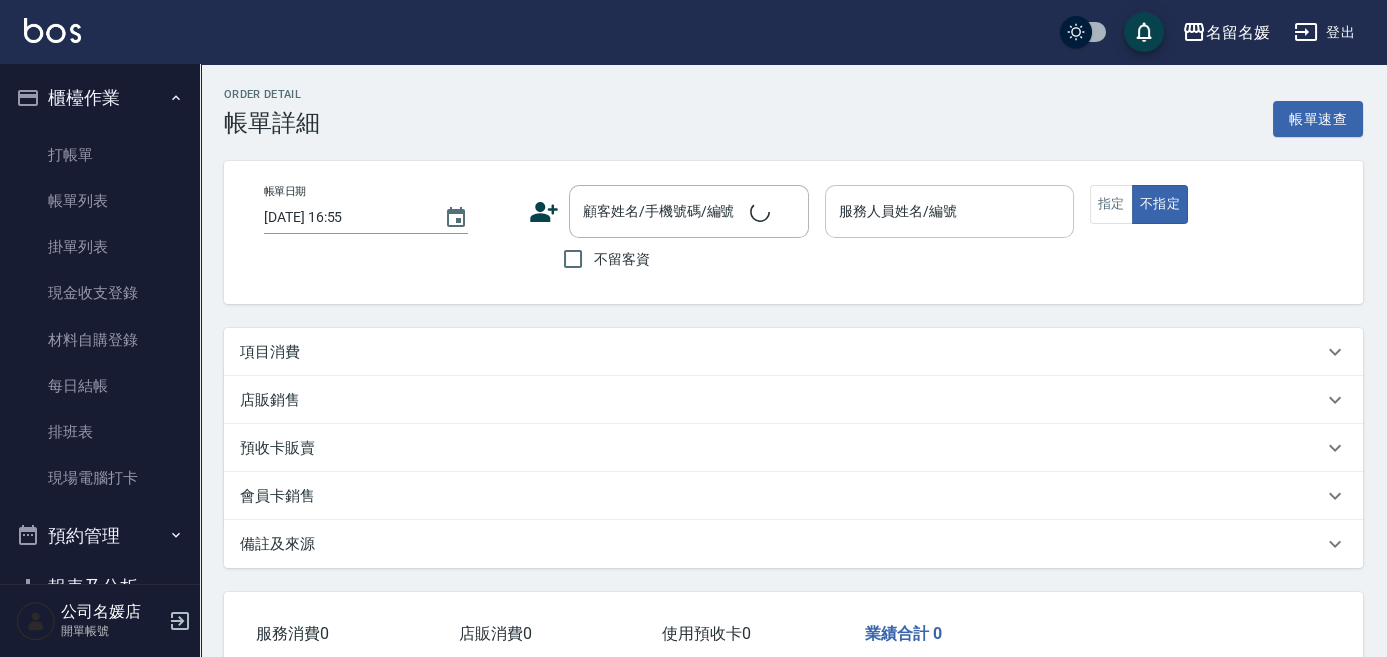 click on "服務人員姓名/編號" at bounding box center [949, 211] 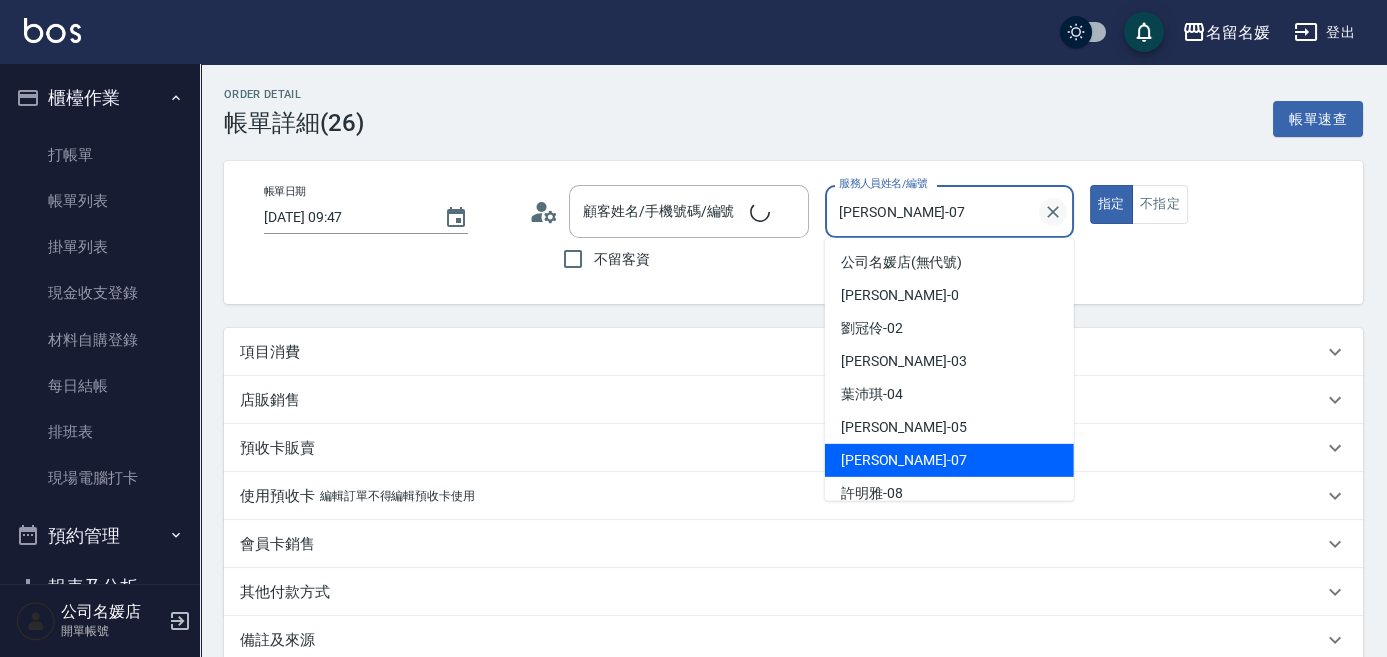 click on "[PERSON_NAME]-07 服務人員姓名/編號" at bounding box center [949, 211] 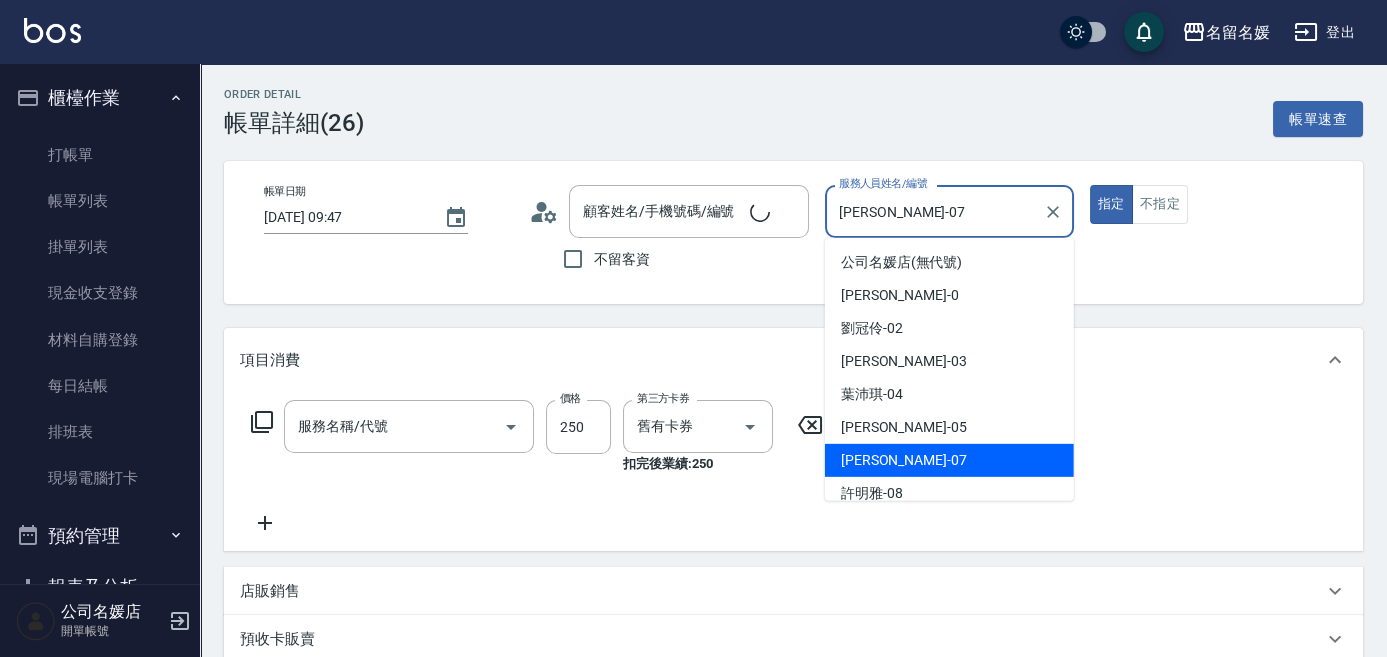 click 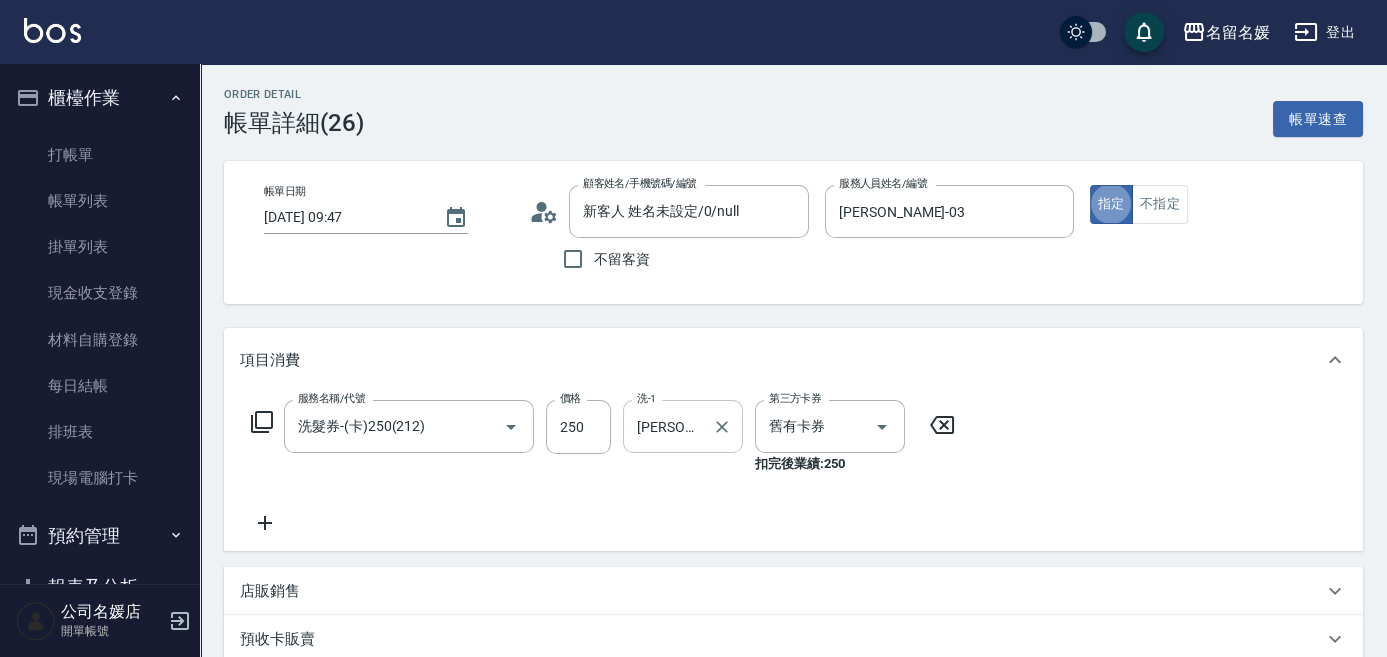 click on "[PERSON_NAME]-24" at bounding box center (668, 426) 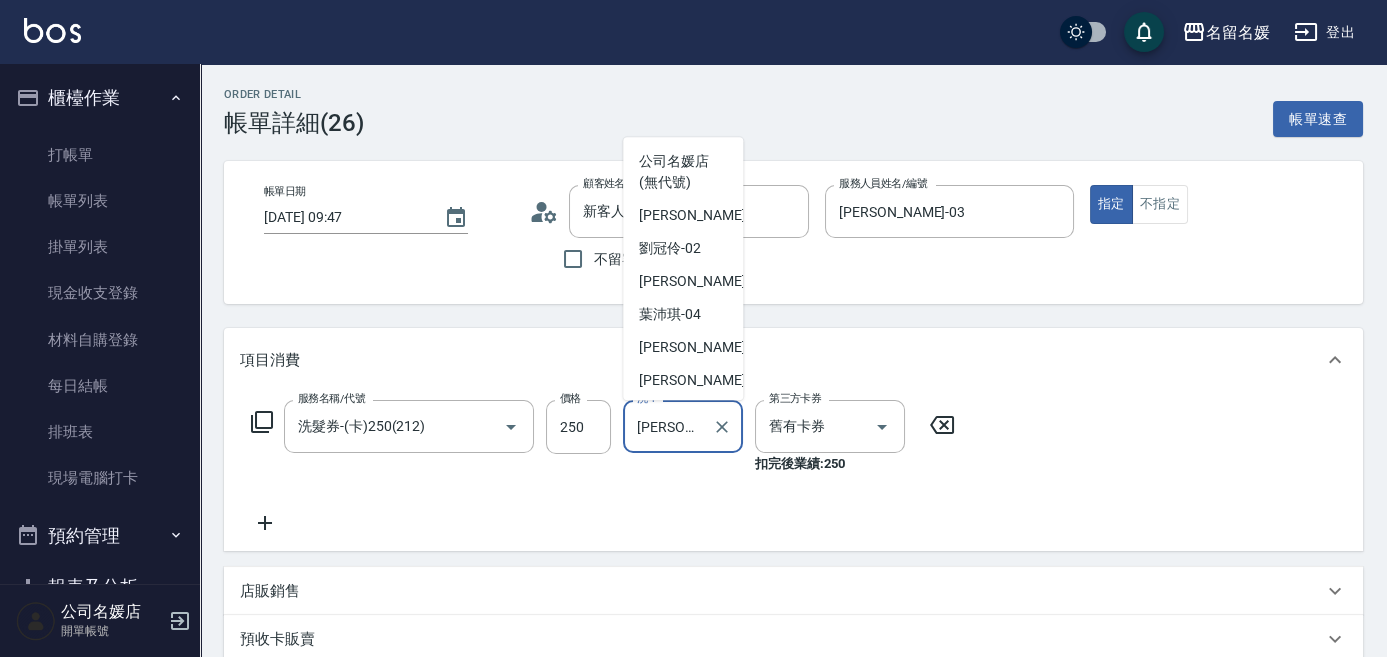 scroll, scrollTop: 161, scrollLeft: 0, axis: vertical 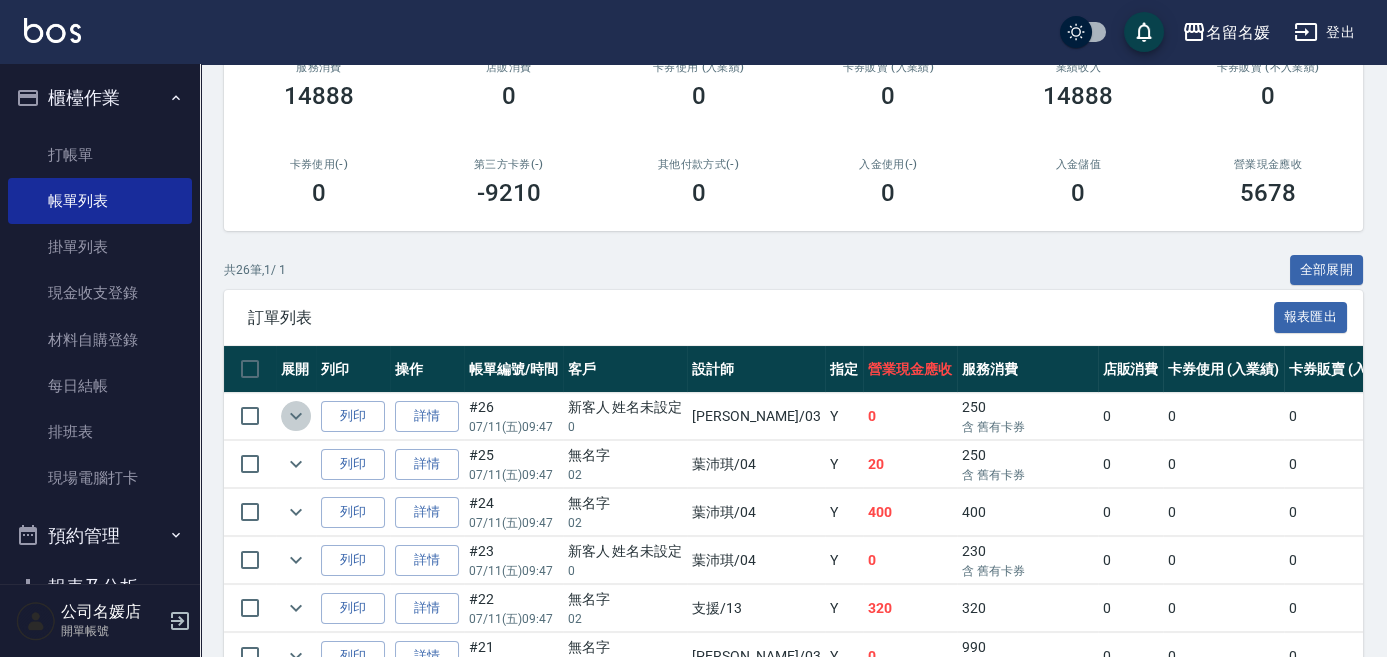 click 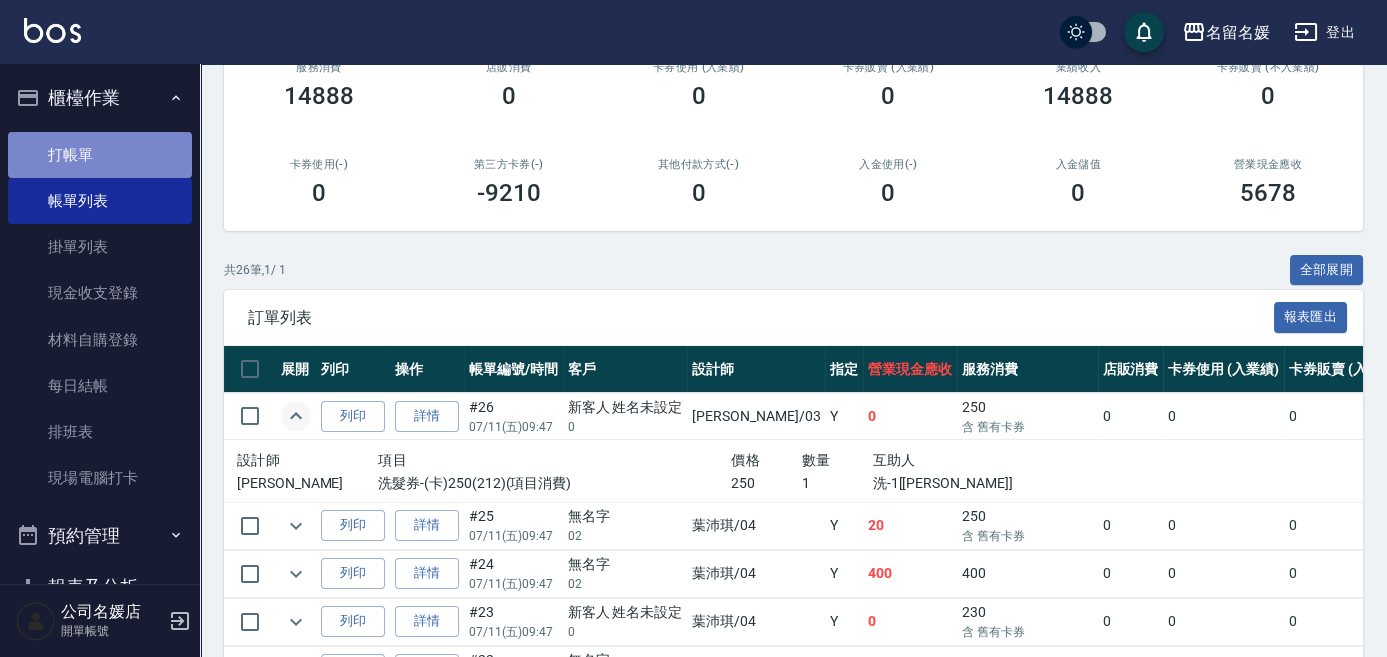 click on "打帳單" at bounding box center (100, 155) 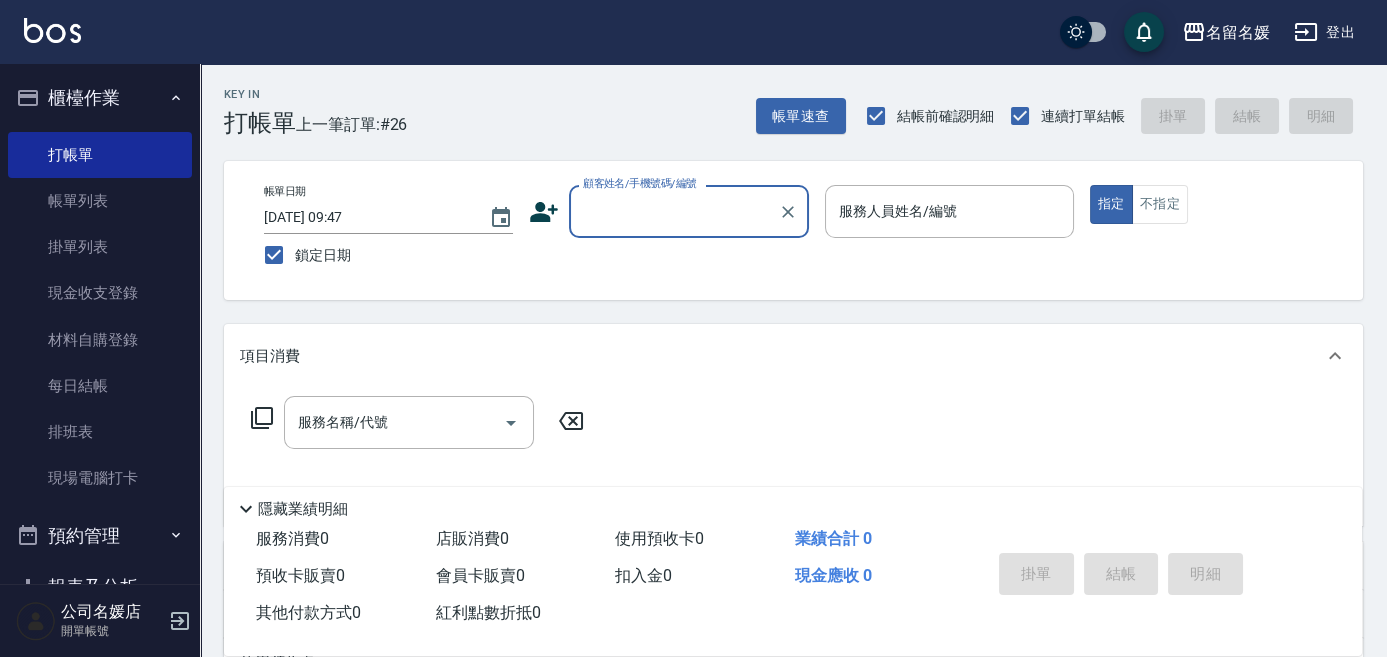 click on "顧客姓名/手機號碼/編號" at bounding box center (674, 211) 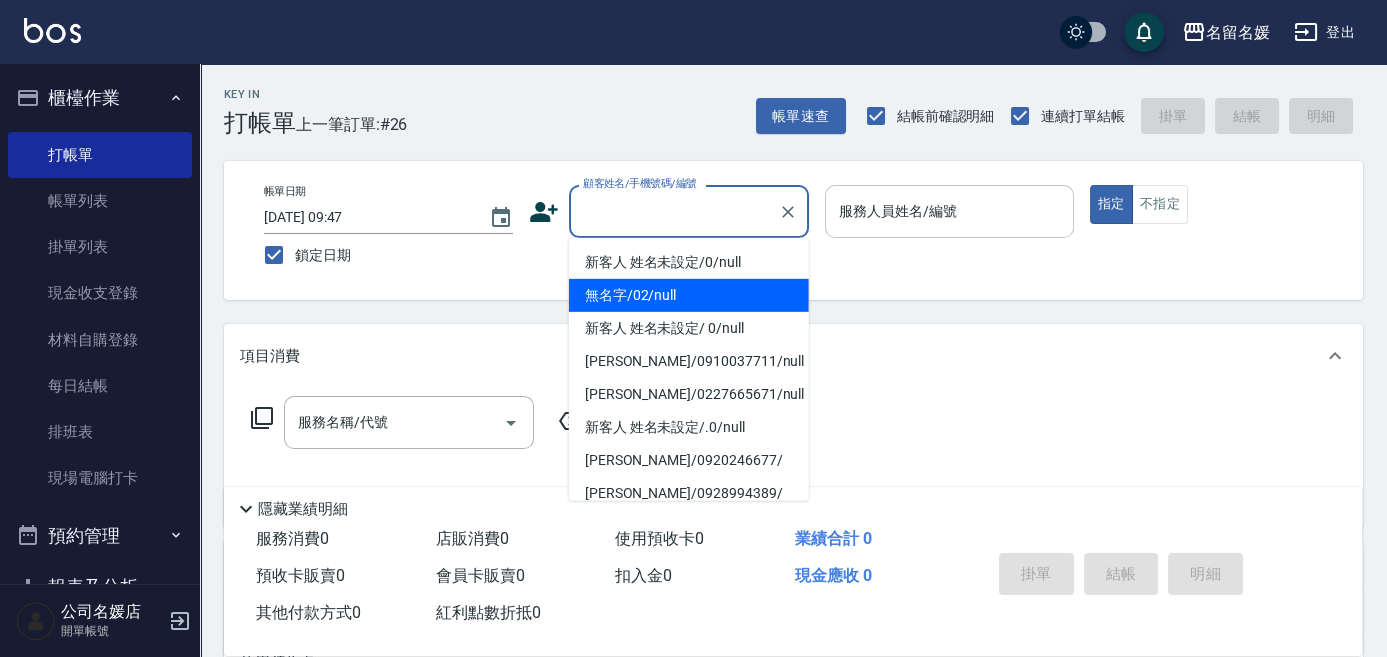 drag, startPoint x: 688, startPoint y: 296, endPoint x: 970, endPoint y: 218, distance: 292.58844 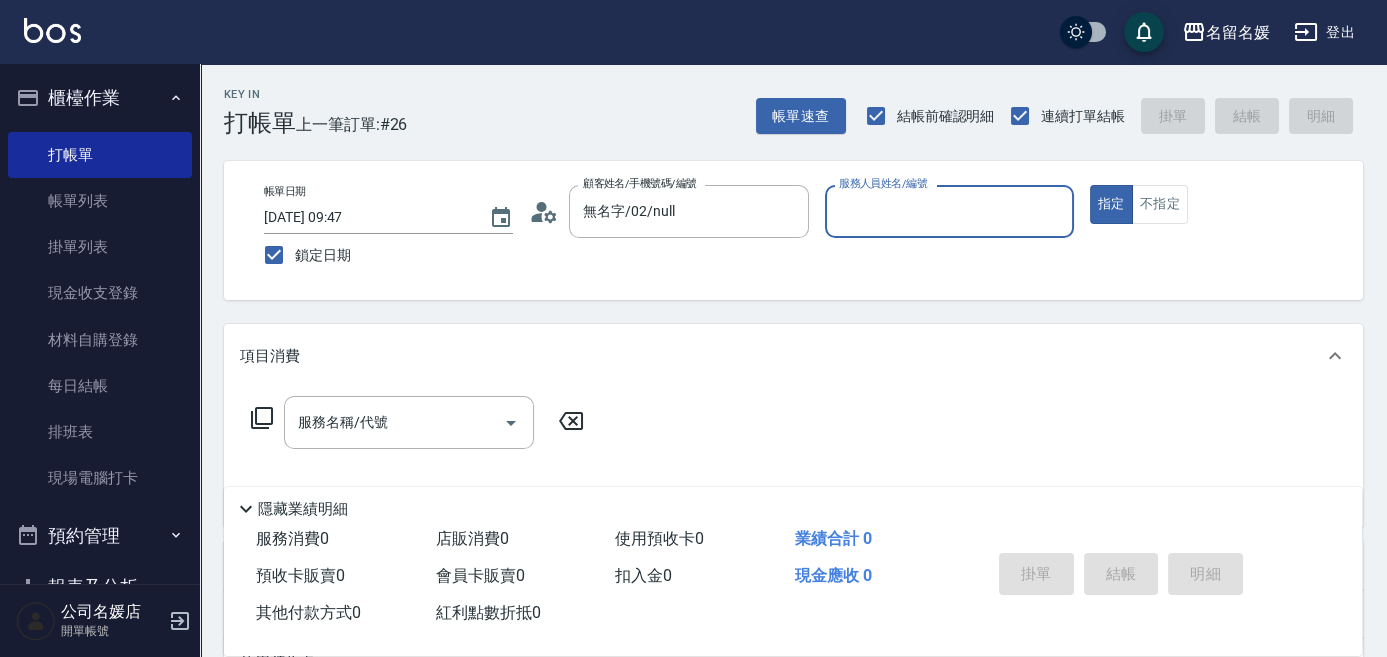 click on "服務人員姓名/編號" at bounding box center [949, 211] 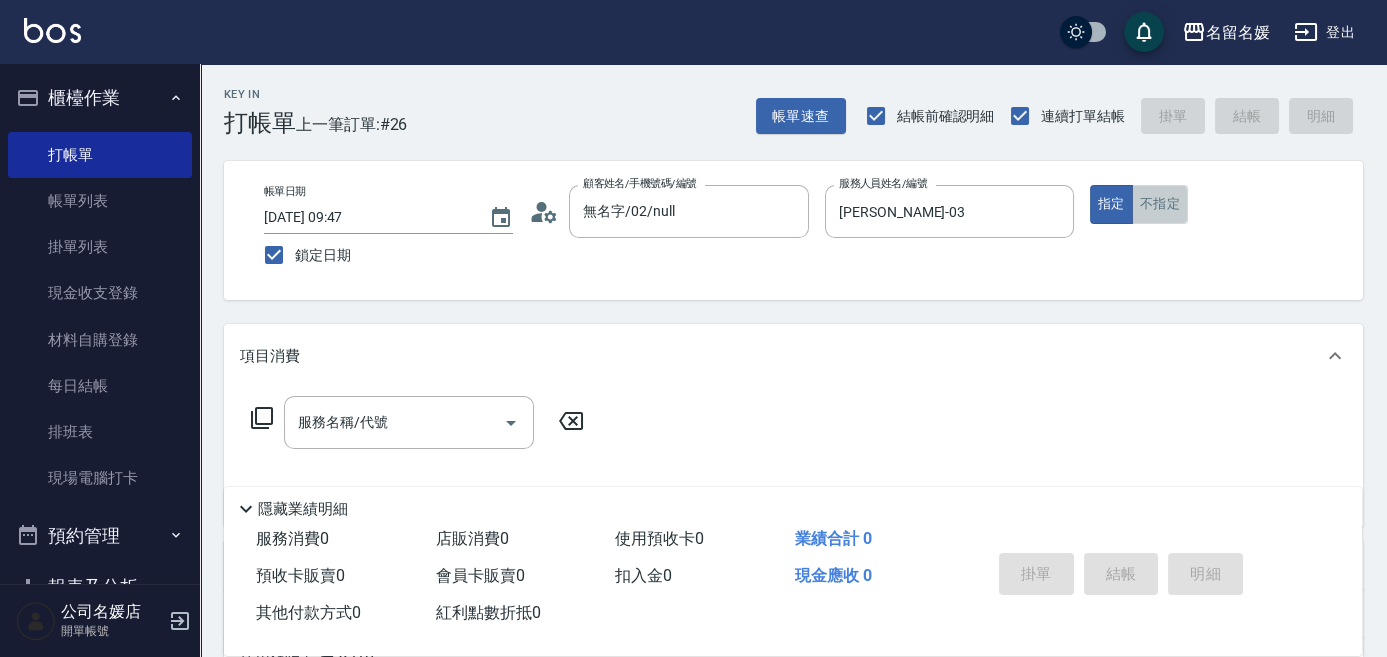 click on "不指定" at bounding box center [1160, 204] 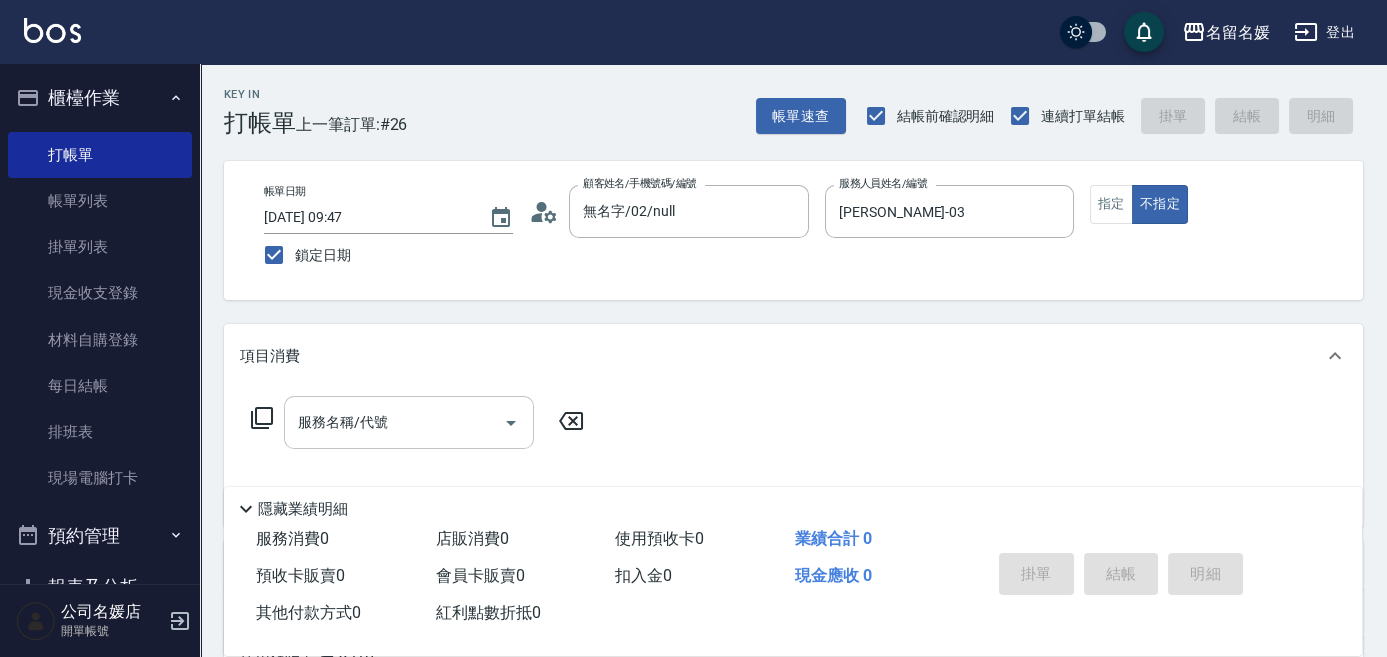 click on "服務名稱/代號" at bounding box center (394, 422) 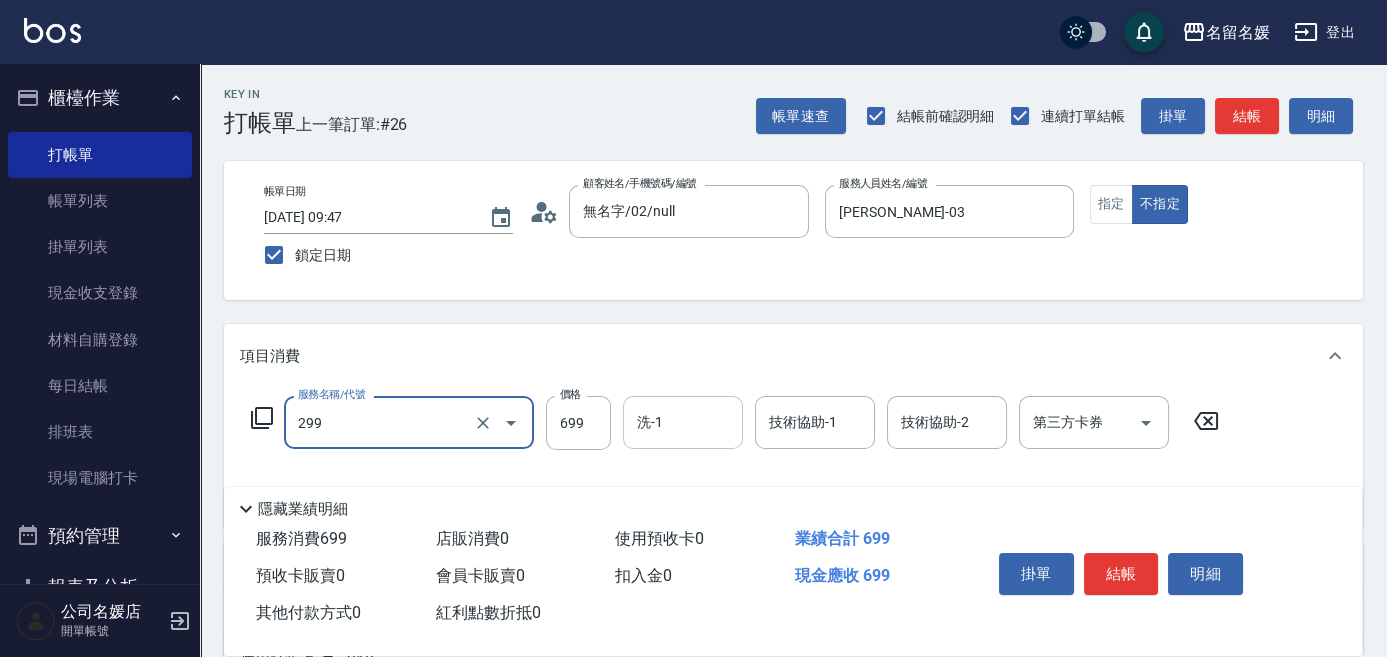 click on "洗-1" at bounding box center [683, 422] 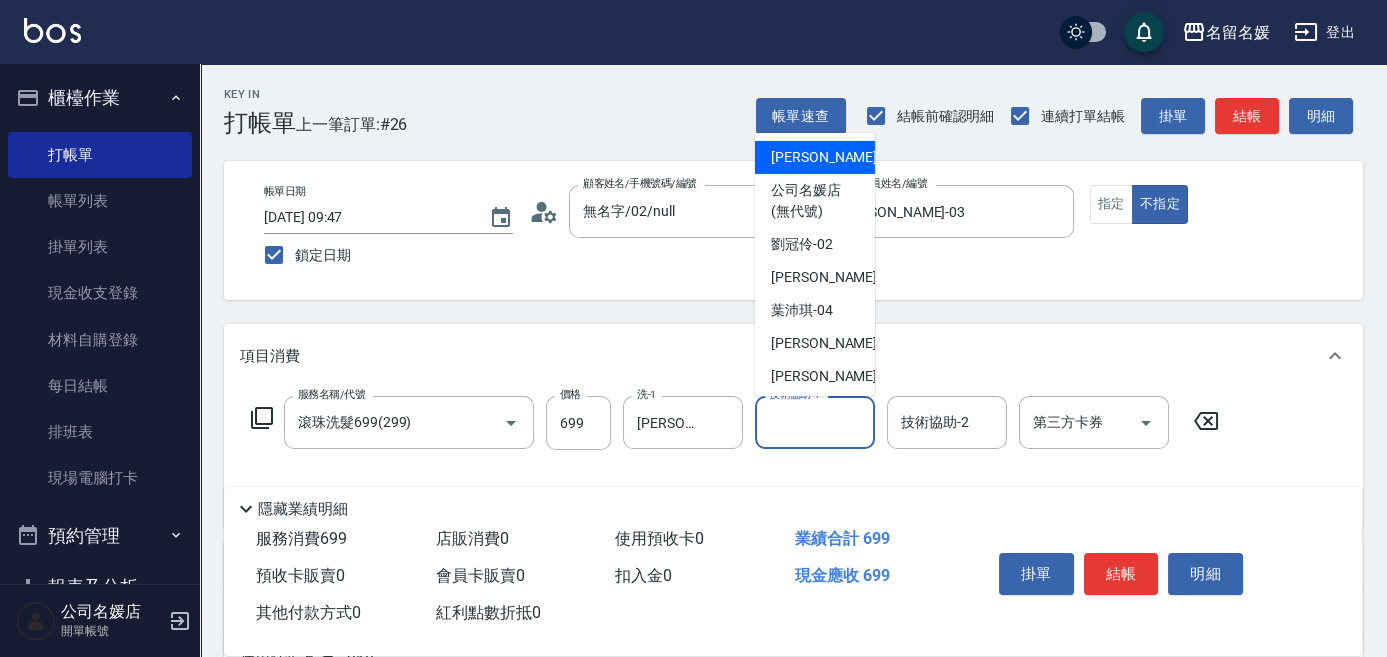 click on "技術協助-1" at bounding box center [815, 422] 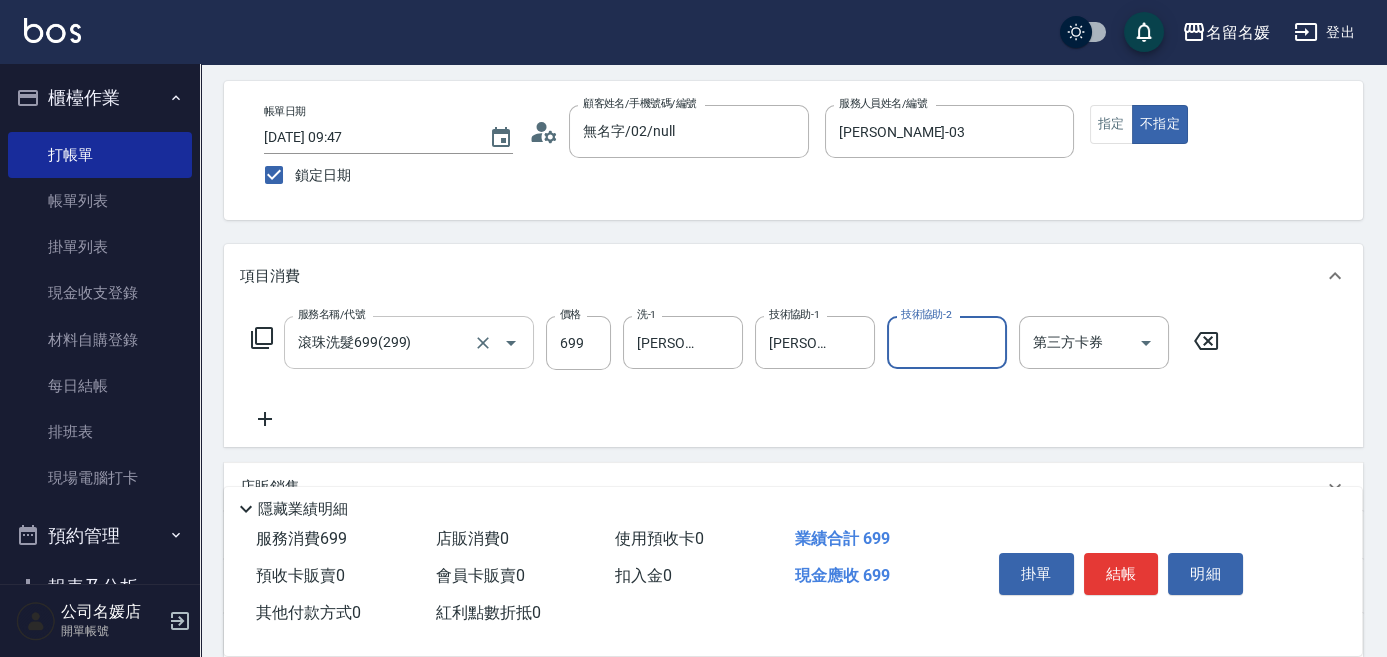 scroll, scrollTop: 90, scrollLeft: 0, axis: vertical 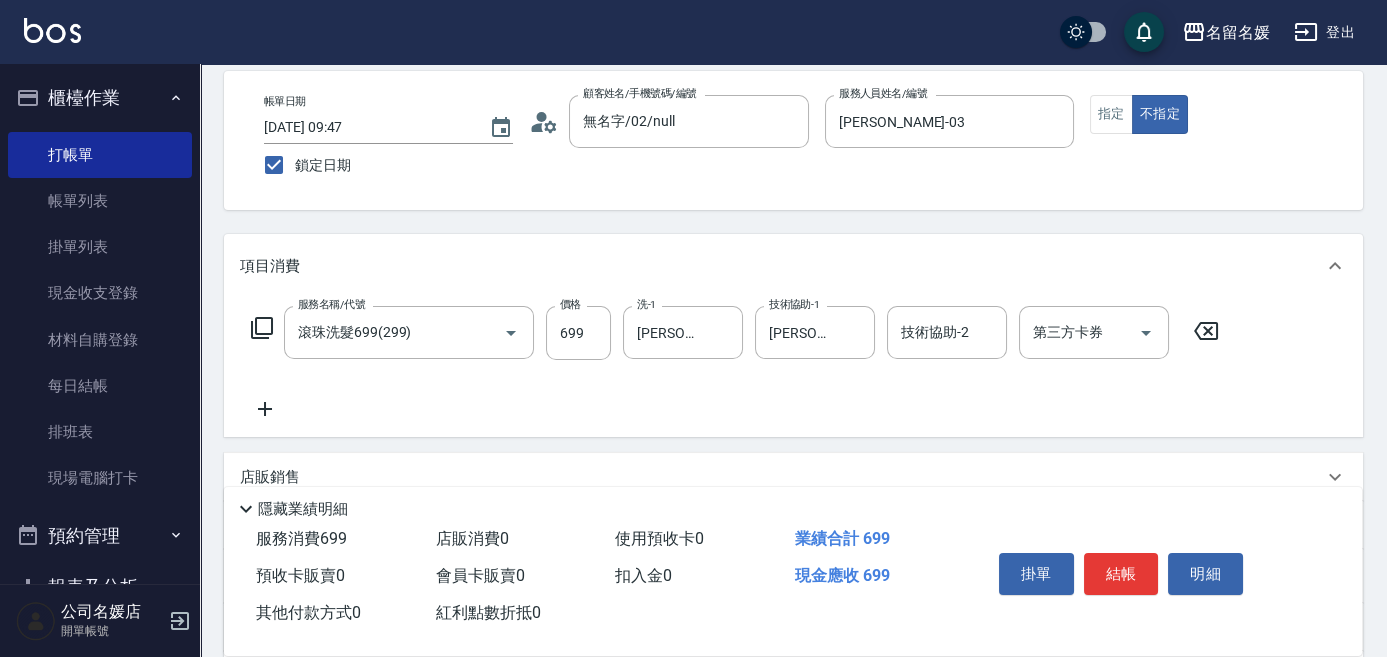click 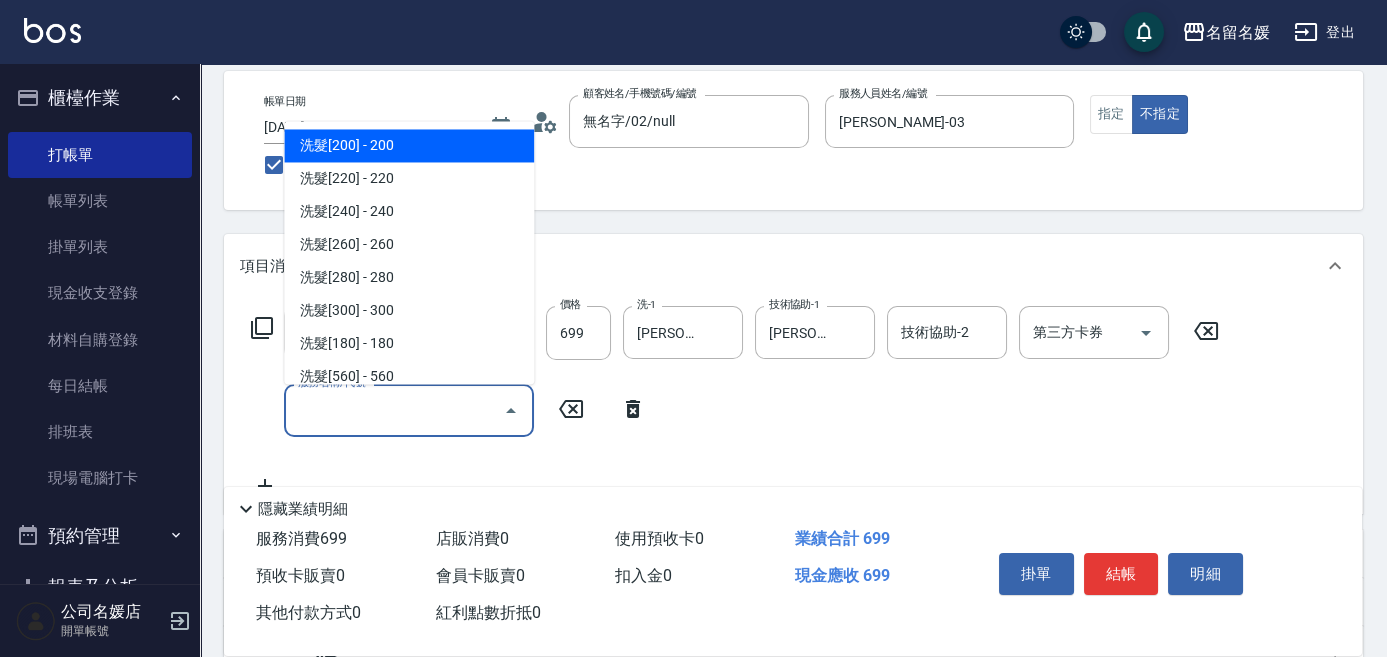 click on "服務名稱/代號" at bounding box center (394, 410) 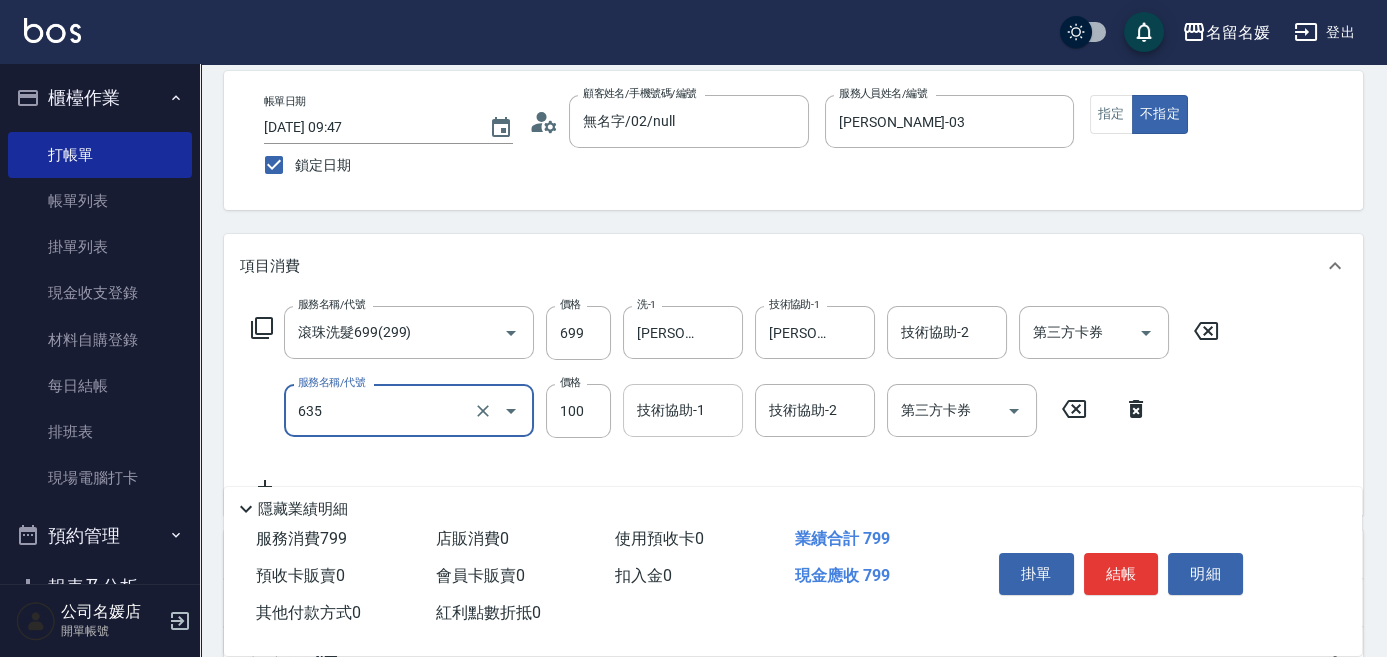 click on "技術協助-1" at bounding box center [683, 410] 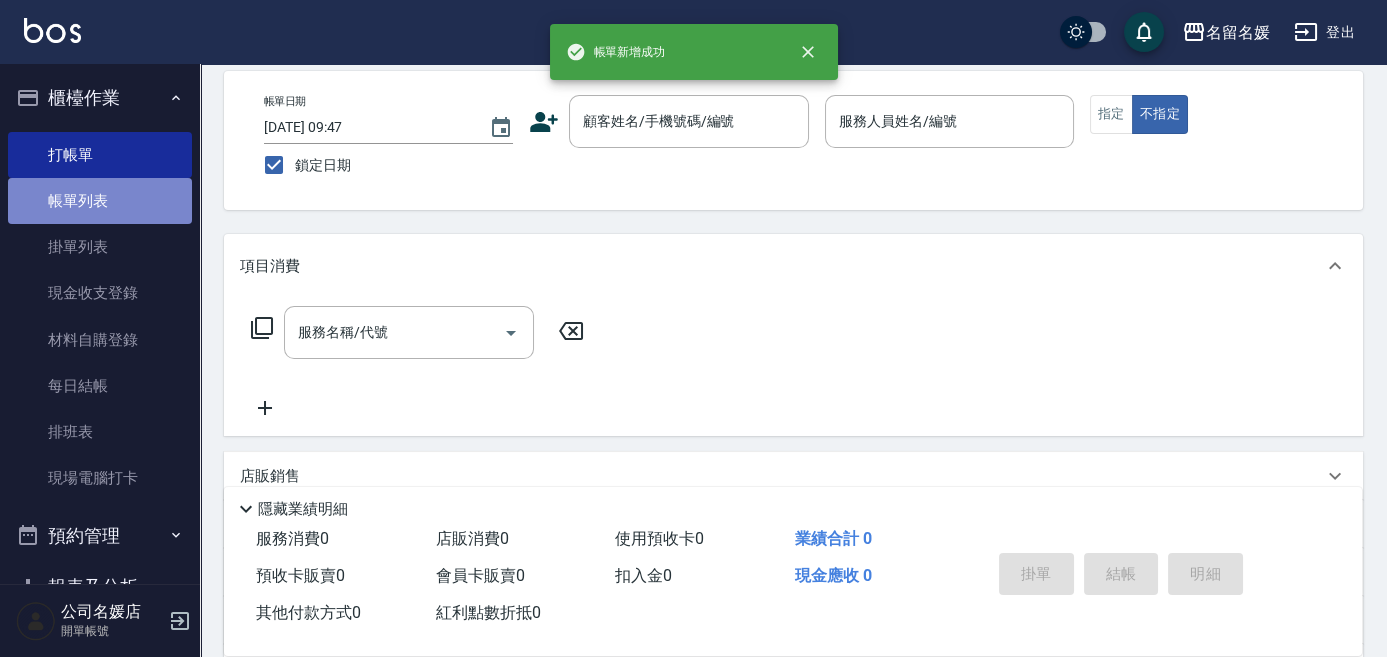 click on "帳單列表" at bounding box center [100, 201] 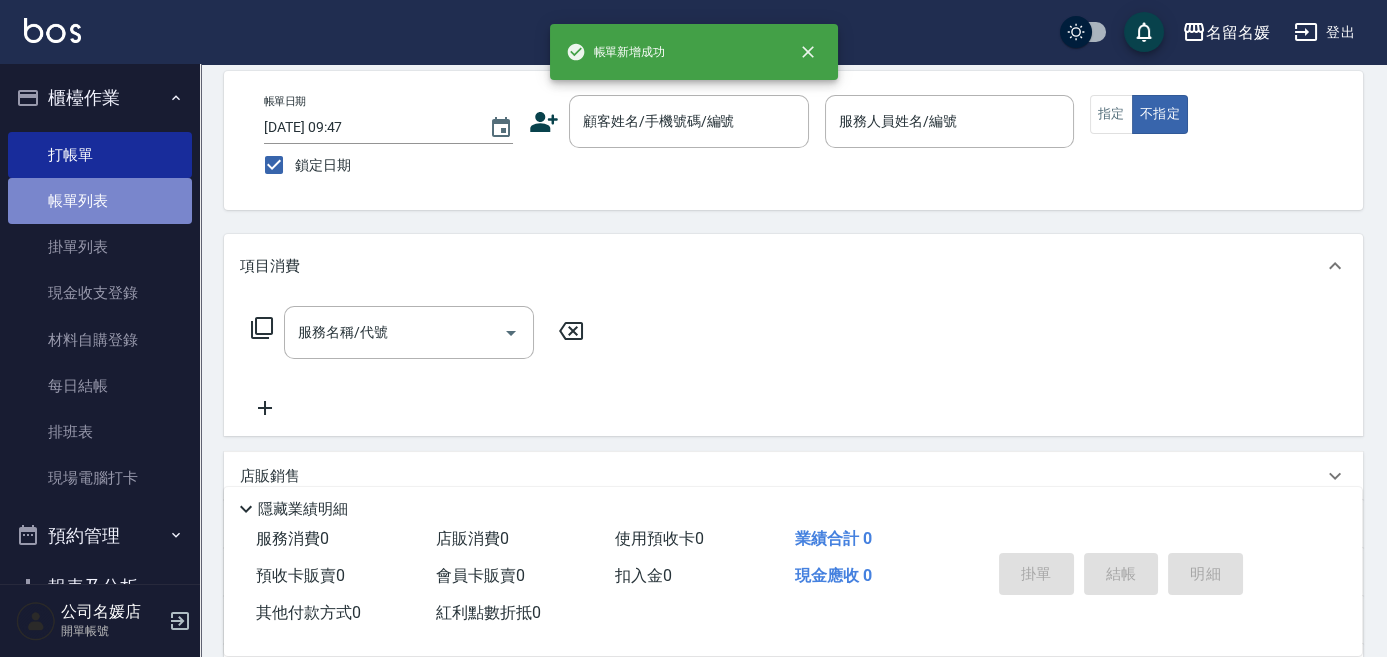 click on "帳單列表" at bounding box center (100, 201) 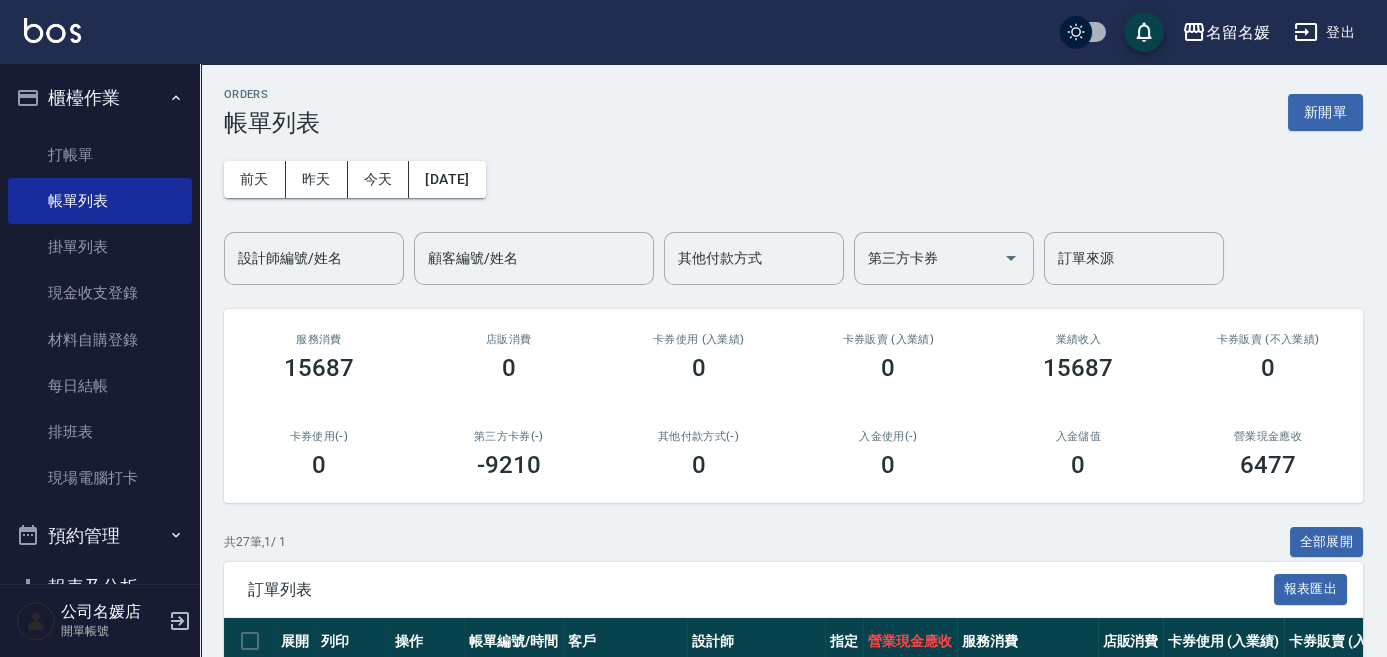 scroll, scrollTop: 272, scrollLeft: 0, axis: vertical 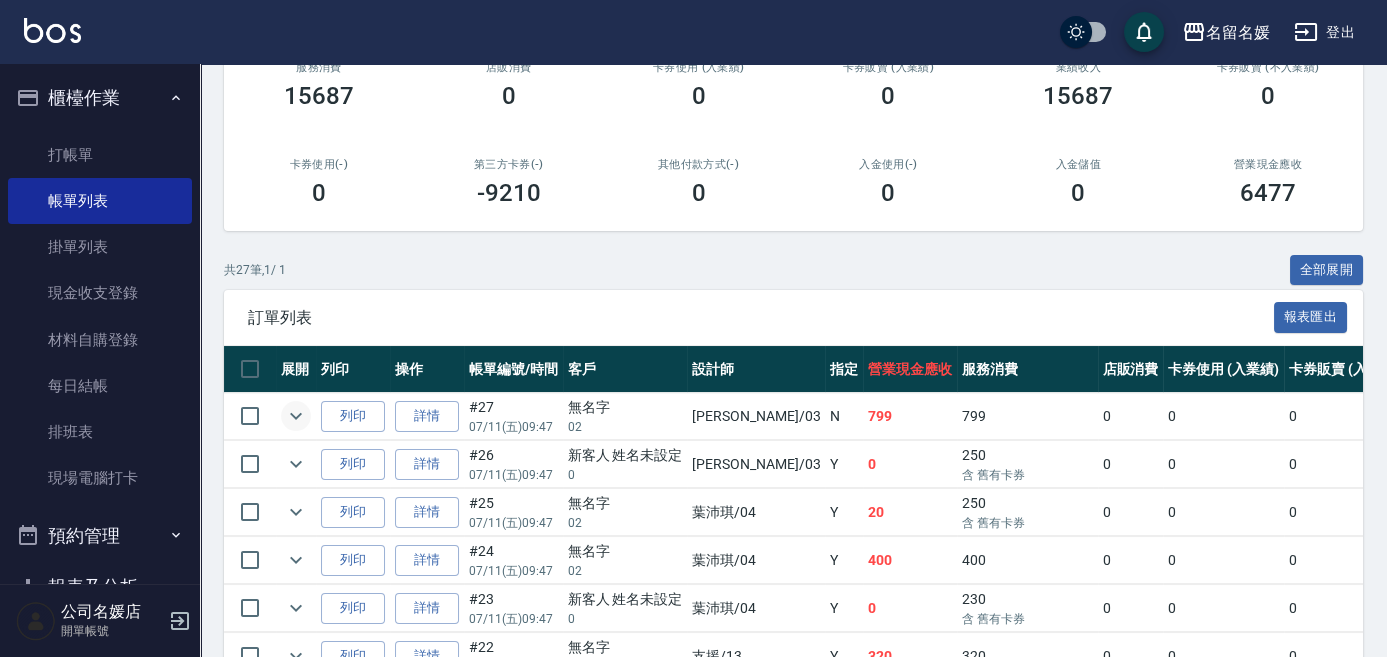 click 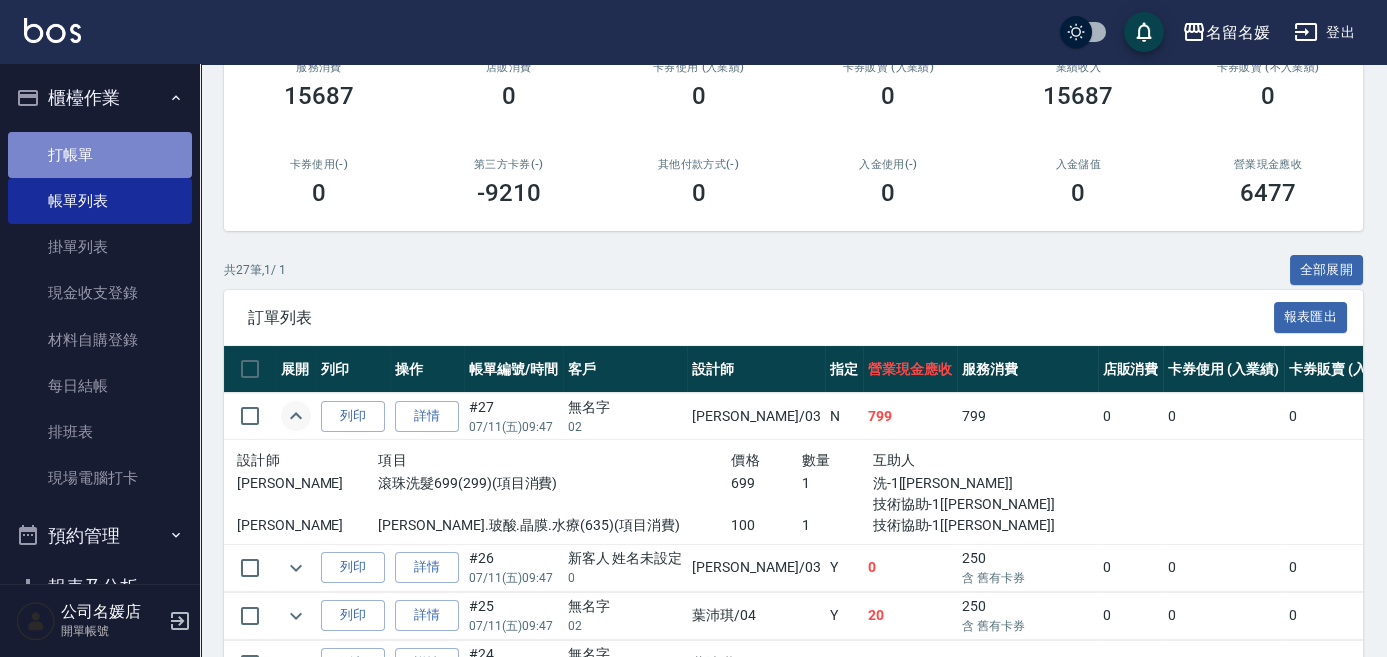 click on "打帳單" at bounding box center (100, 155) 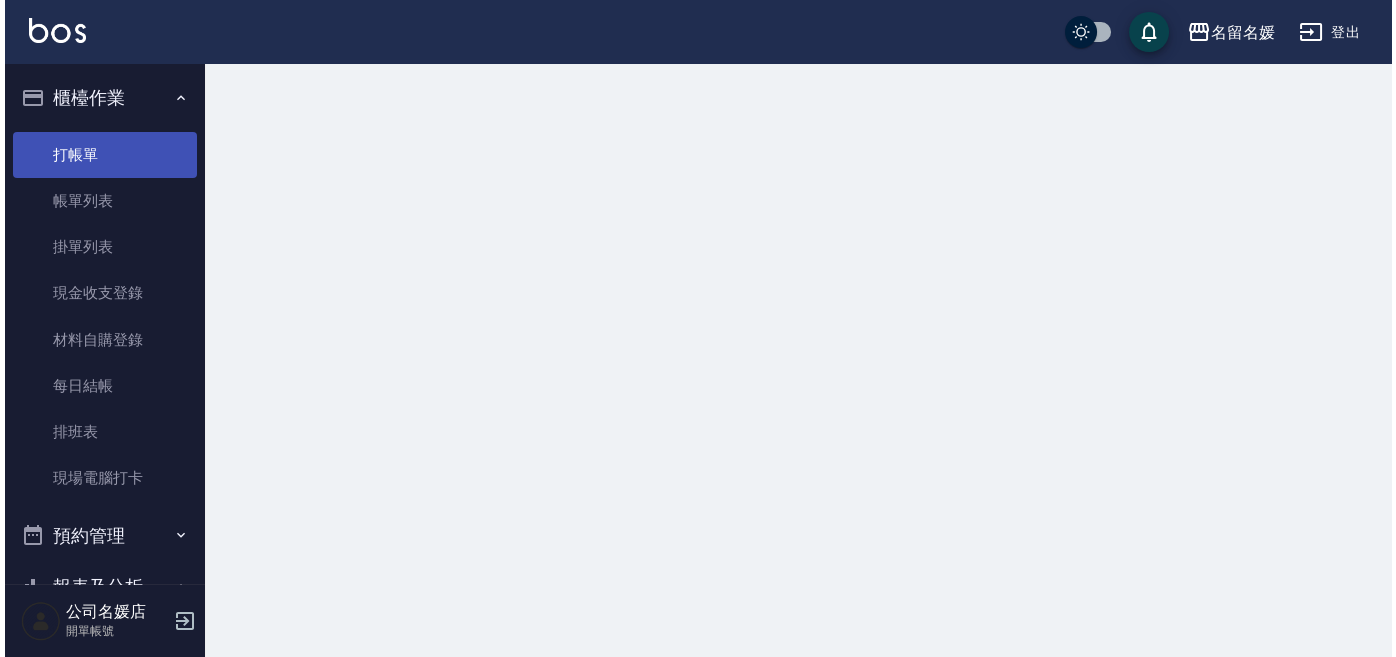 scroll, scrollTop: 0, scrollLeft: 0, axis: both 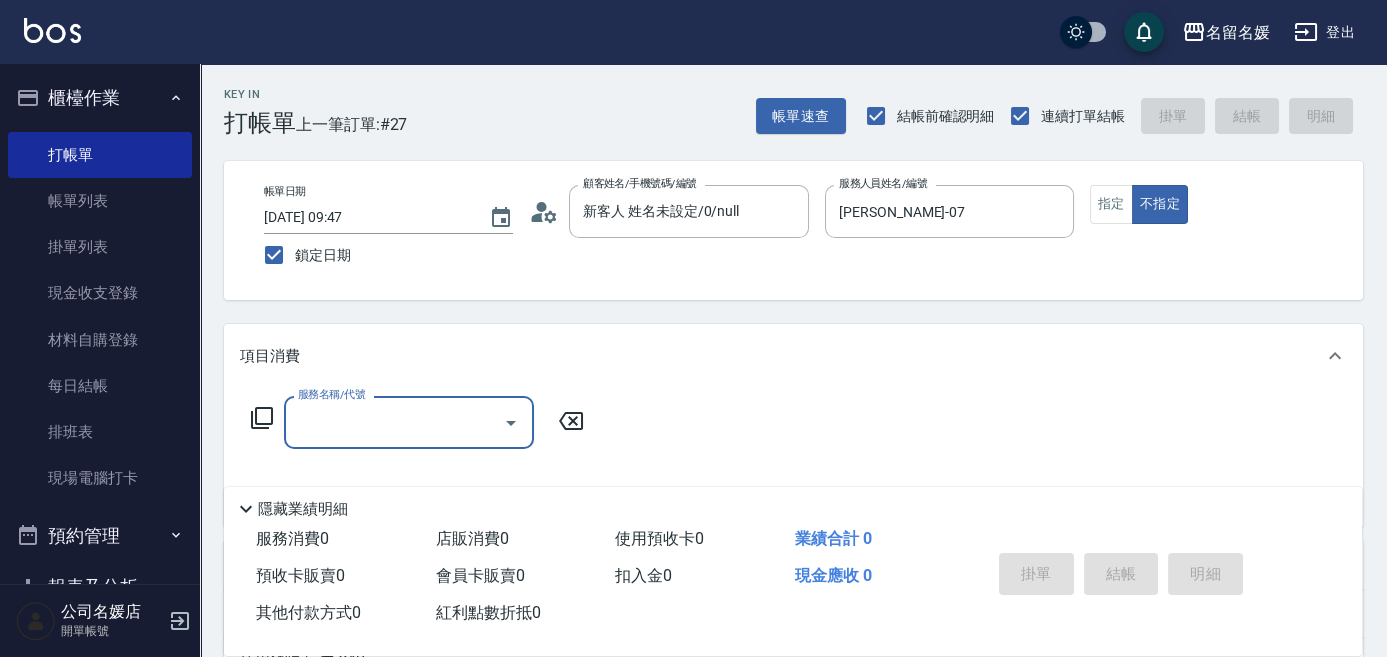 click 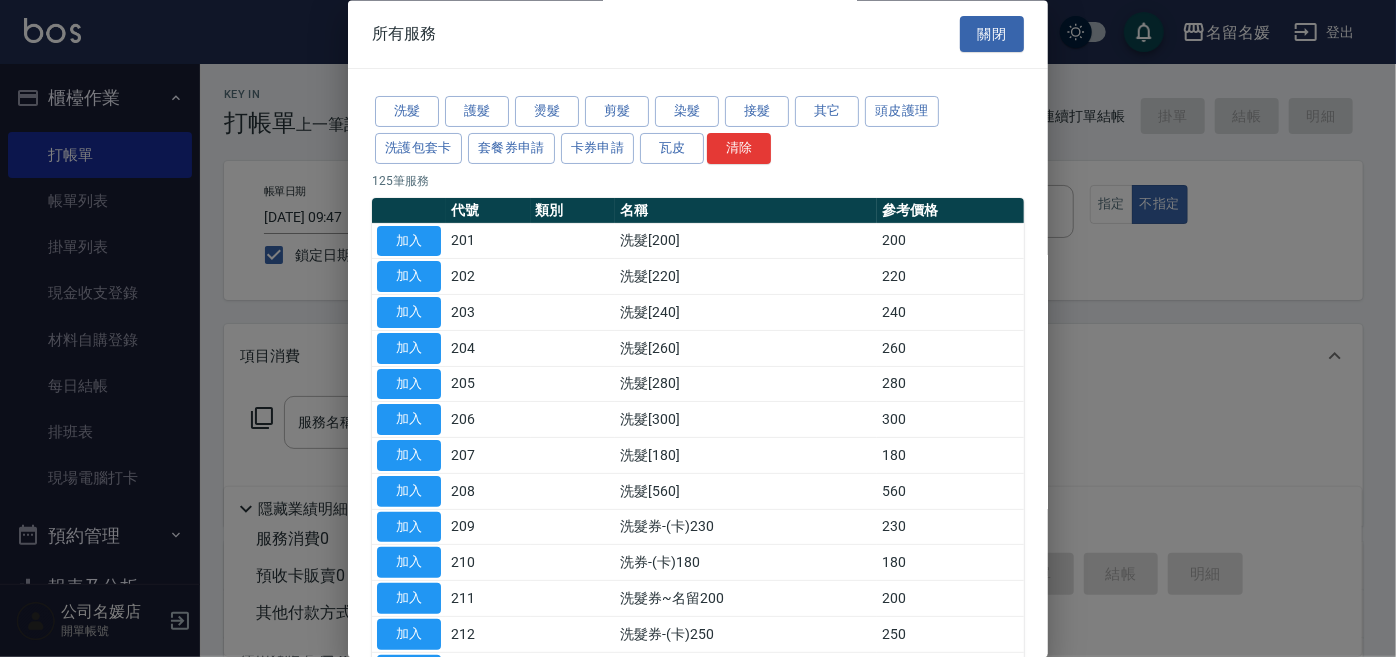 click at bounding box center [698, 328] 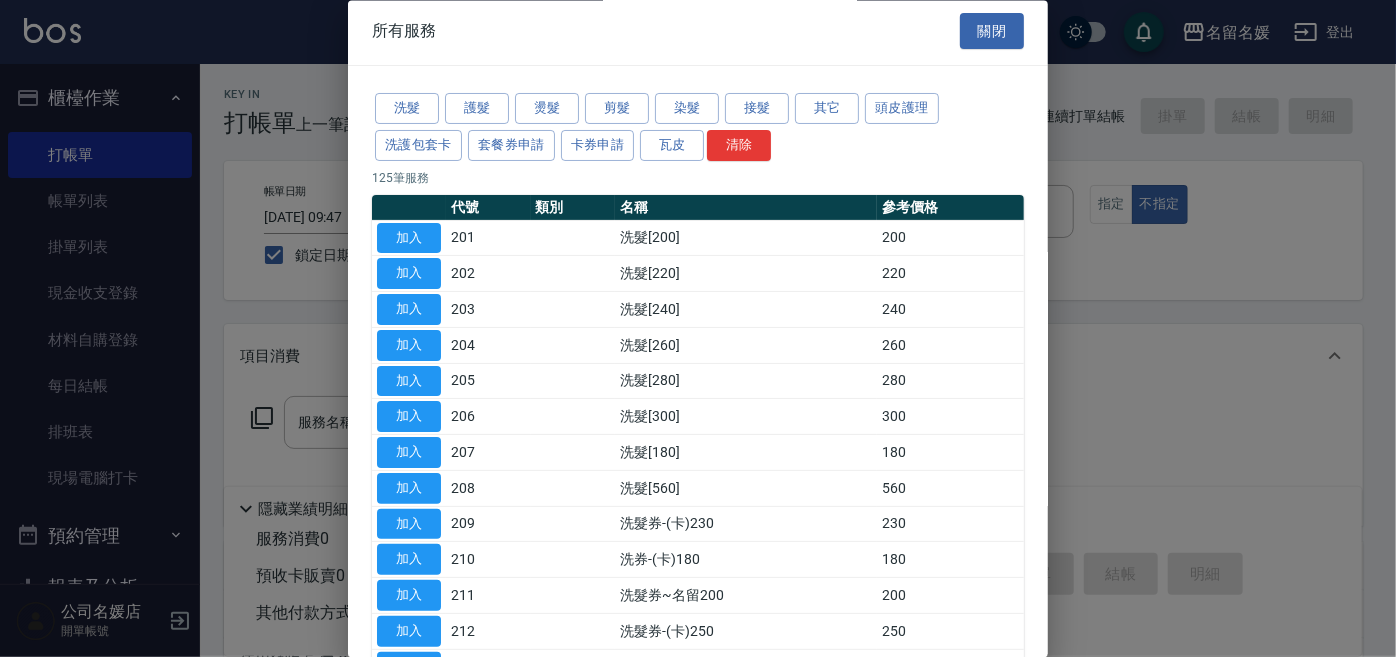 scroll, scrollTop: 0, scrollLeft: 0, axis: both 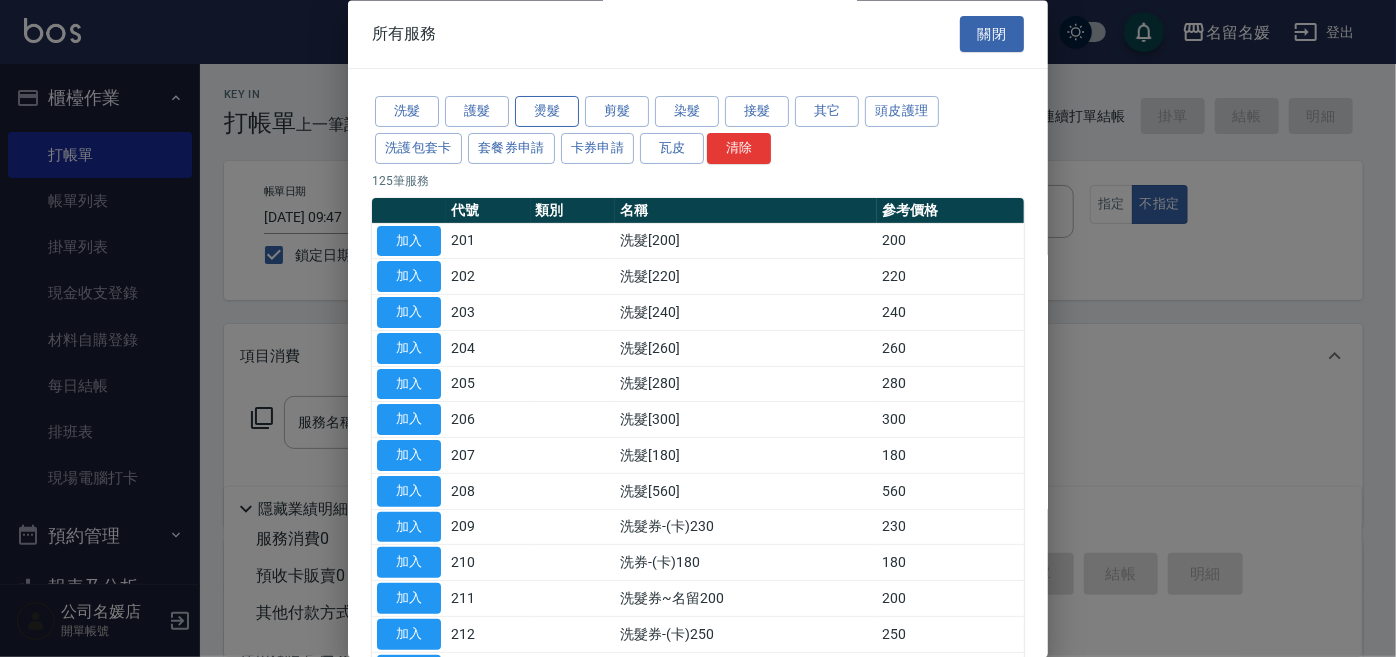 click on "燙髮" at bounding box center [547, 112] 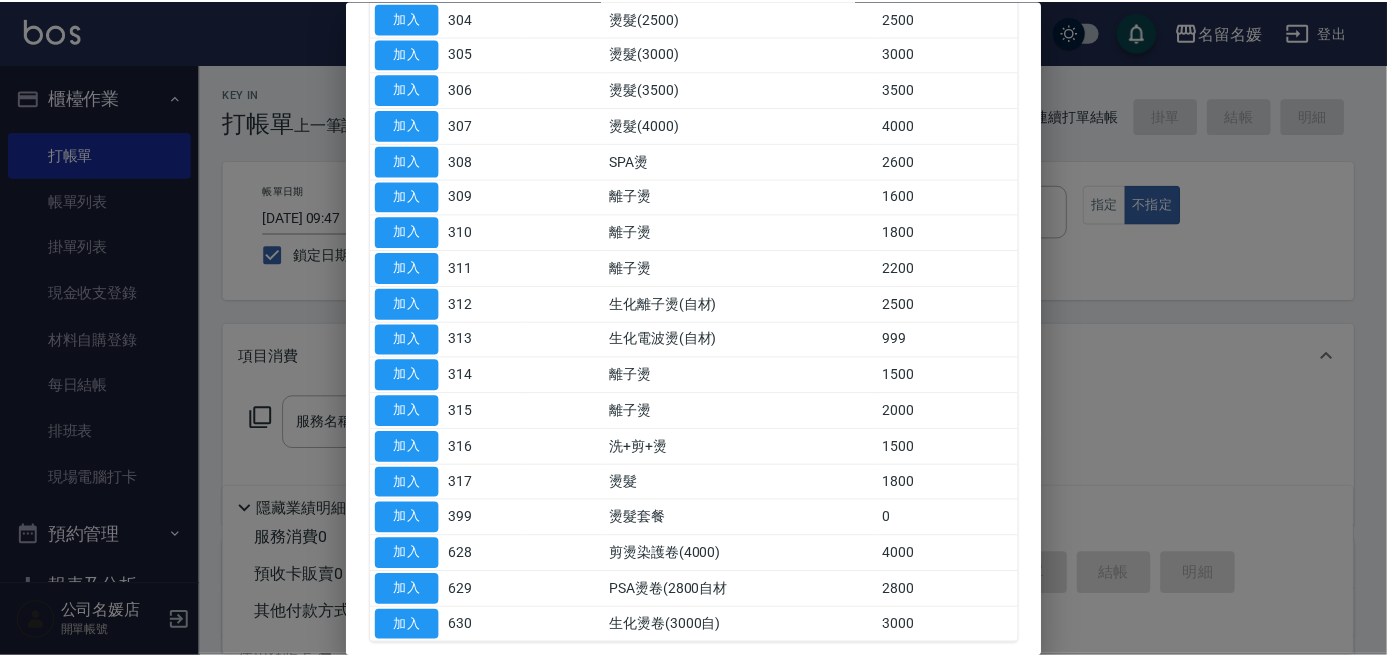 scroll, scrollTop: 363, scrollLeft: 0, axis: vertical 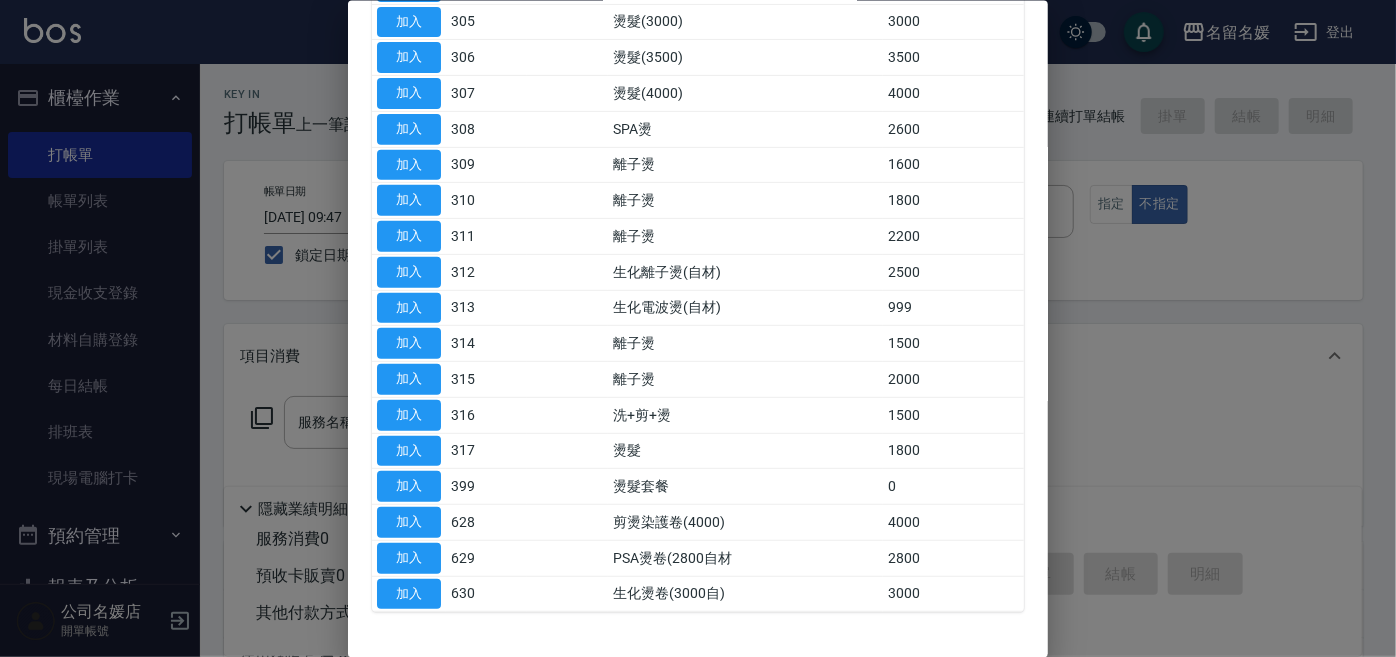 click on "加入" at bounding box center (409, 271) 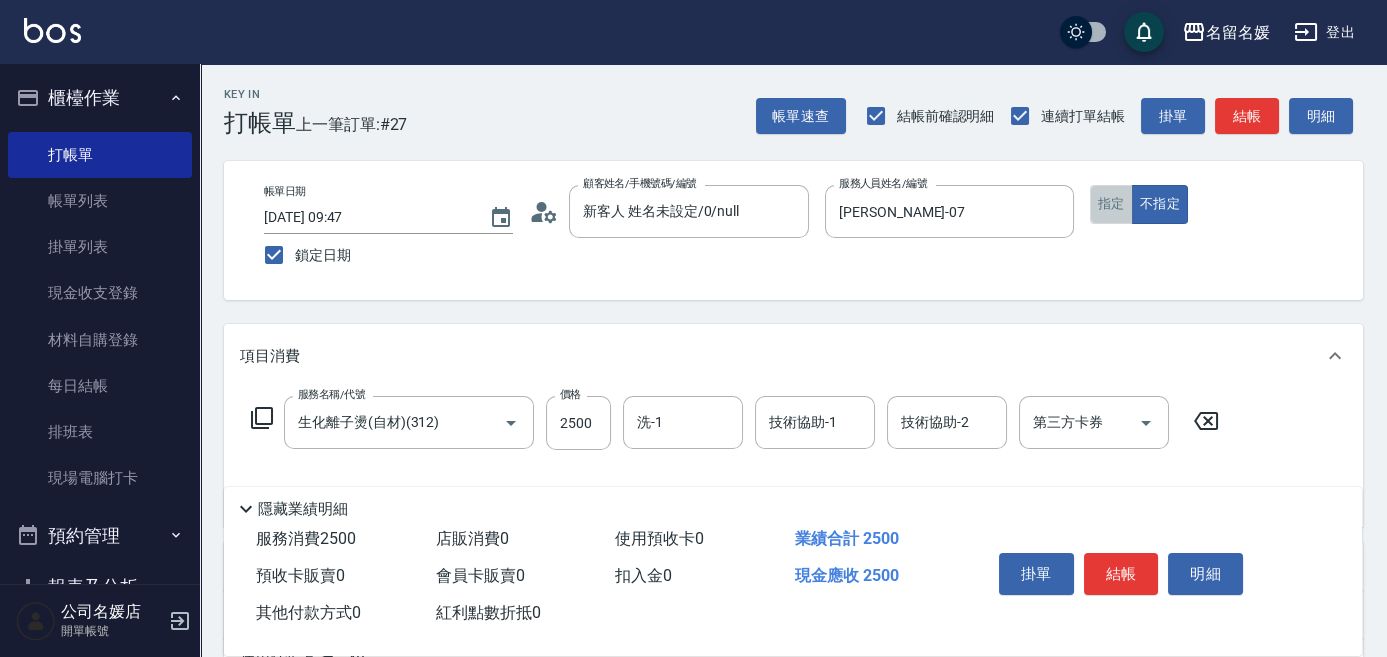 click on "指定" at bounding box center [1111, 204] 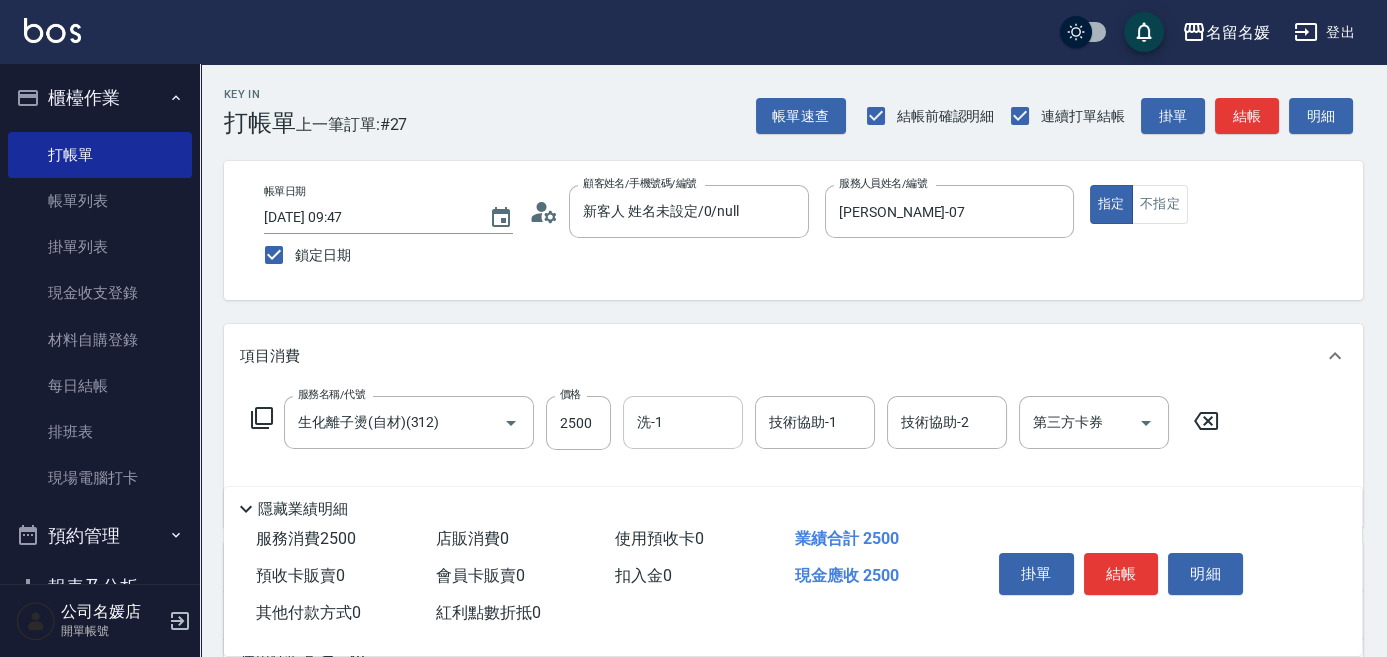 click on "洗-1" at bounding box center [683, 422] 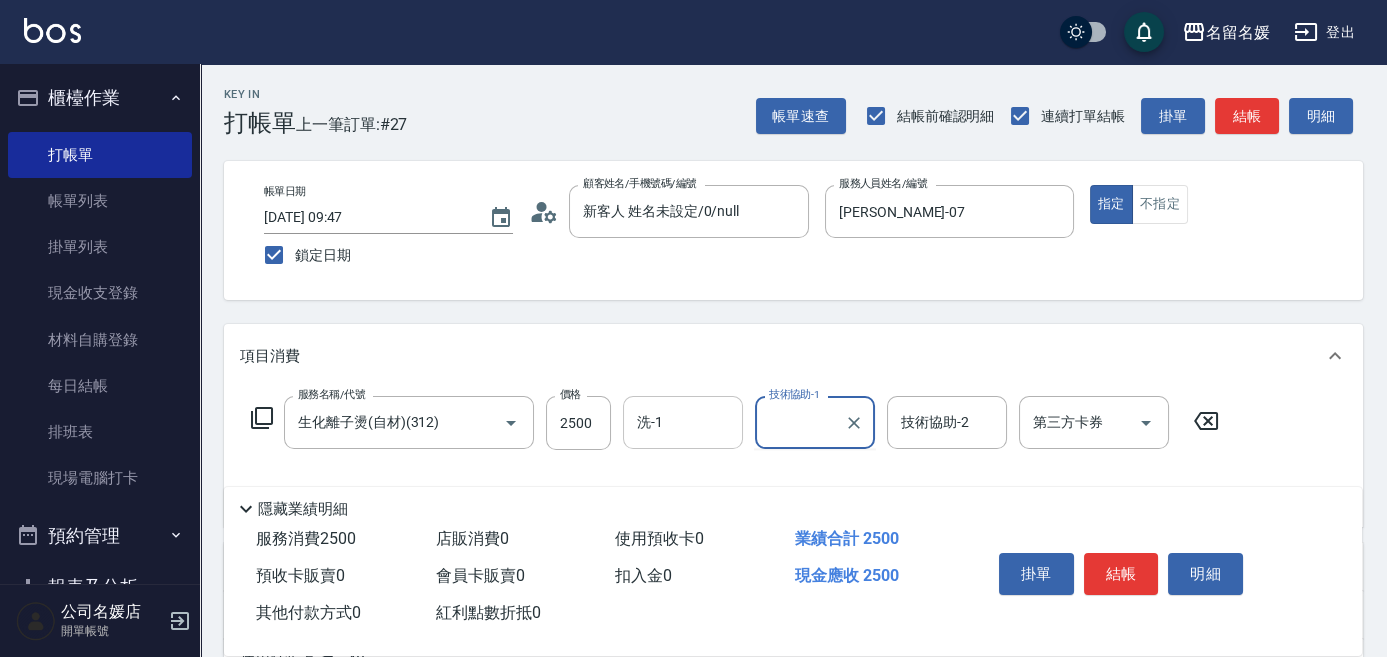 click on "洗-1" at bounding box center (683, 422) 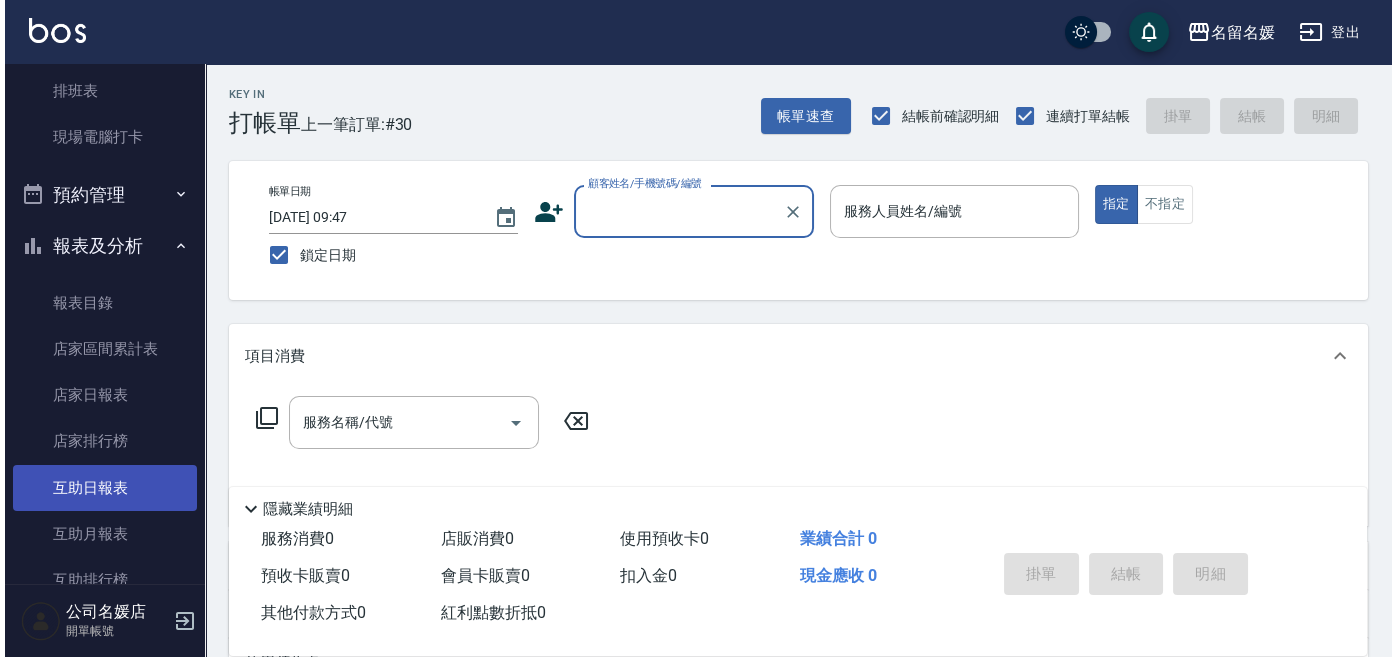 scroll, scrollTop: 545, scrollLeft: 0, axis: vertical 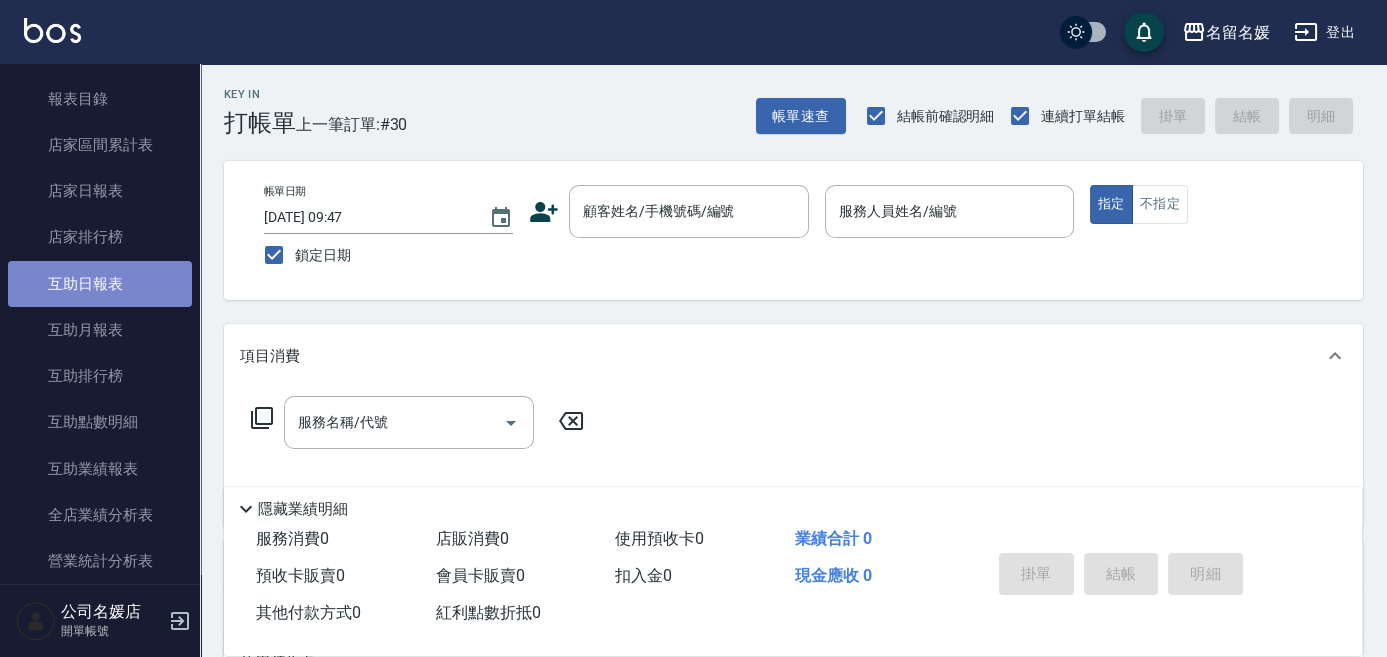 click on "互助日報表" at bounding box center (100, 284) 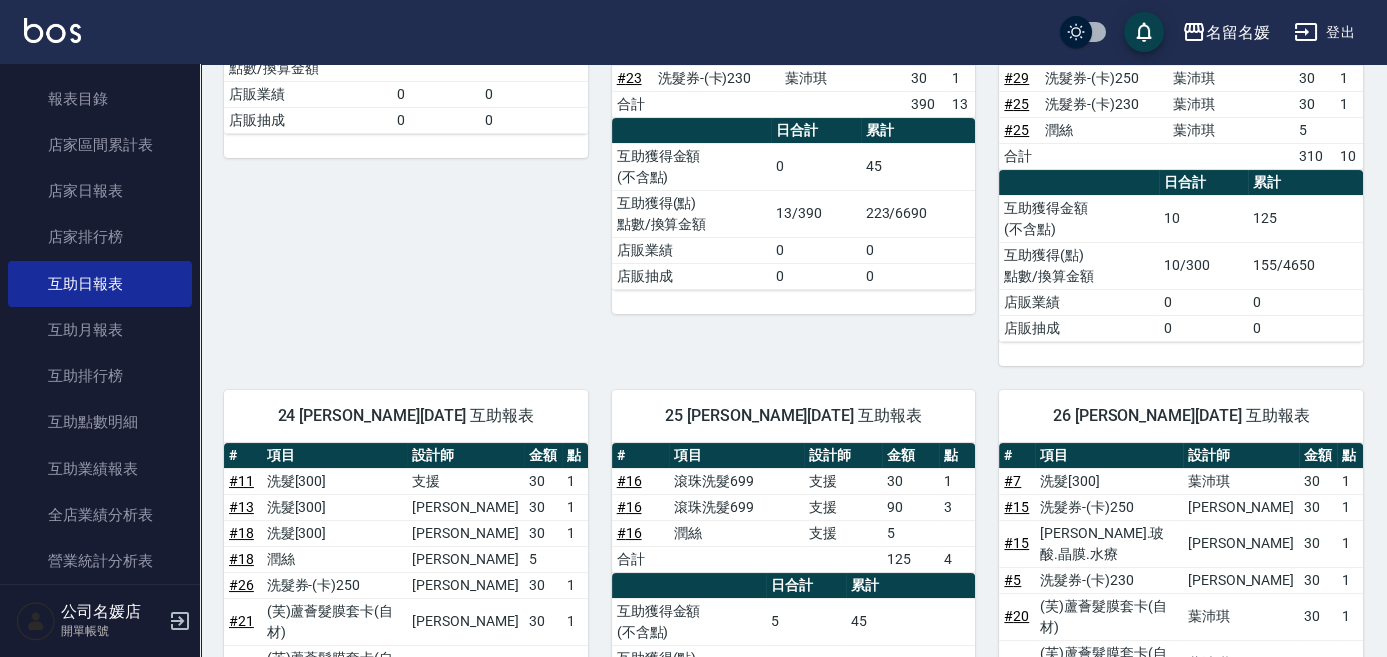scroll, scrollTop: 454, scrollLeft: 0, axis: vertical 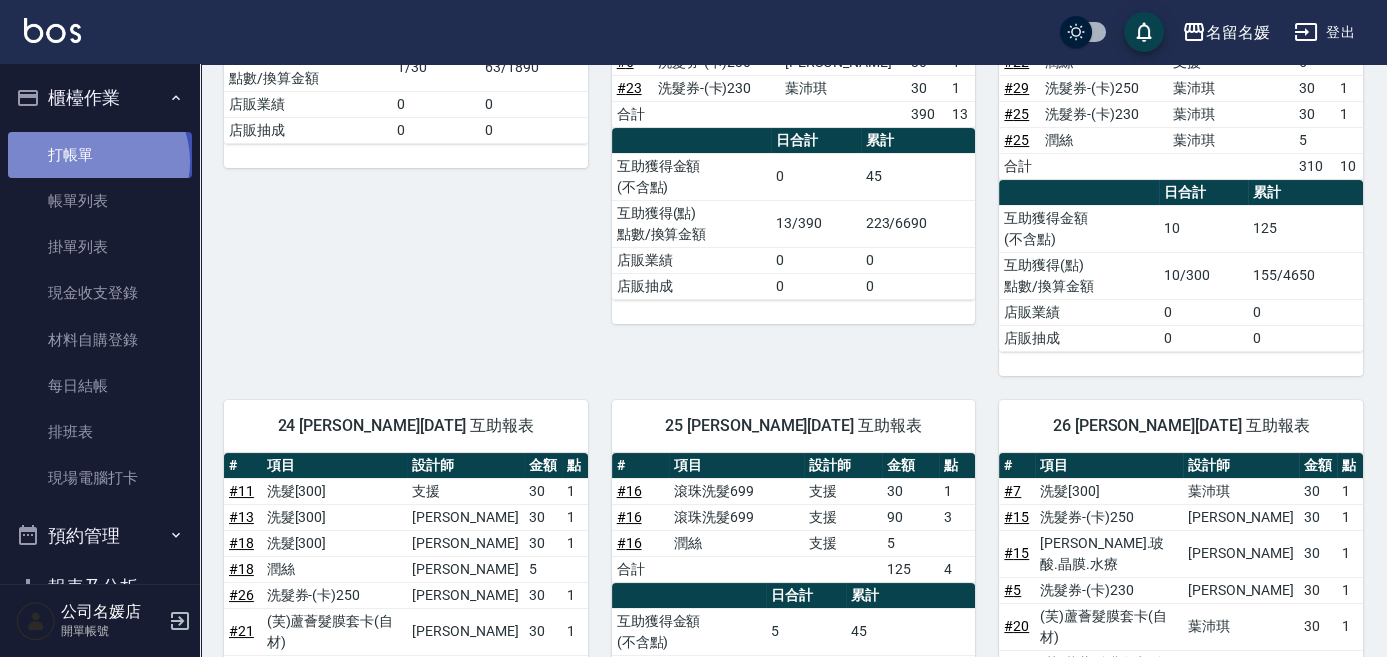 click on "打帳單" at bounding box center (100, 155) 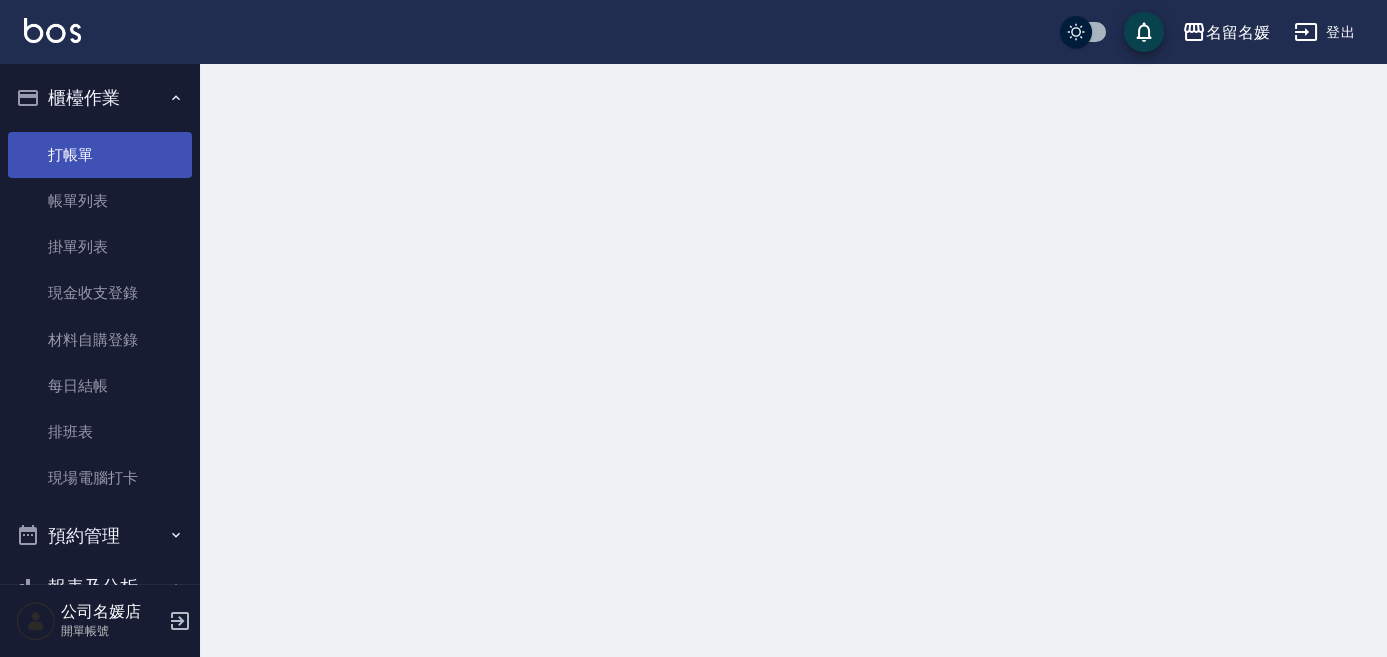 scroll, scrollTop: 0, scrollLeft: 0, axis: both 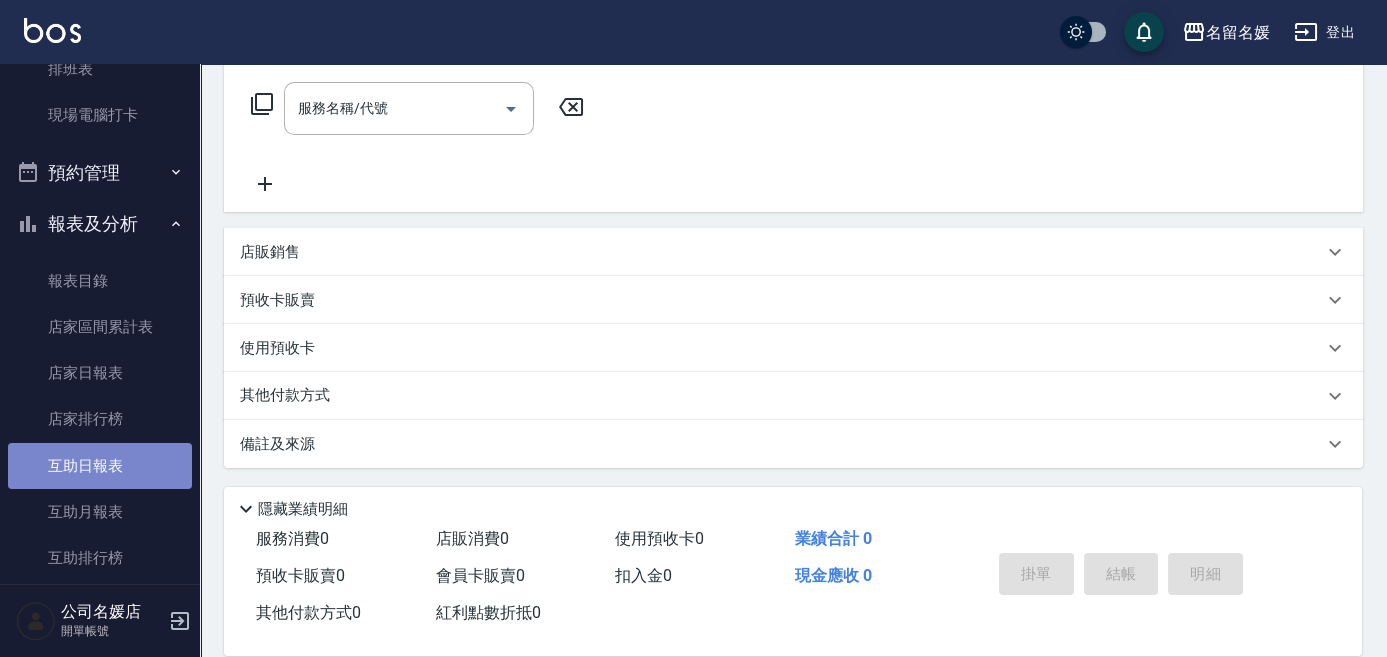 click on "互助日報表" at bounding box center (100, 466) 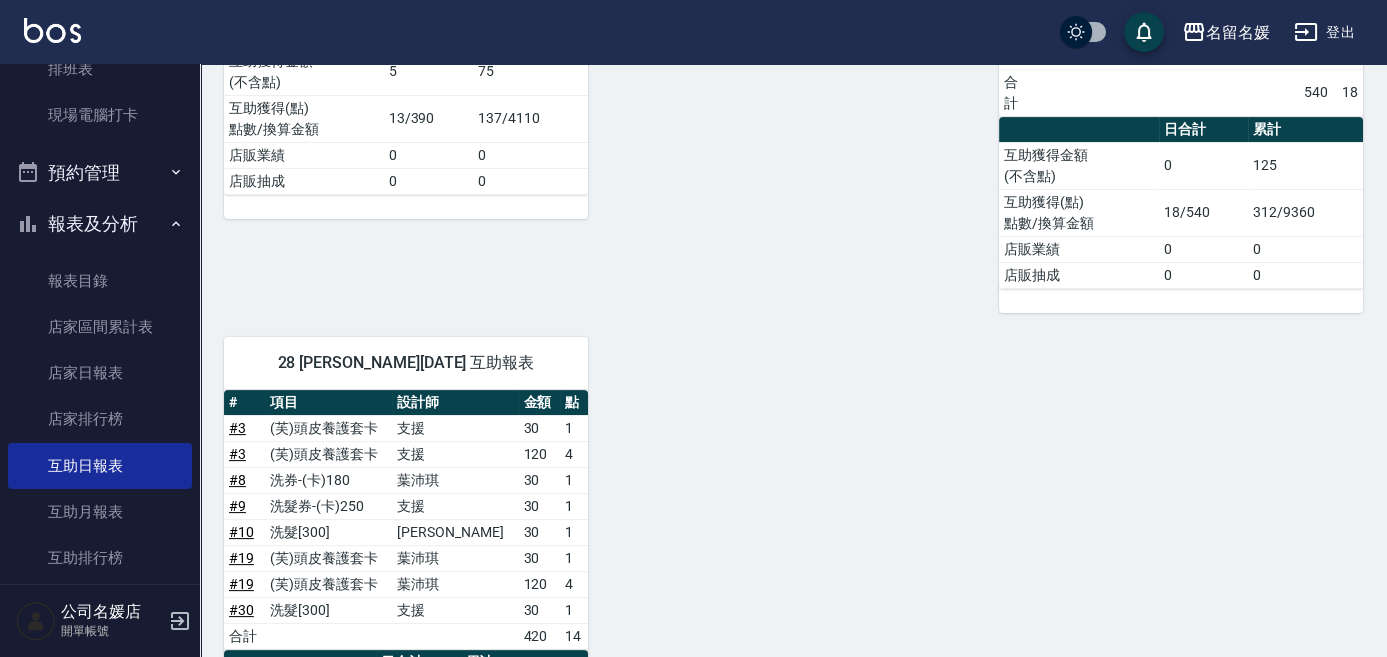 scroll, scrollTop: 1325, scrollLeft: 0, axis: vertical 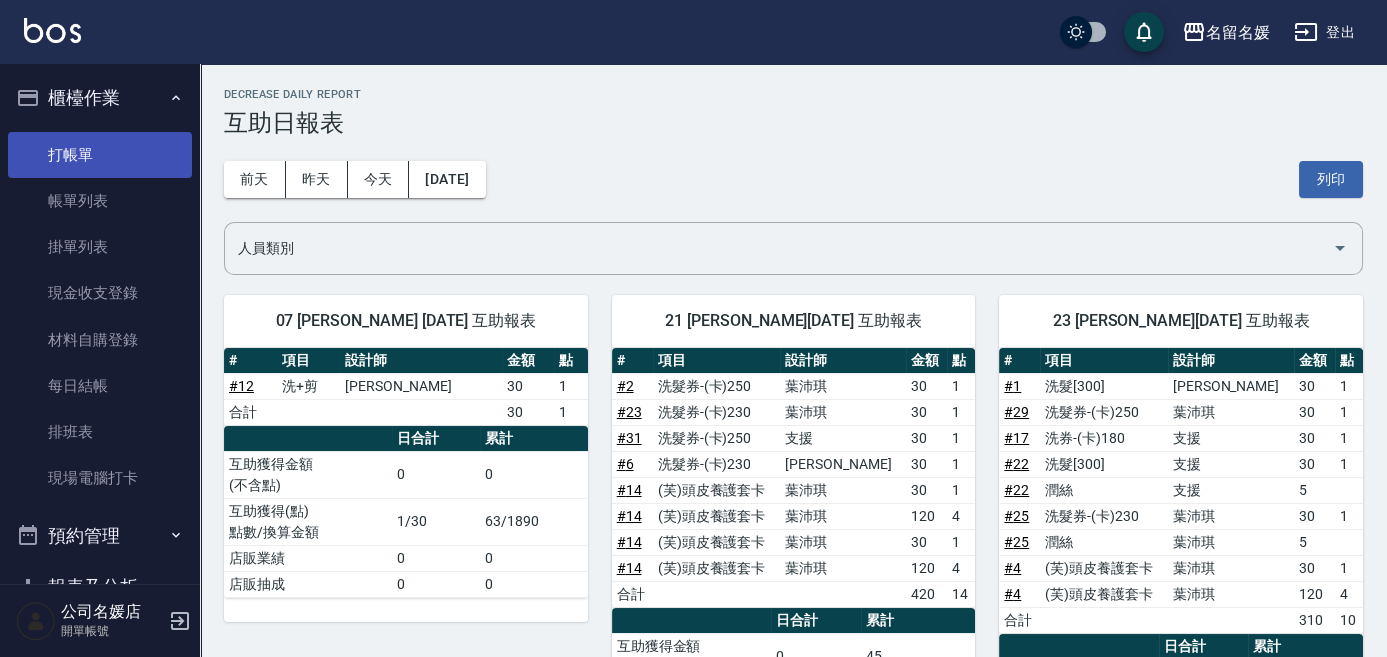click on "打帳單" at bounding box center (100, 155) 